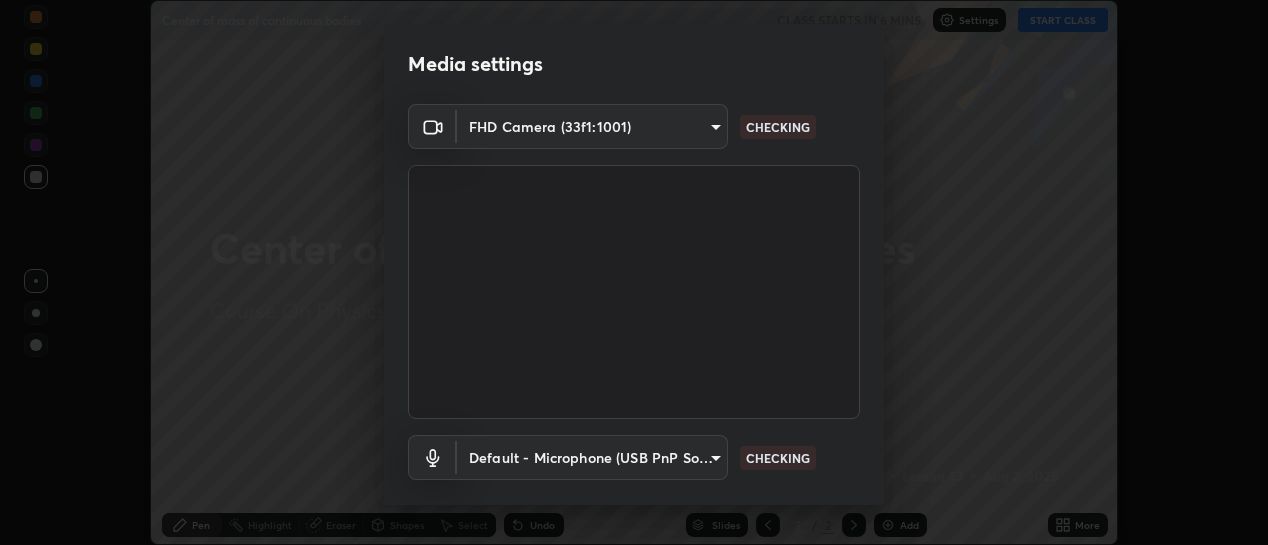 scroll, scrollTop: 0, scrollLeft: 0, axis: both 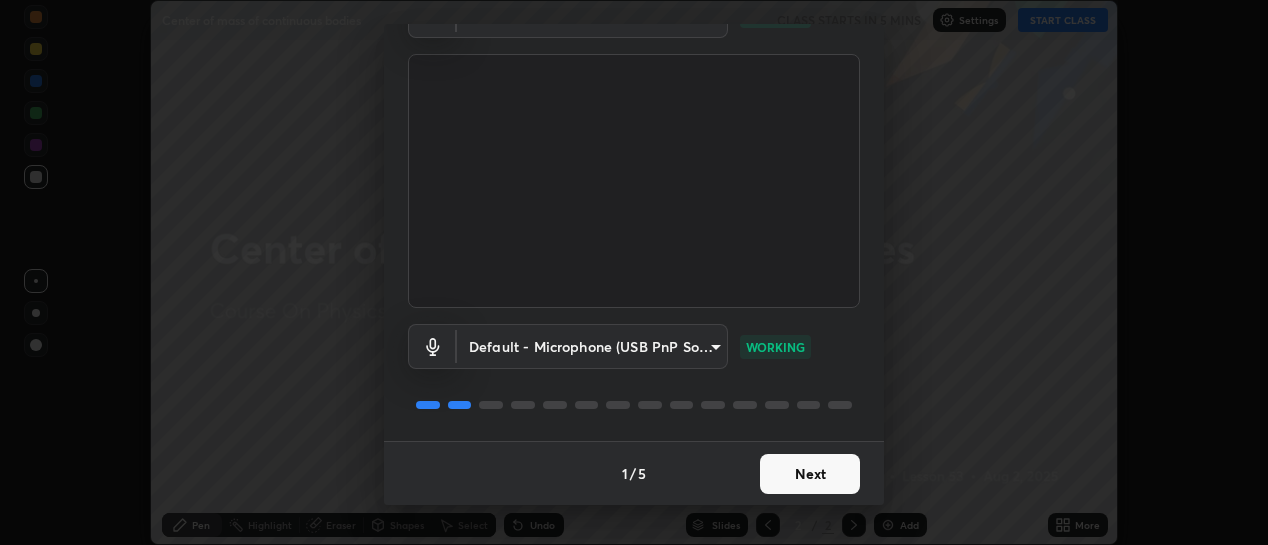 click on "Next" at bounding box center (810, 474) 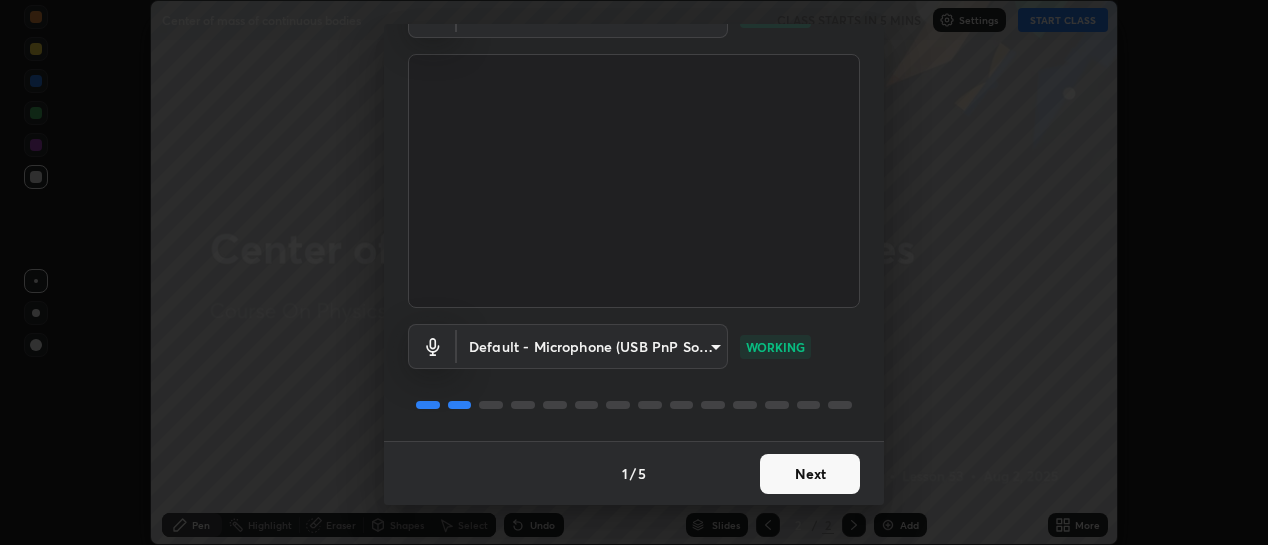 scroll, scrollTop: 0, scrollLeft: 0, axis: both 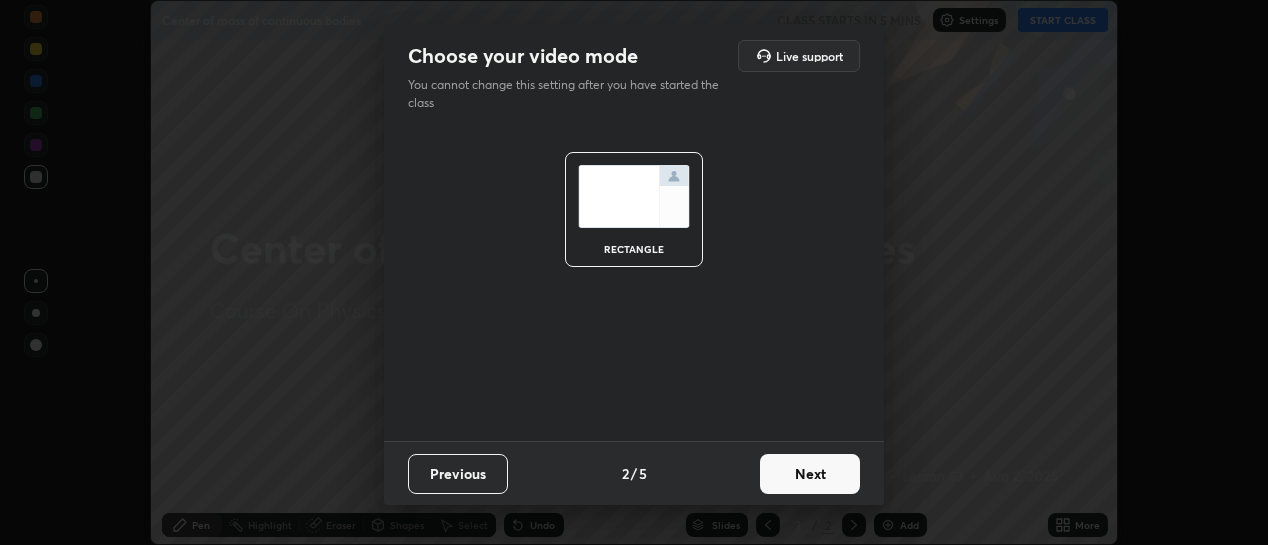click on "Next" at bounding box center [810, 474] 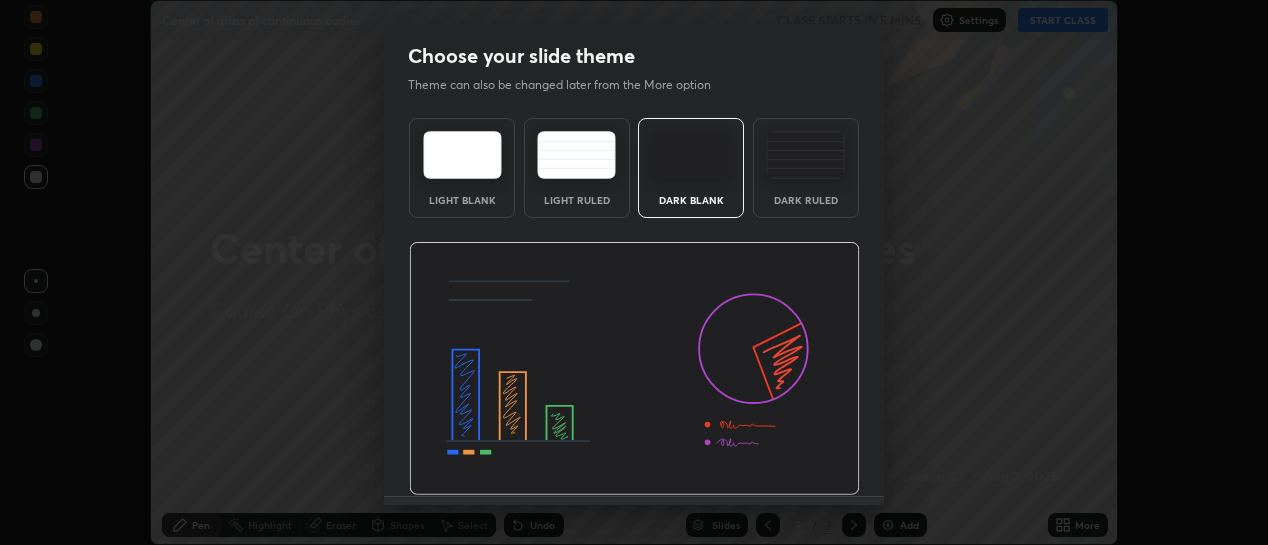 click on "Dark Ruled" at bounding box center (806, 168) 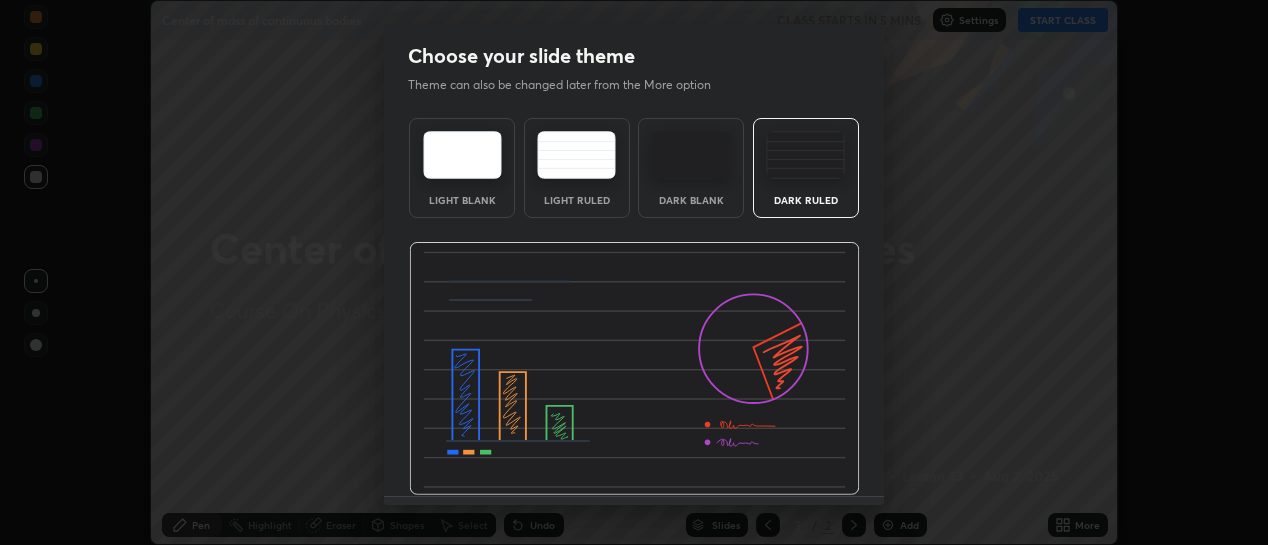 scroll, scrollTop: 55, scrollLeft: 0, axis: vertical 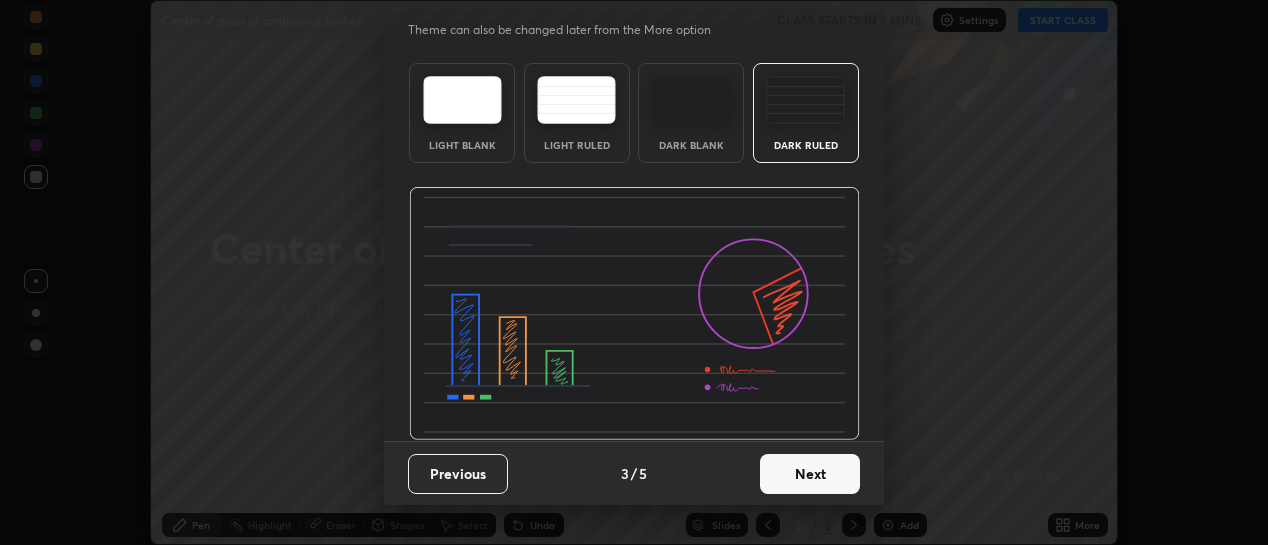 click on "Next" at bounding box center [810, 474] 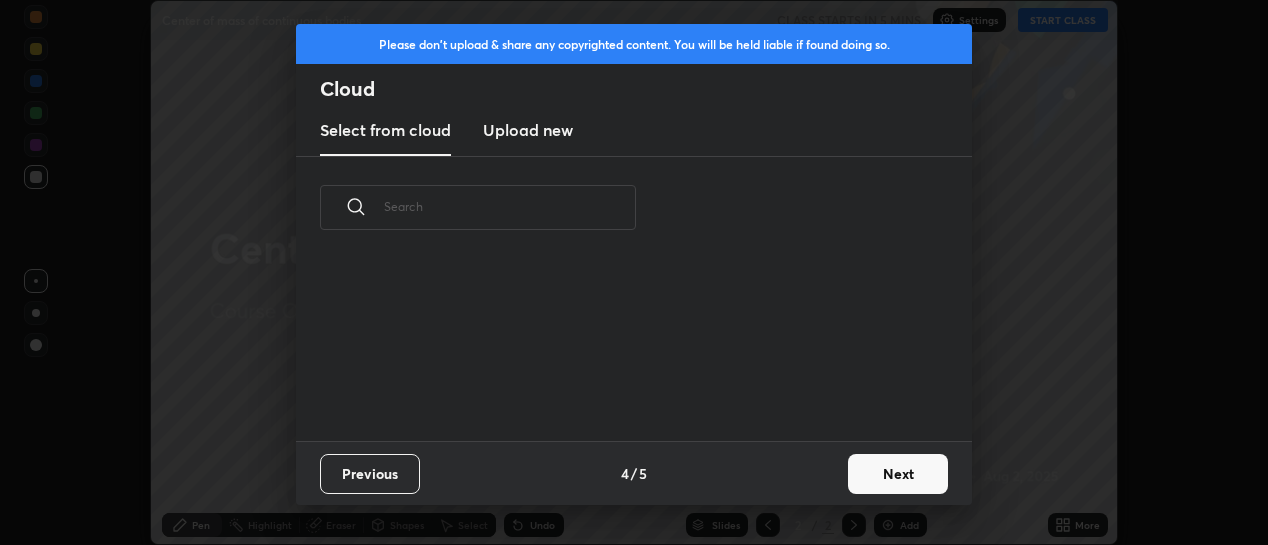 click on "Next" at bounding box center [898, 474] 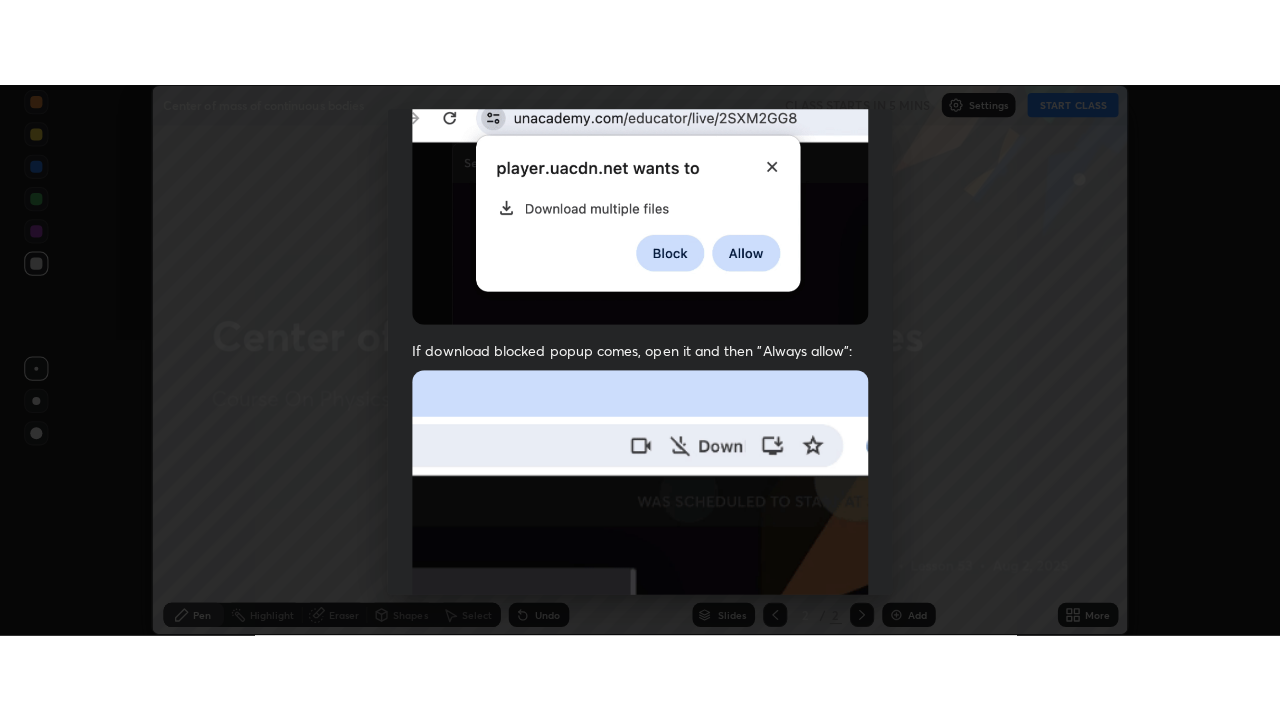 scroll, scrollTop: 519, scrollLeft: 0, axis: vertical 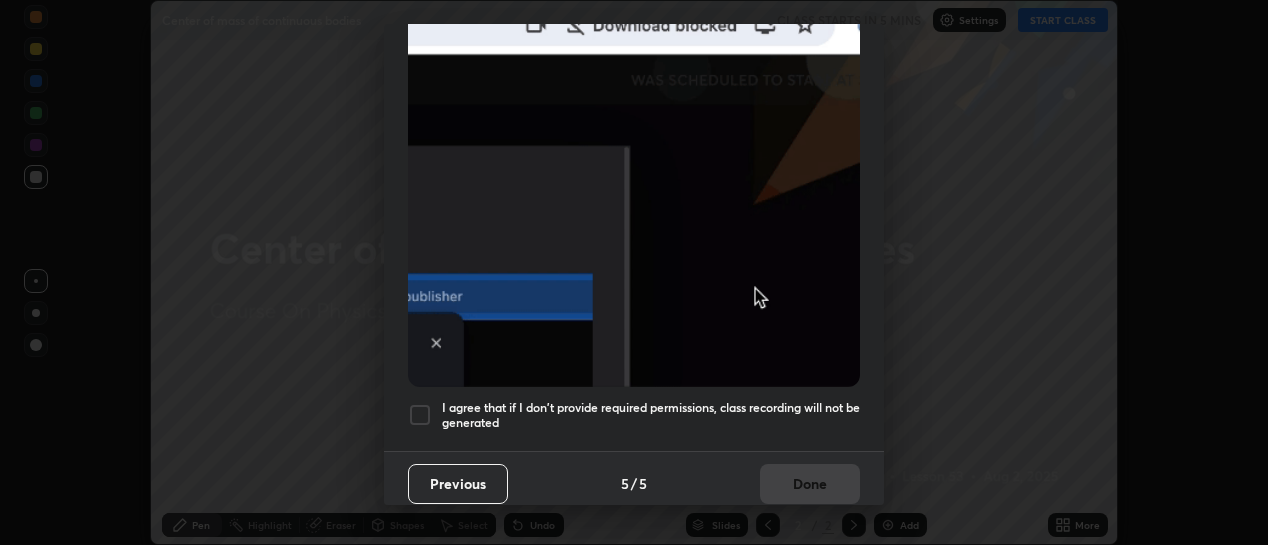 click at bounding box center [420, 415] 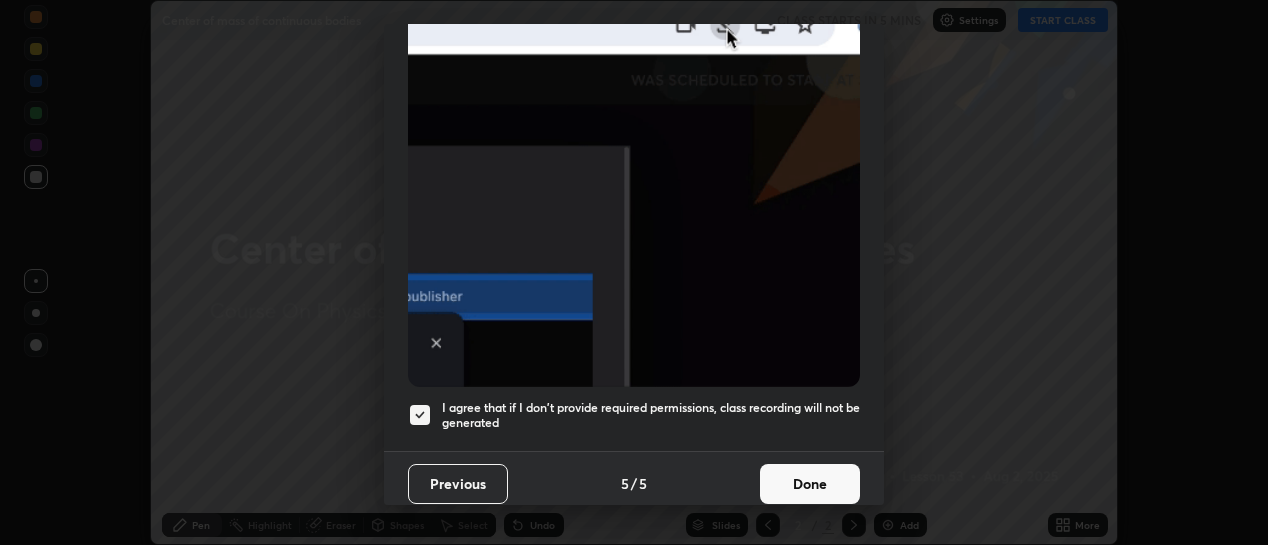 click on "Done" at bounding box center [810, 484] 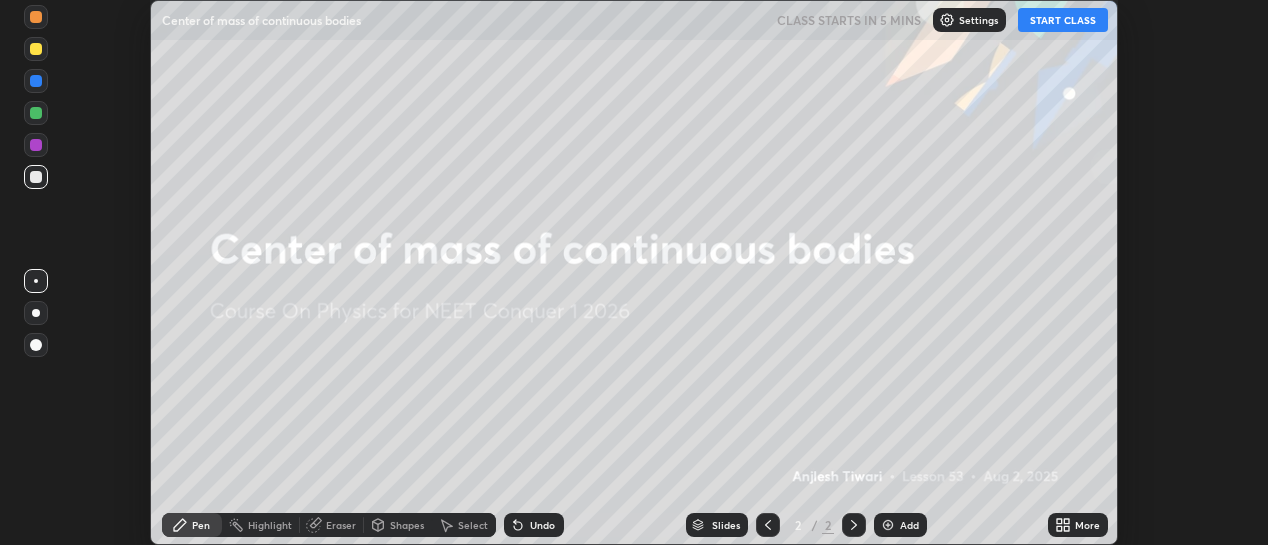 click on "Add" at bounding box center (909, 525) 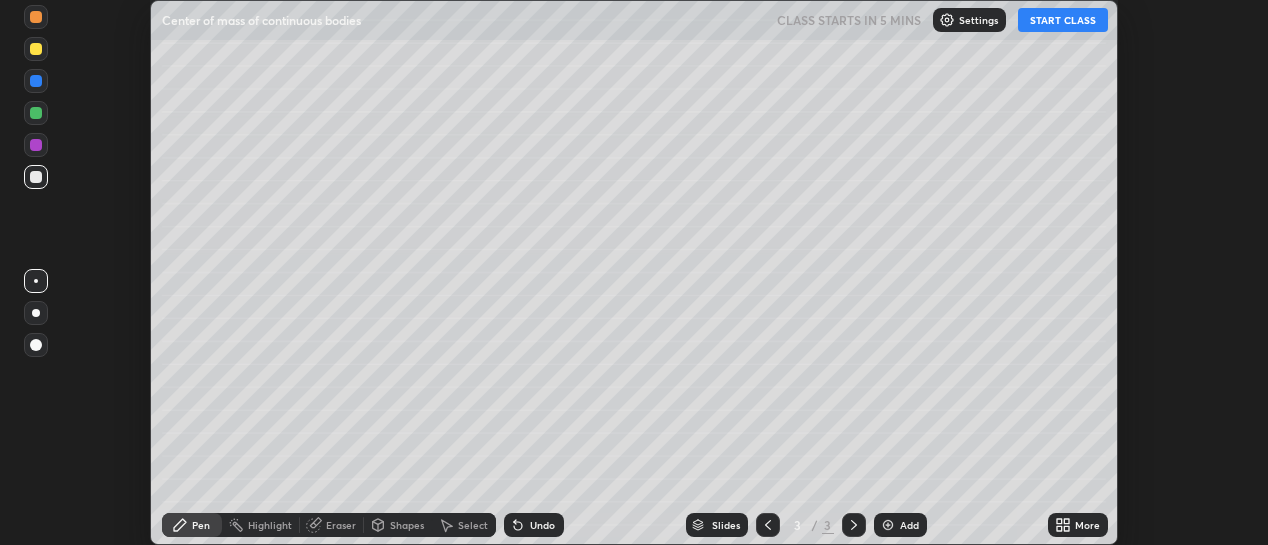 click on "More" at bounding box center (1087, 525) 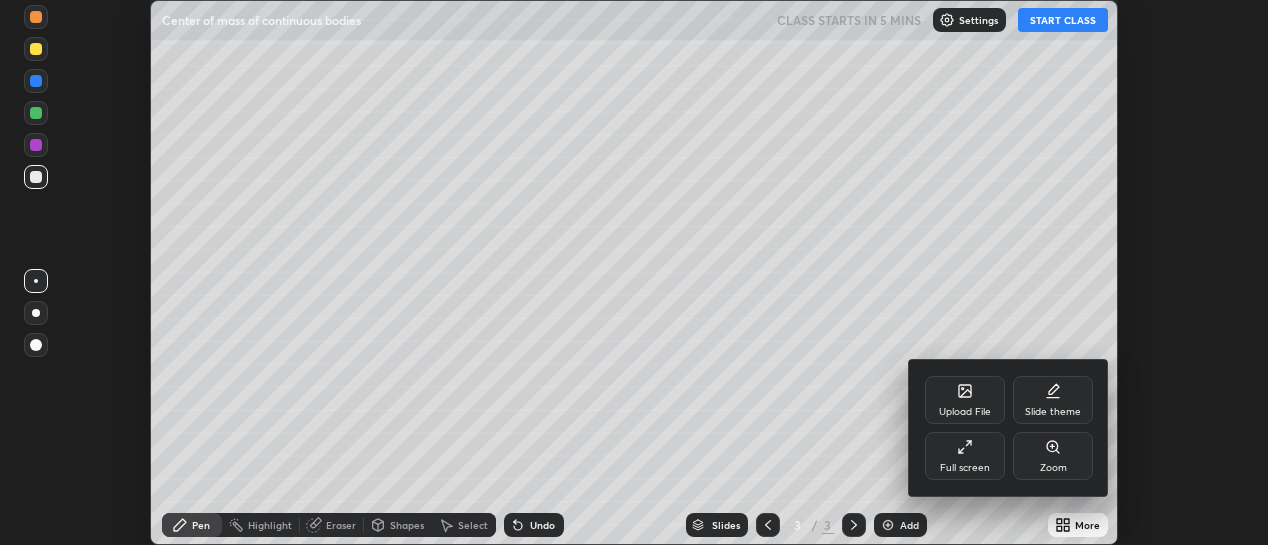 click on "Full screen" at bounding box center (965, 468) 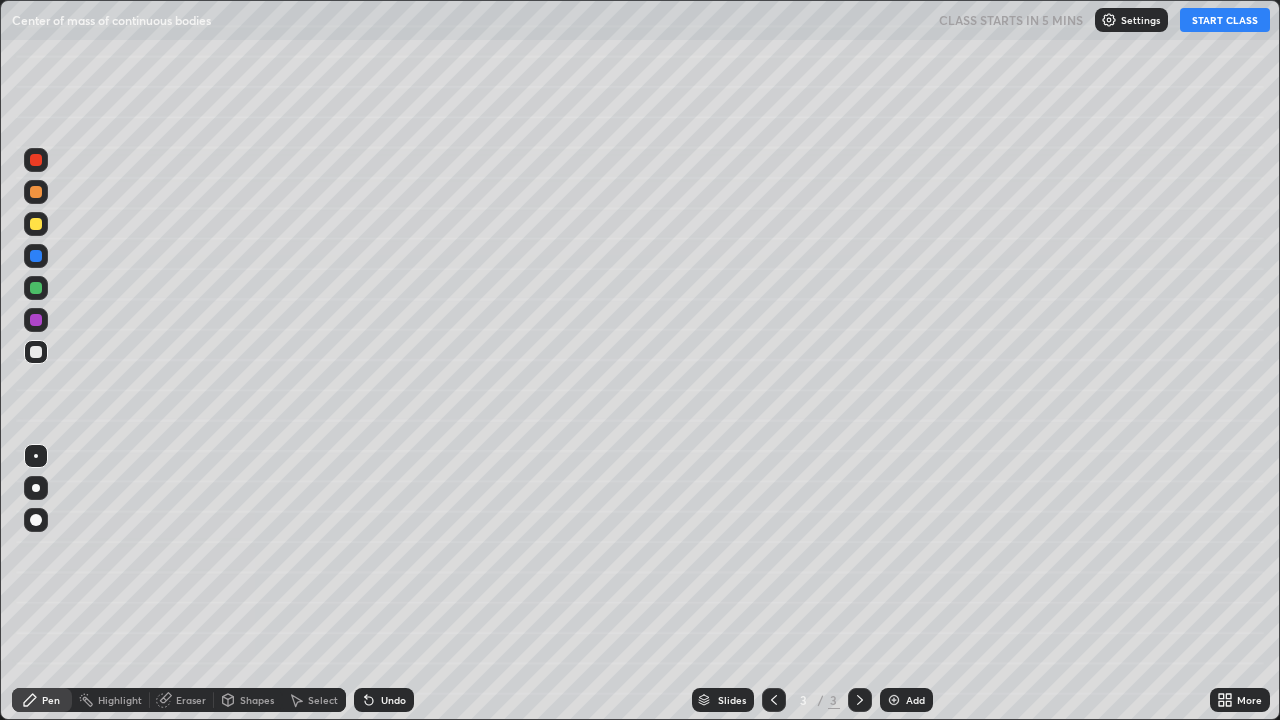 scroll, scrollTop: 99280, scrollLeft: 98720, axis: both 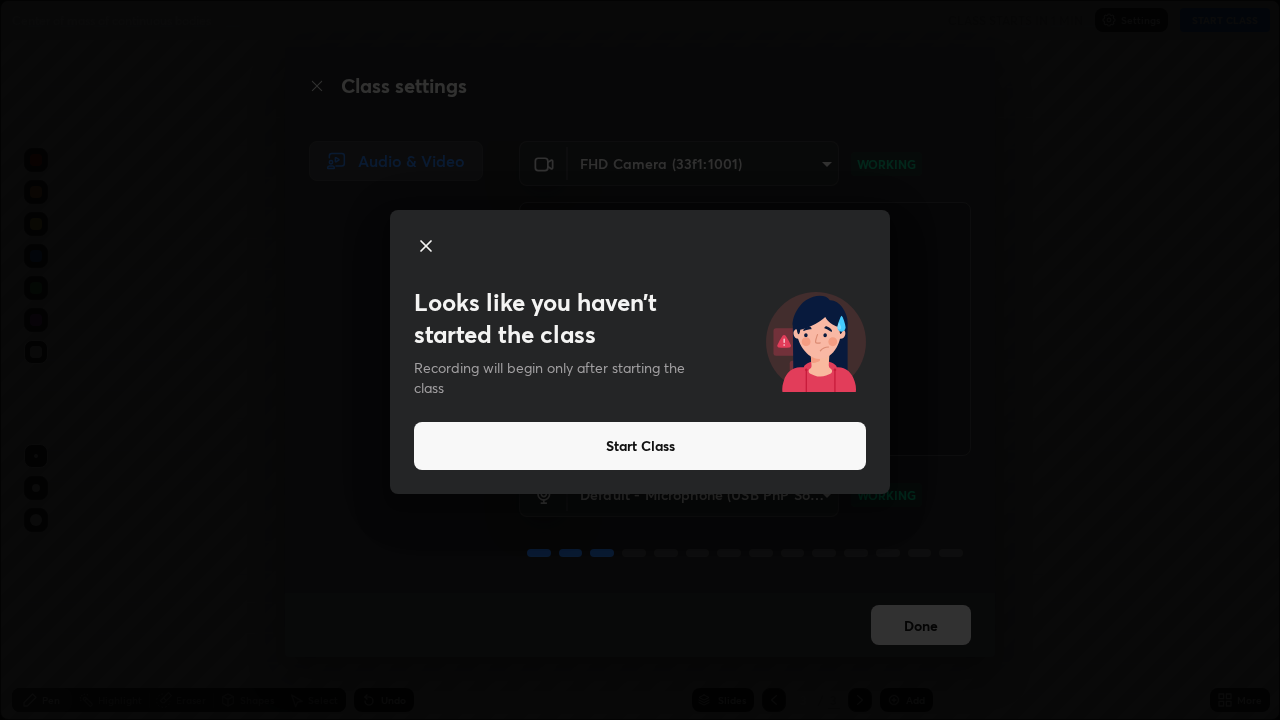 click 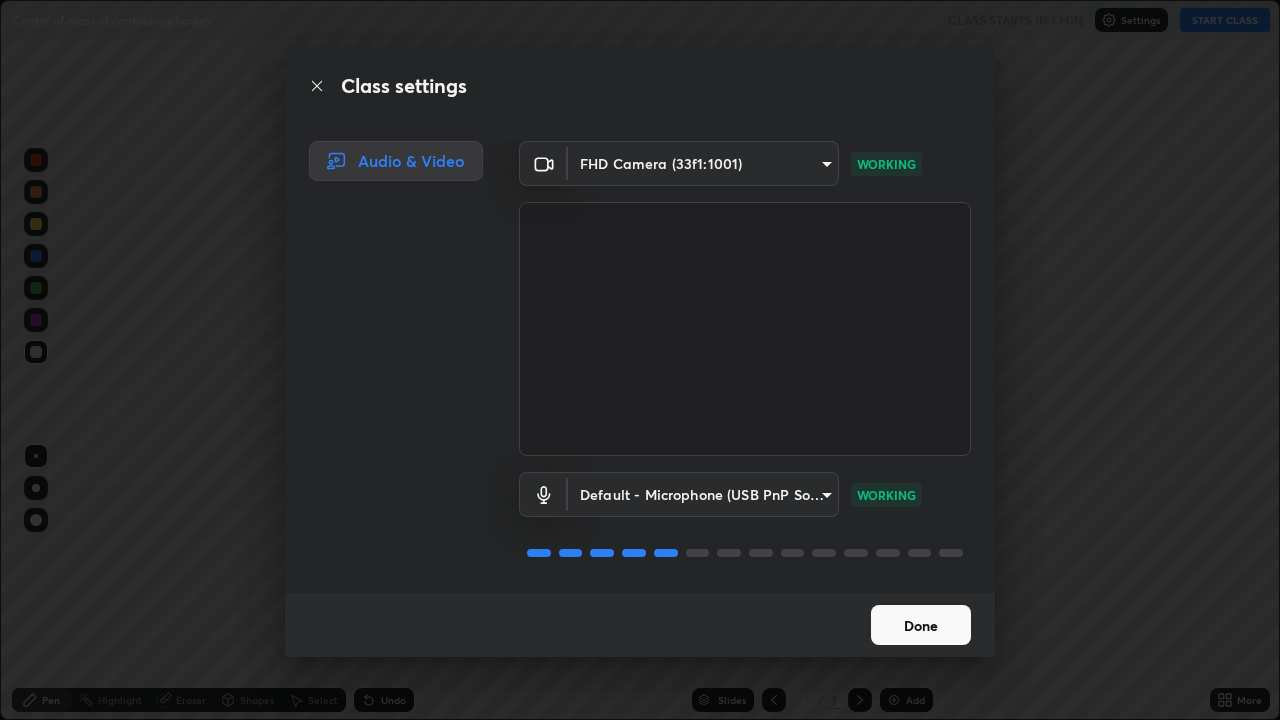 click on "Done" at bounding box center (921, 625) 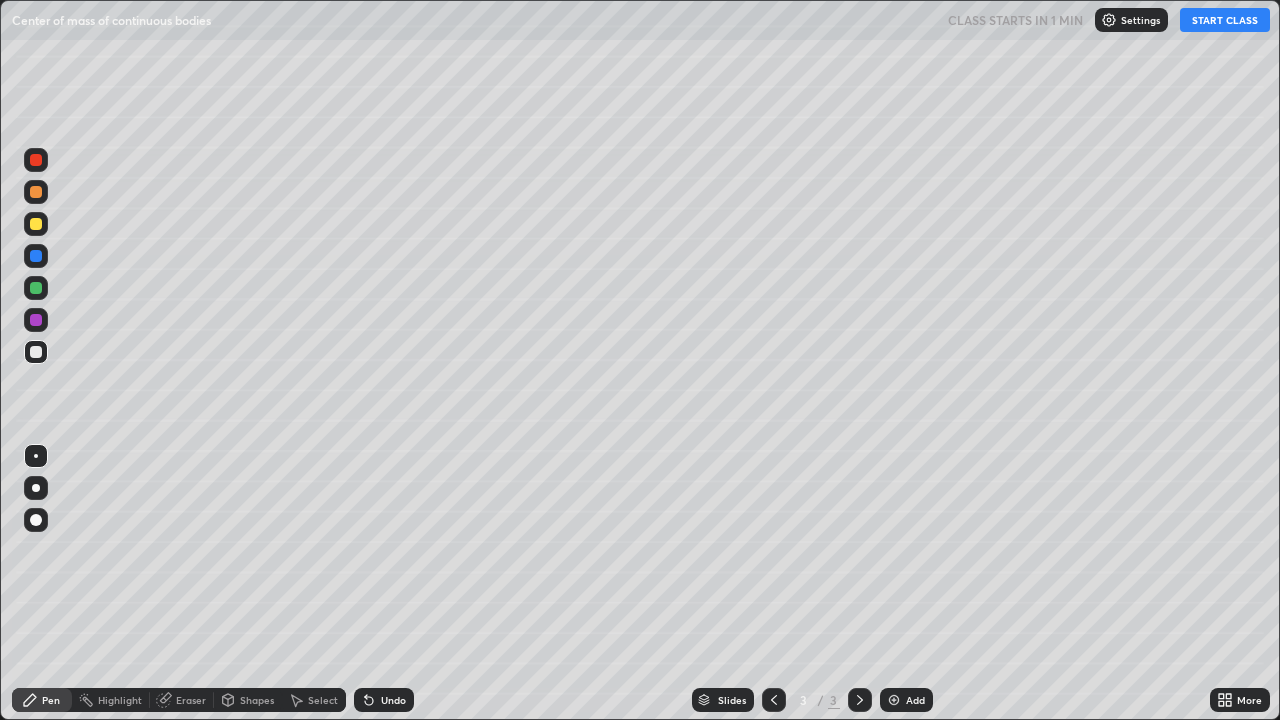 click at bounding box center (36, 488) 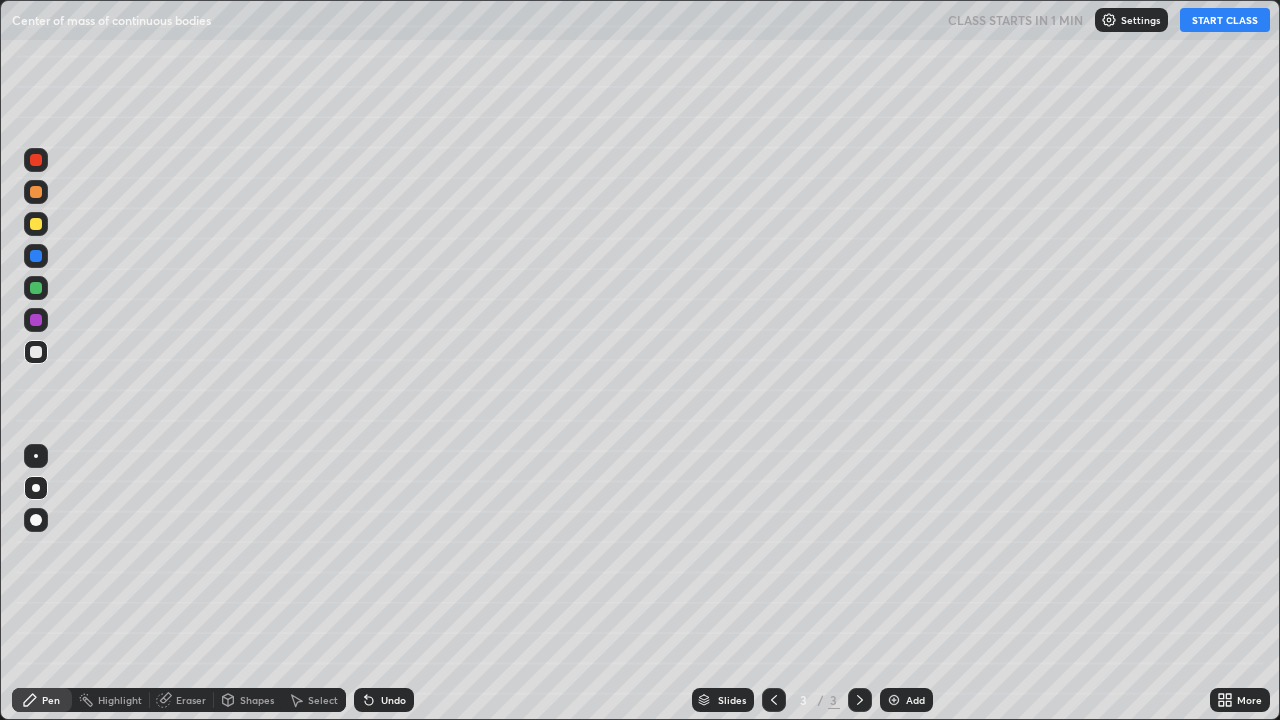 click on "START CLASS" at bounding box center [1225, 20] 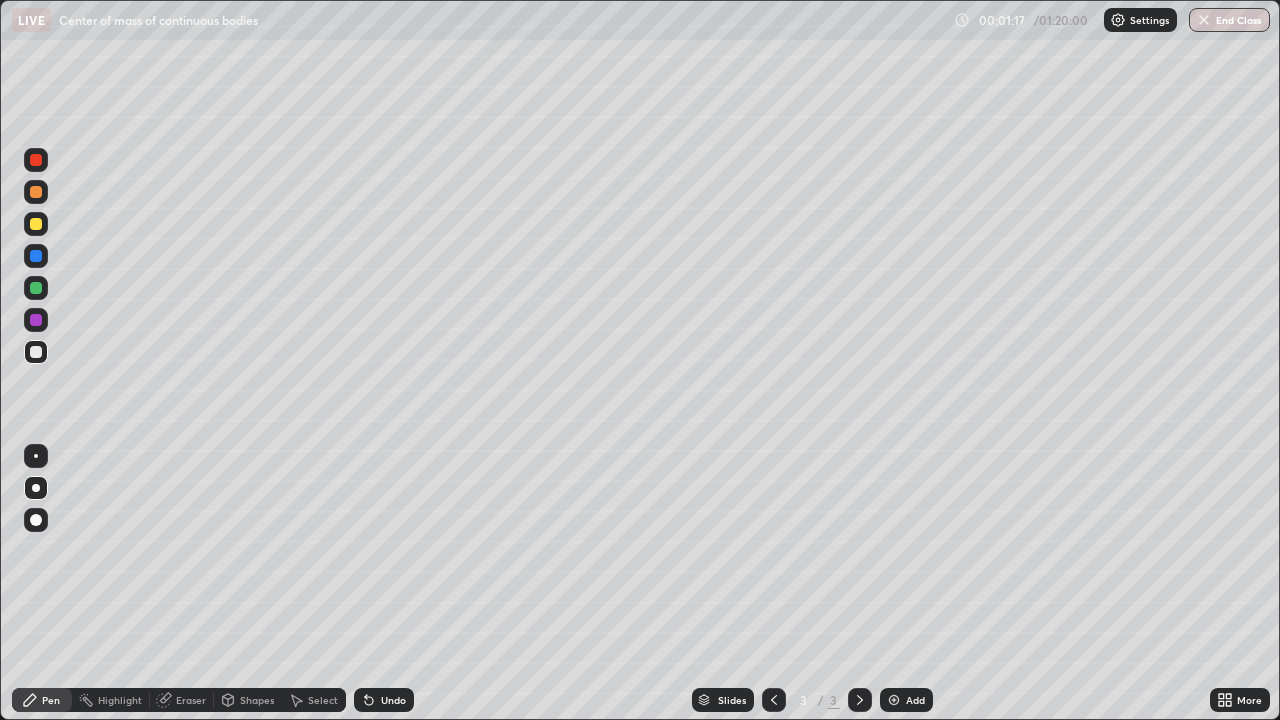 click on "Shapes" at bounding box center [257, 700] 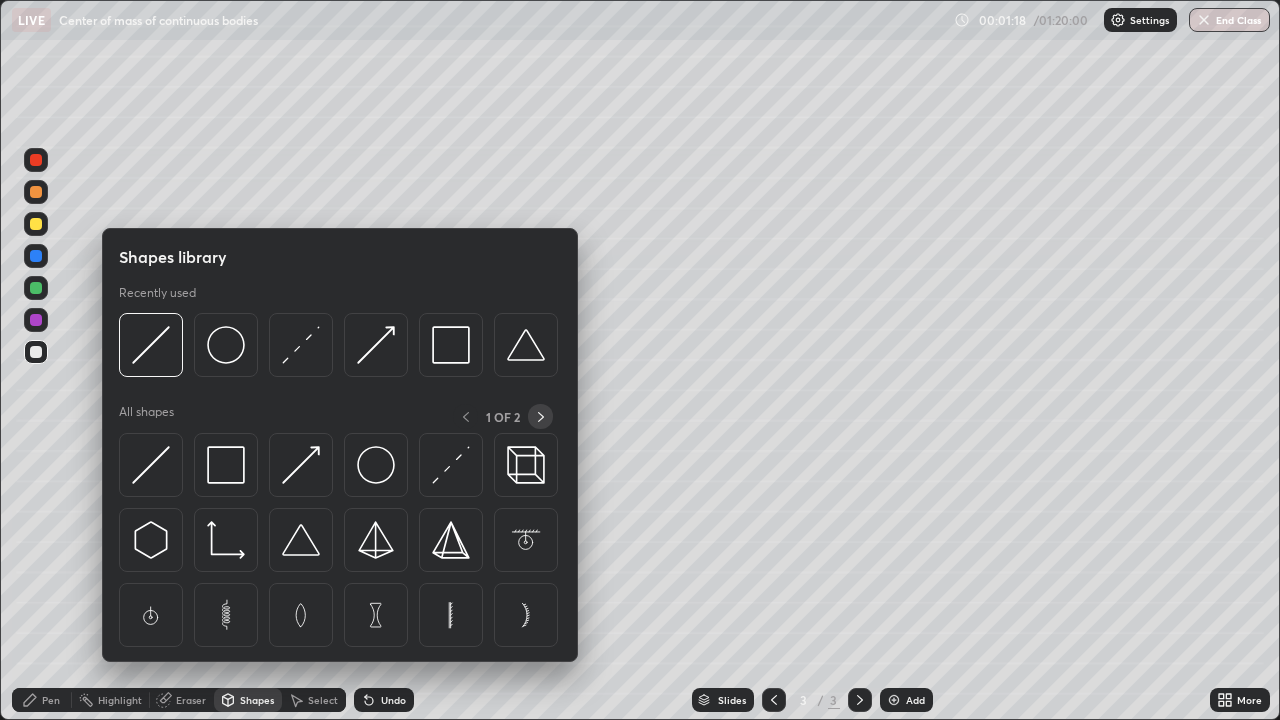 click 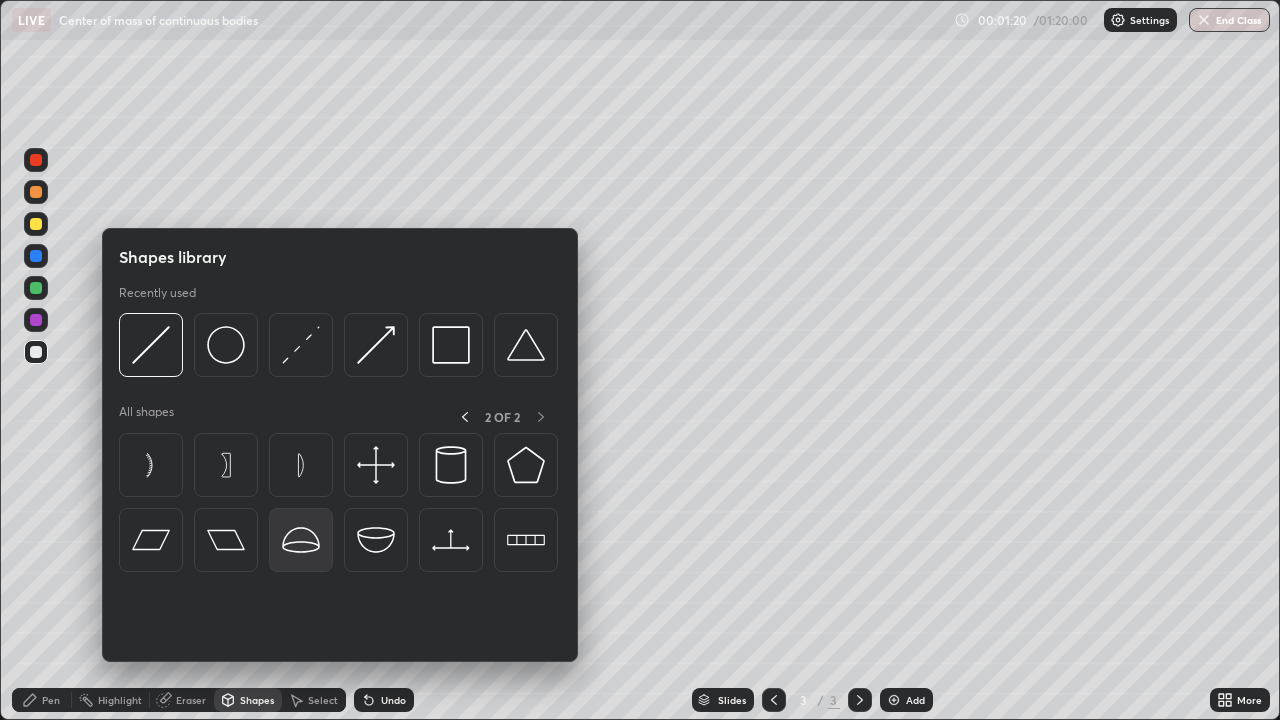 click at bounding box center (301, 540) 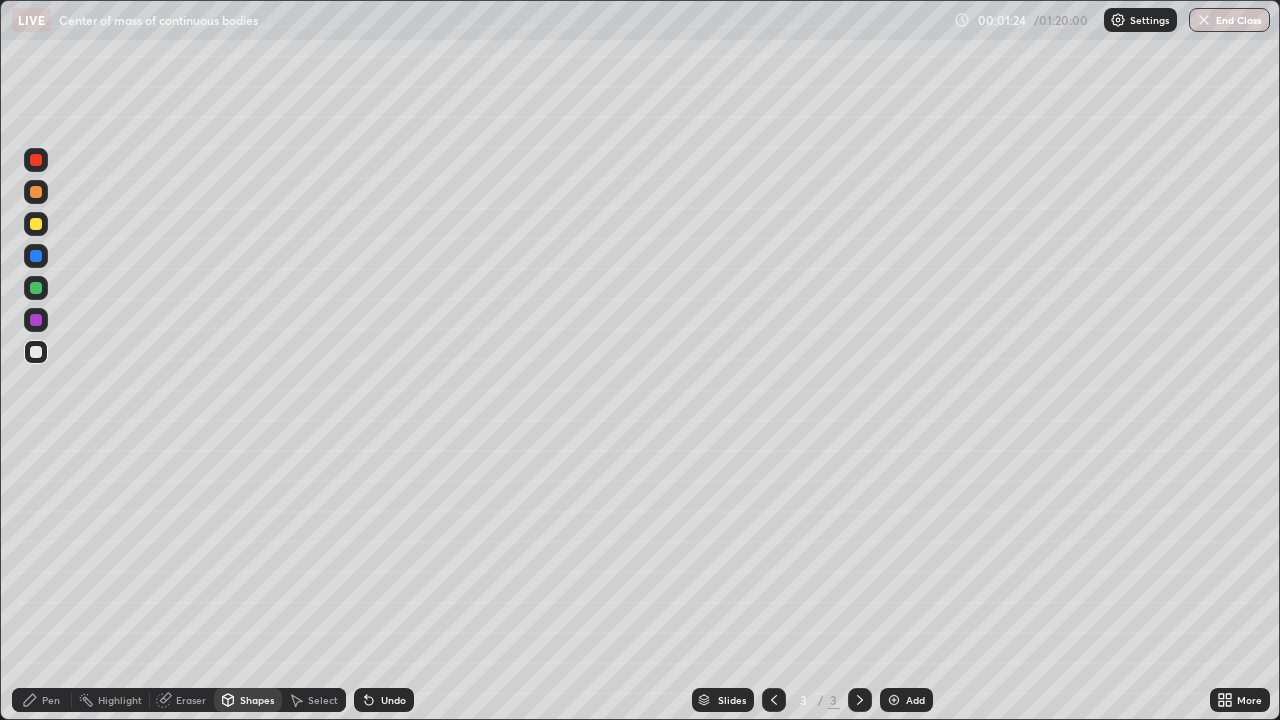 click 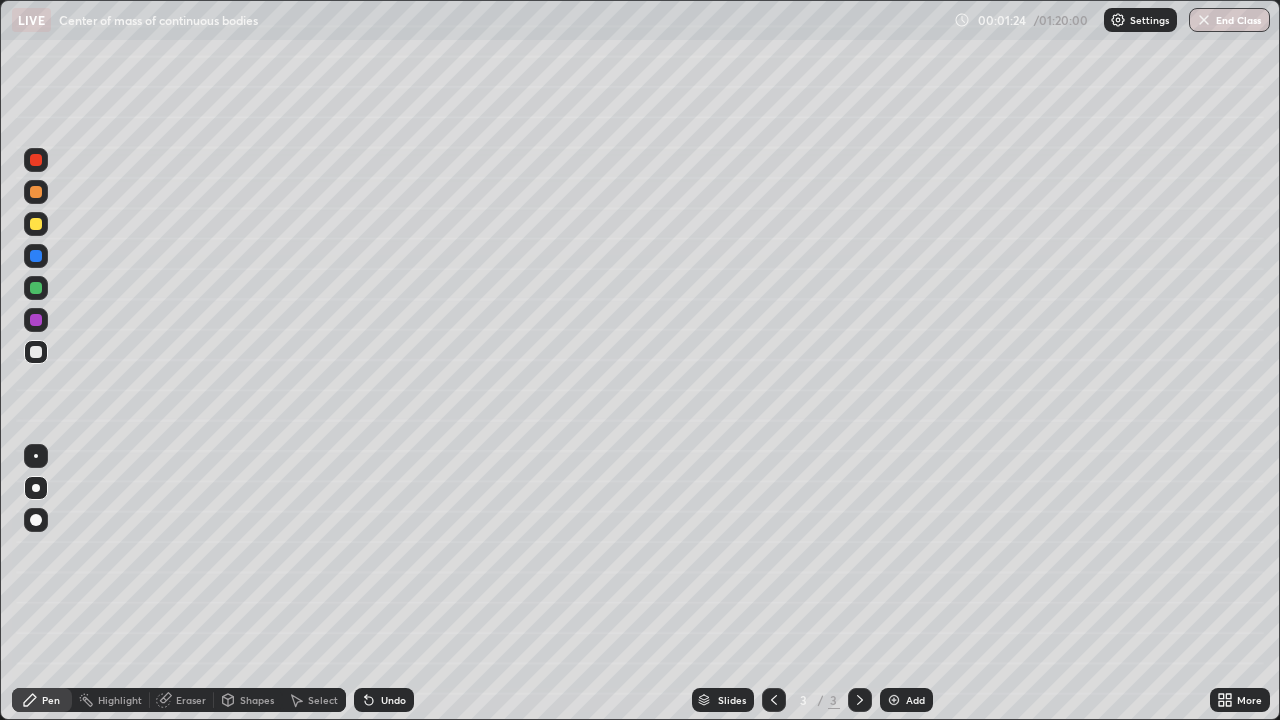 click at bounding box center [36, 456] 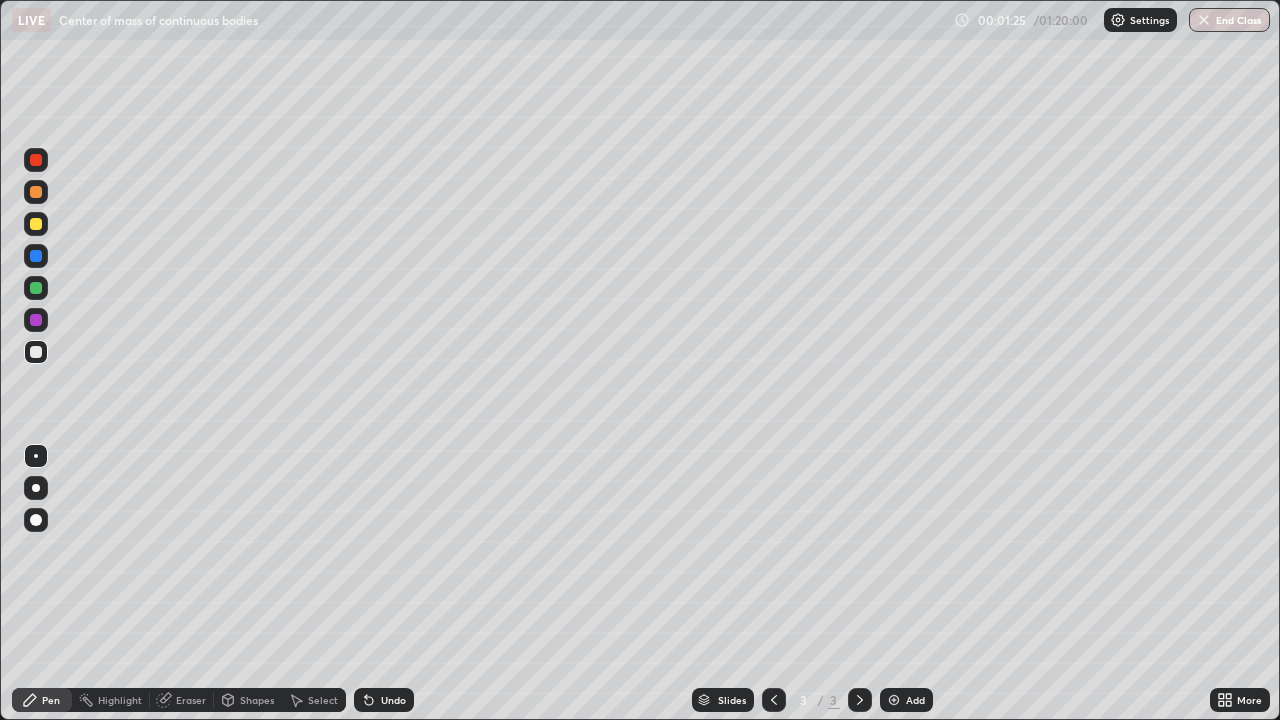 click 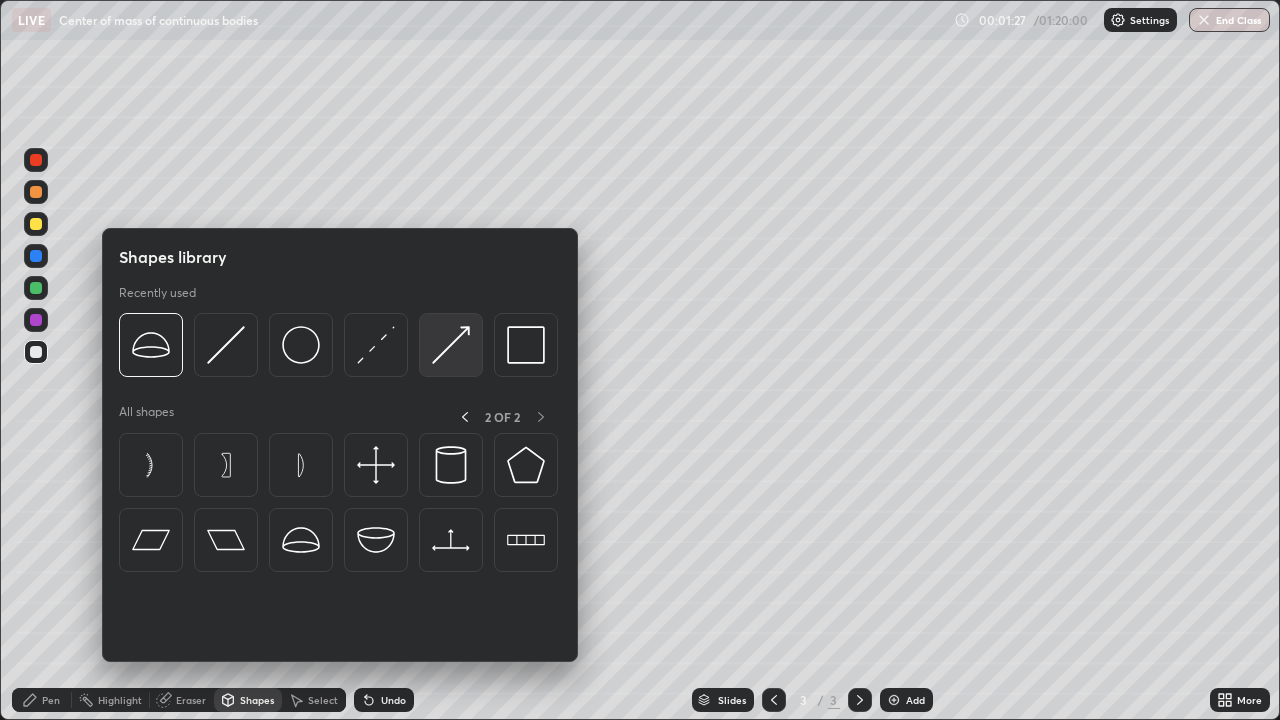 click at bounding box center (451, 345) 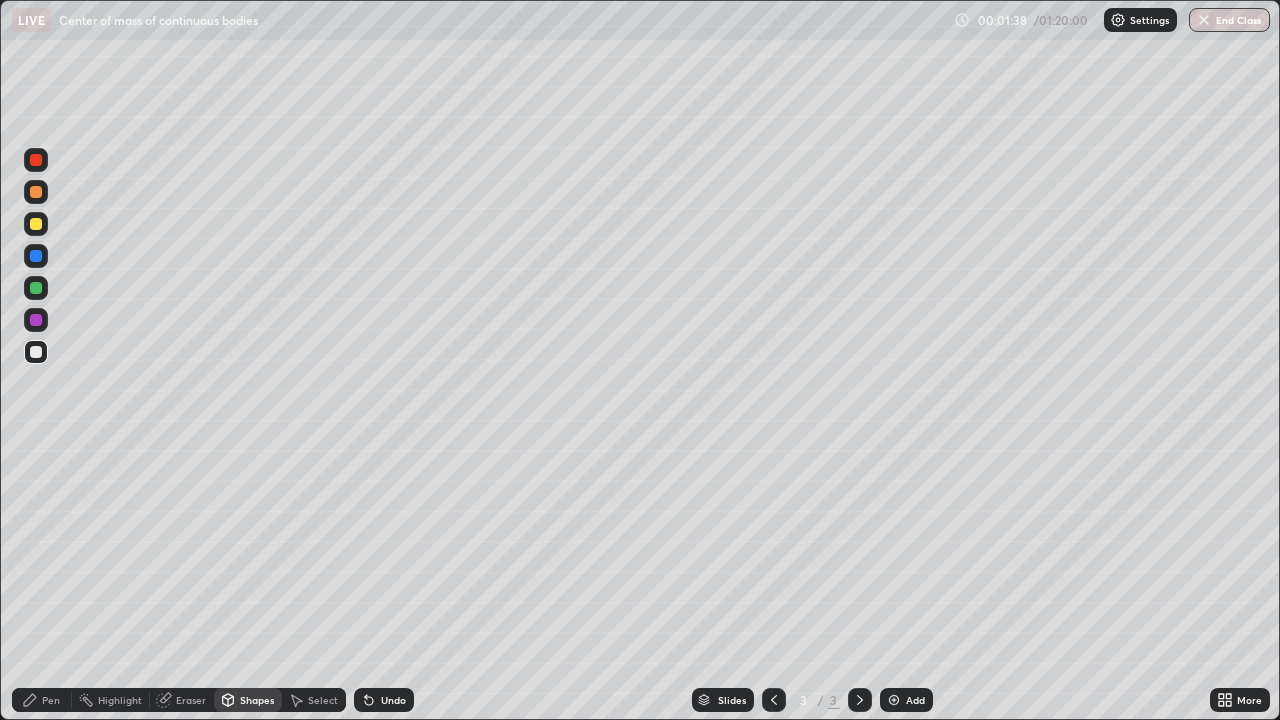 click on "Pen" at bounding box center (42, 700) 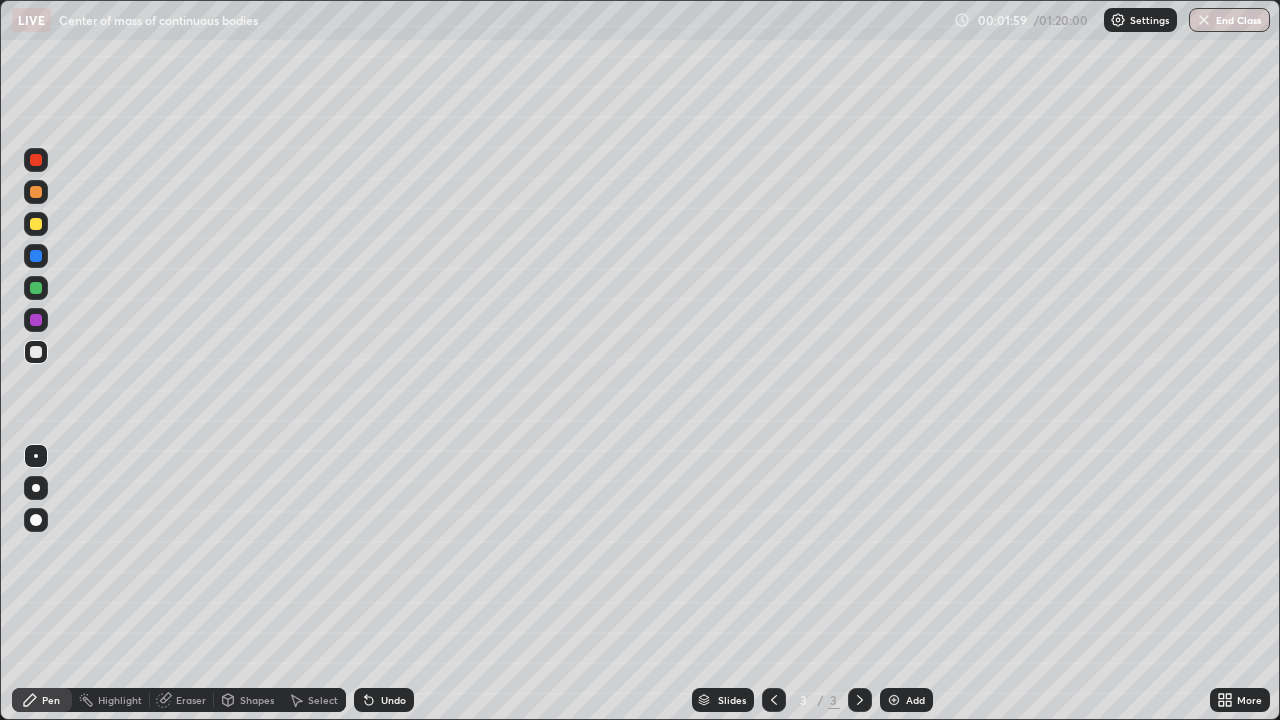 click on "Shapes" at bounding box center (257, 700) 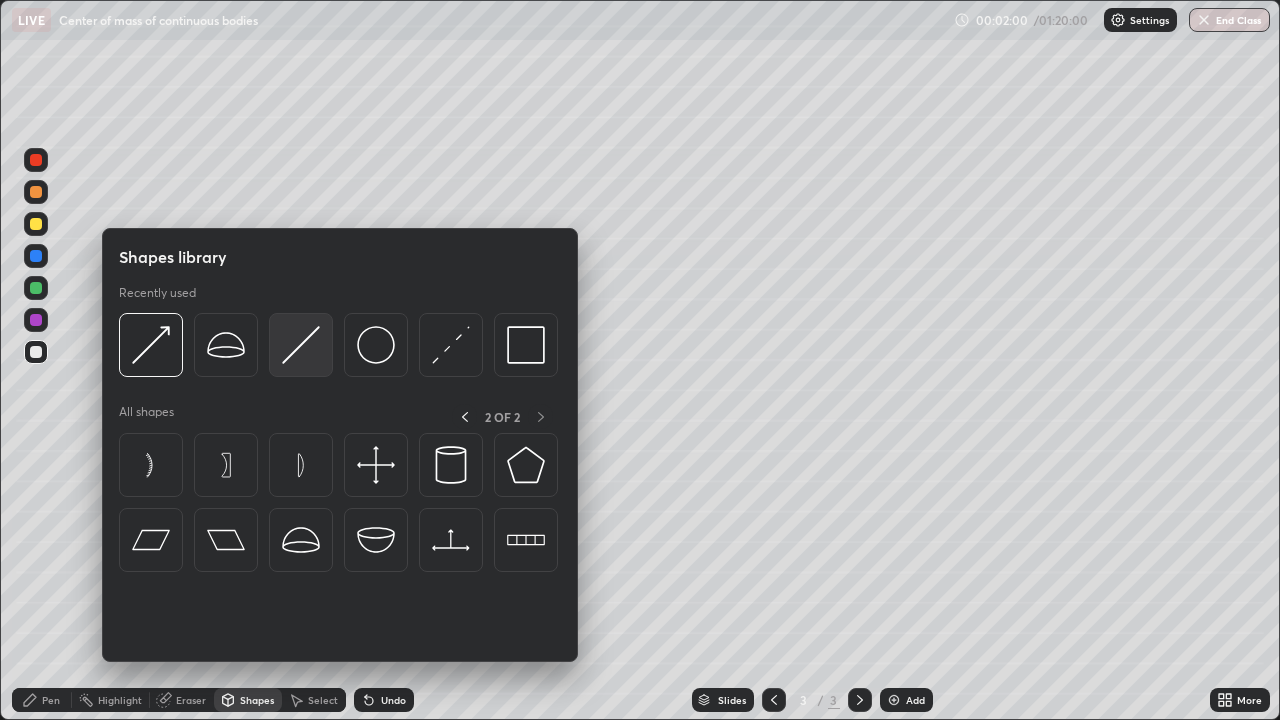 click at bounding box center (301, 345) 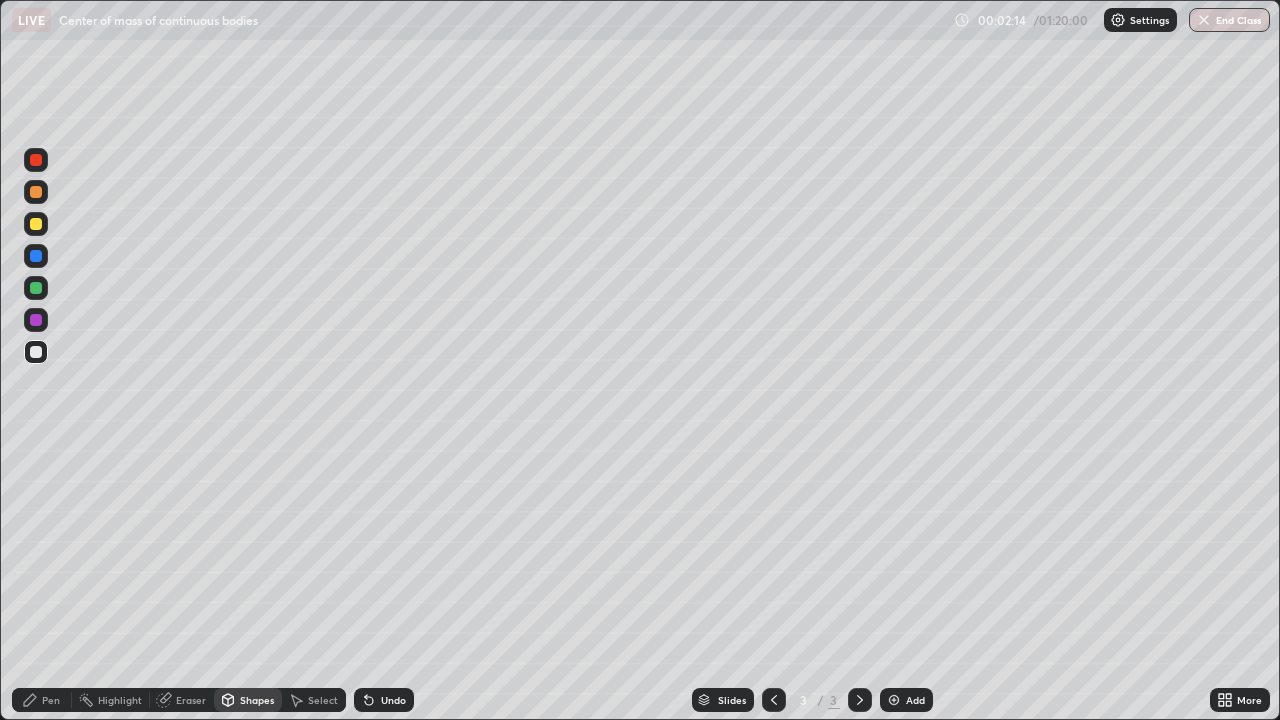 click at bounding box center [36, 320] 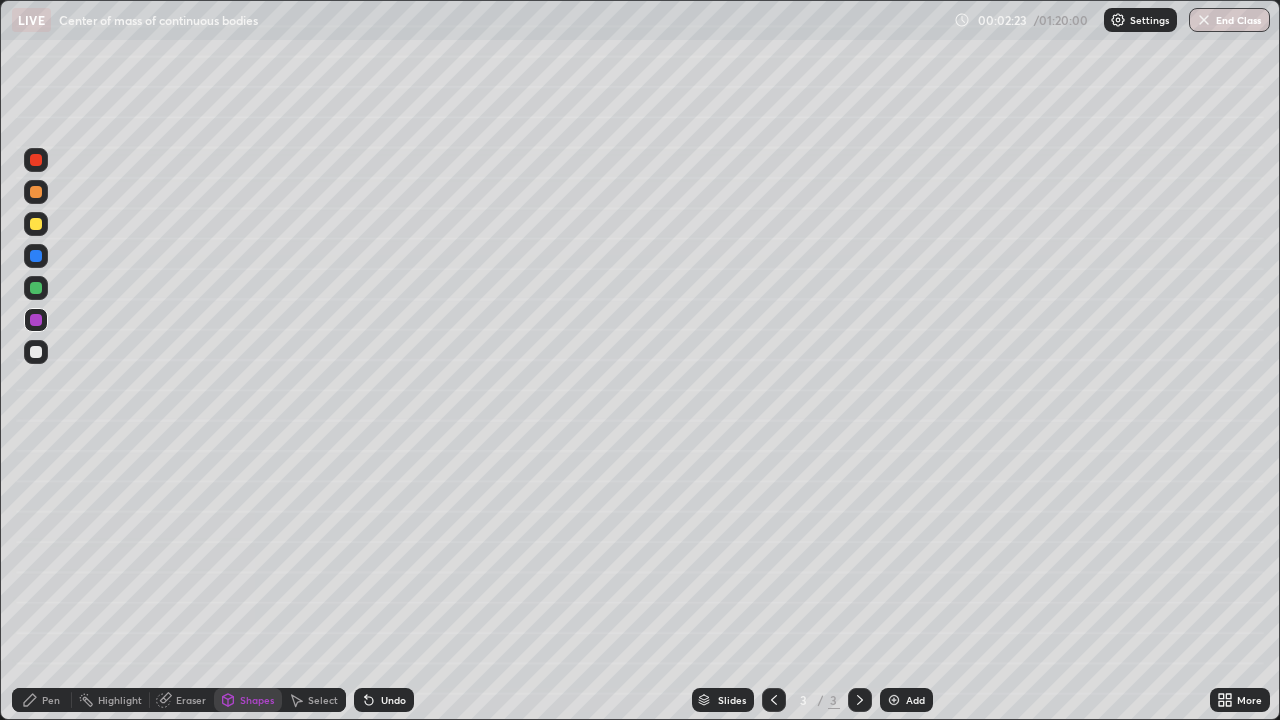 click on "Shapes" at bounding box center [257, 700] 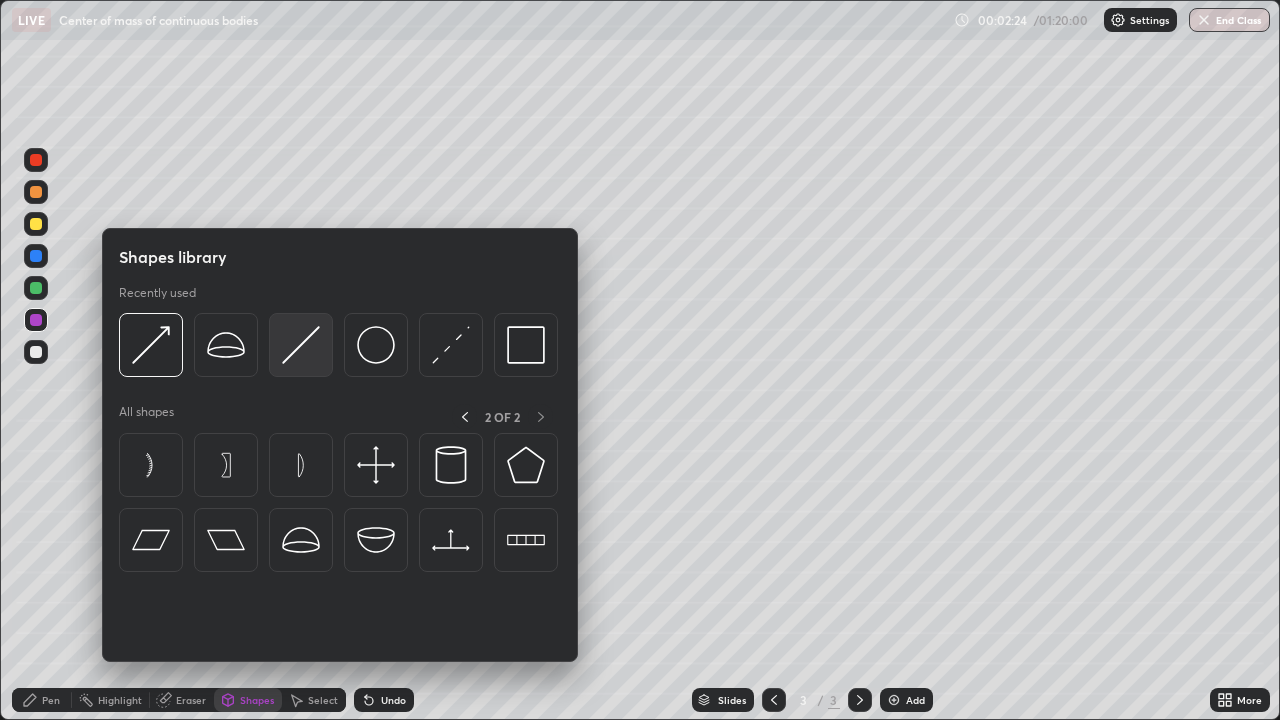 click at bounding box center (301, 345) 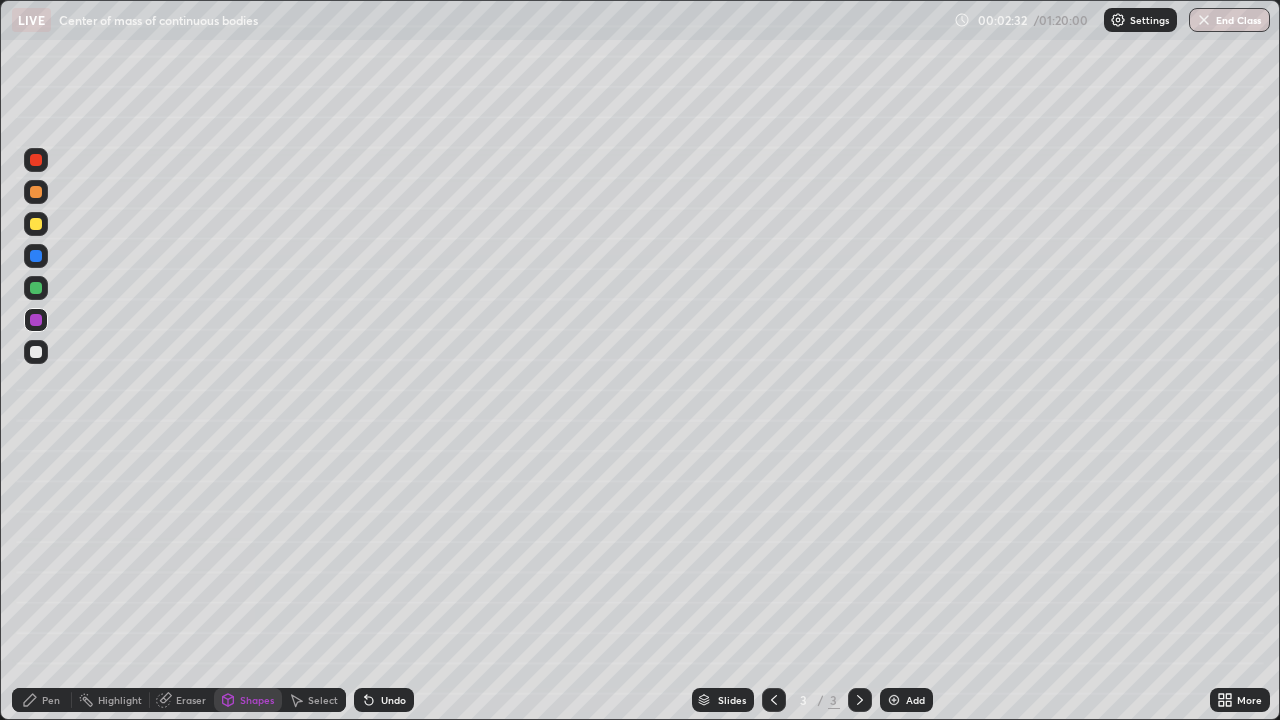 click on "Pen" at bounding box center [51, 700] 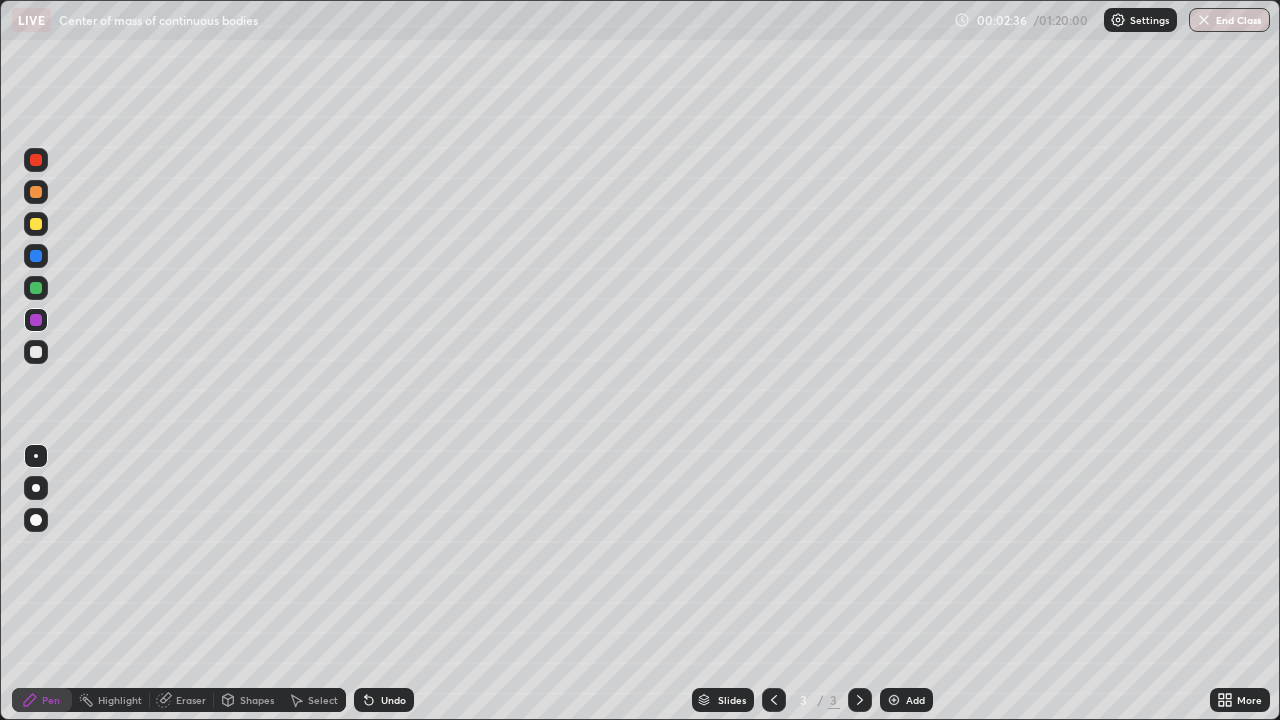 click on "Shapes" at bounding box center (257, 700) 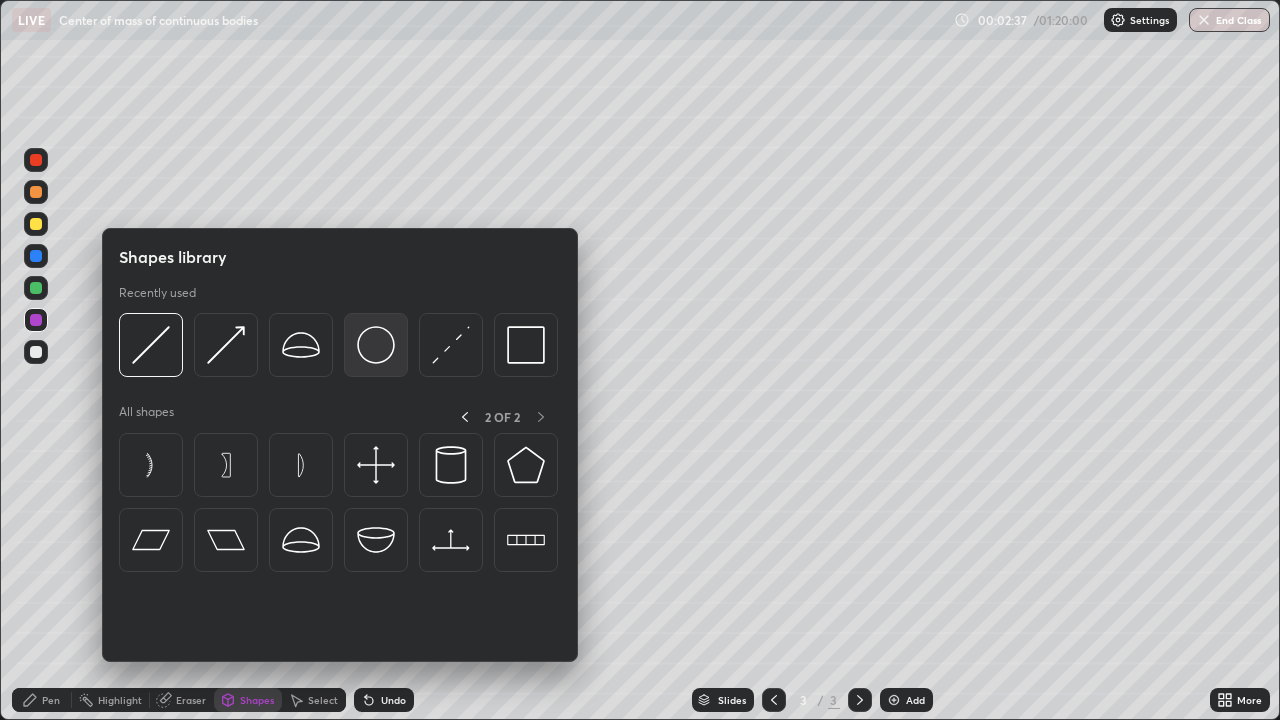 click at bounding box center (376, 345) 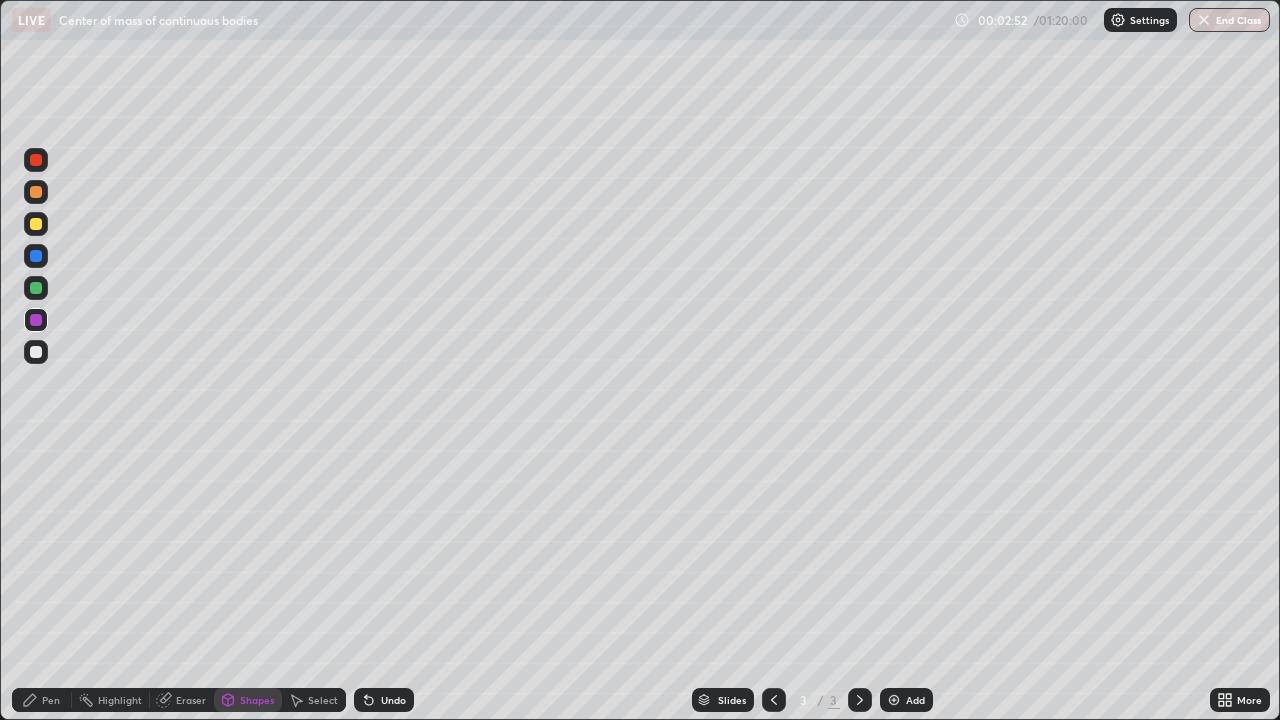 click 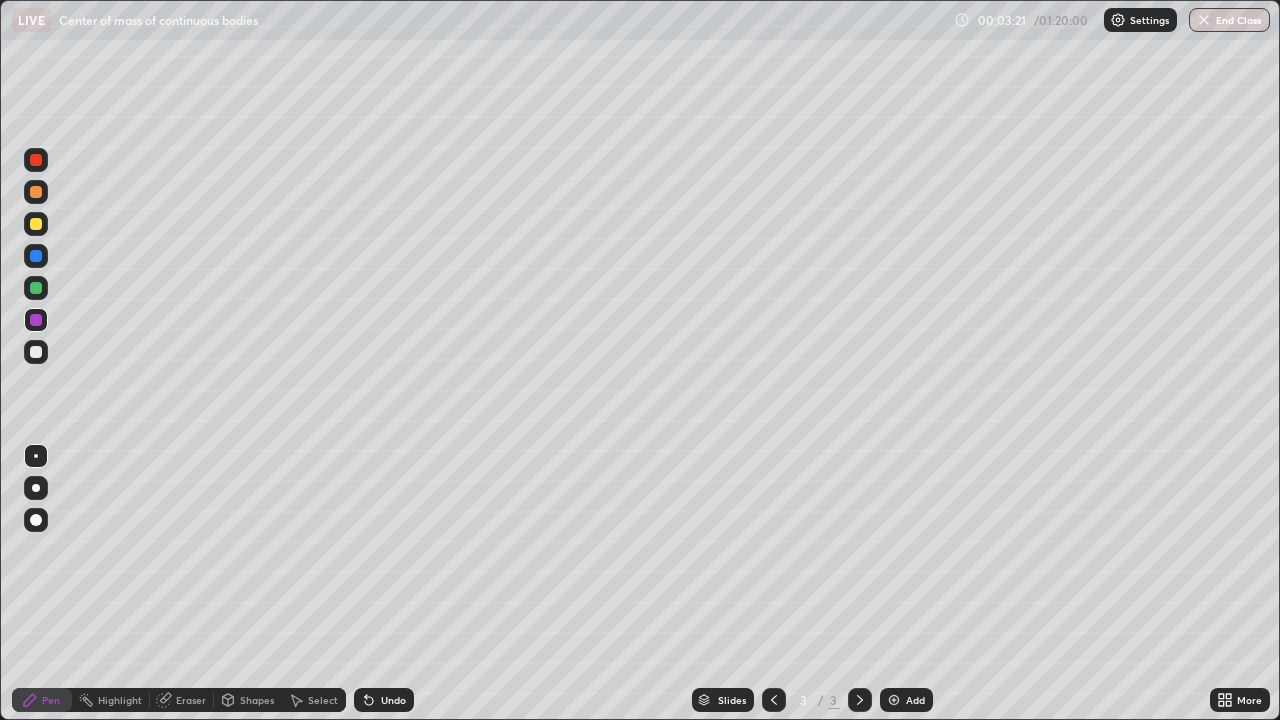 click at bounding box center [36, 352] 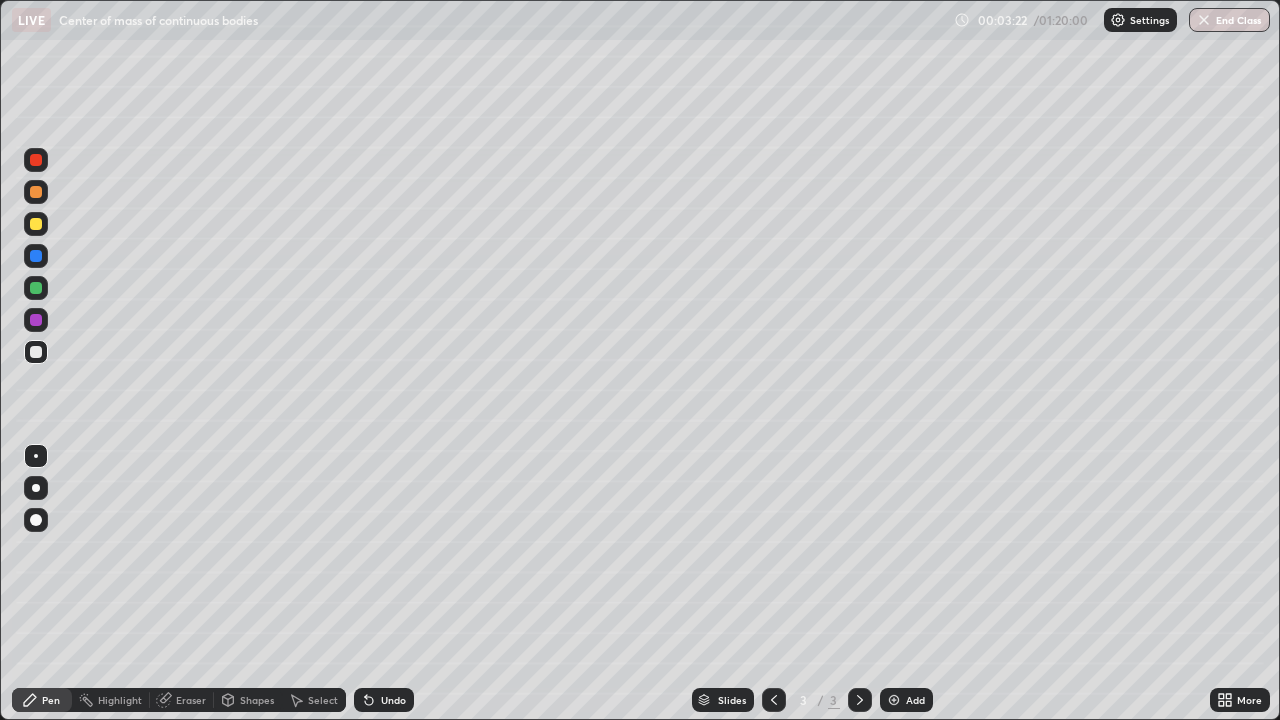 click at bounding box center (36, 288) 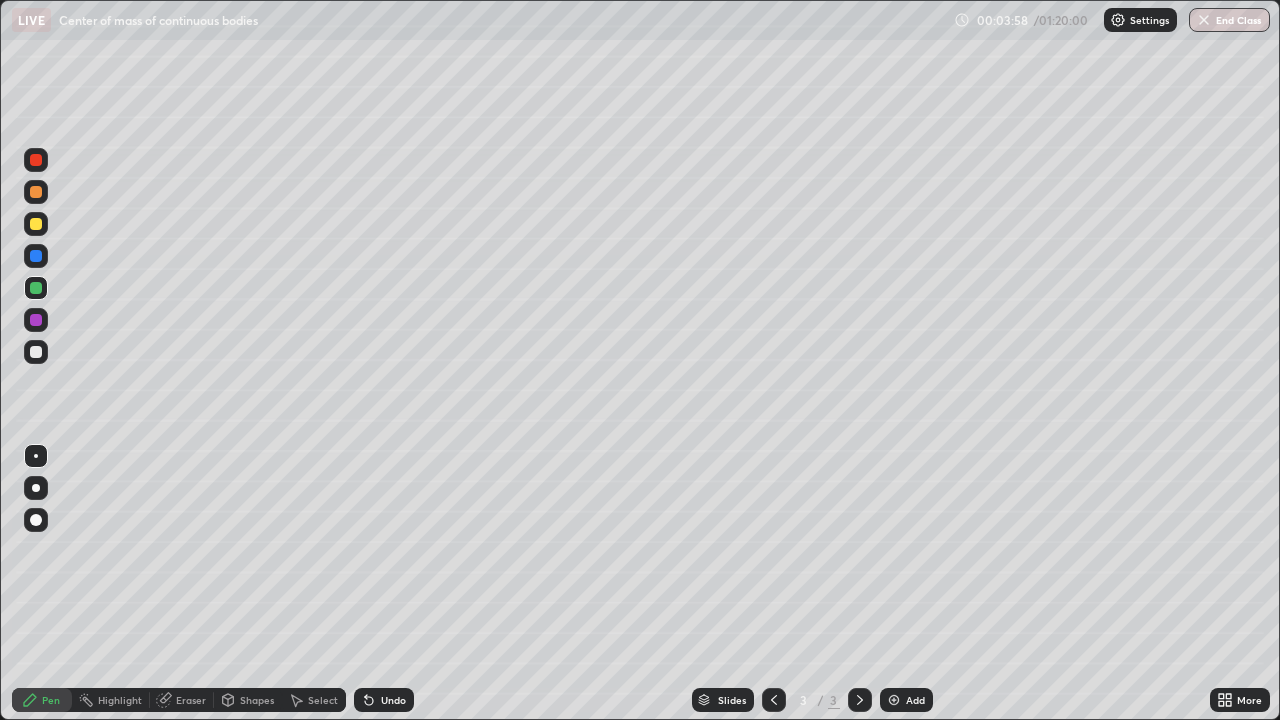 click at bounding box center [36, 352] 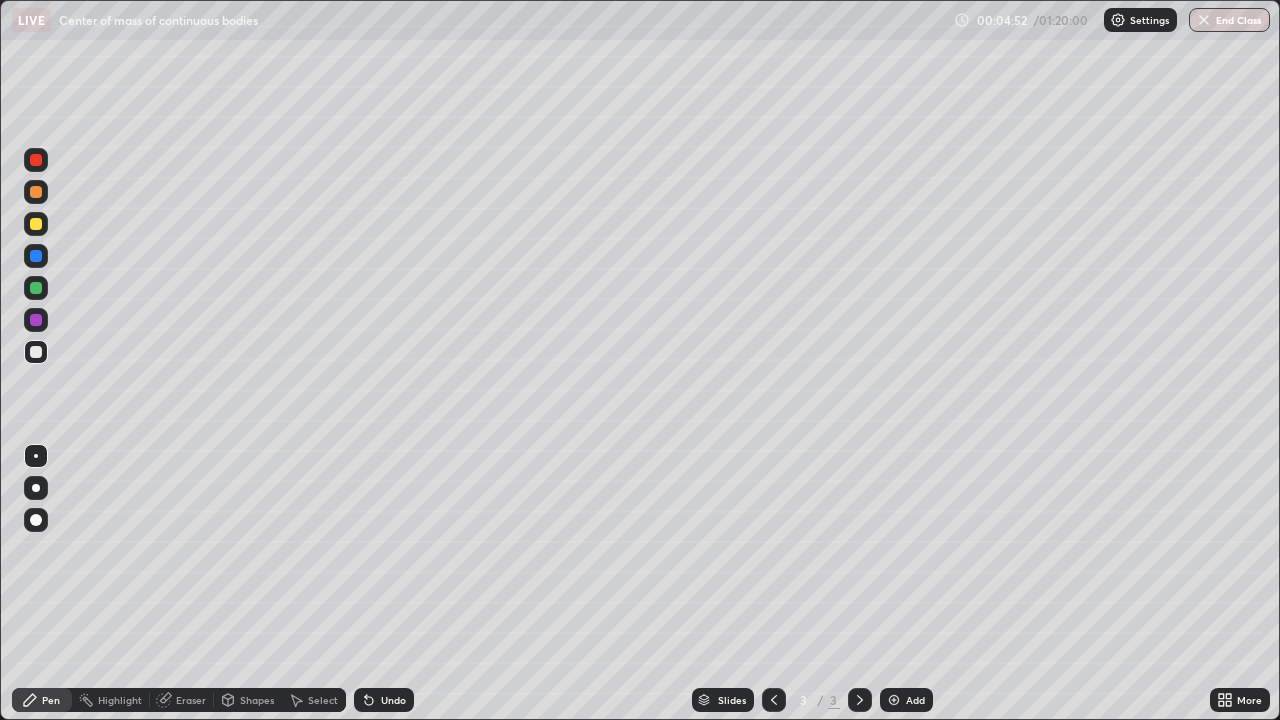 click 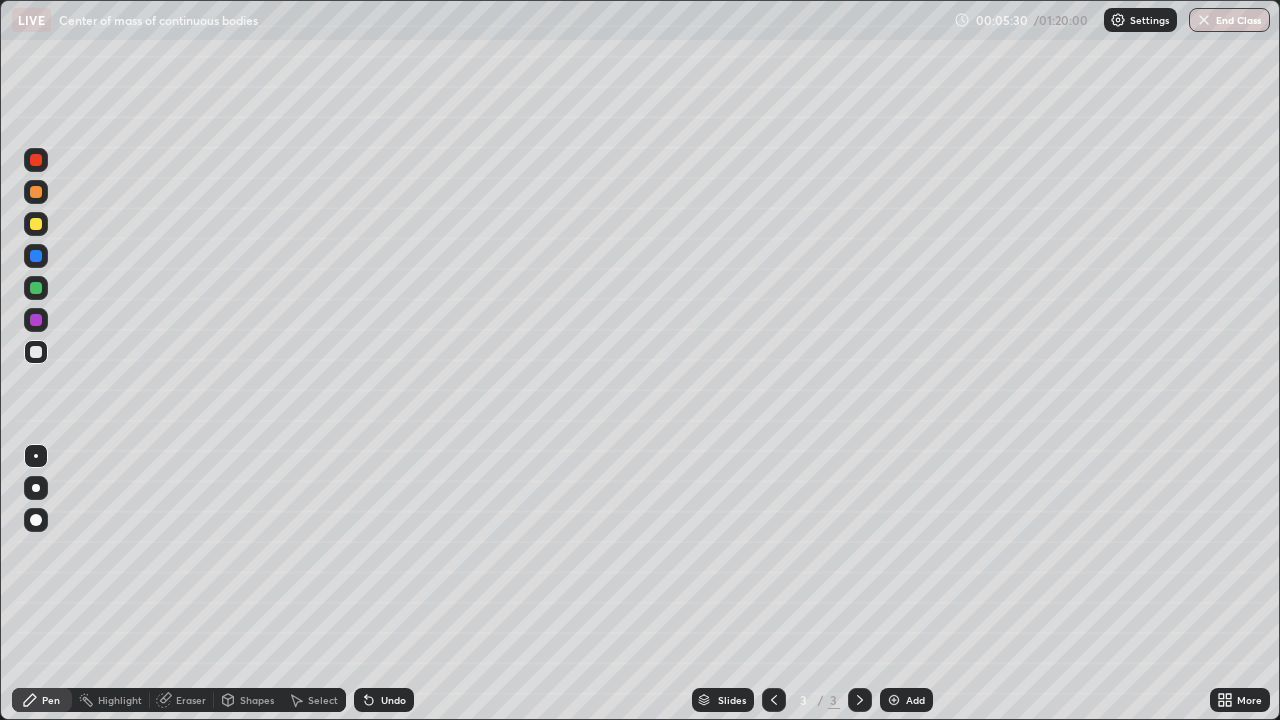click at bounding box center [36, 288] 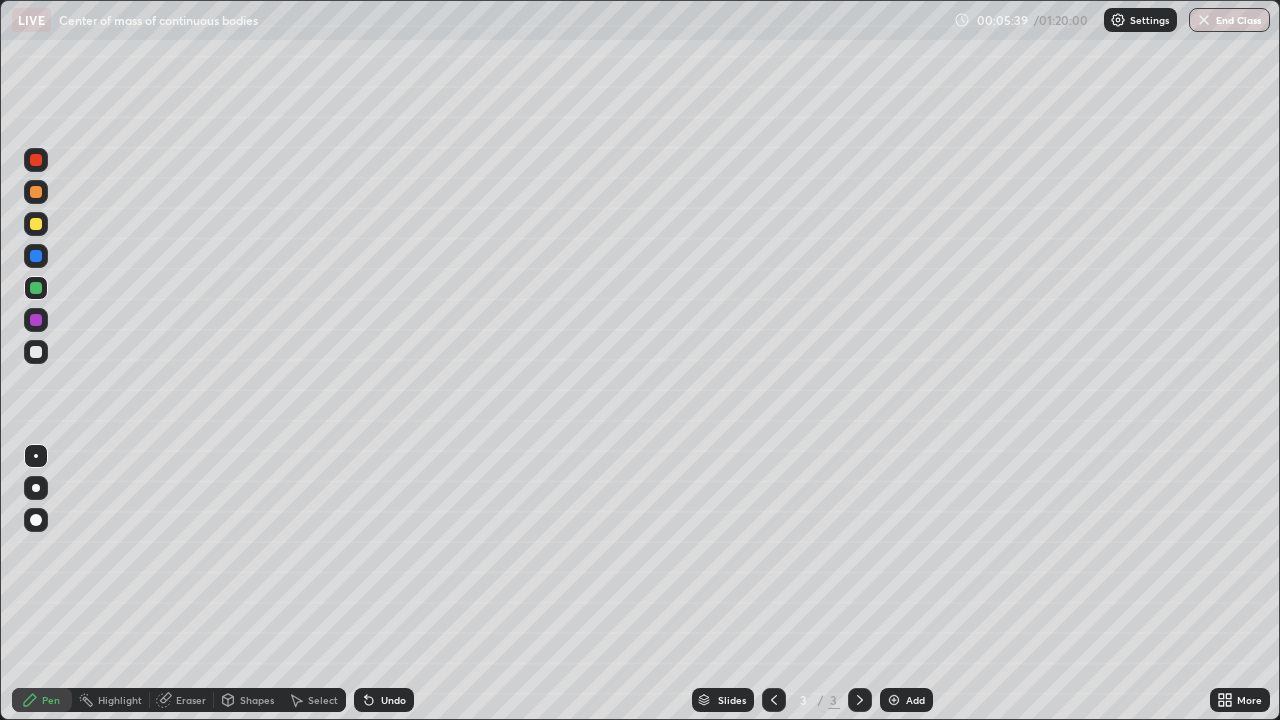 click at bounding box center [36, 352] 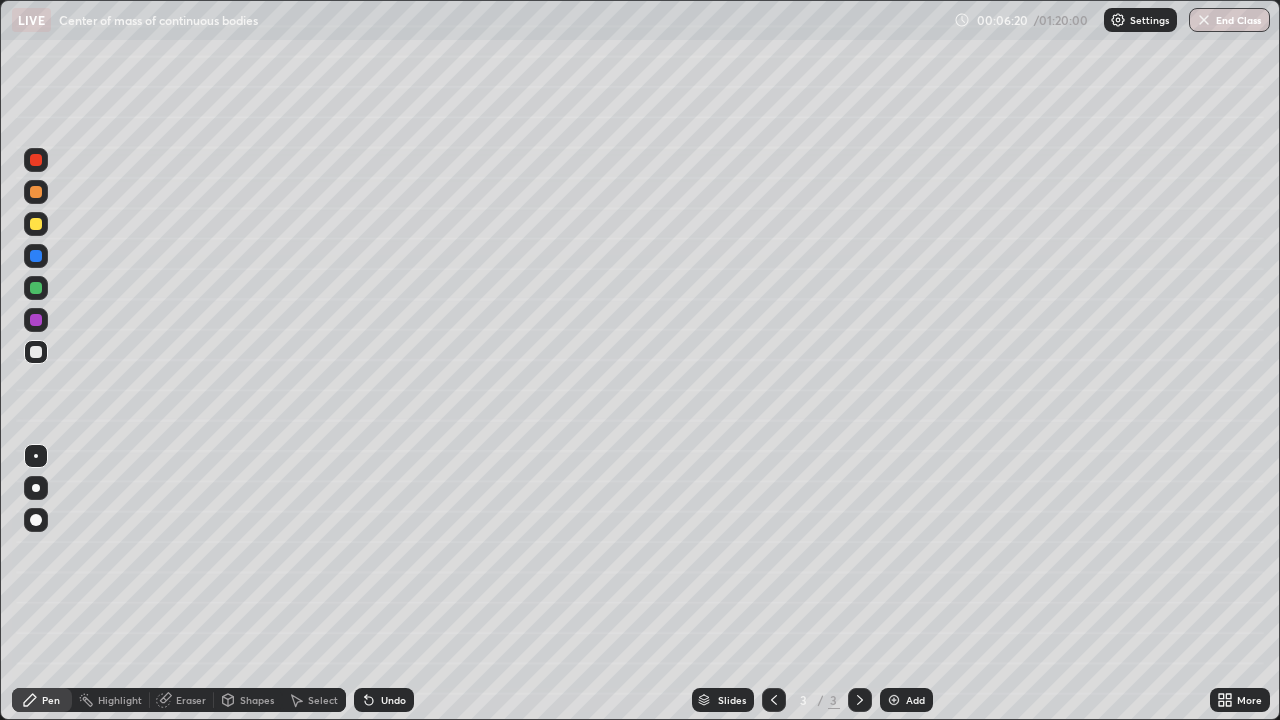 click at bounding box center (36, 224) 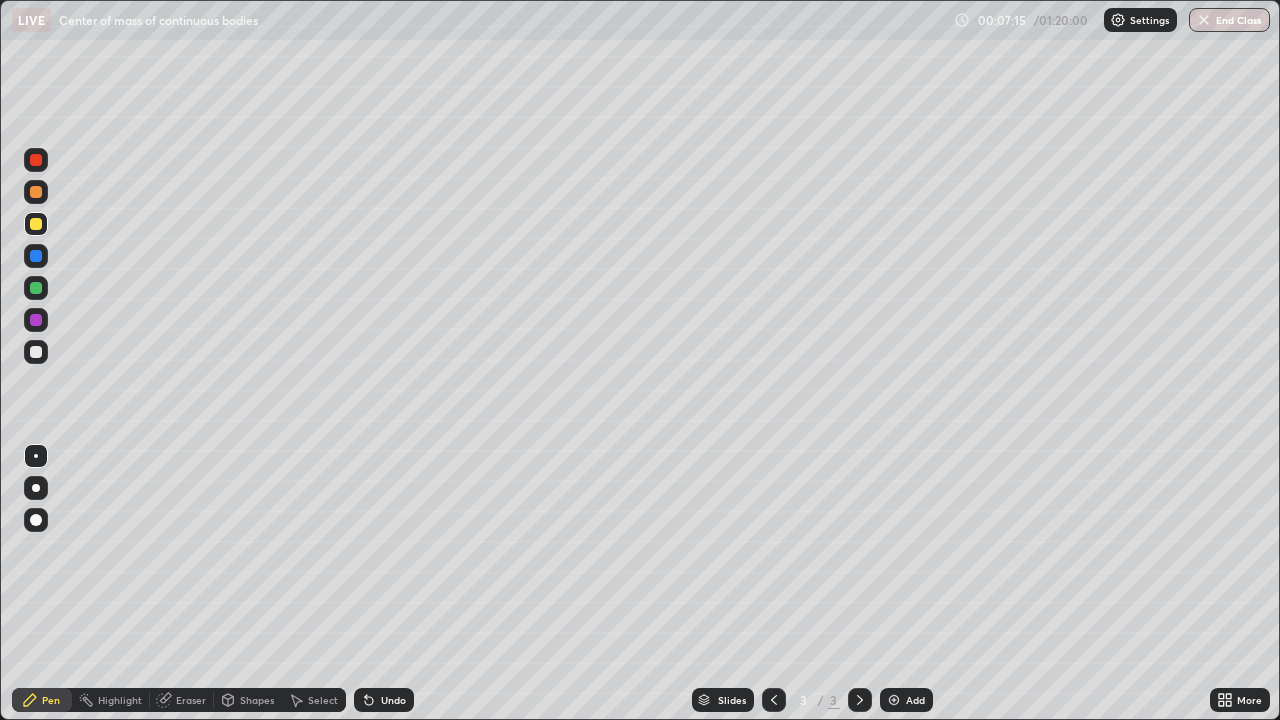 click at bounding box center (36, 352) 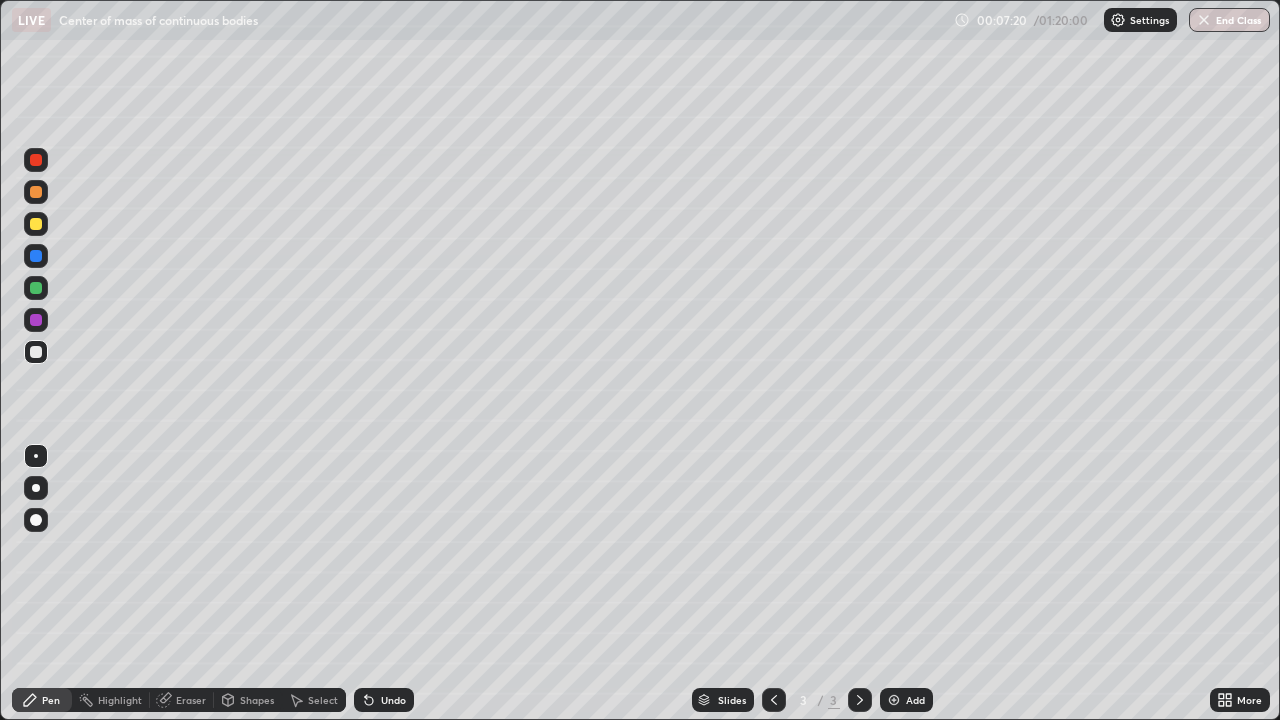 click at bounding box center (36, 352) 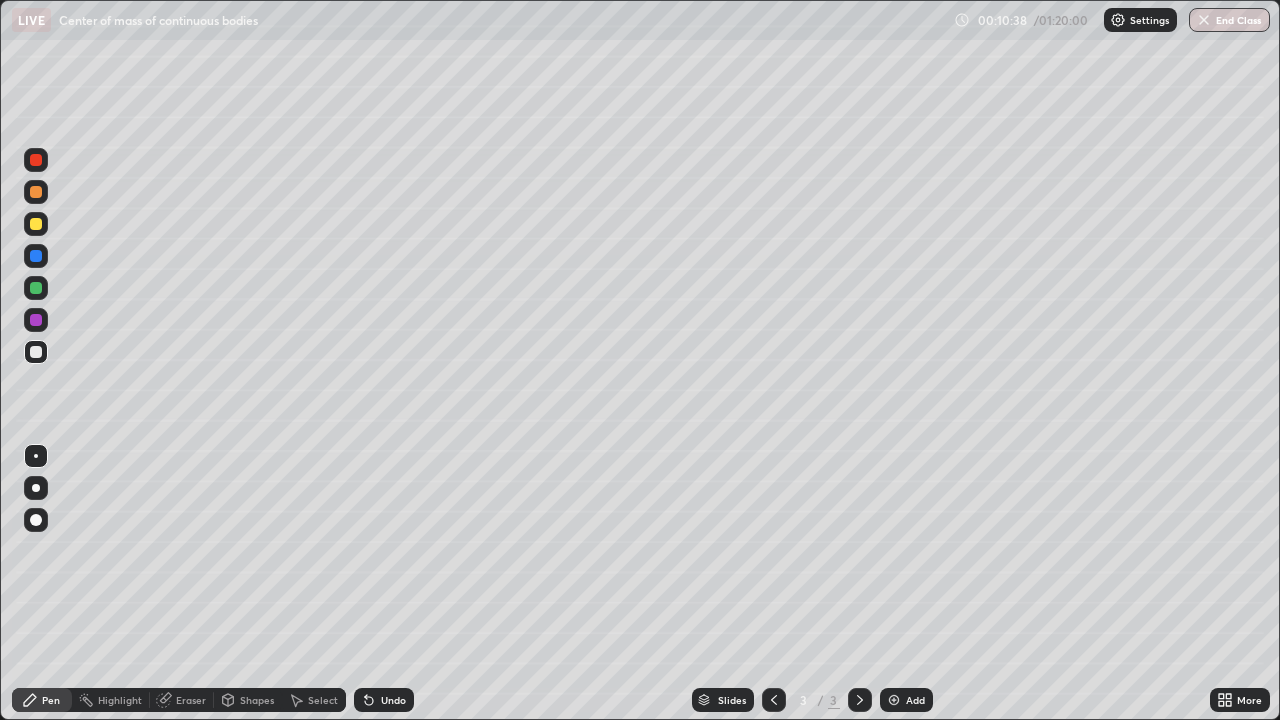 click at bounding box center [894, 700] 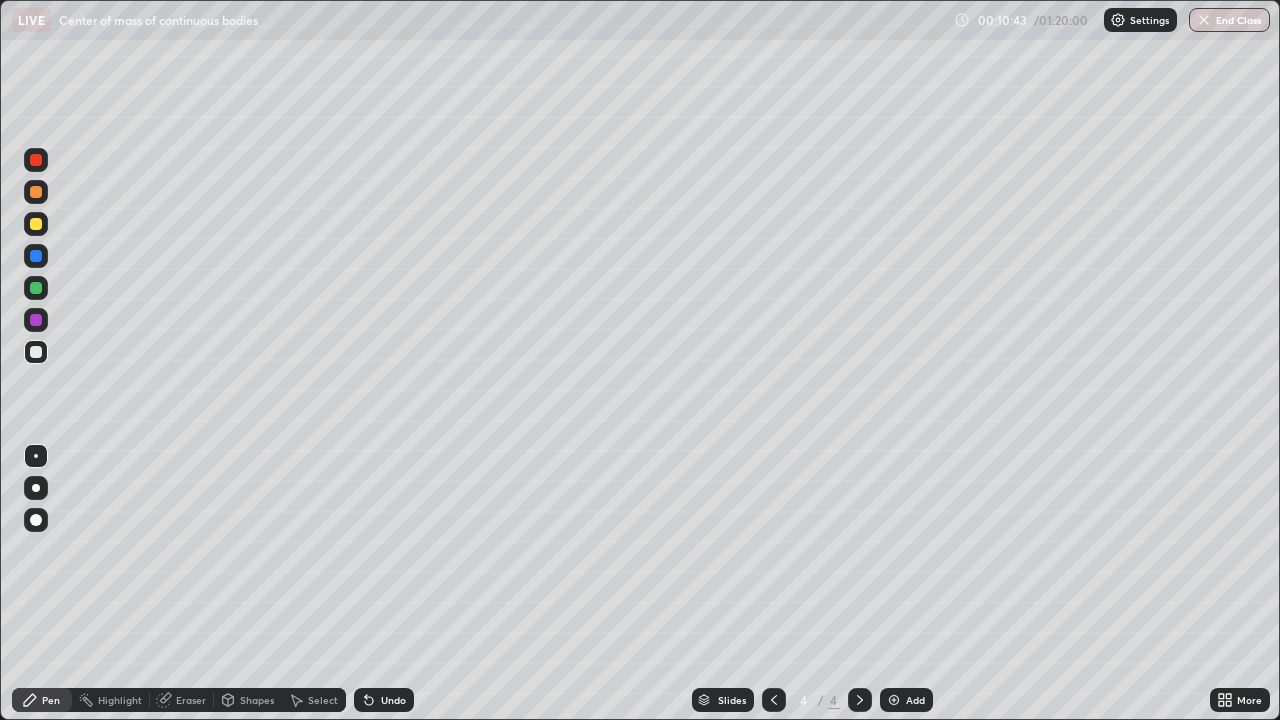 click at bounding box center (36, 488) 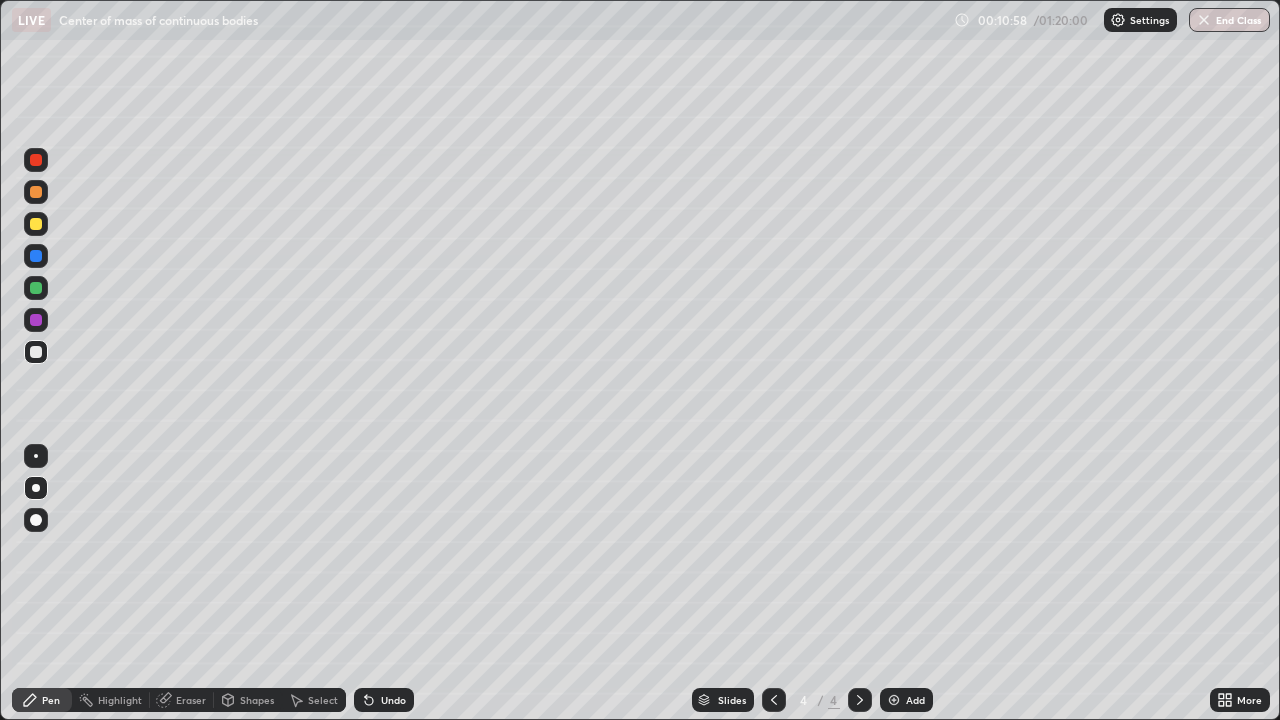 click on "Shapes" at bounding box center [257, 700] 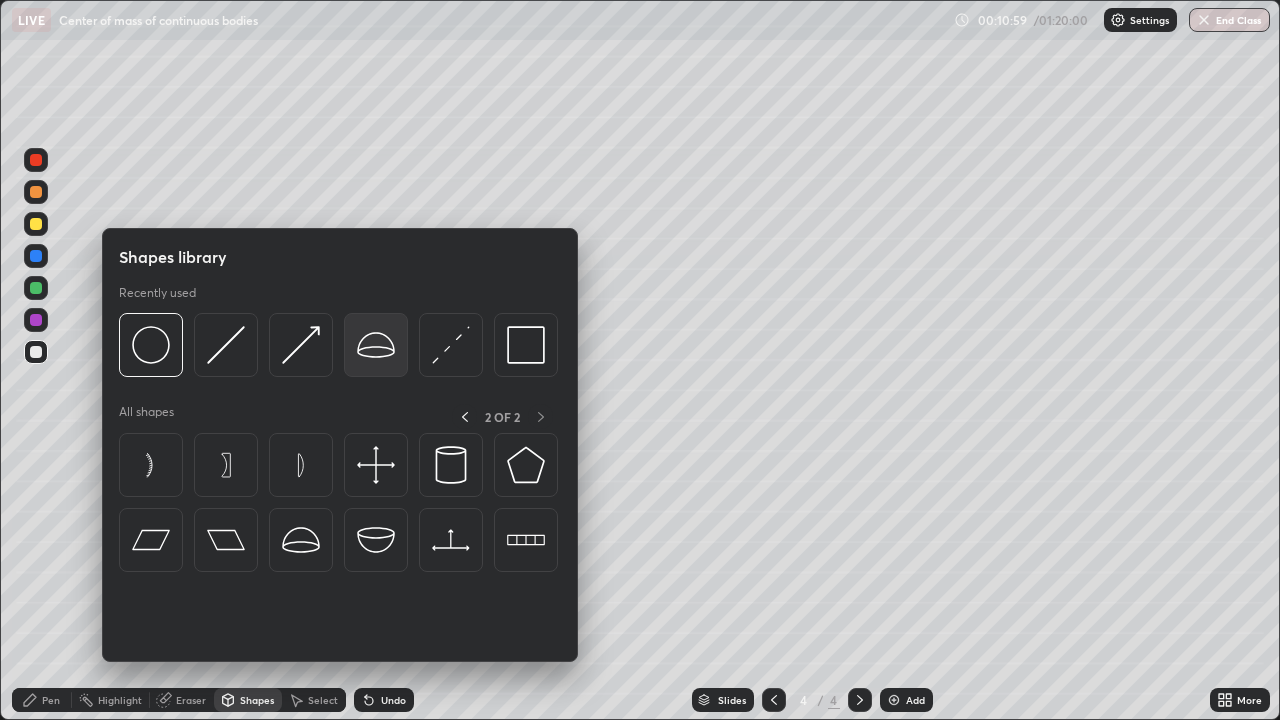 click at bounding box center (376, 345) 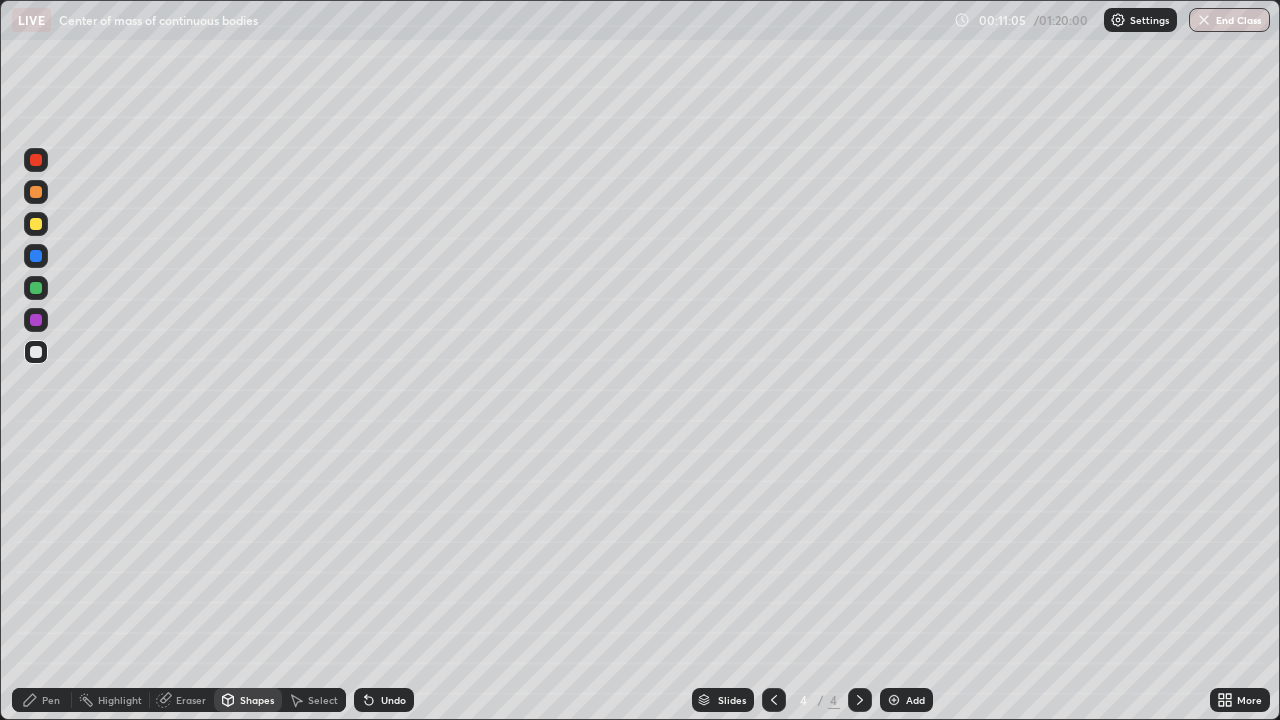 click on "Pen" at bounding box center [42, 700] 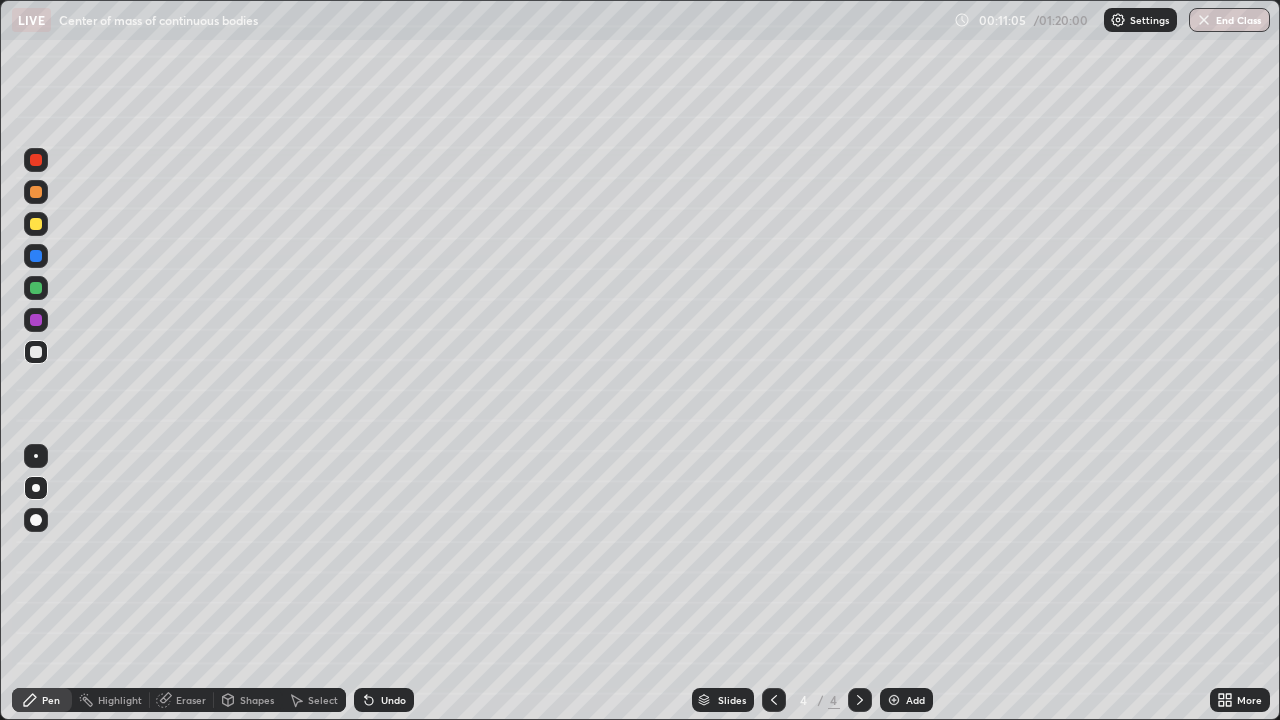 click on "Shapes" at bounding box center (257, 700) 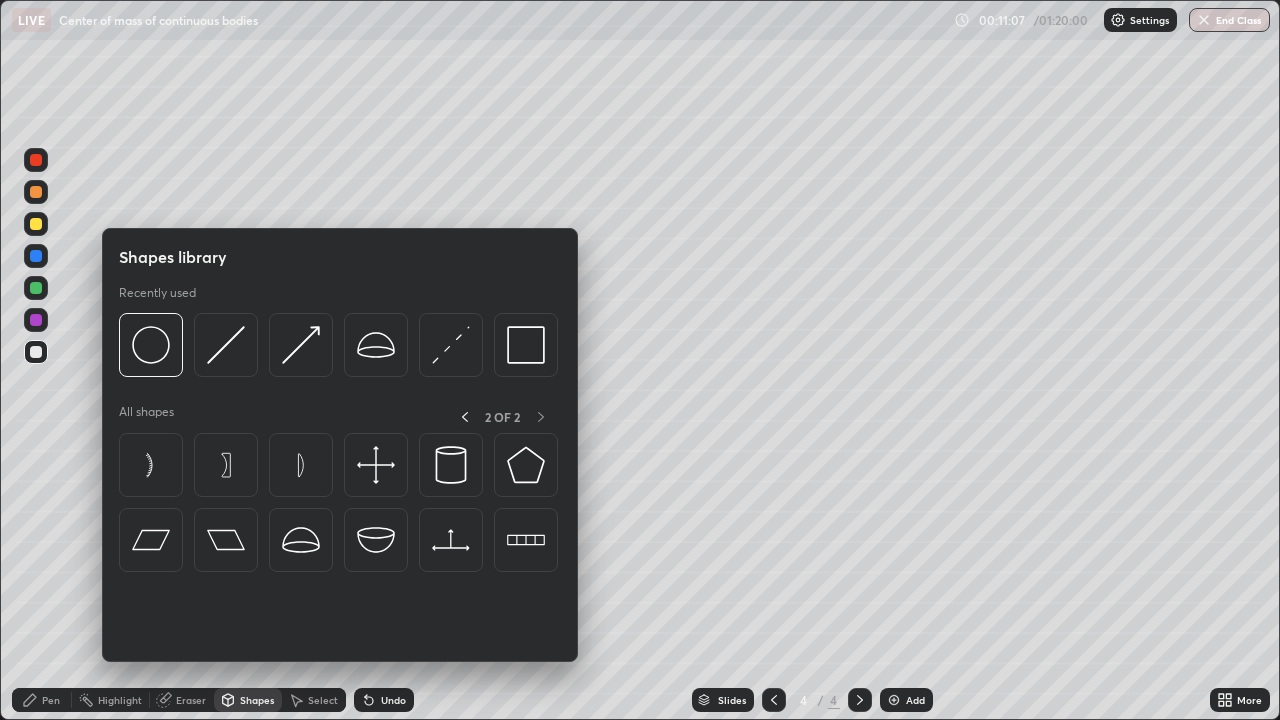click on "Pen" at bounding box center [51, 700] 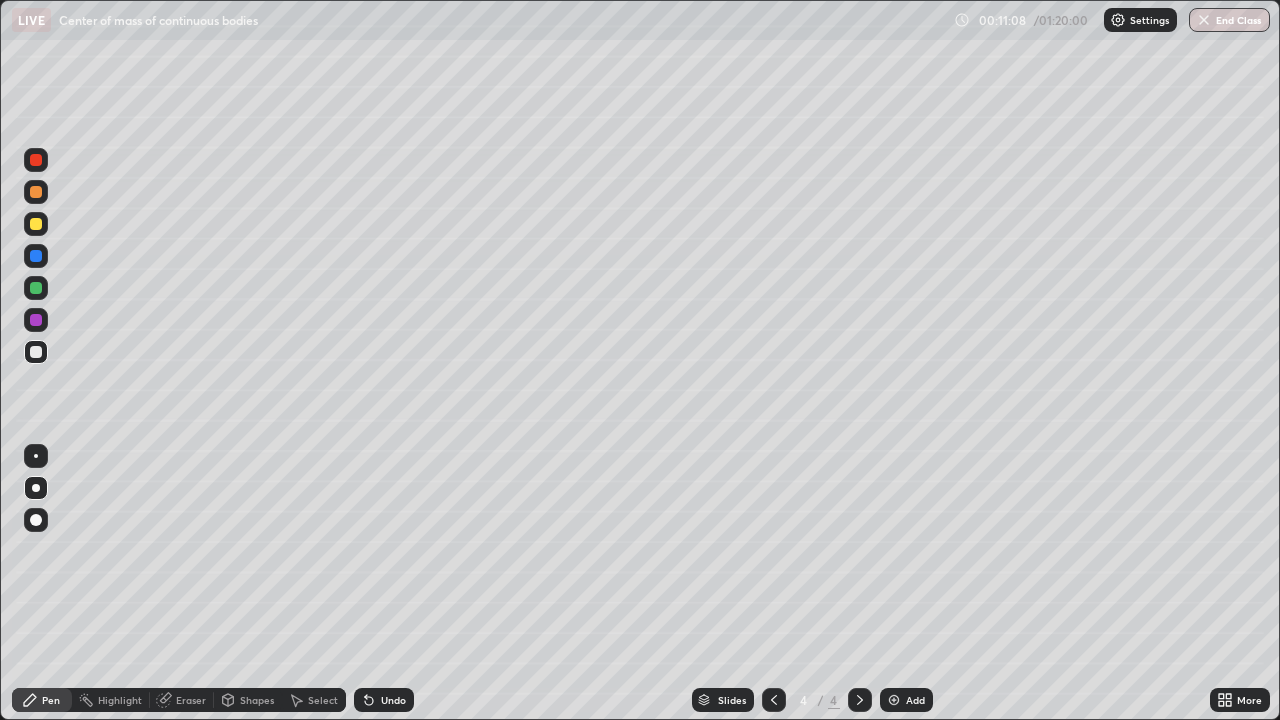 click at bounding box center [36, 456] 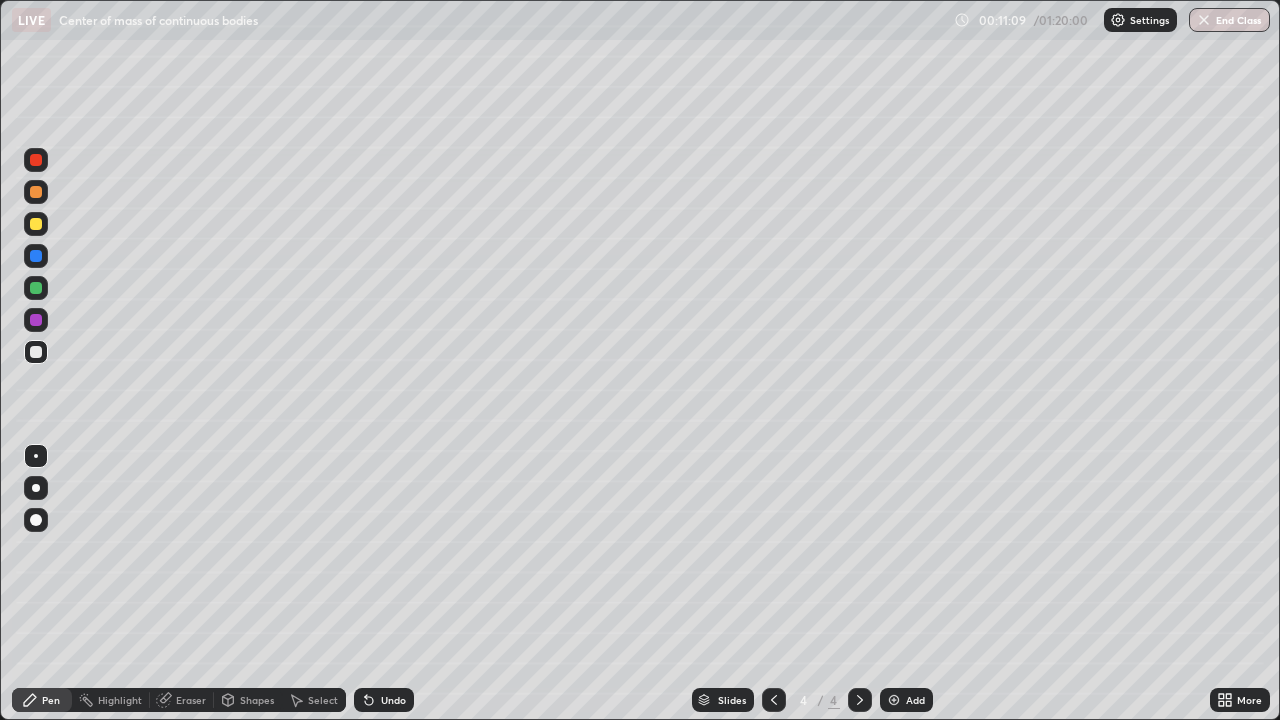 click on "Shapes" at bounding box center (257, 700) 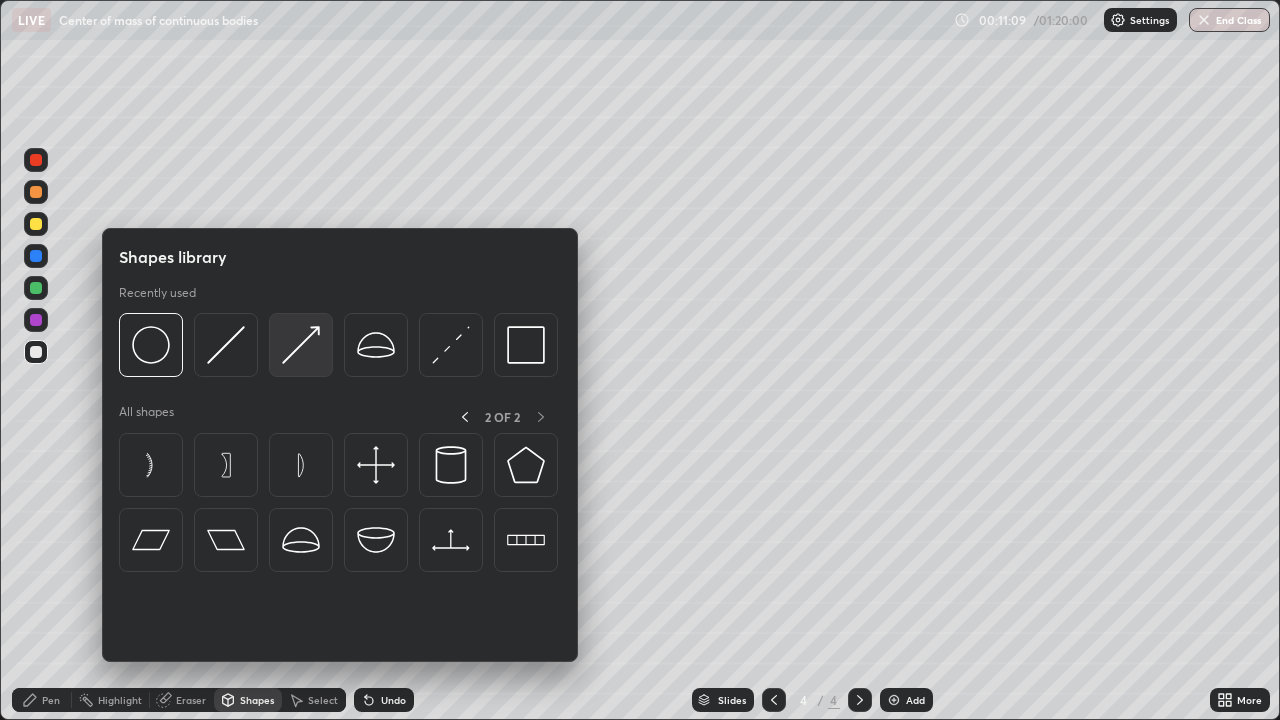 click at bounding box center [301, 345] 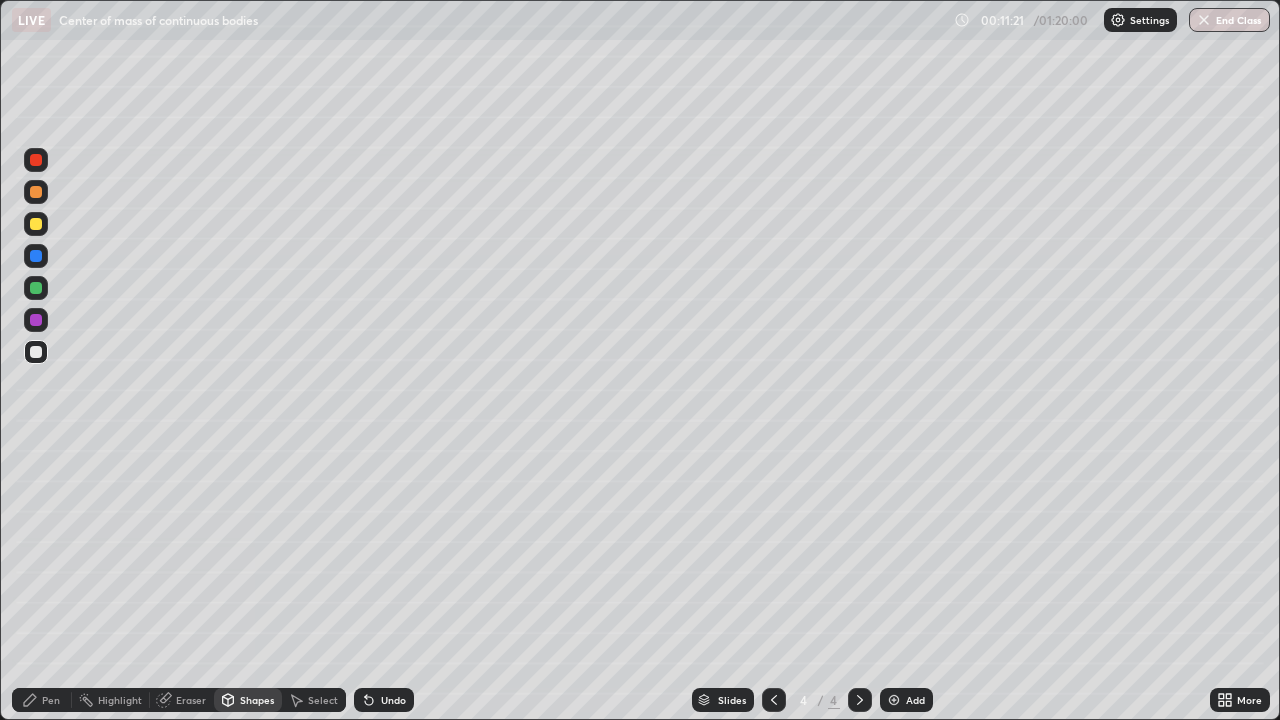 click on "Pen" at bounding box center (51, 700) 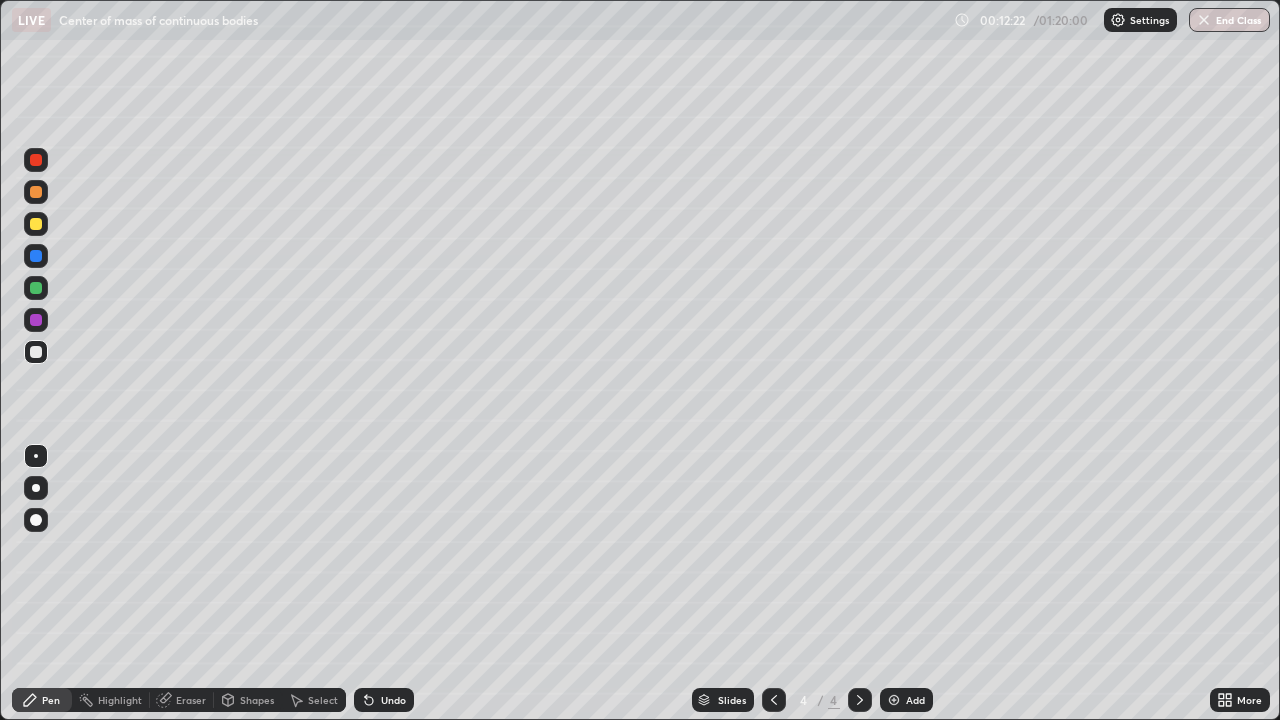 click at bounding box center [36, 192] 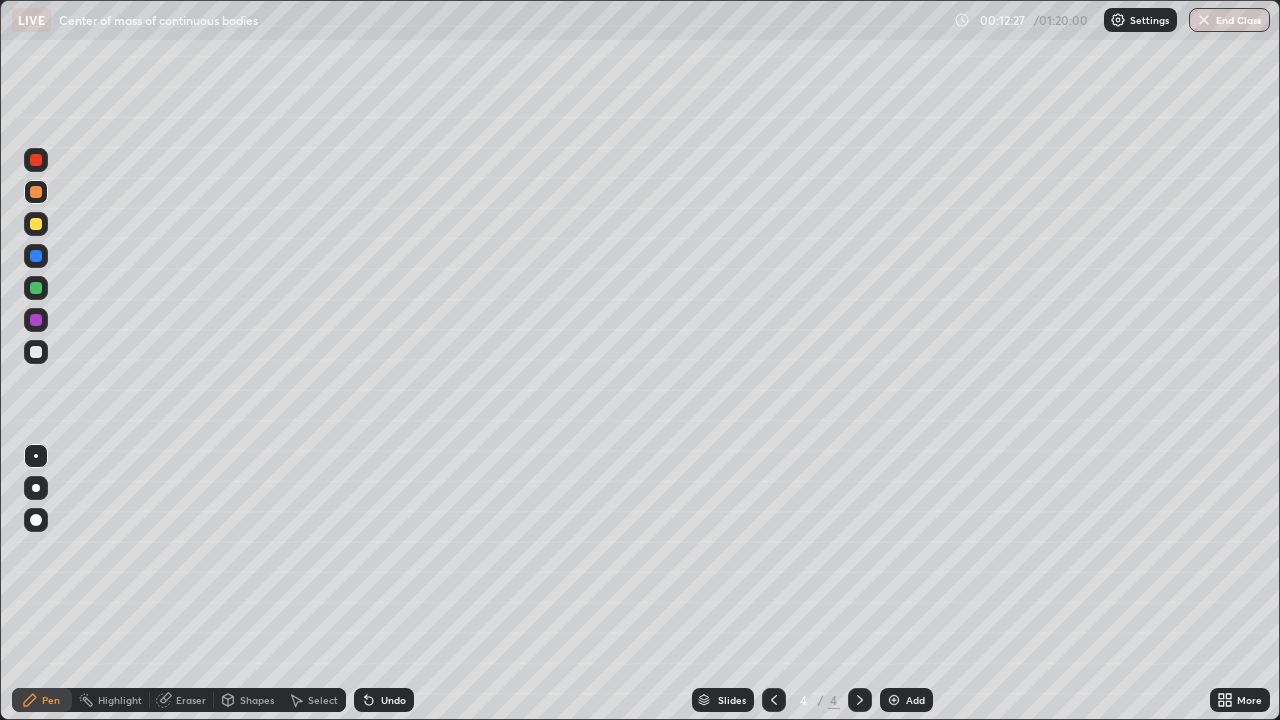 click on "Undo" at bounding box center [393, 700] 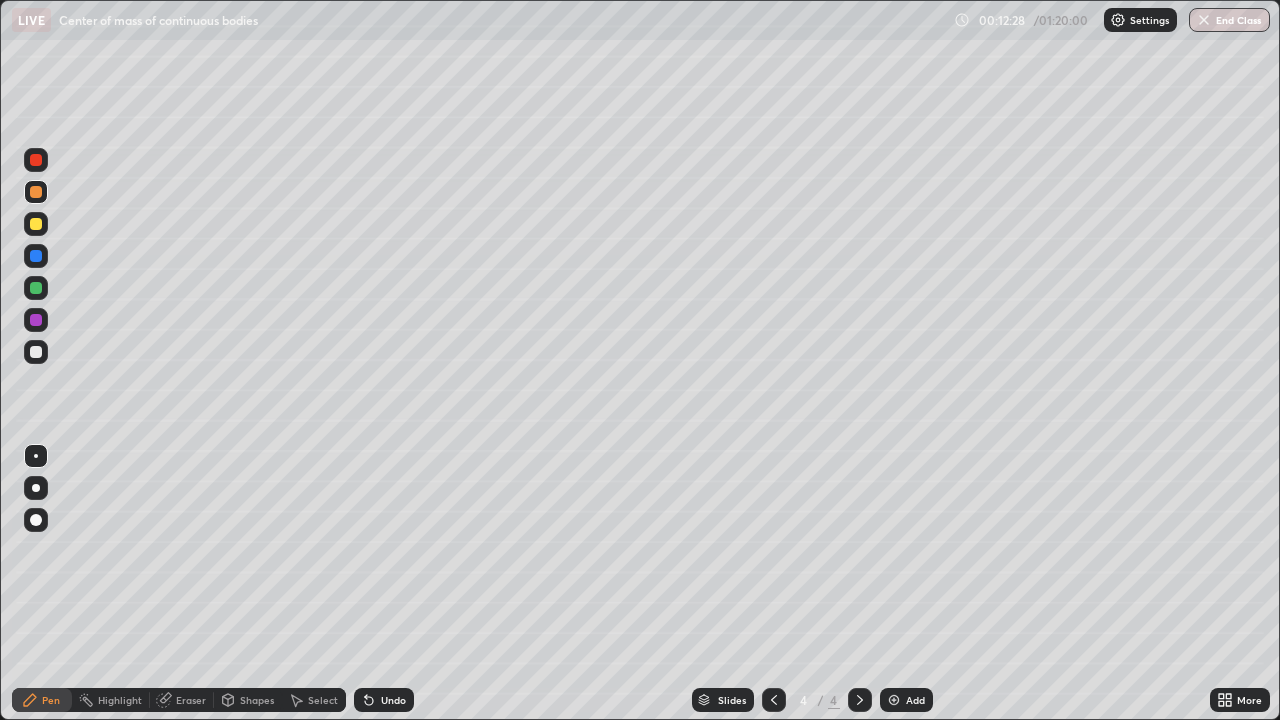 click 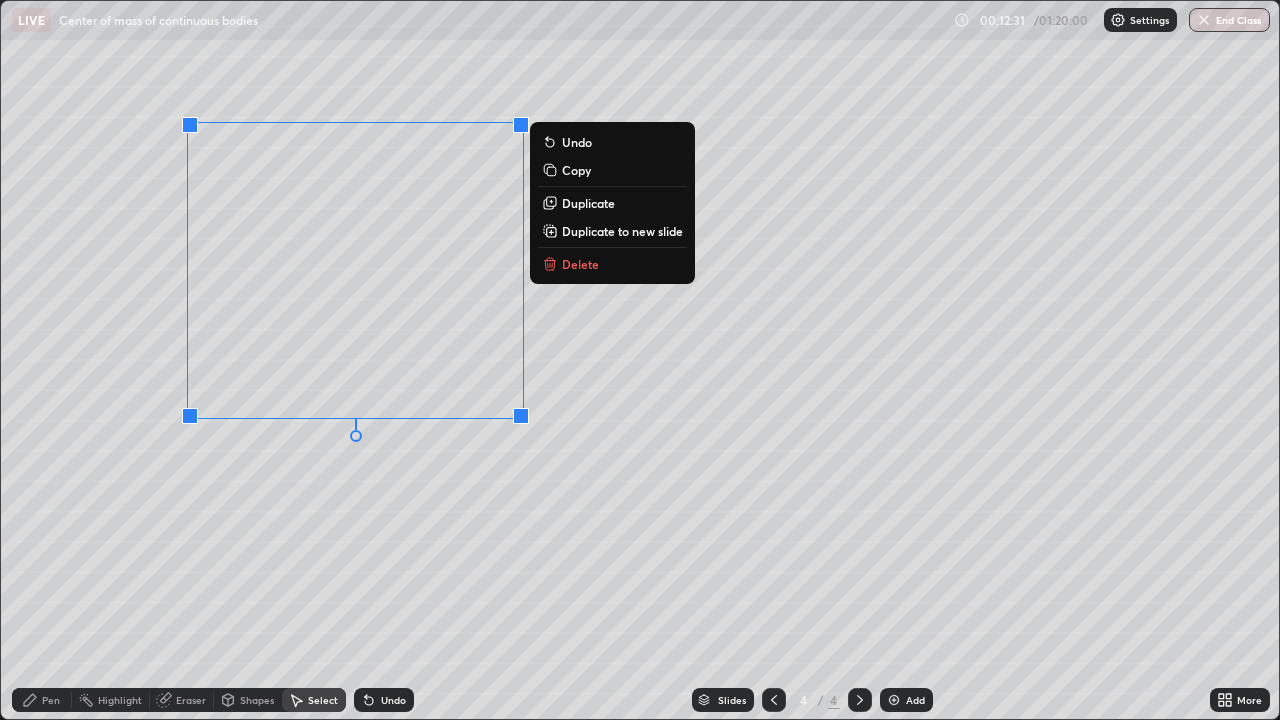 click on "Duplicate" at bounding box center (588, 203) 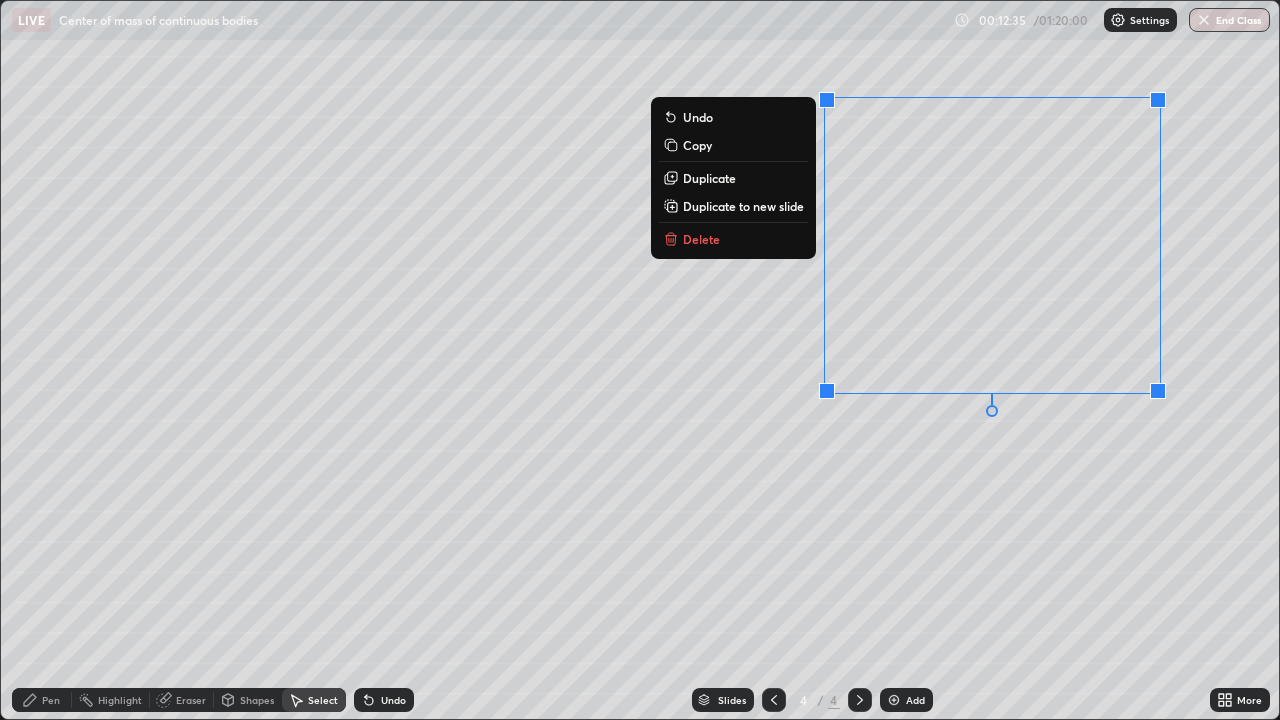 click on "0 ° Undo Copy Duplicate Duplicate to new slide Delete" at bounding box center (640, 360) 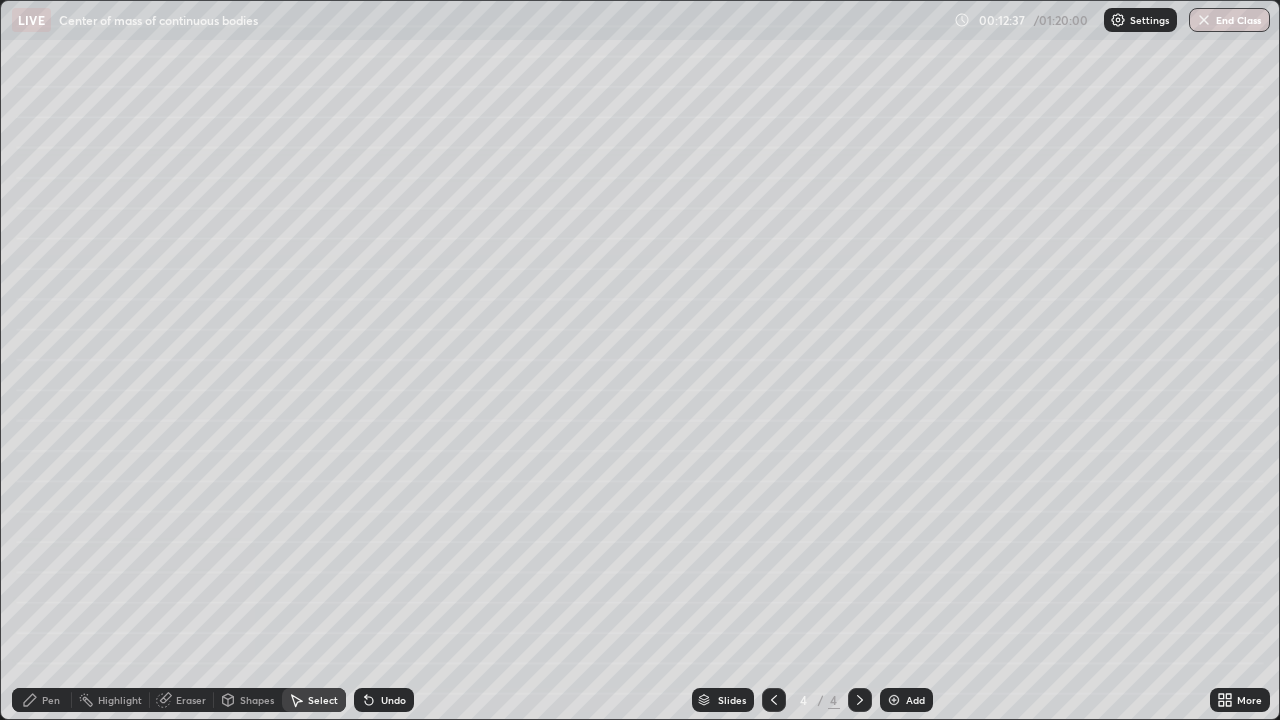 click on "Pen" at bounding box center (51, 700) 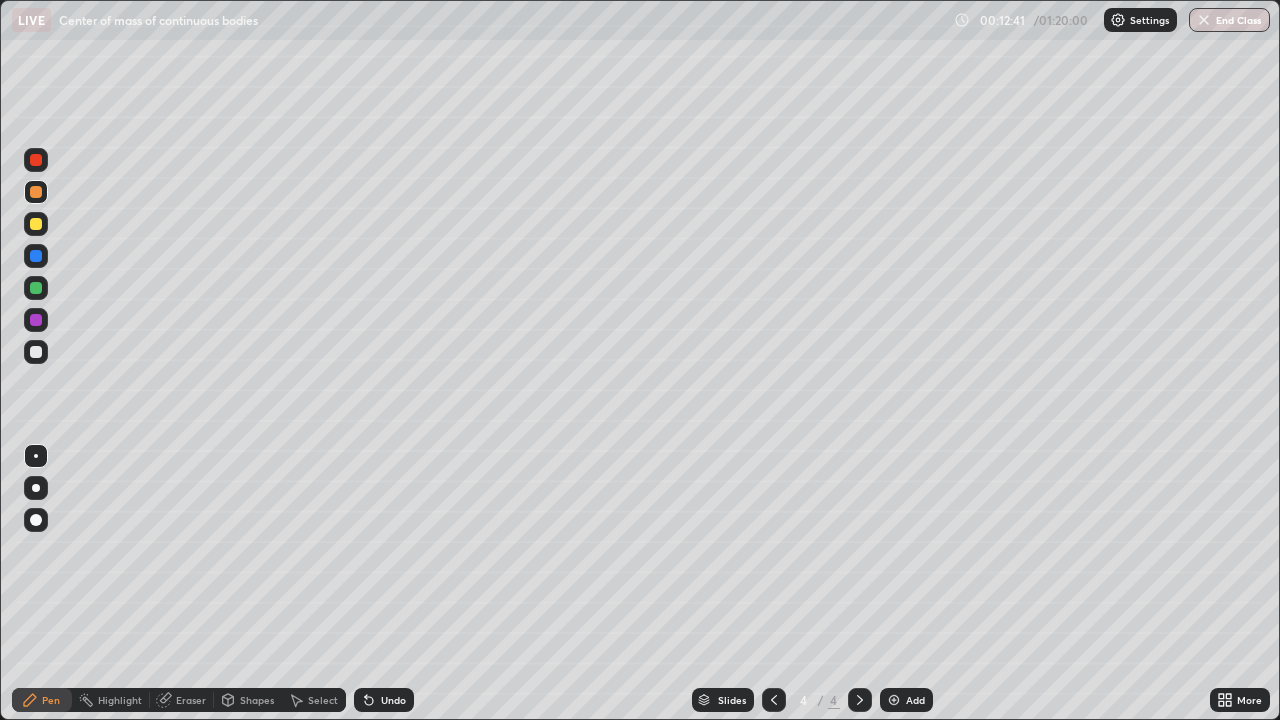click on "Shapes" at bounding box center (257, 700) 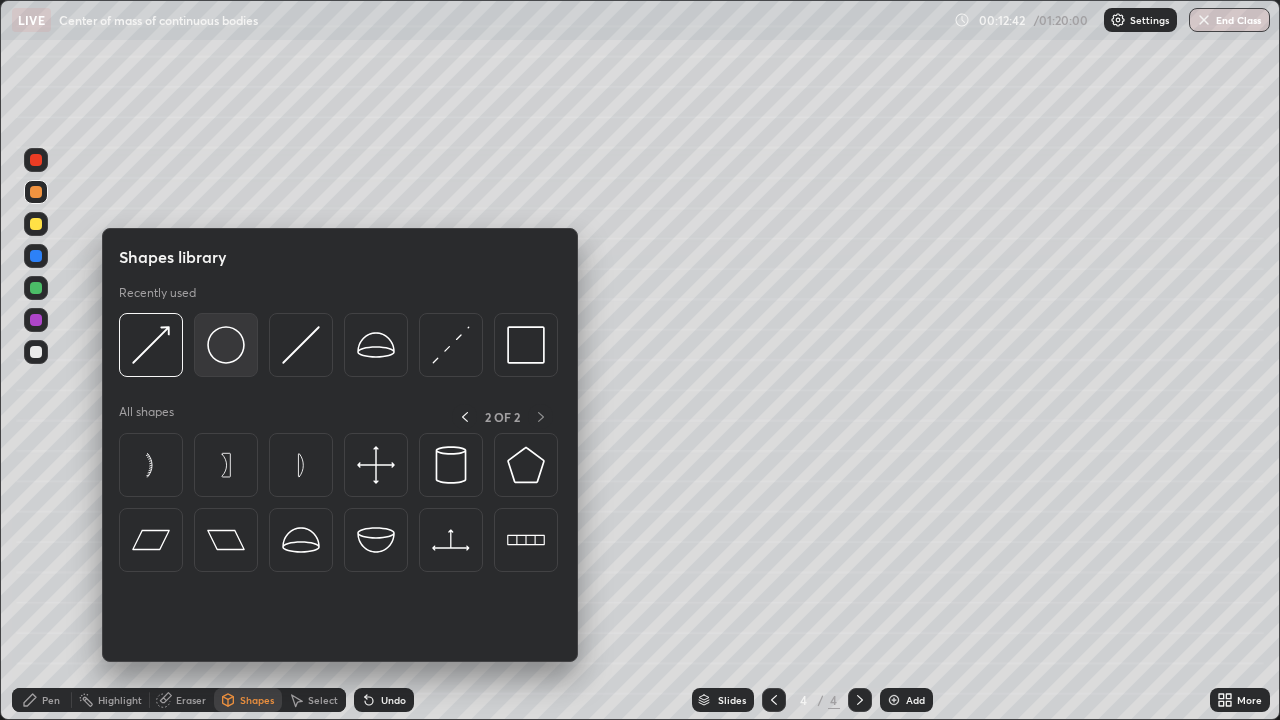 click at bounding box center [226, 345] 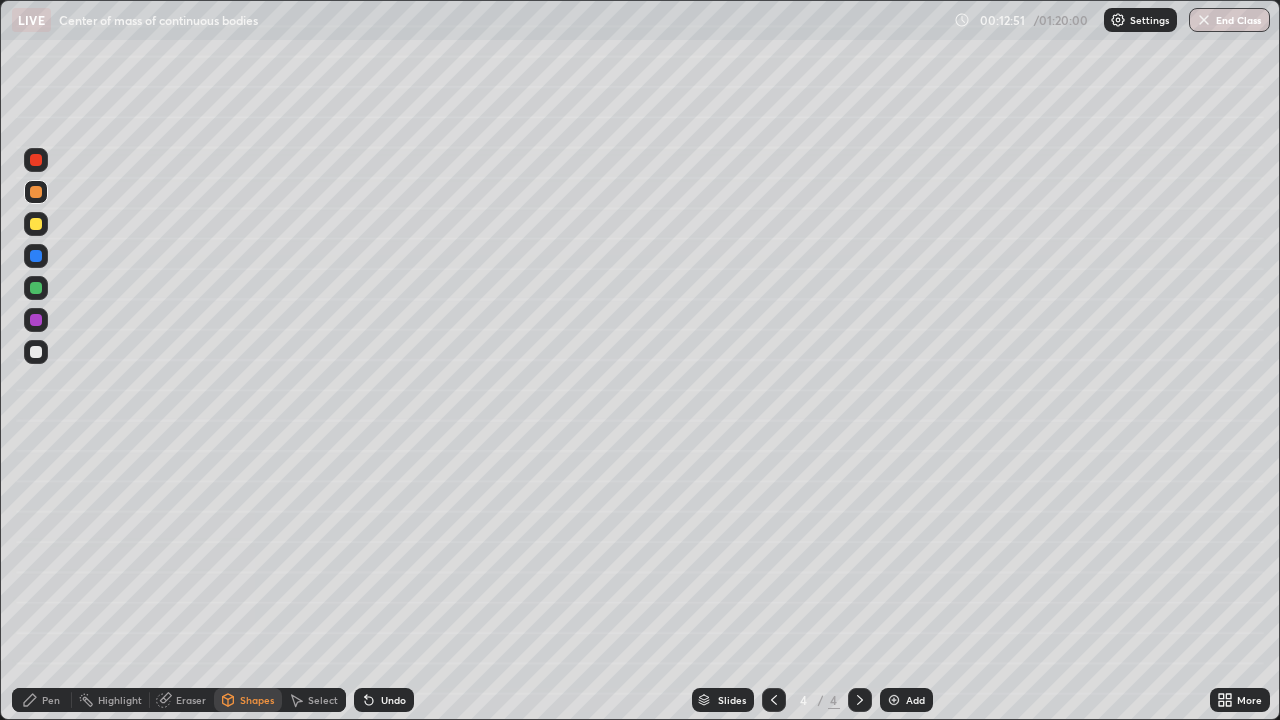 click on "Pen" at bounding box center [42, 700] 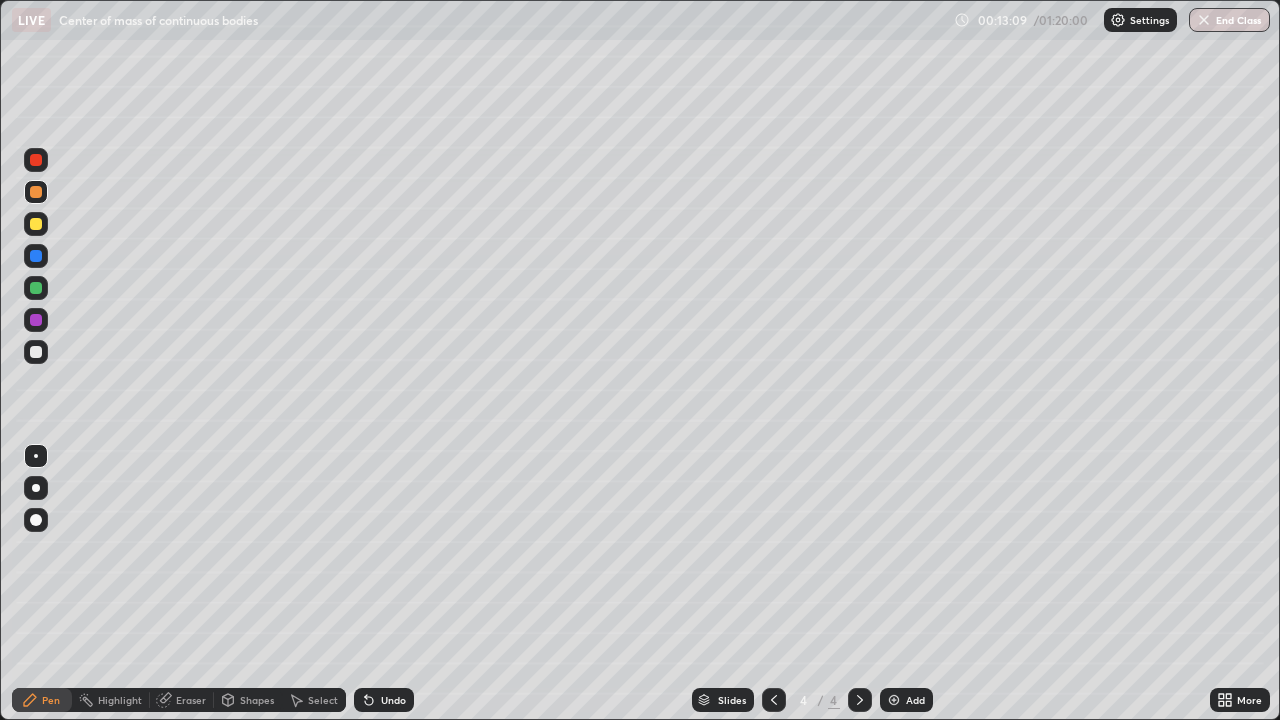click at bounding box center (36, 224) 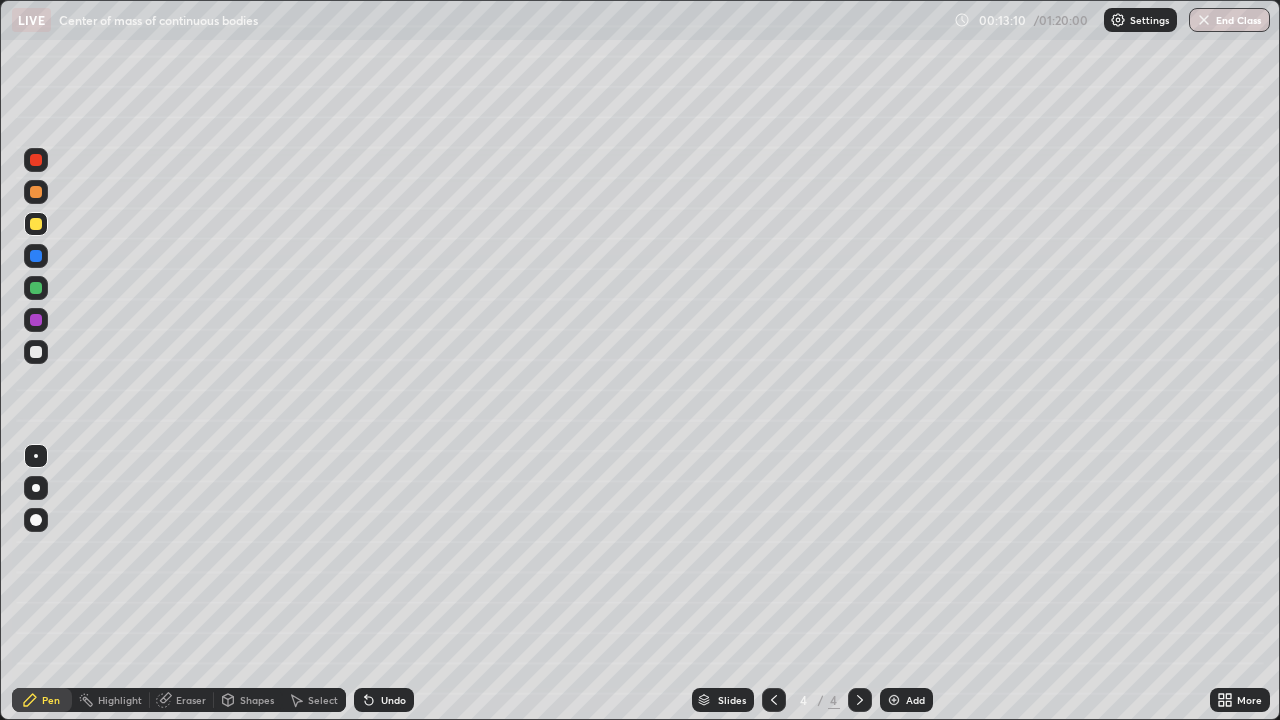 click at bounding box center [36, 288] 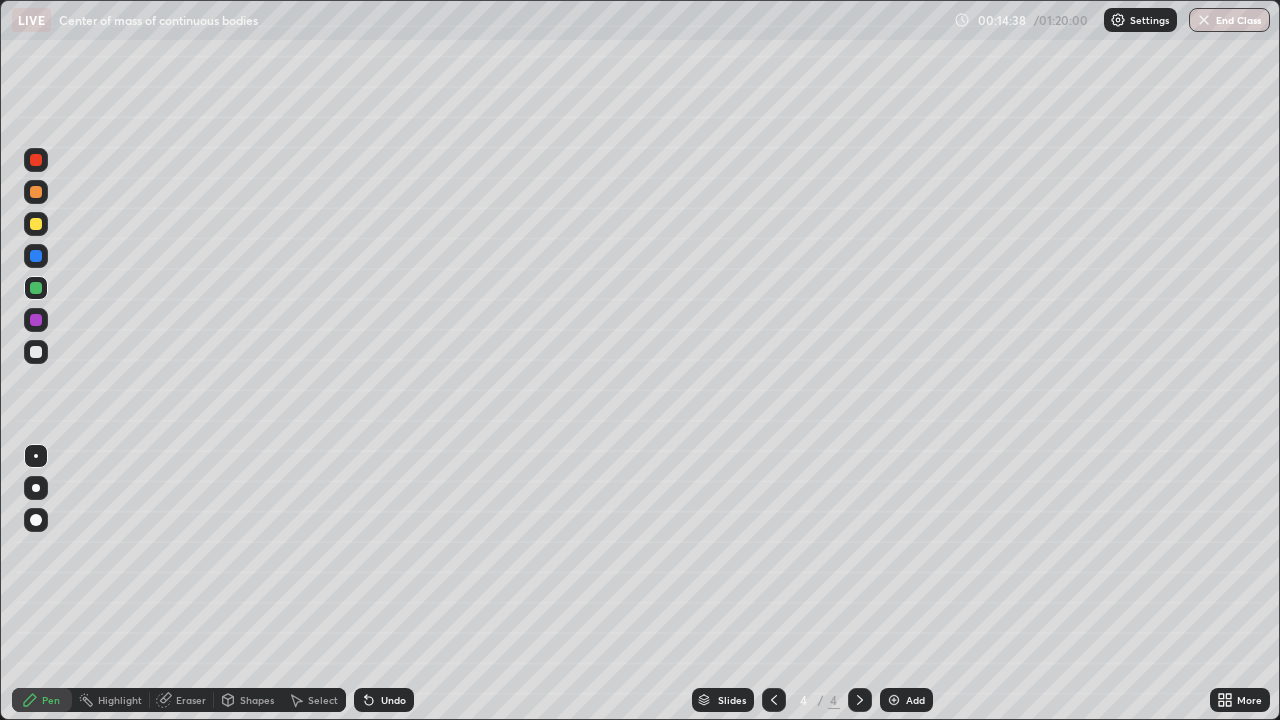 click at bounding box center (774, 700) 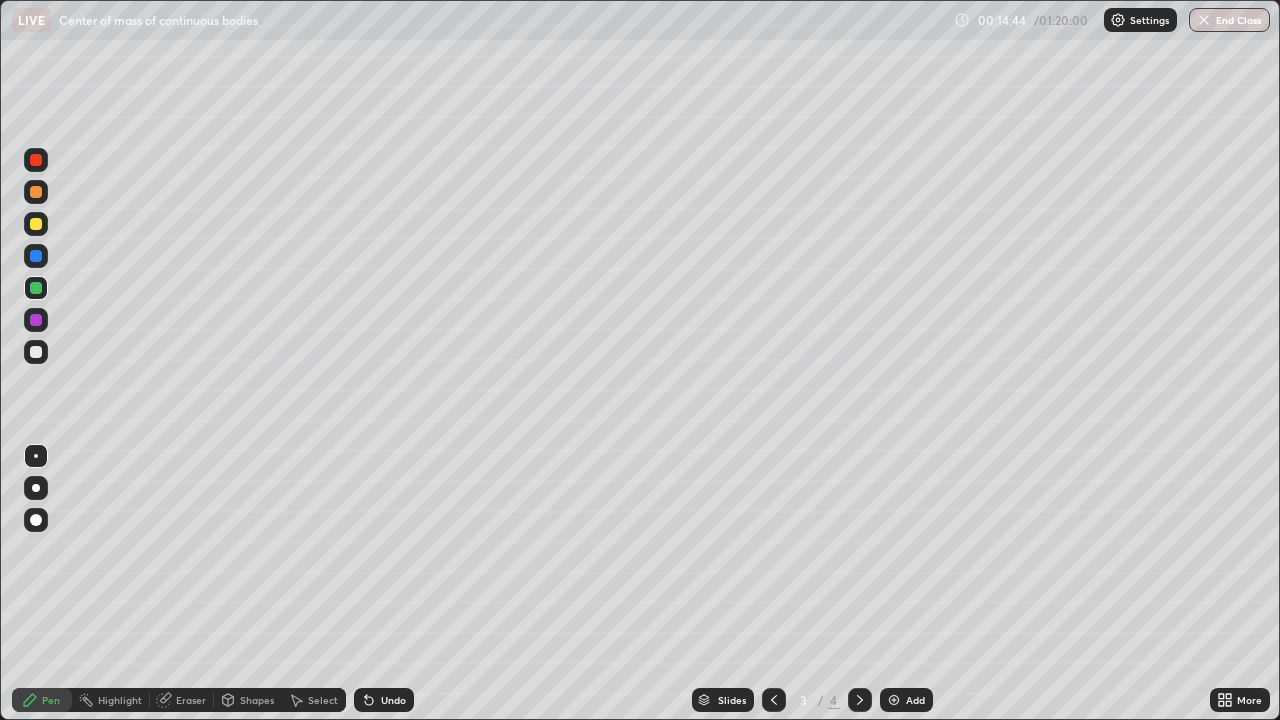 click 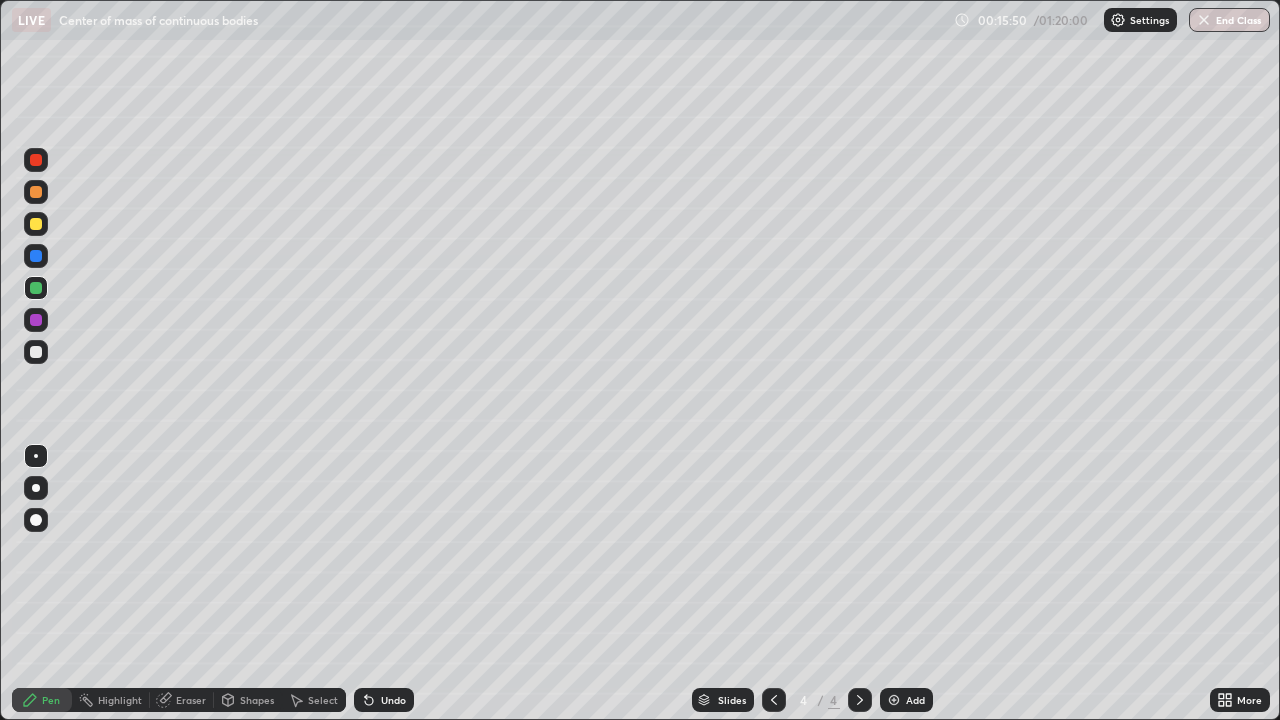 click at bounding box center (36, 352) 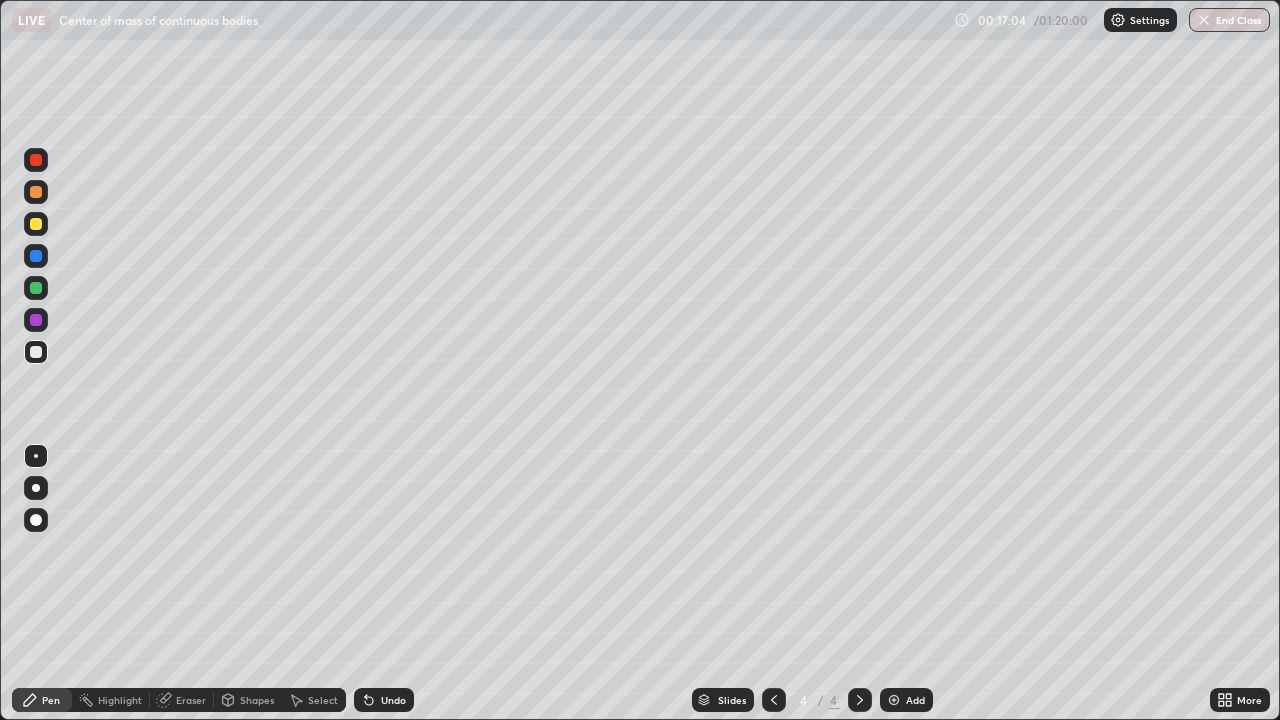 click on "Shapes" at bounding box center [257, 700] 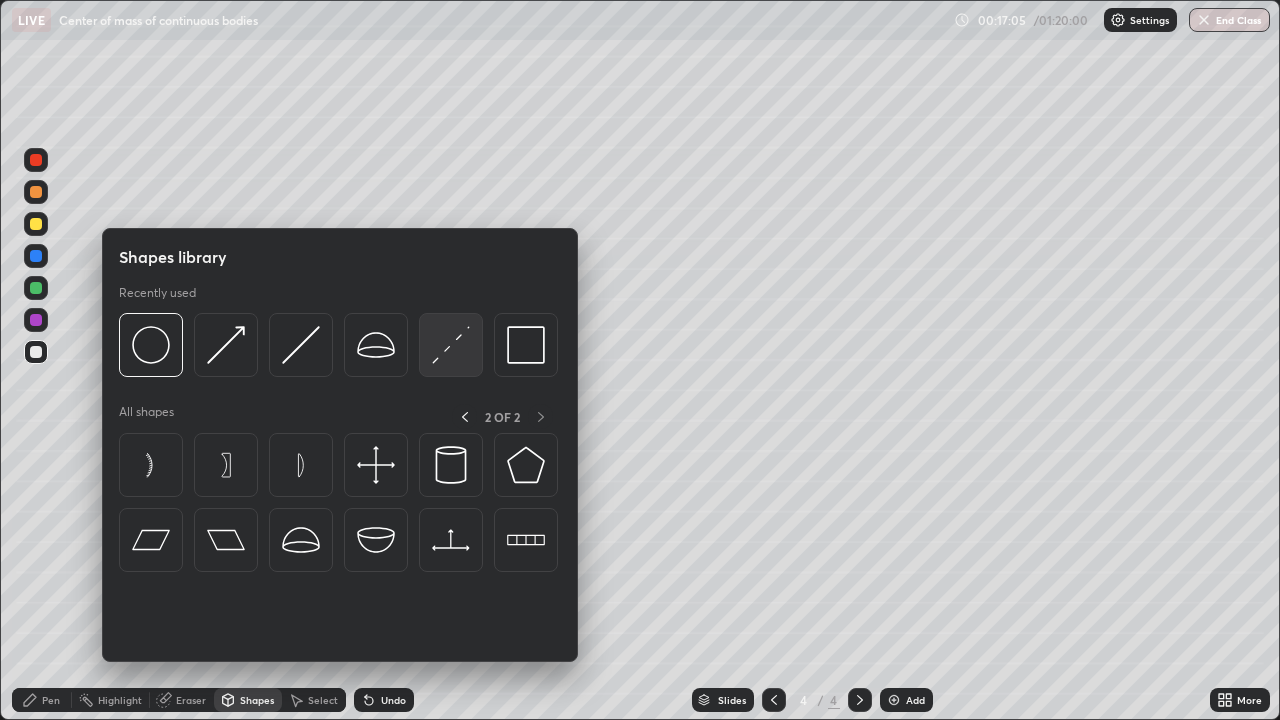 click at bounding box center (451, 345) 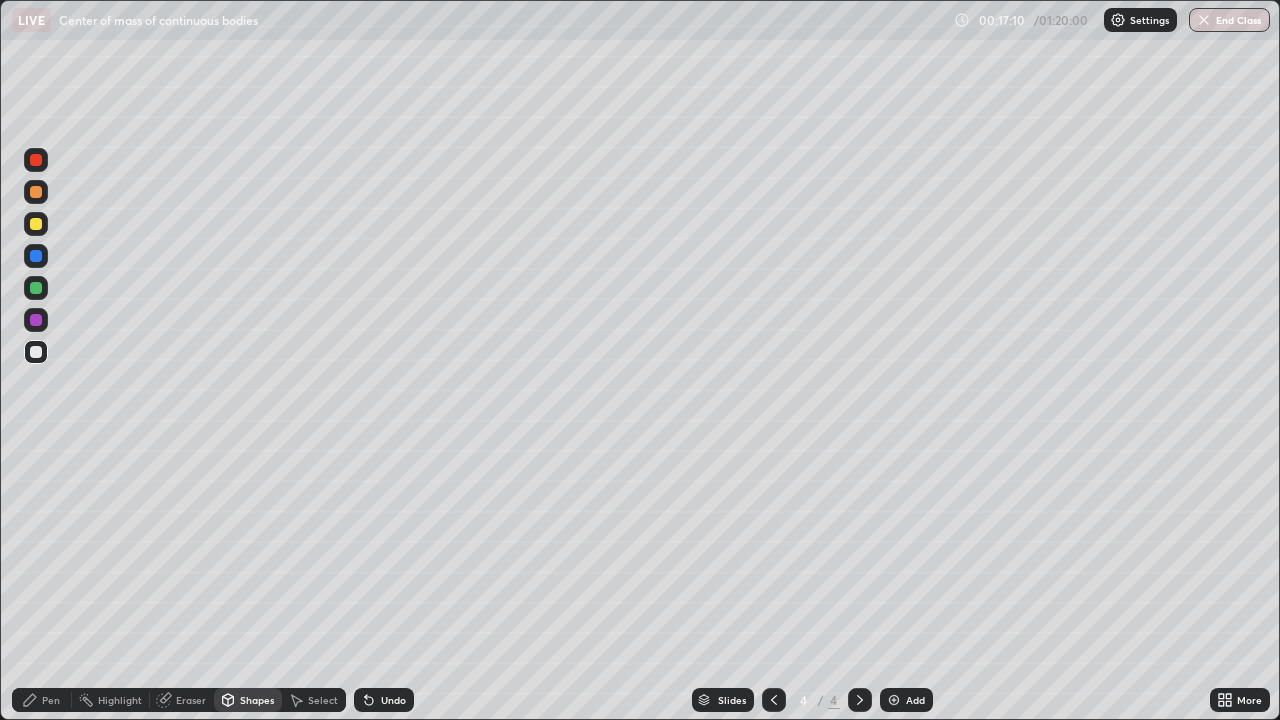 click on "Pen" at bounding box center [51, 700] 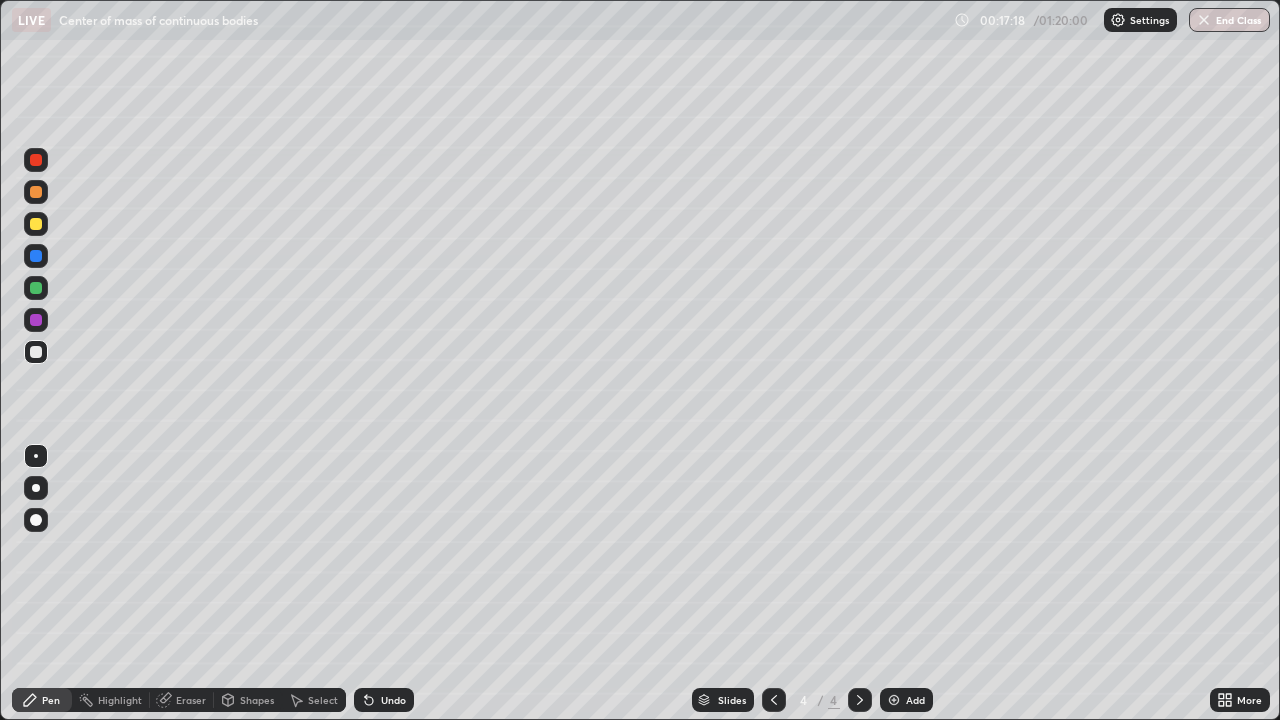 click on "Shapes" at bounding box center [257, 700] 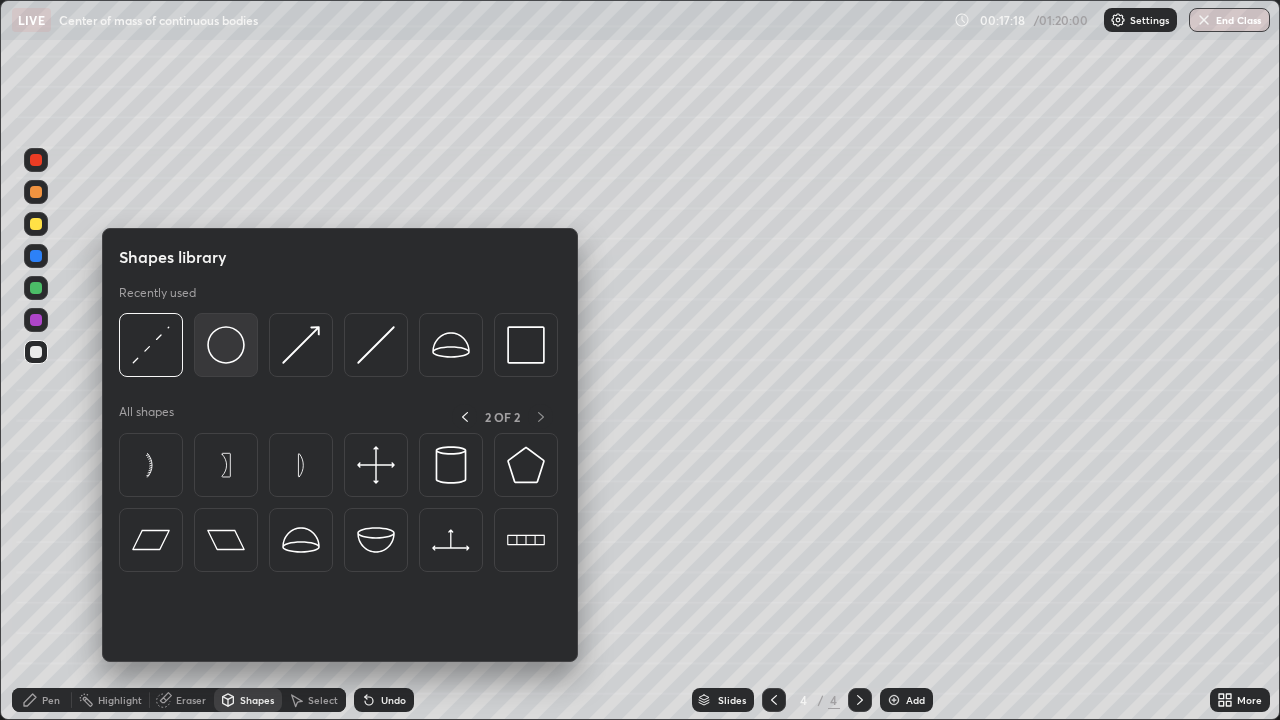 click at bounding box center (226, 345) 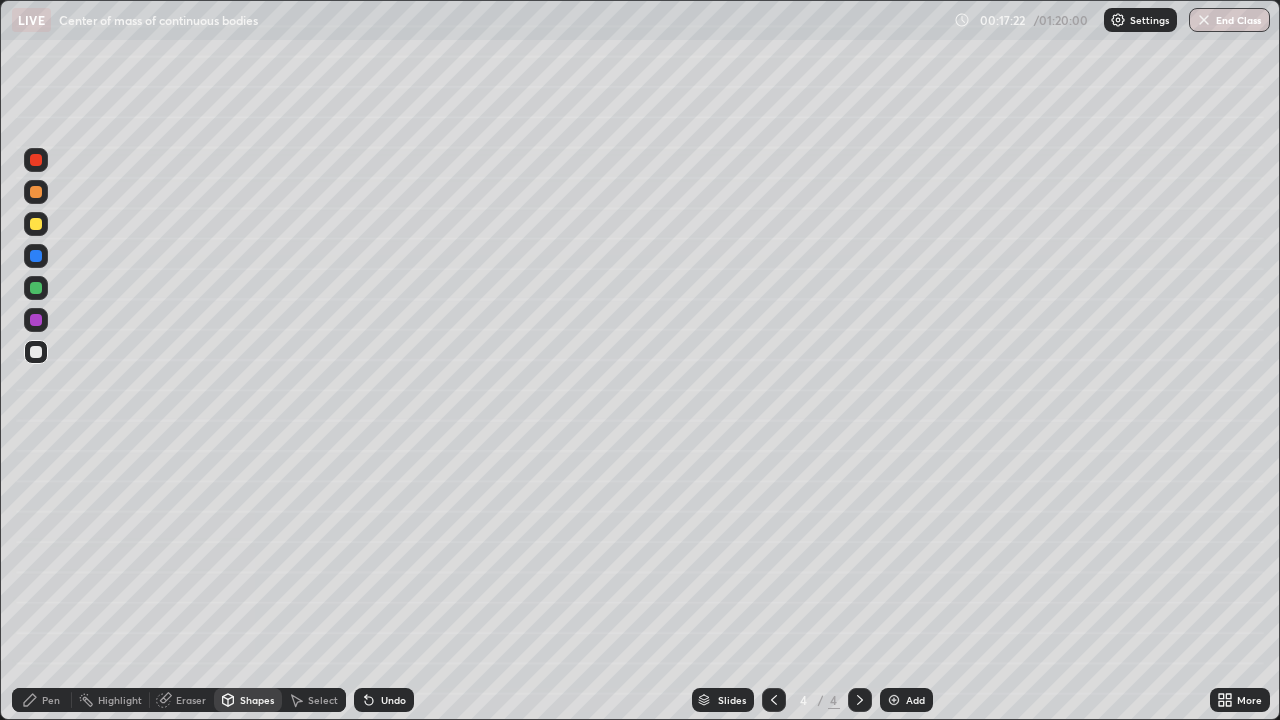 click at bounding box center (36, 192) 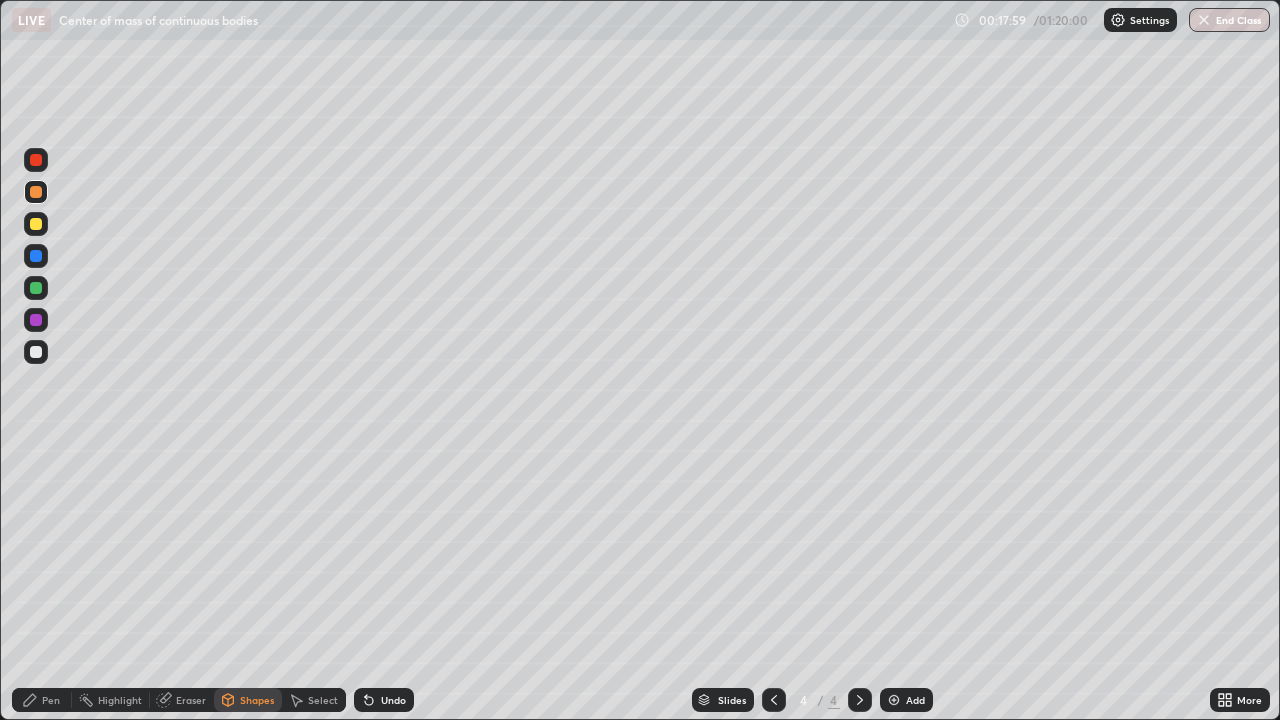 click on "Pen" at bounding box center (51, 700) 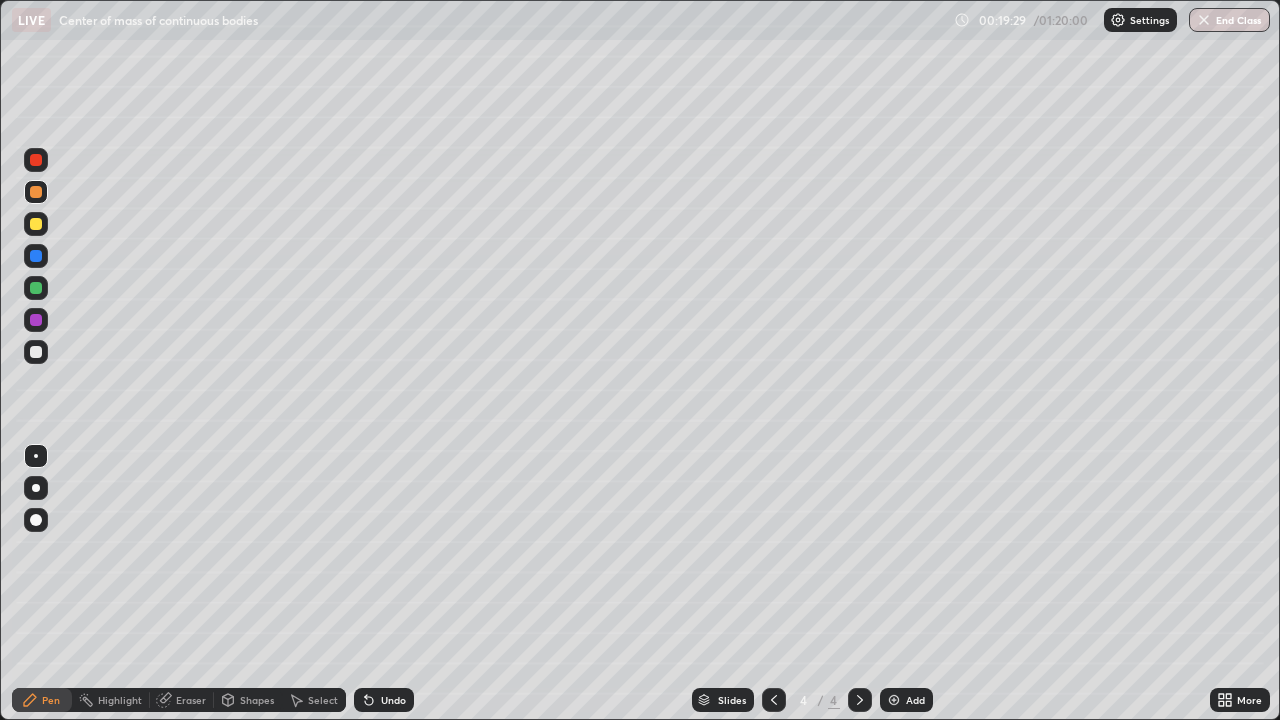 click at bounding box center [36, 352] 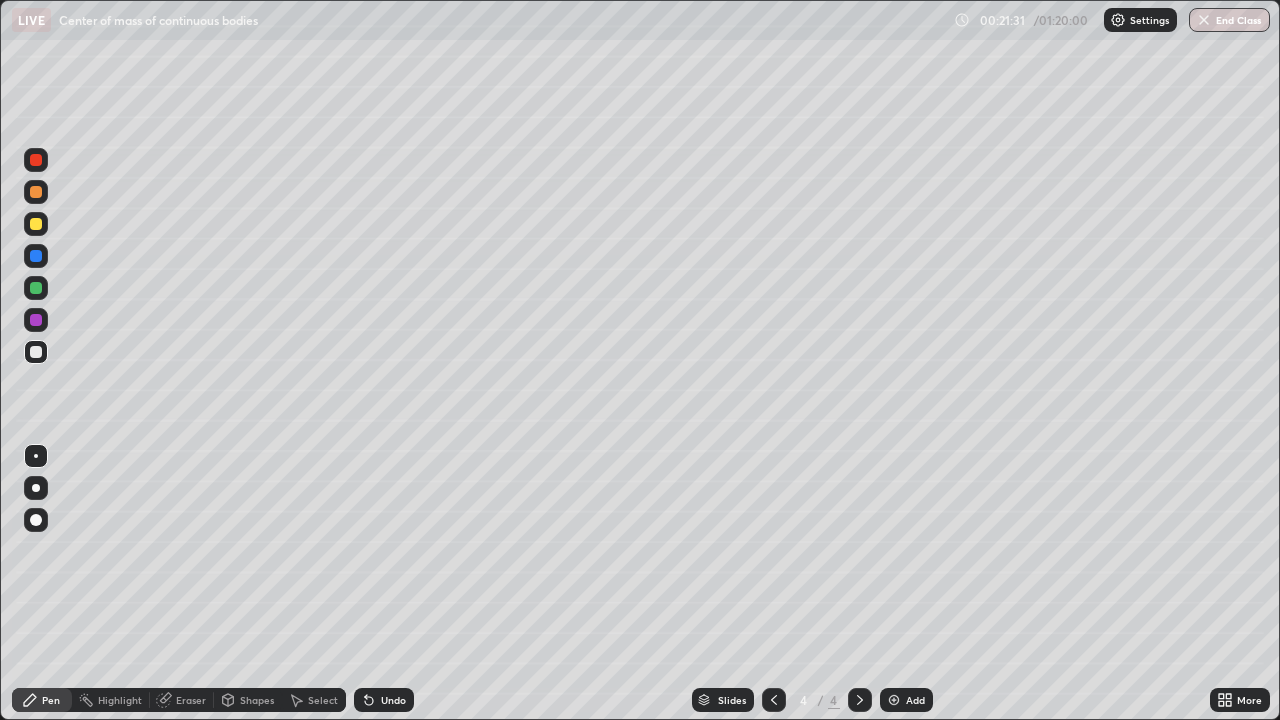 click on "Select" at bounding box center (323, 700) 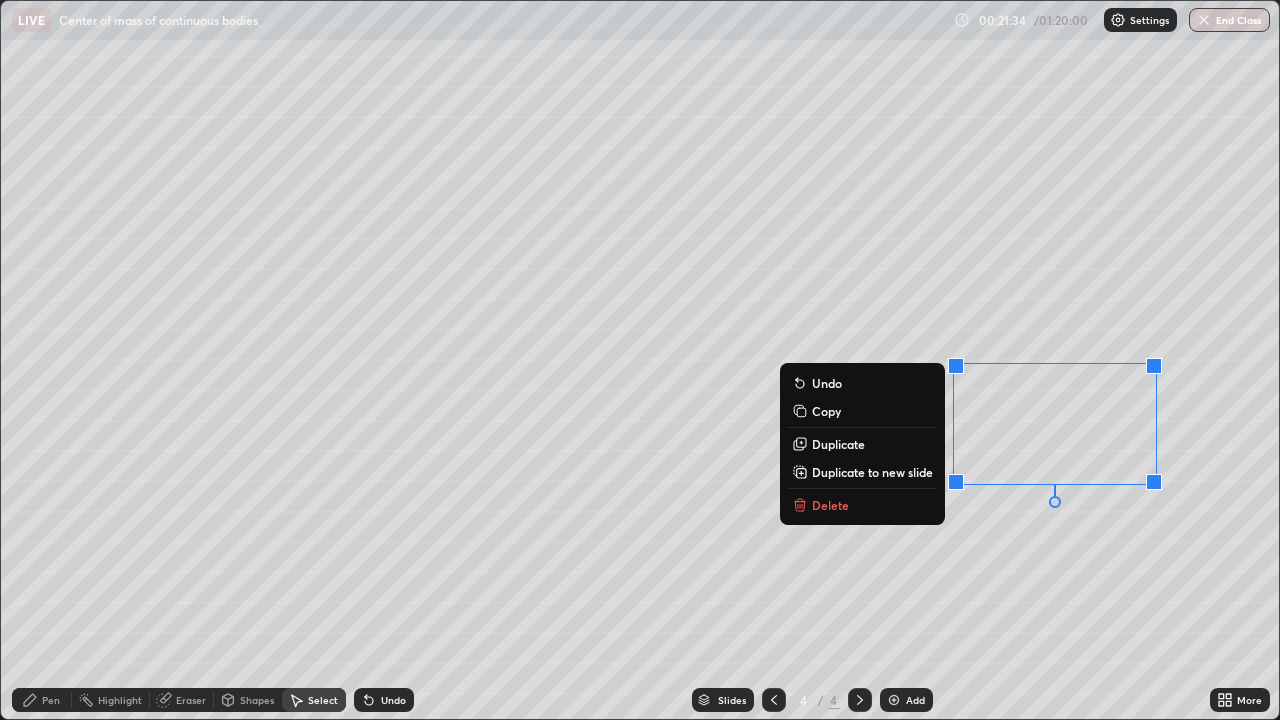 click on "Delete" at bounding box center (862, 505) 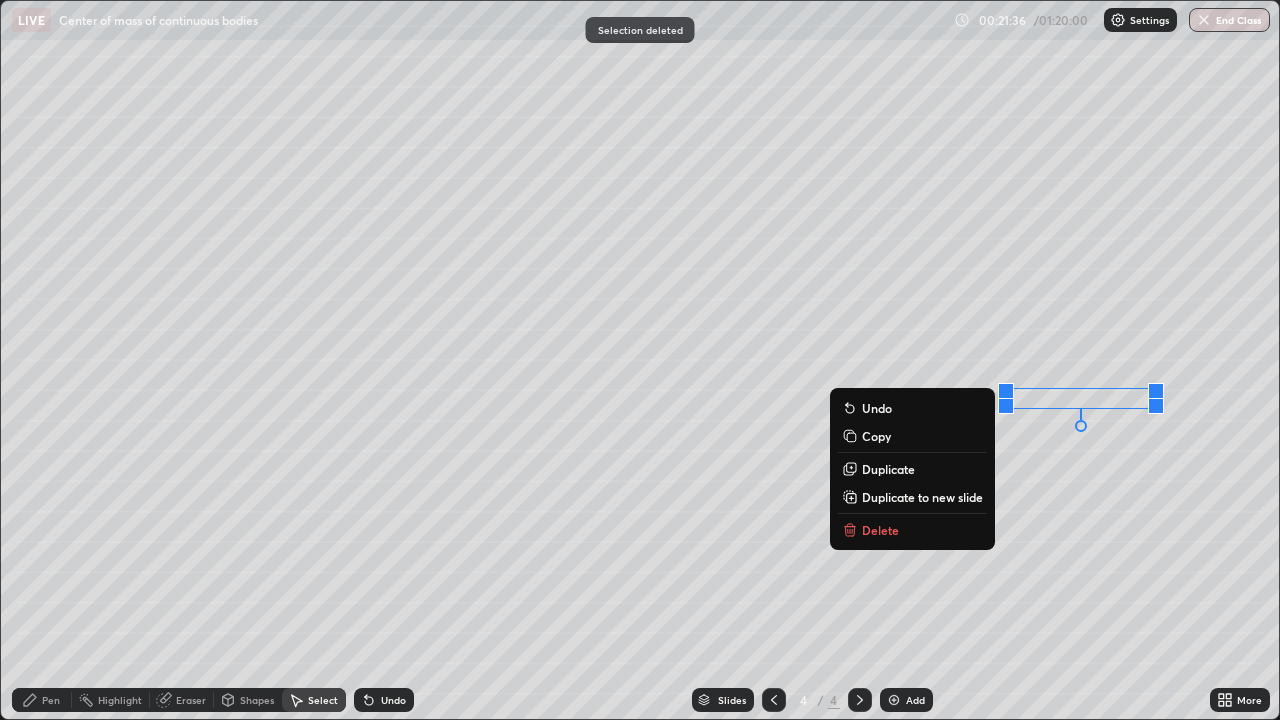 click on "Delete" at bounding box center [912, 530] 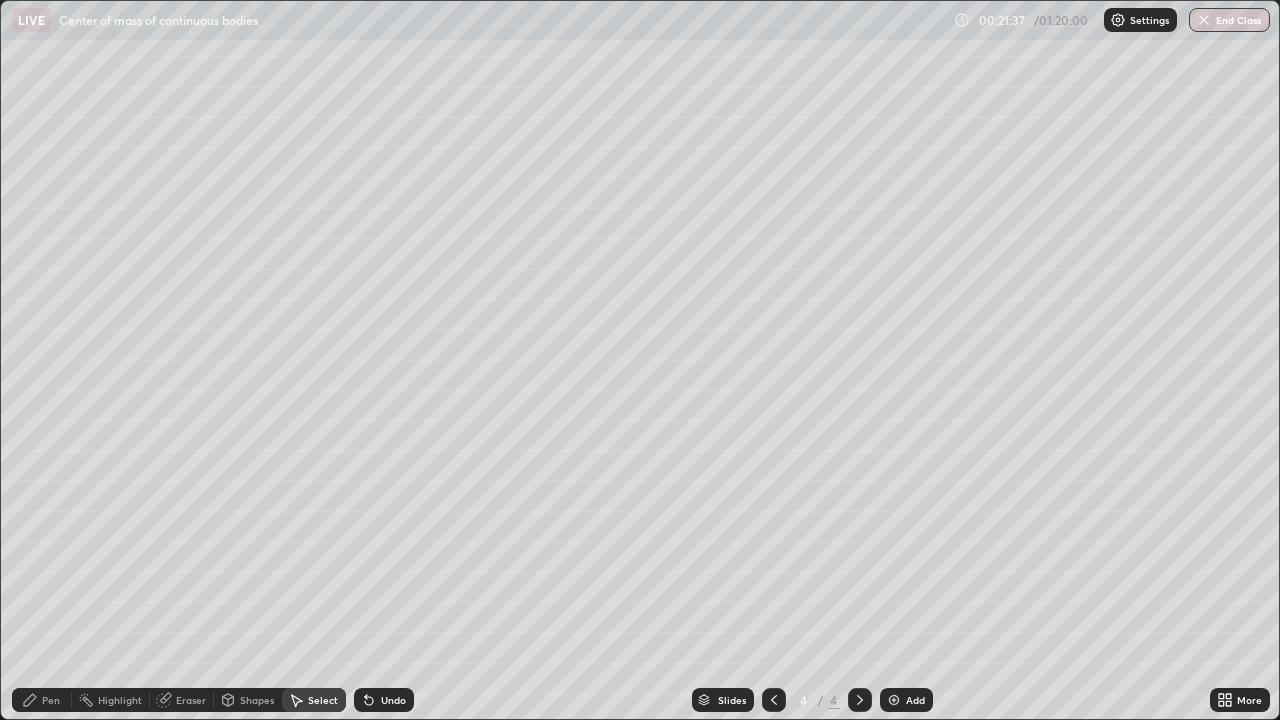 click on "Pen" at bounding box center [51, 700] 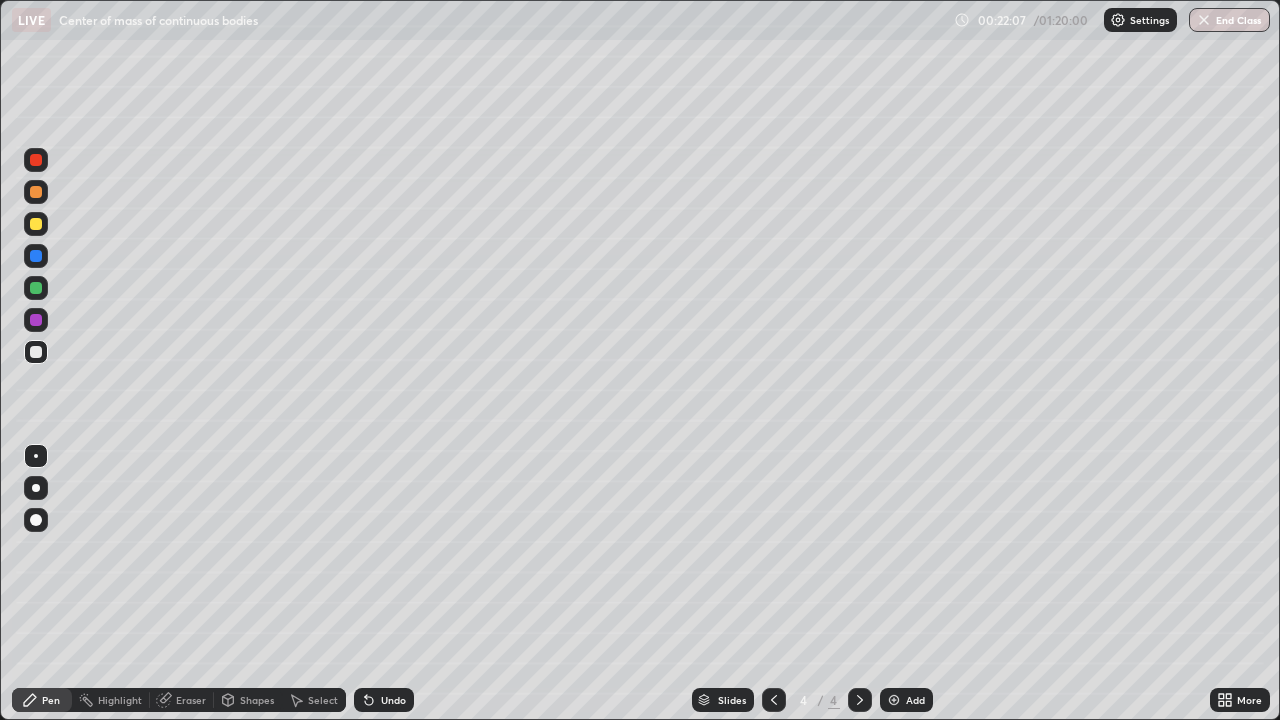 click at bounding box center [36, 224] 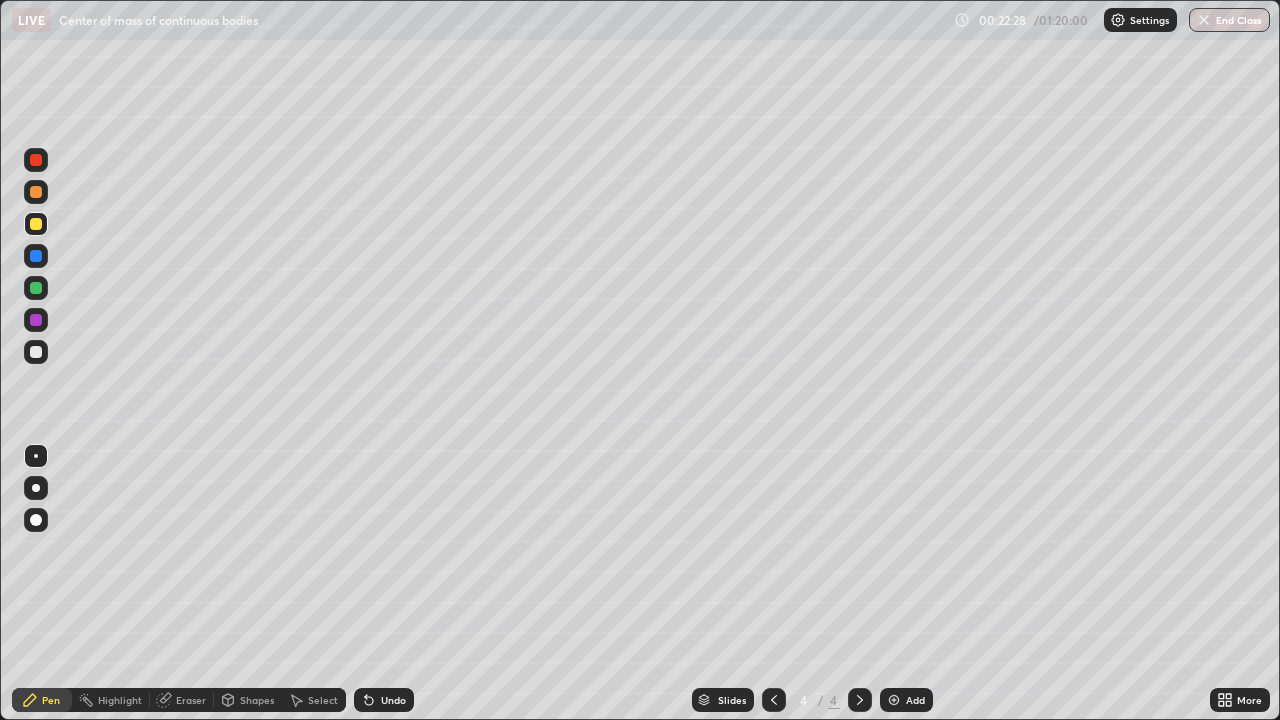 click at bounding box center (36, 352) 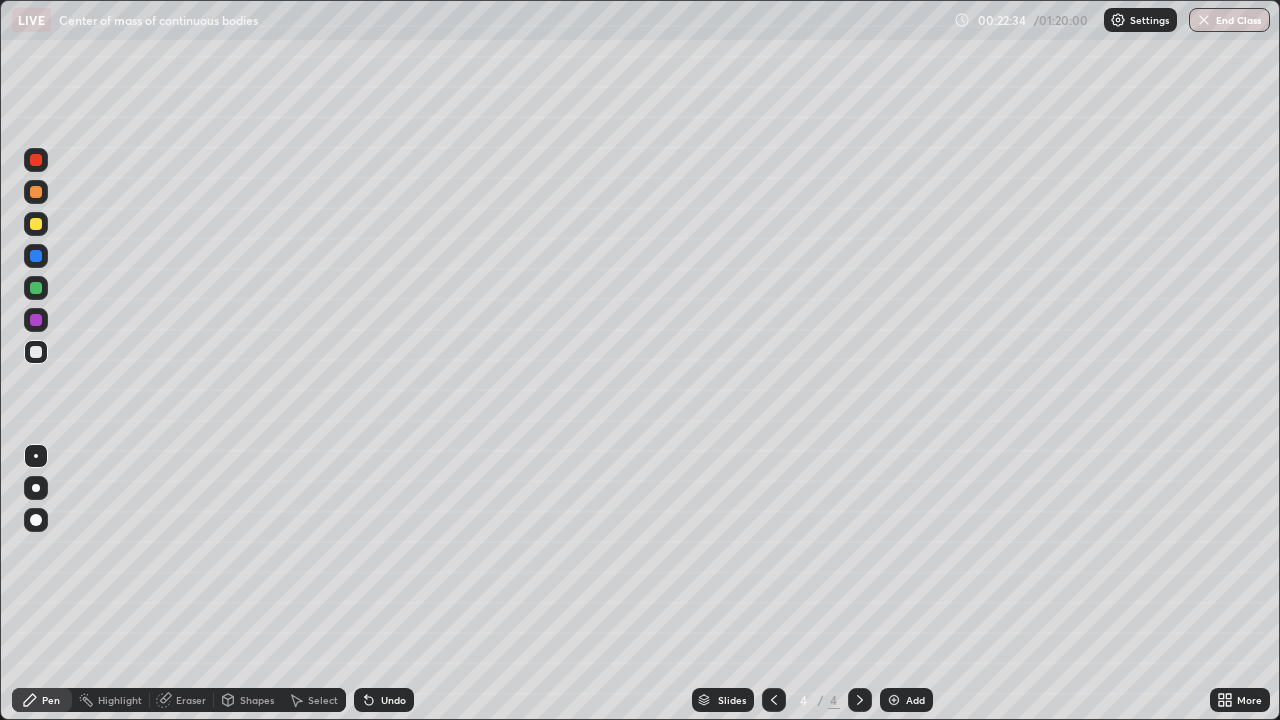 click at bounding box center [894, 700] 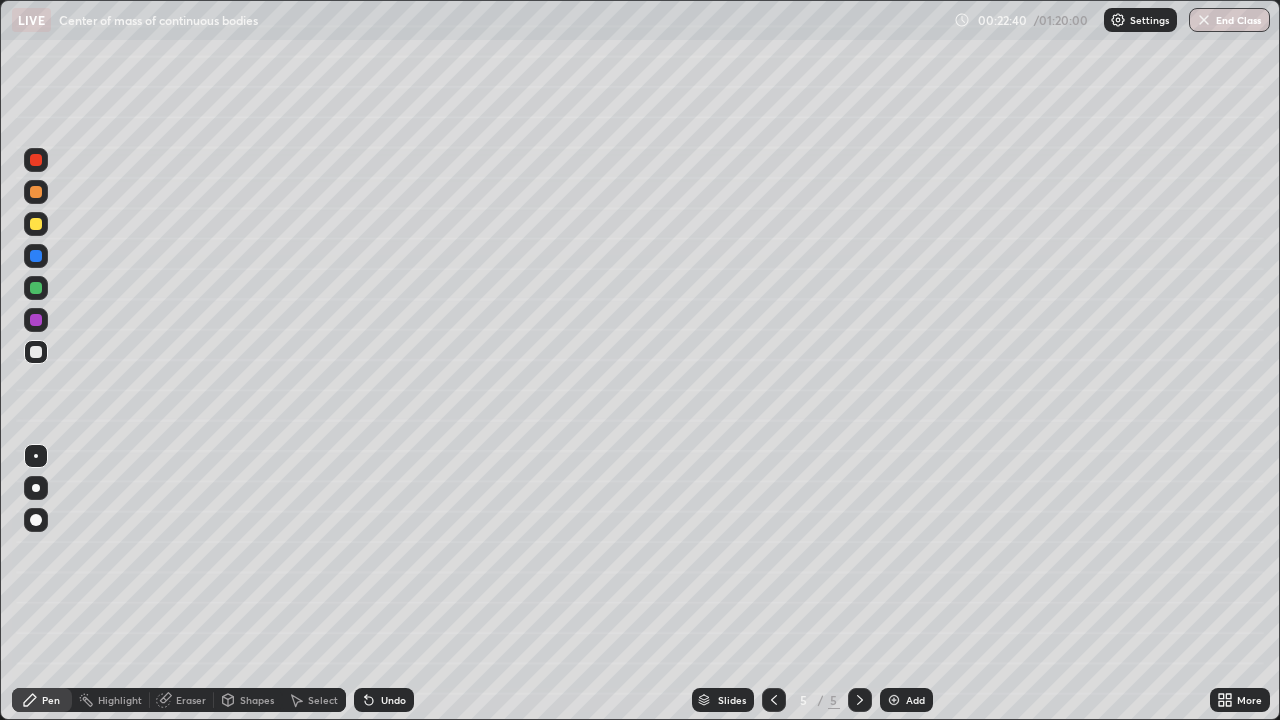 click at bounding box center [36, 488] 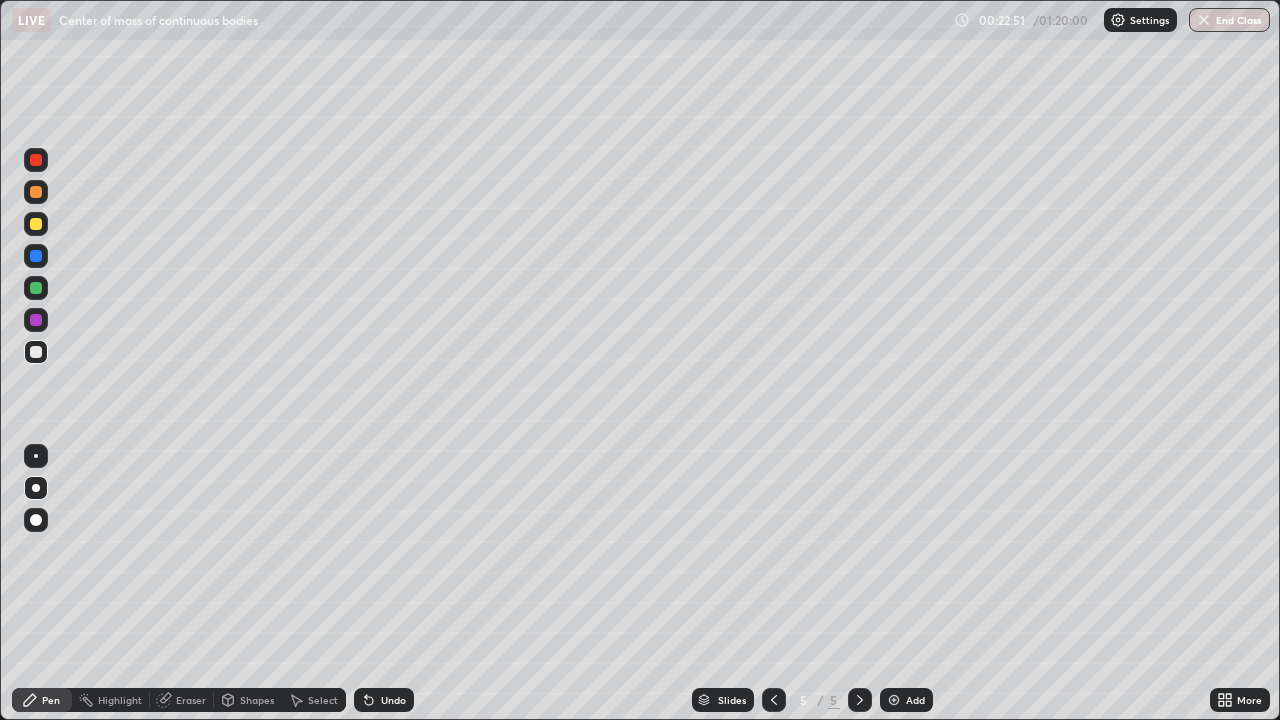 click on "Shapes" at bounding box center (257, 700) 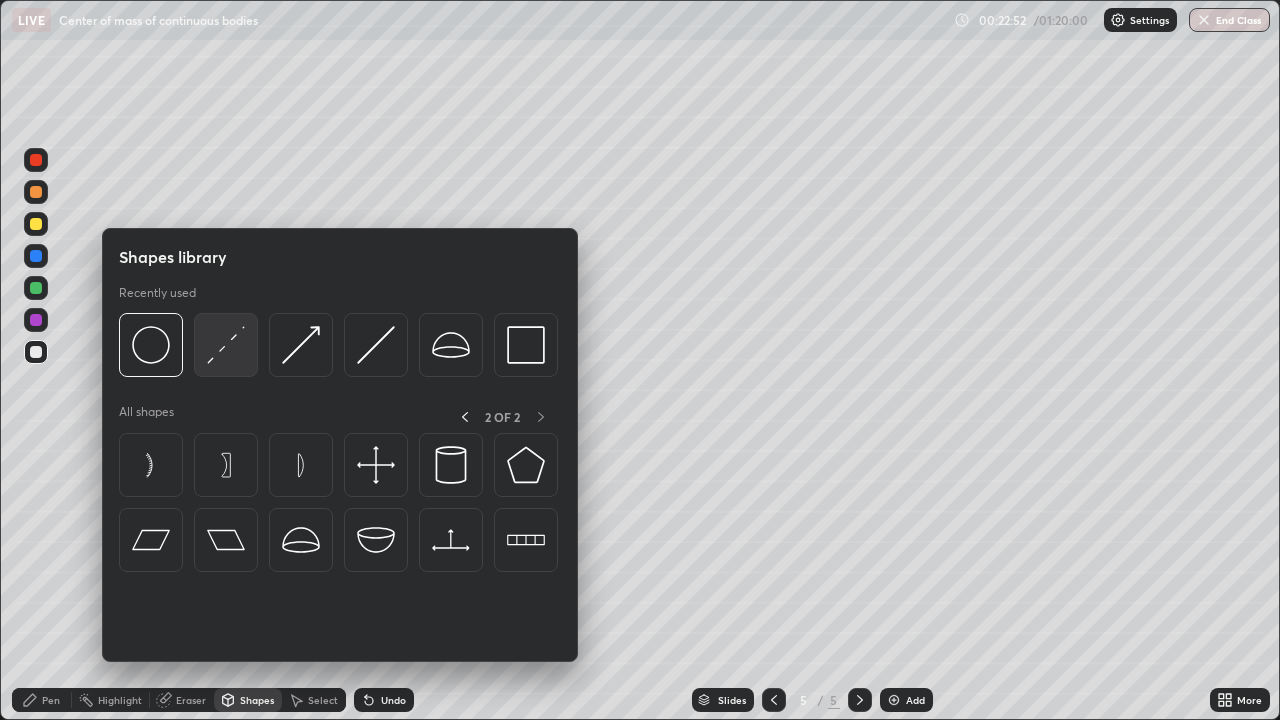 click at bounding box center (226, 345) 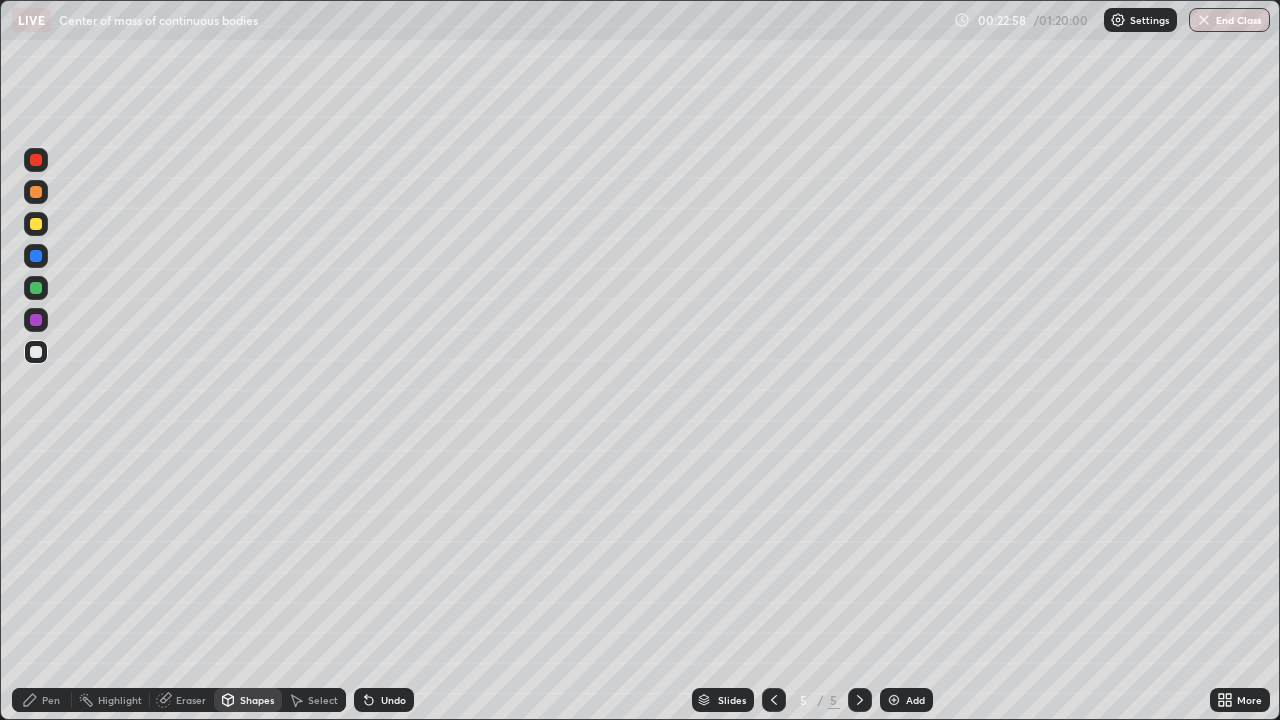 click on "Pen" at bounding box center (51, 700) 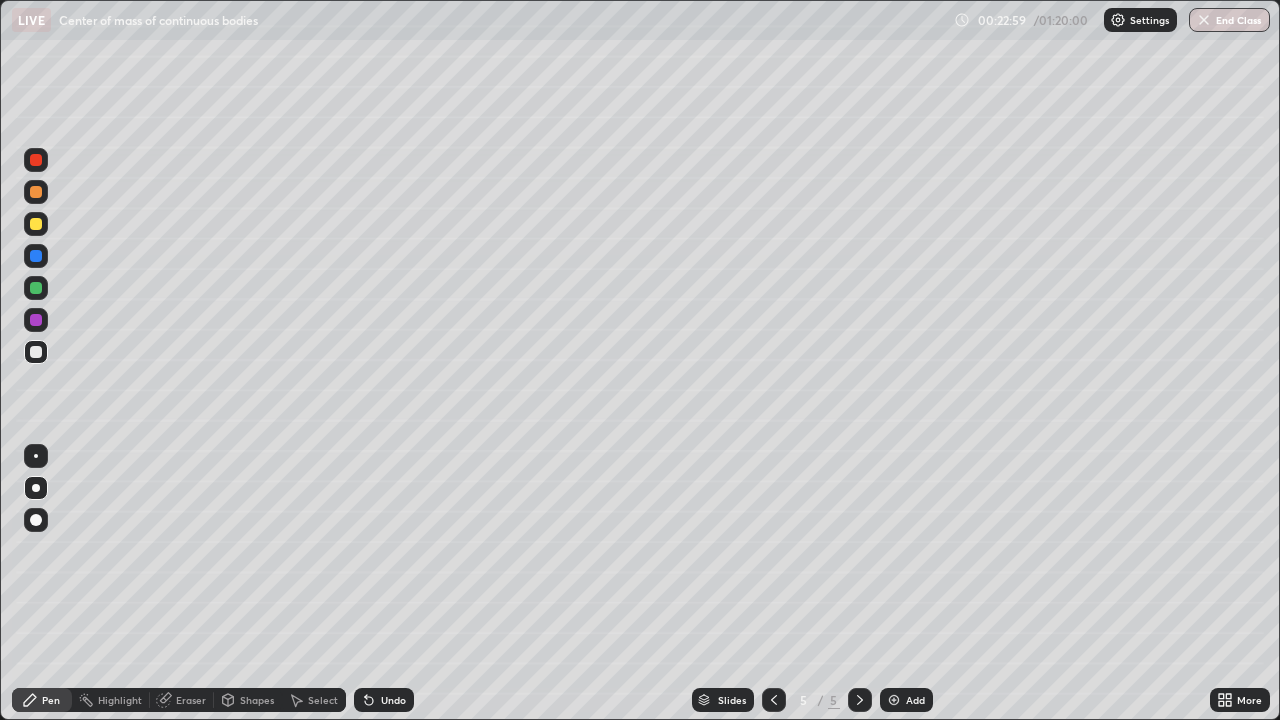 click at bounding box center [36, 456] 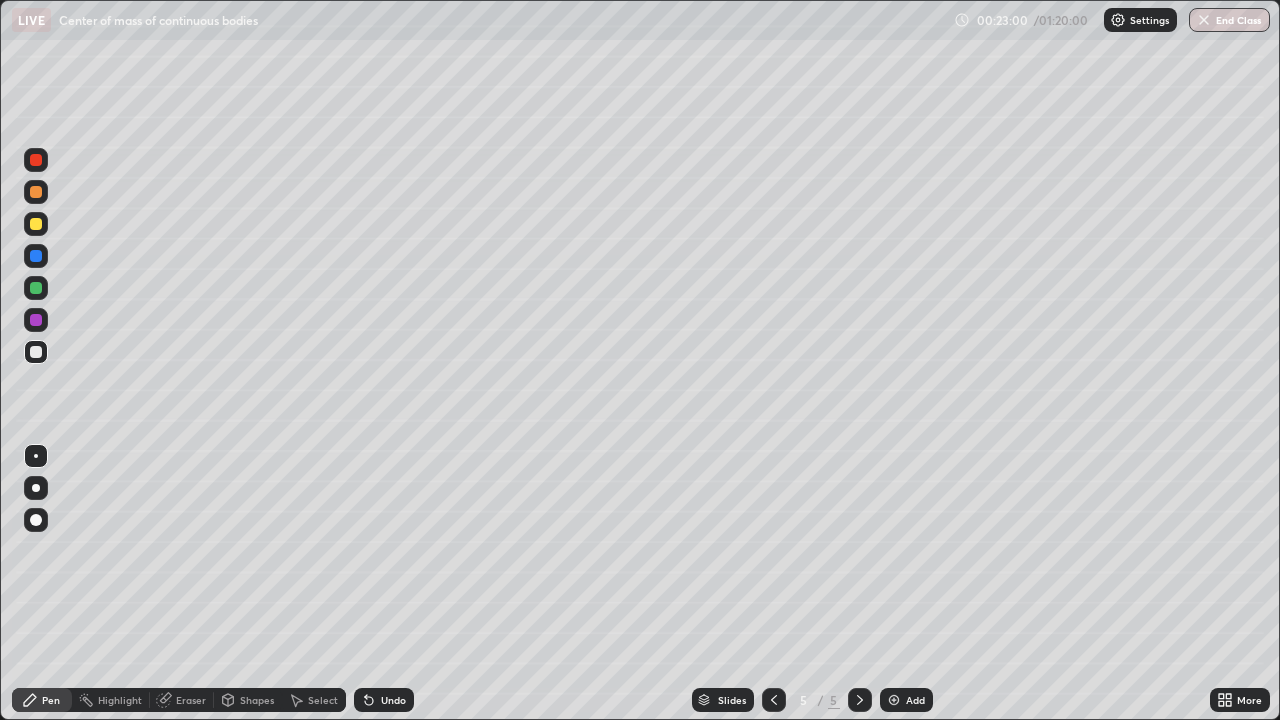 click on "Shapes" at bounding box center (257, 700) 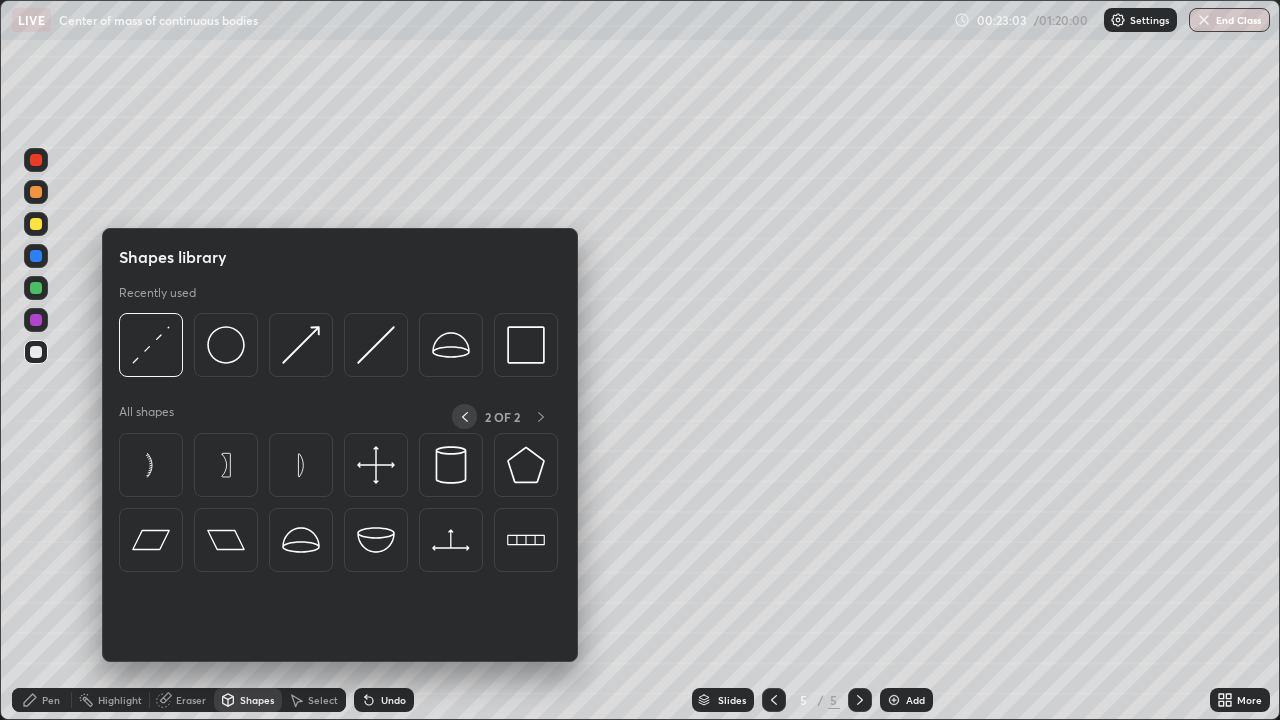click 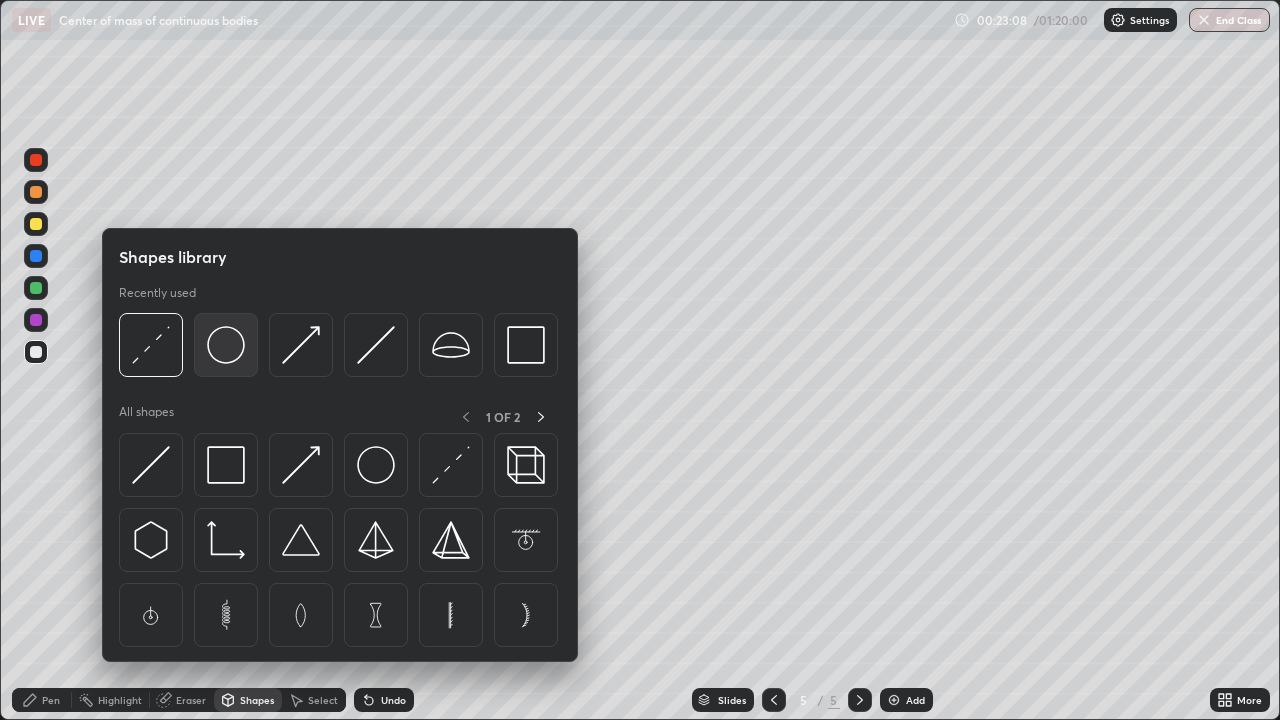 click at bounding box center (226, 345) 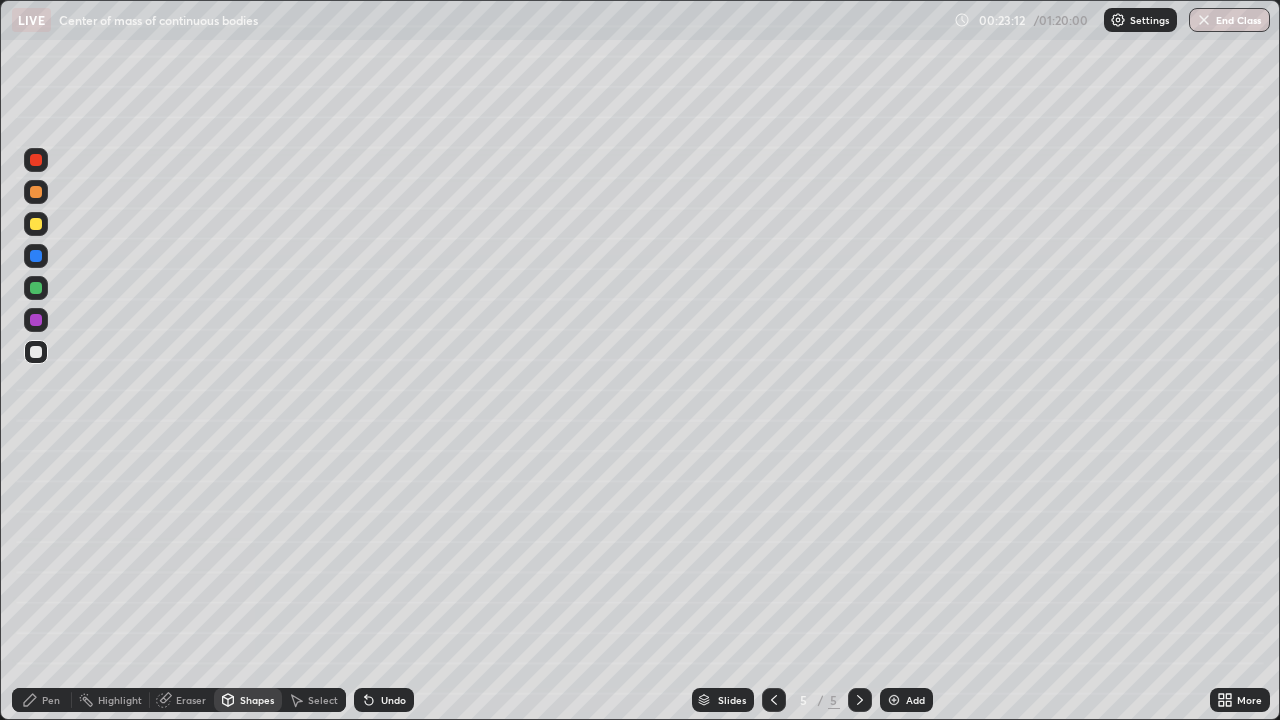 click on "Shapes" at bounding box center (257, 700) 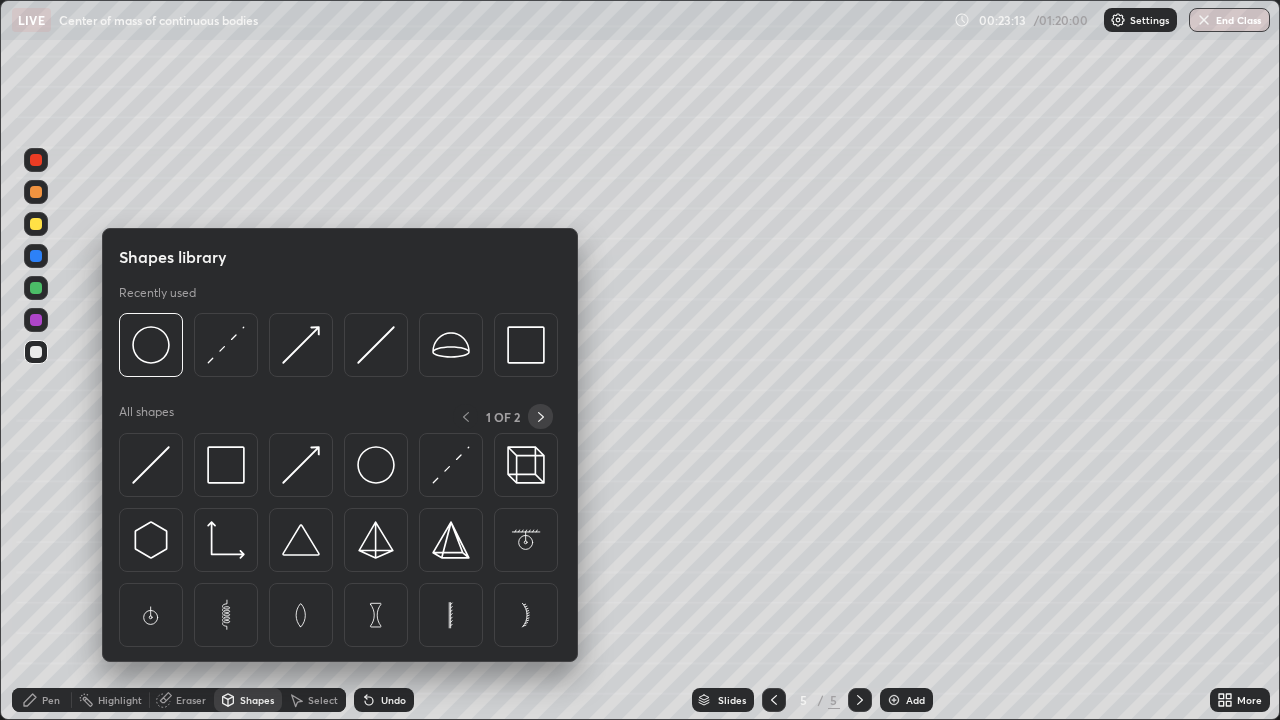 click 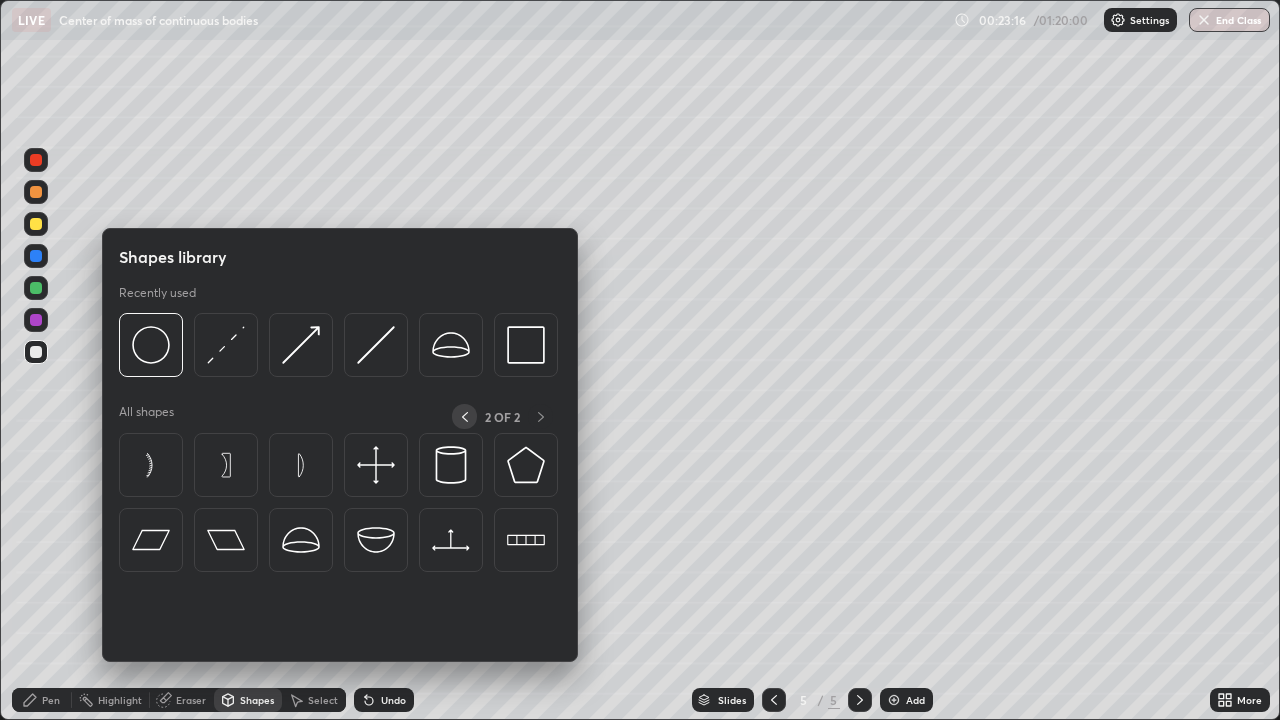 click 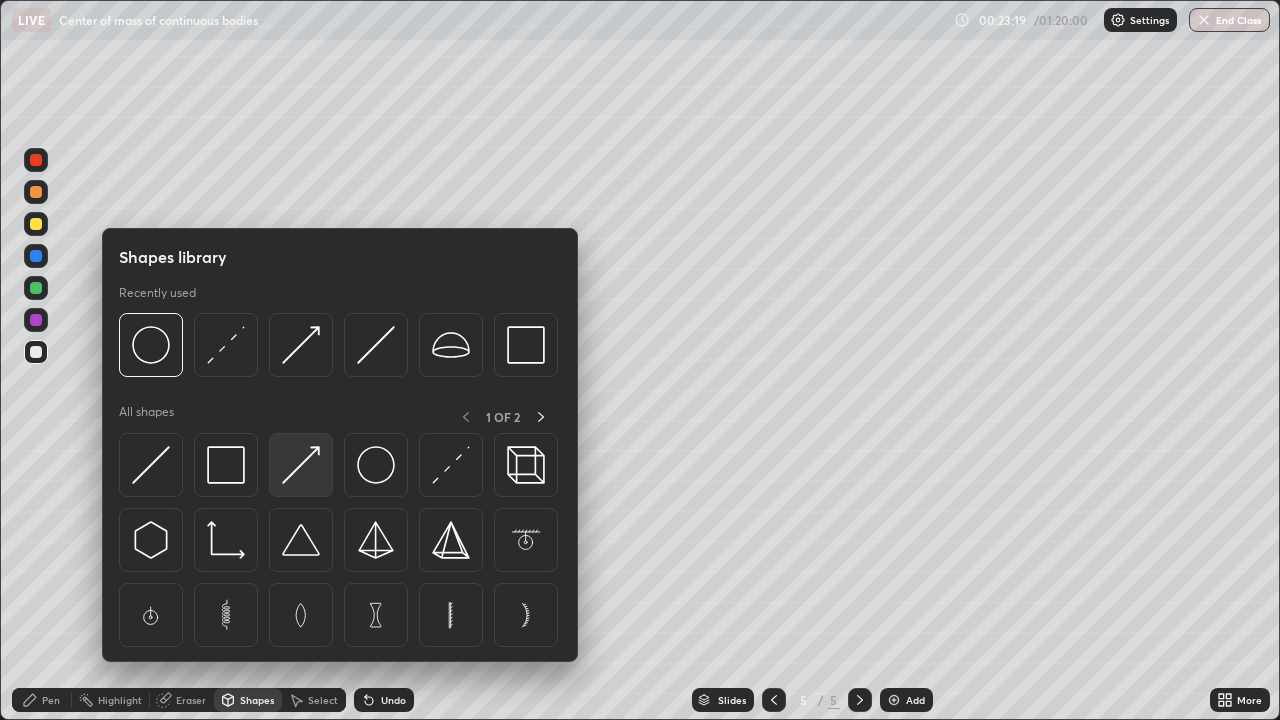 click at bounding box center [301, 465] 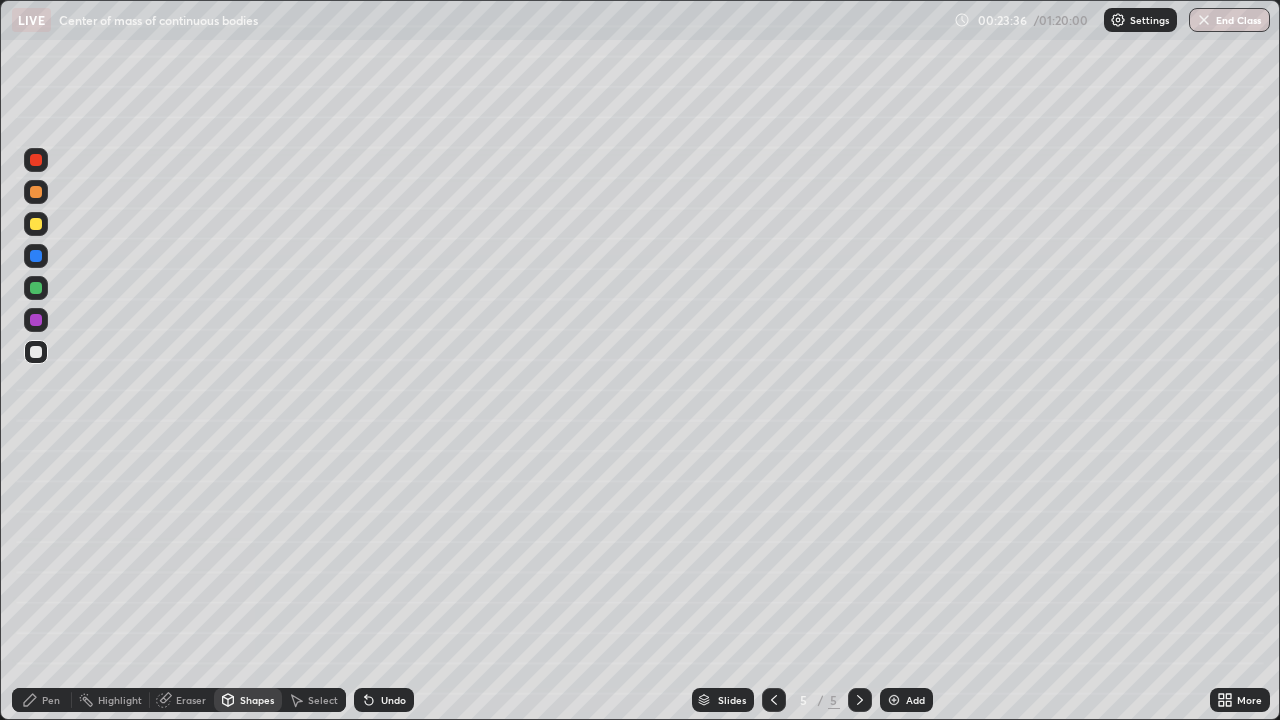 click on "Shapes" at bounding box center (257, 700) 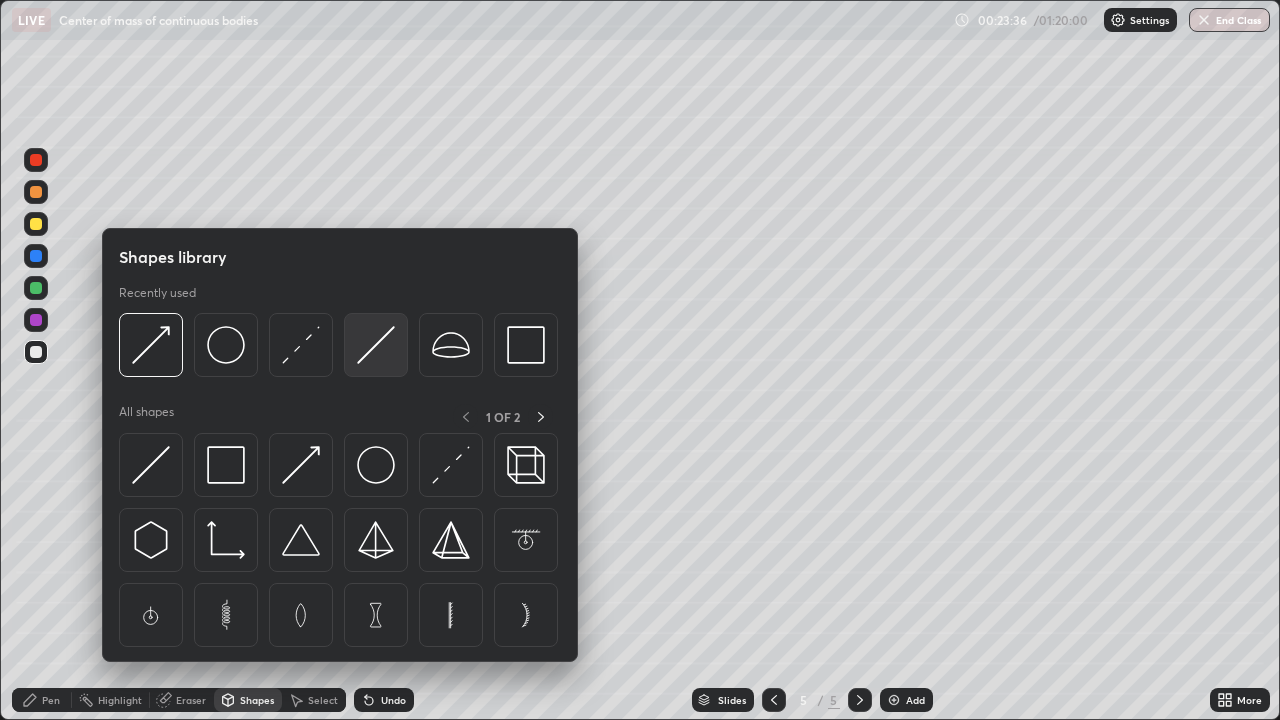 click at bounding box center (376, 345) 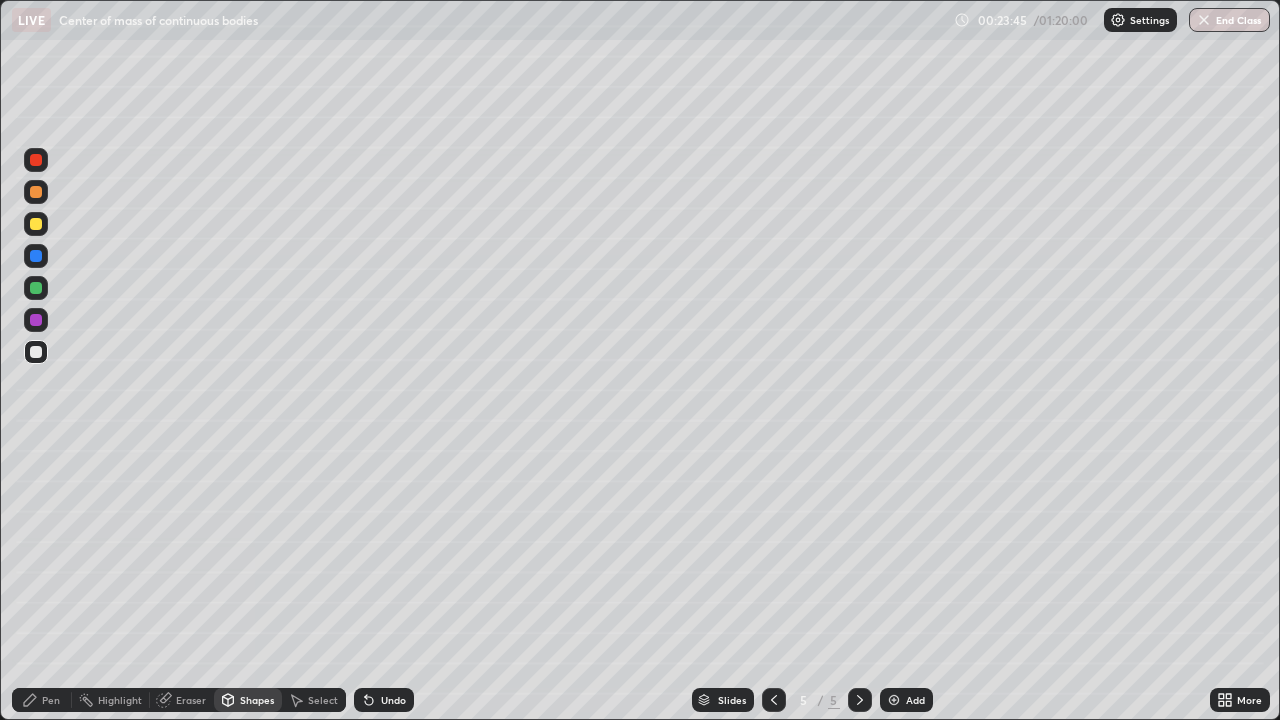 click on "Pen" at bounding box center [51, 700] 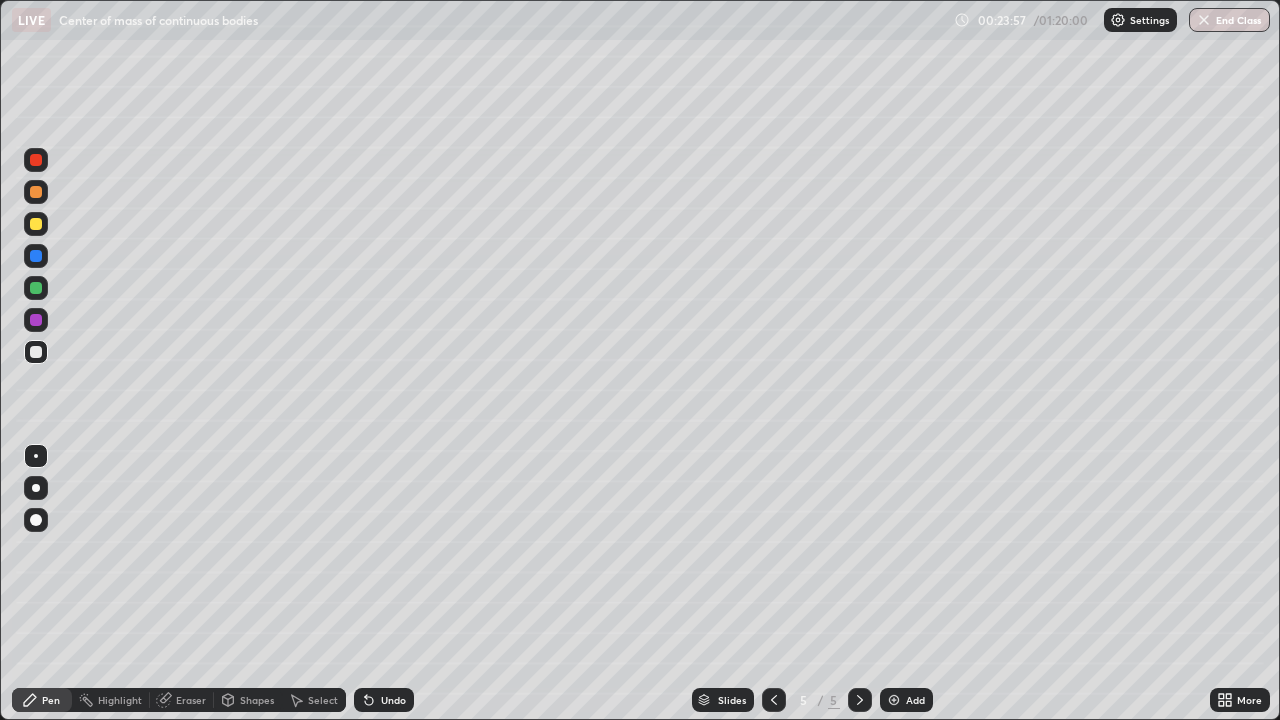click at bounding box center (36, 224) 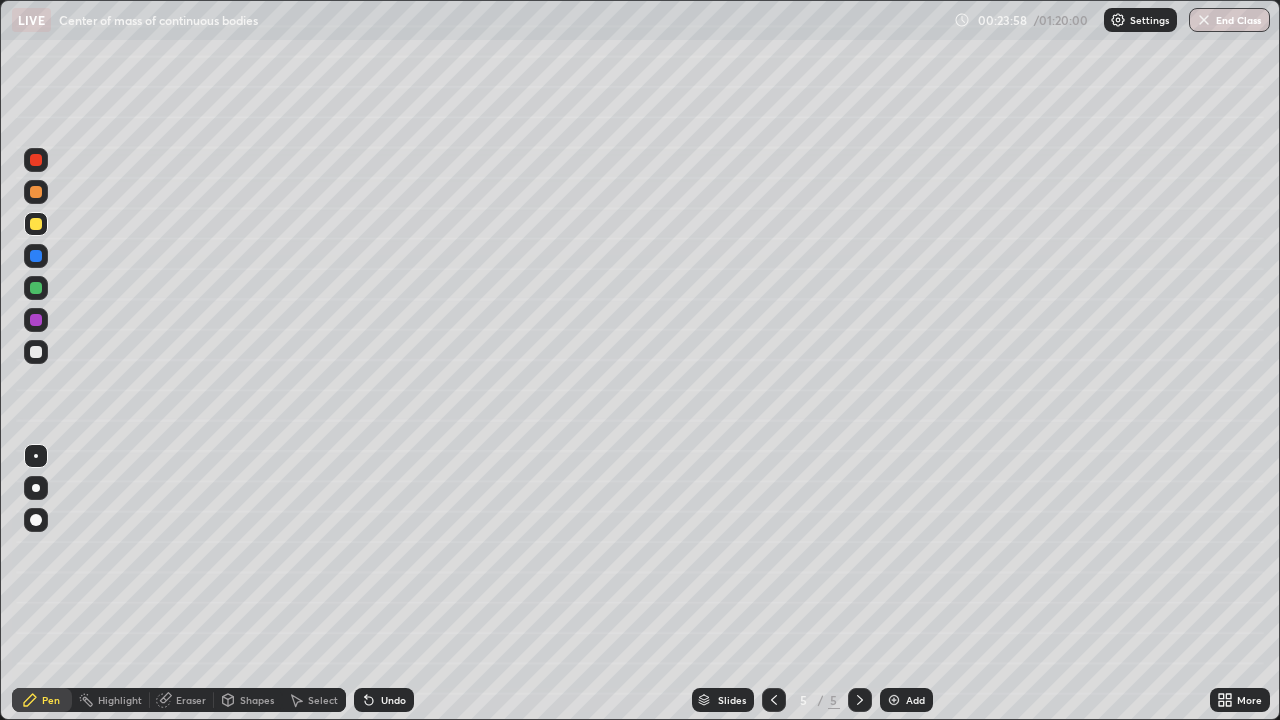 click at bounding box center [36, 192] 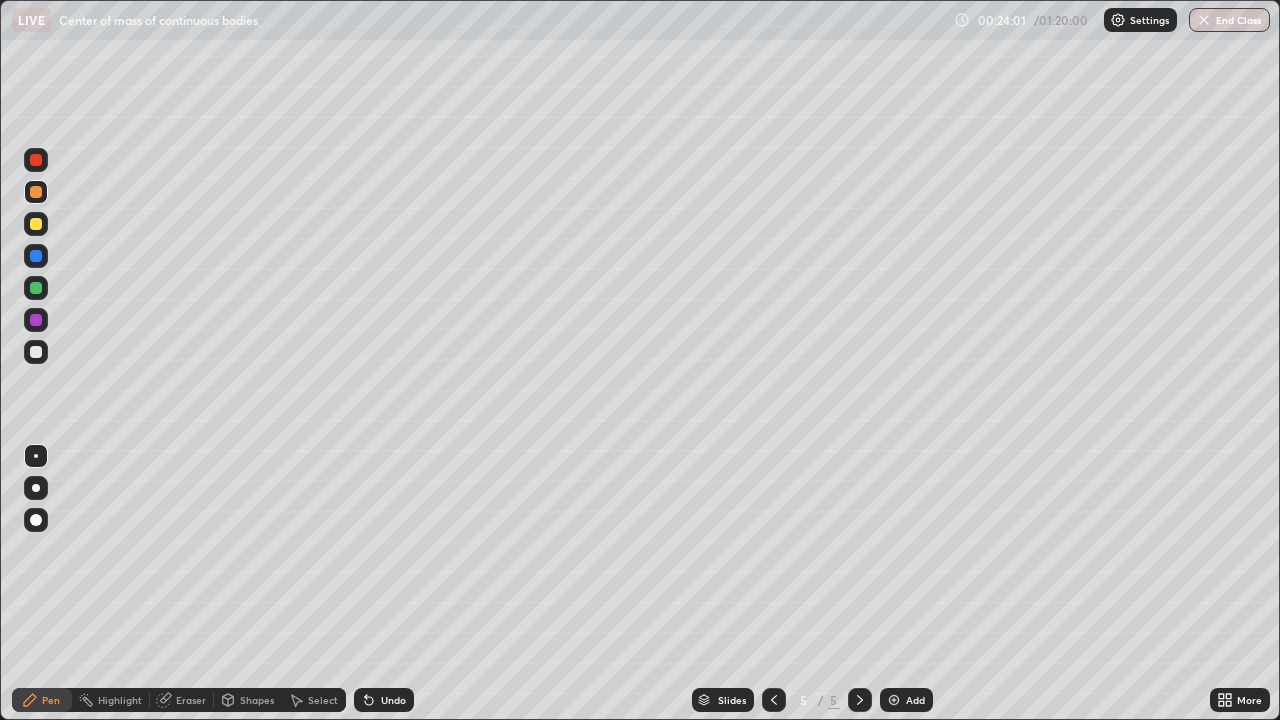 click on "Shapes" at bounding box center (257, 700) 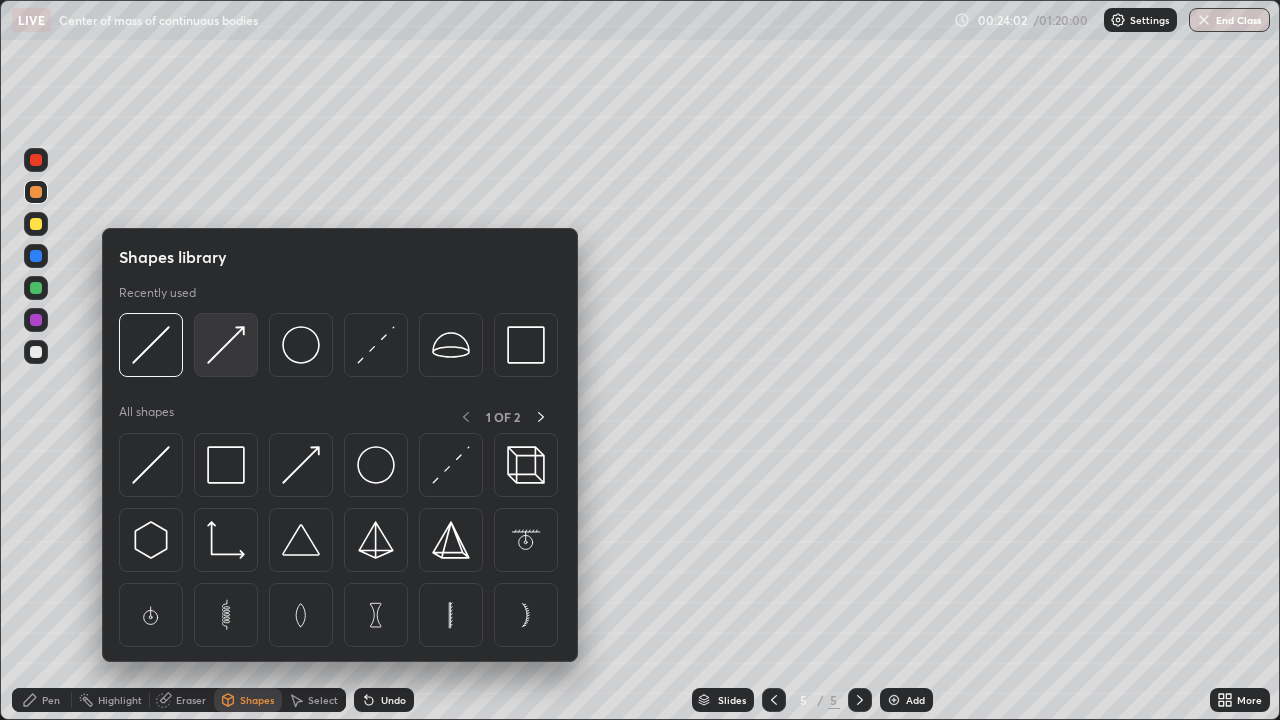 click at bounding box center [226, 345] 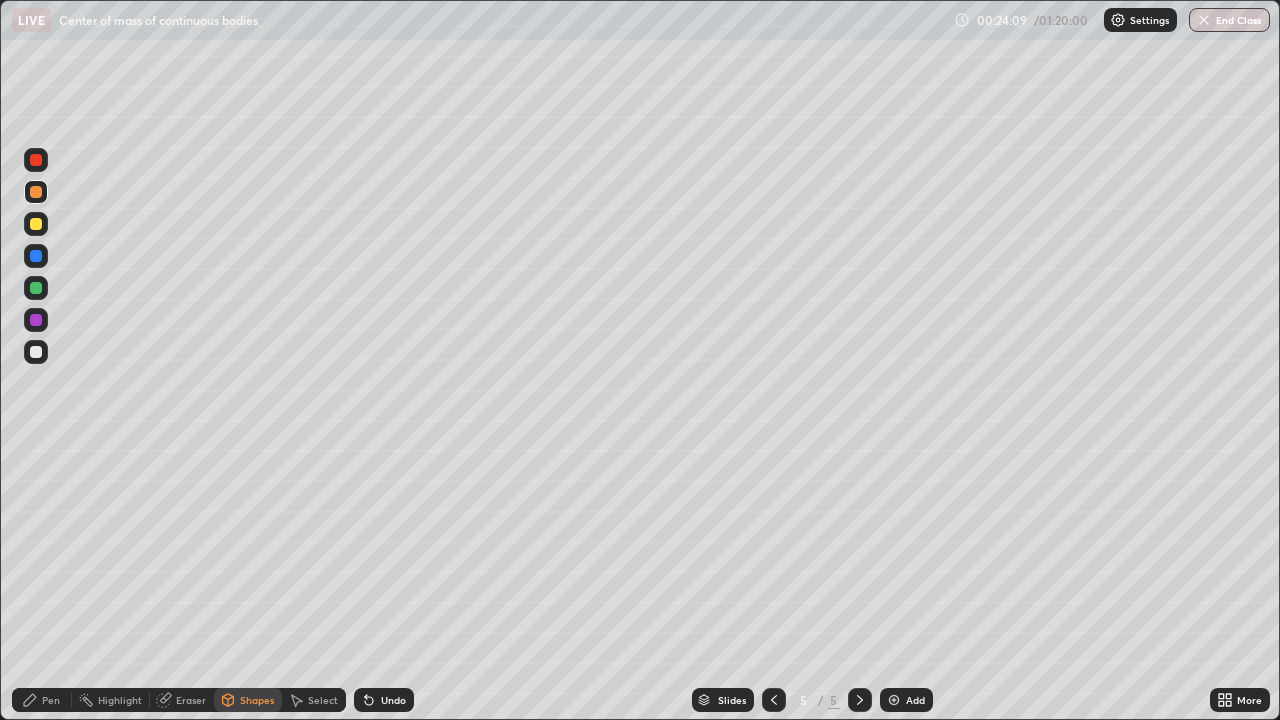 click on "Pen" at bounding box center [51, 700] 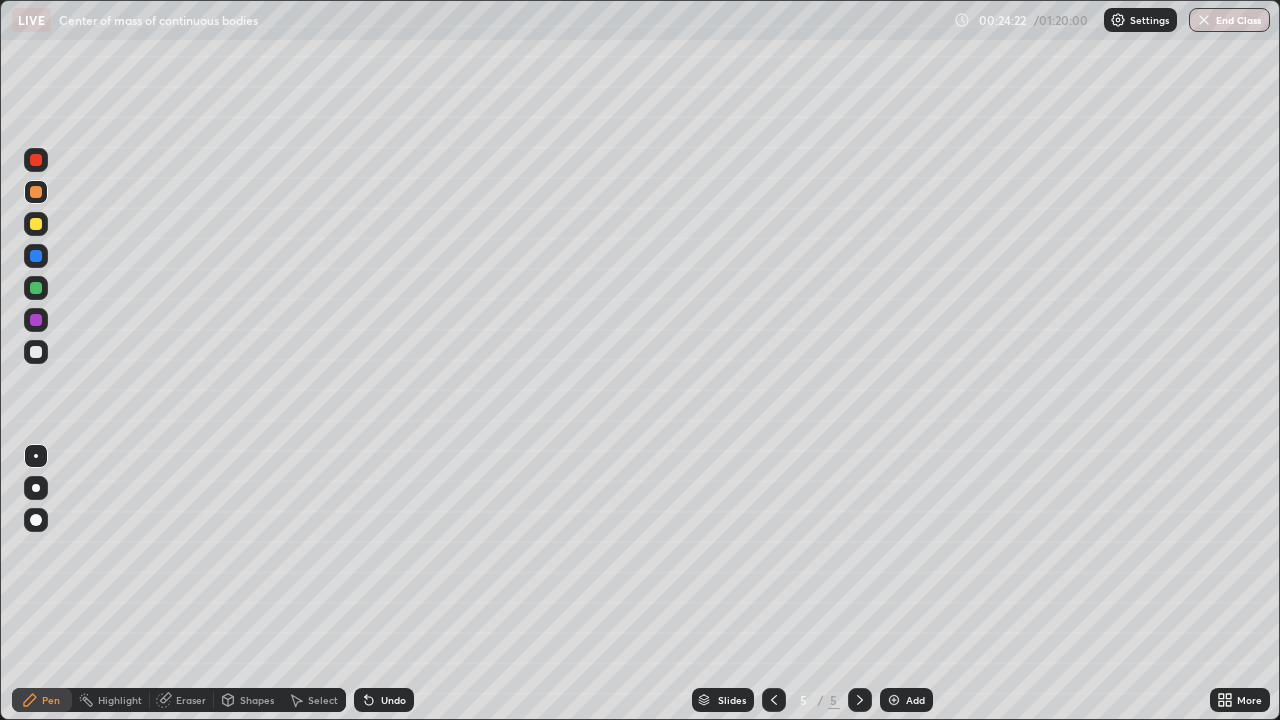 click at bounding box center [36, 352] 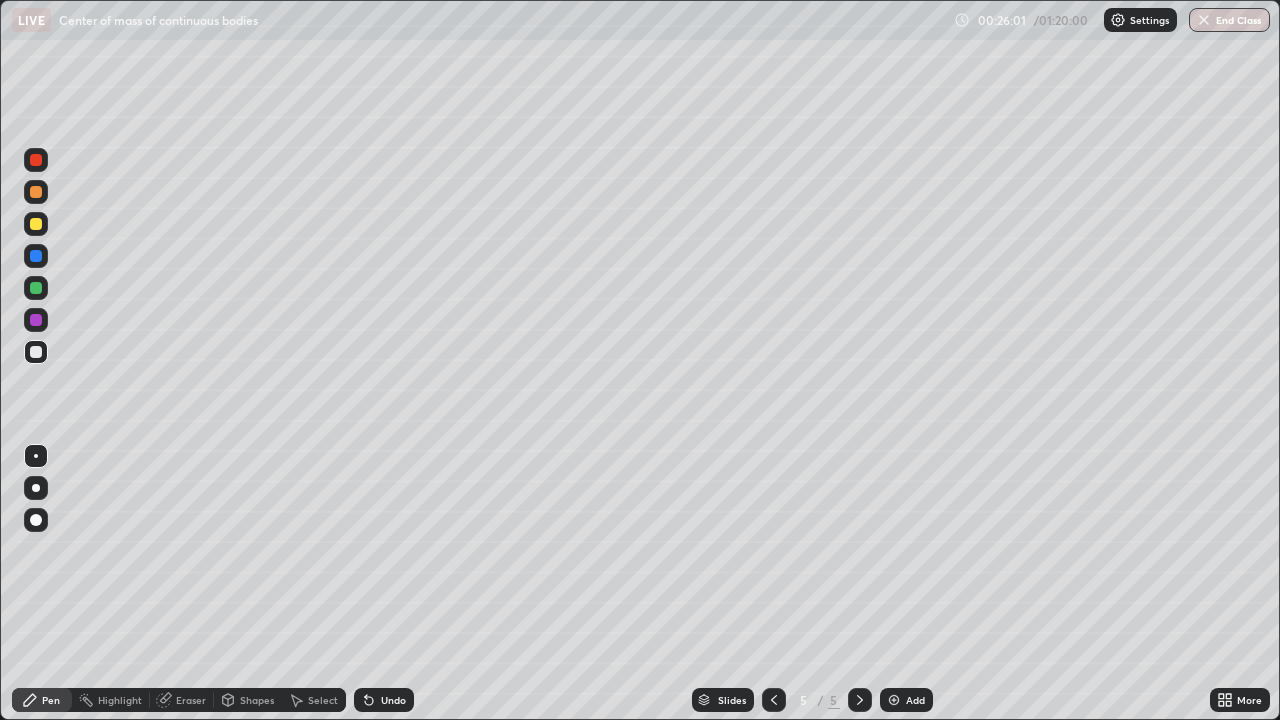 click at bounding box center [36, 256] 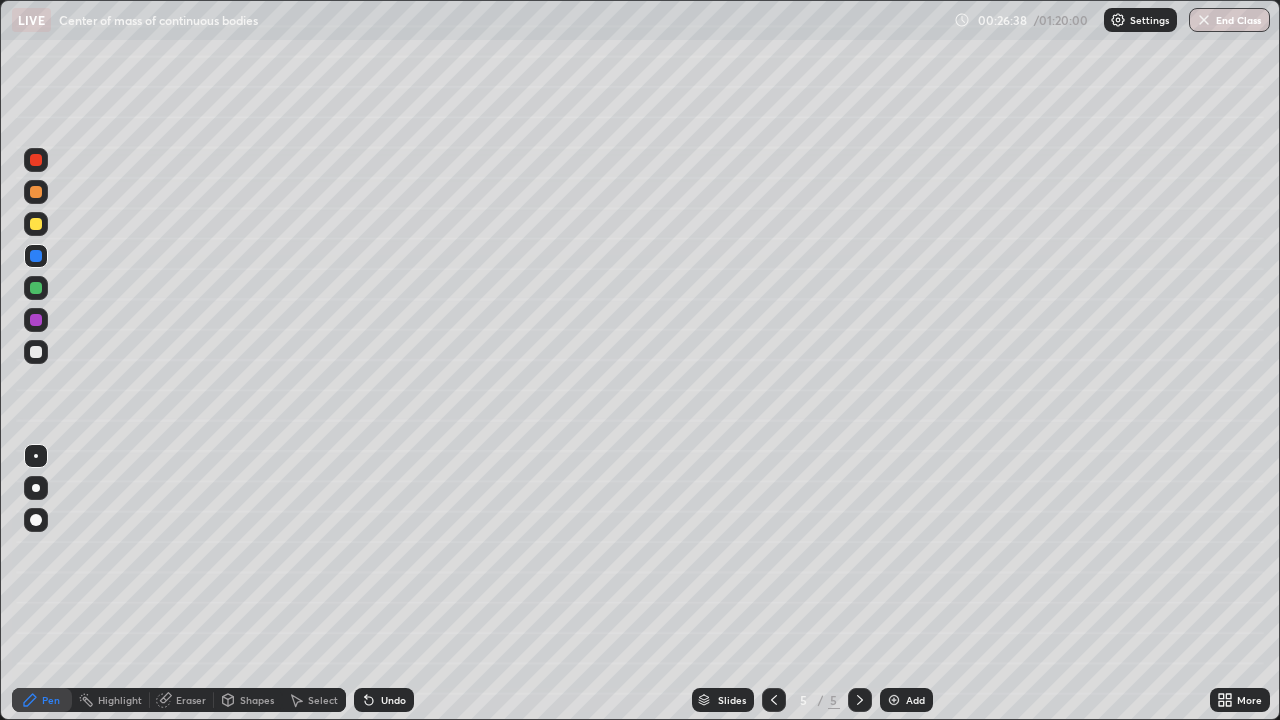 click at bounding box center (36, 288) 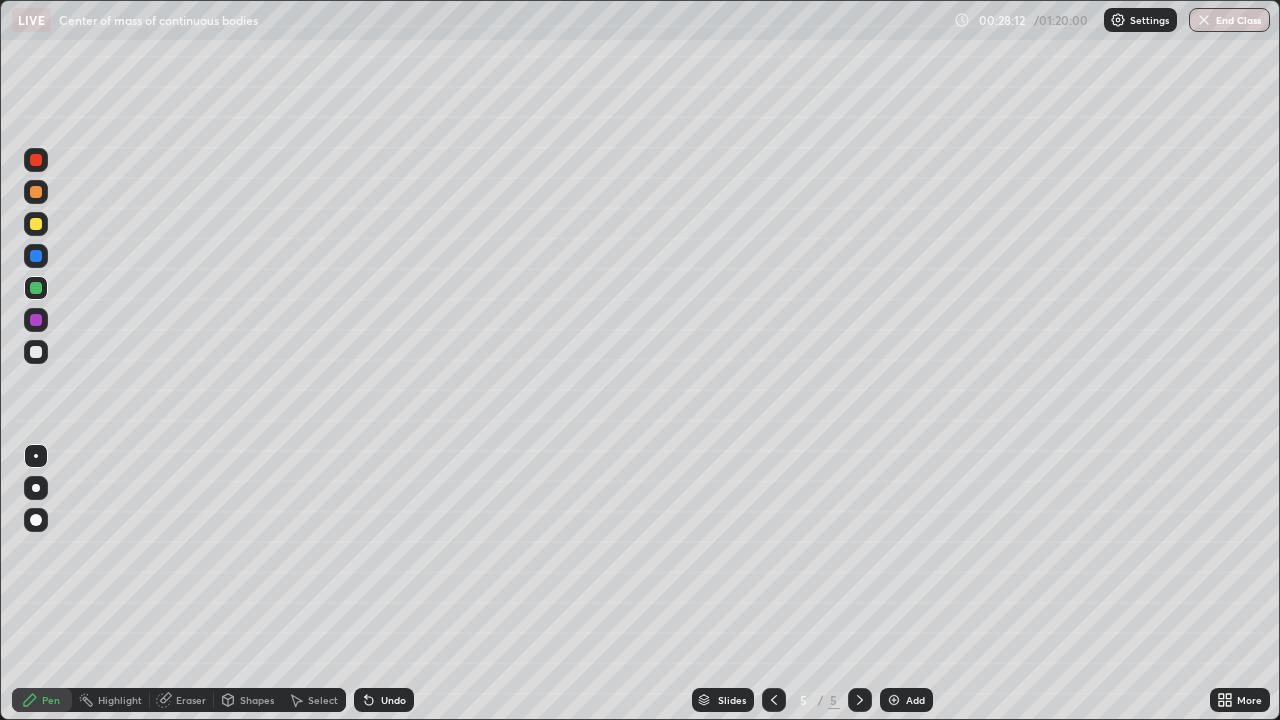 click at bounding box center [36, 352] 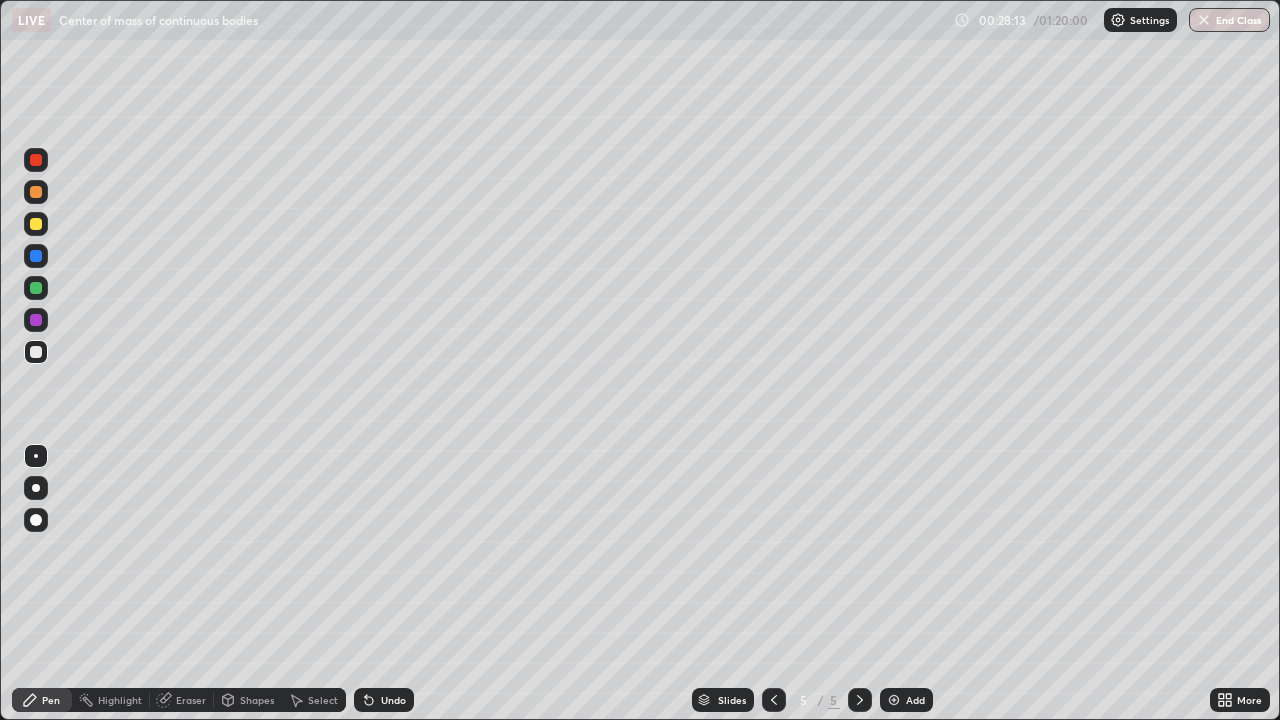 click at bounding box center (36, 488) 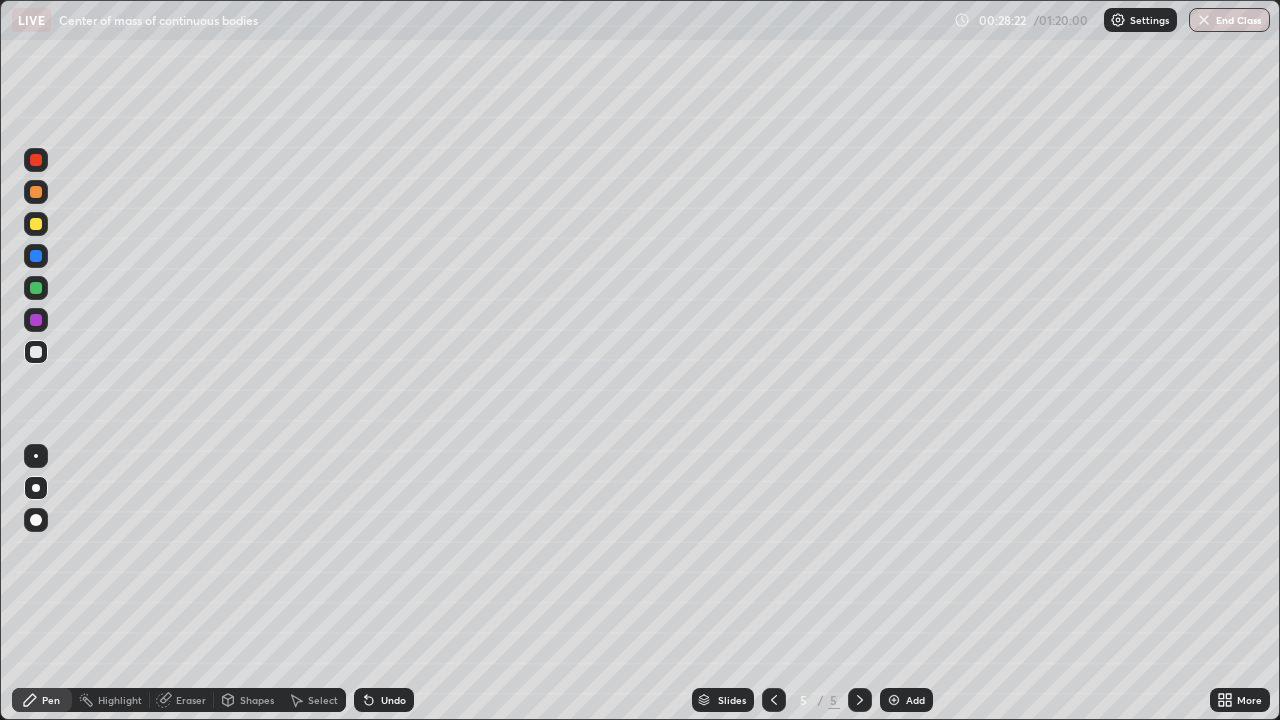 click 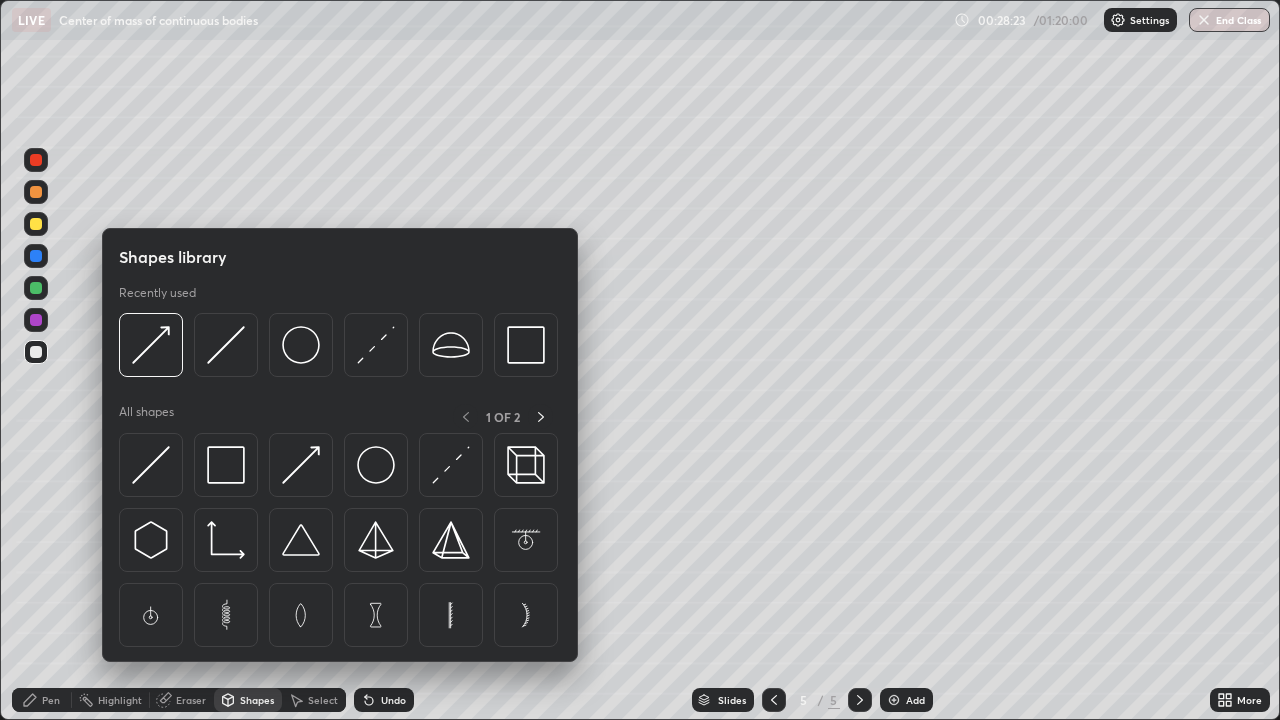 click at bounding box center (36, 352) 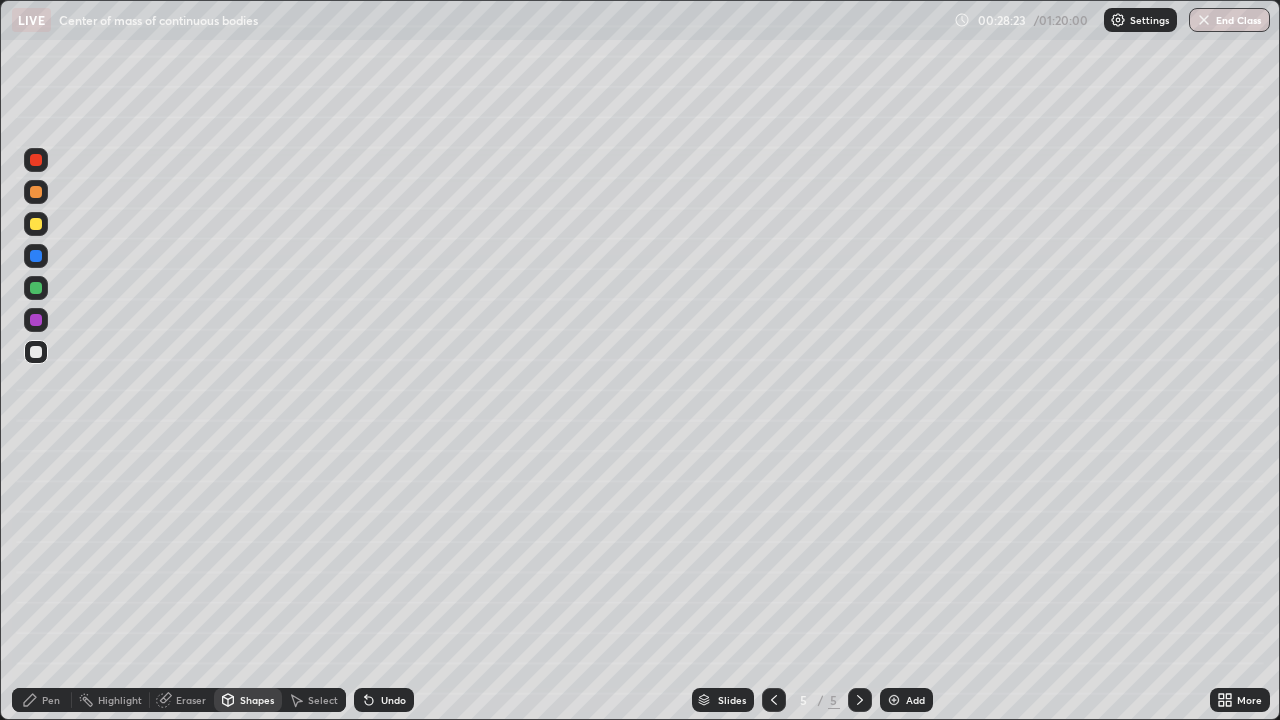 click on "Pen" at bounding box center [42, 700] 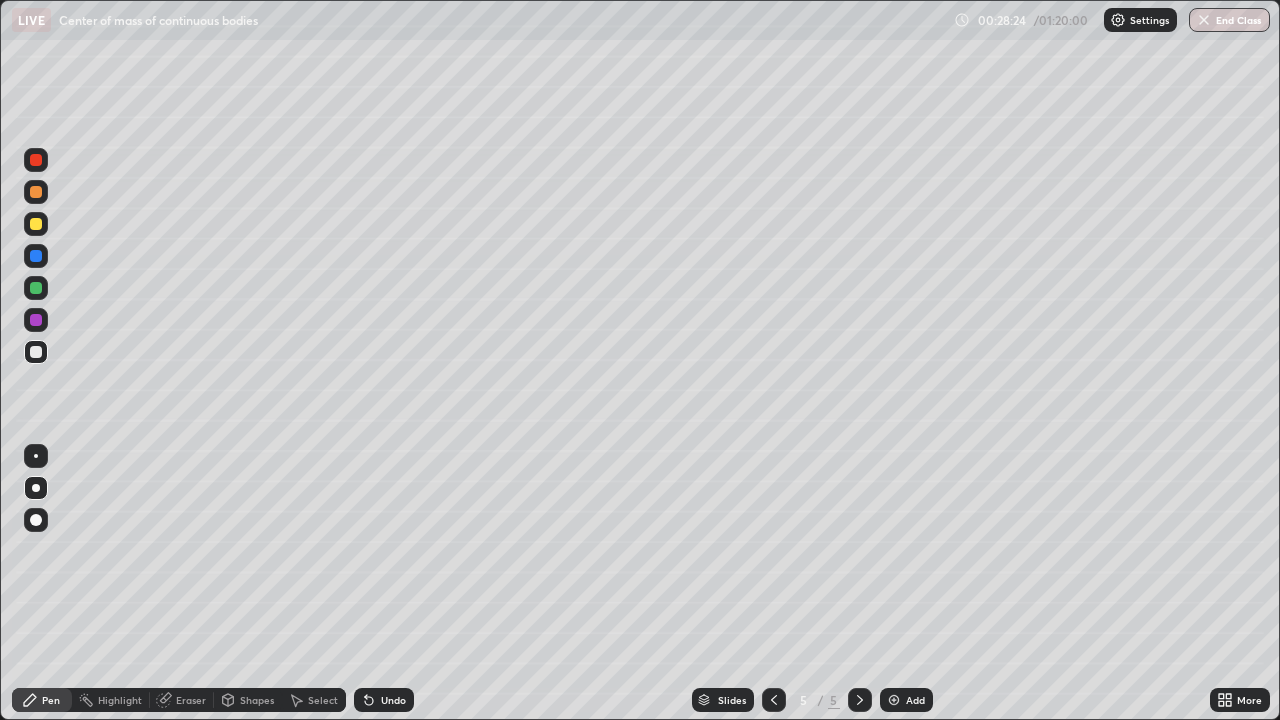 click at bounding box center [36, 456] 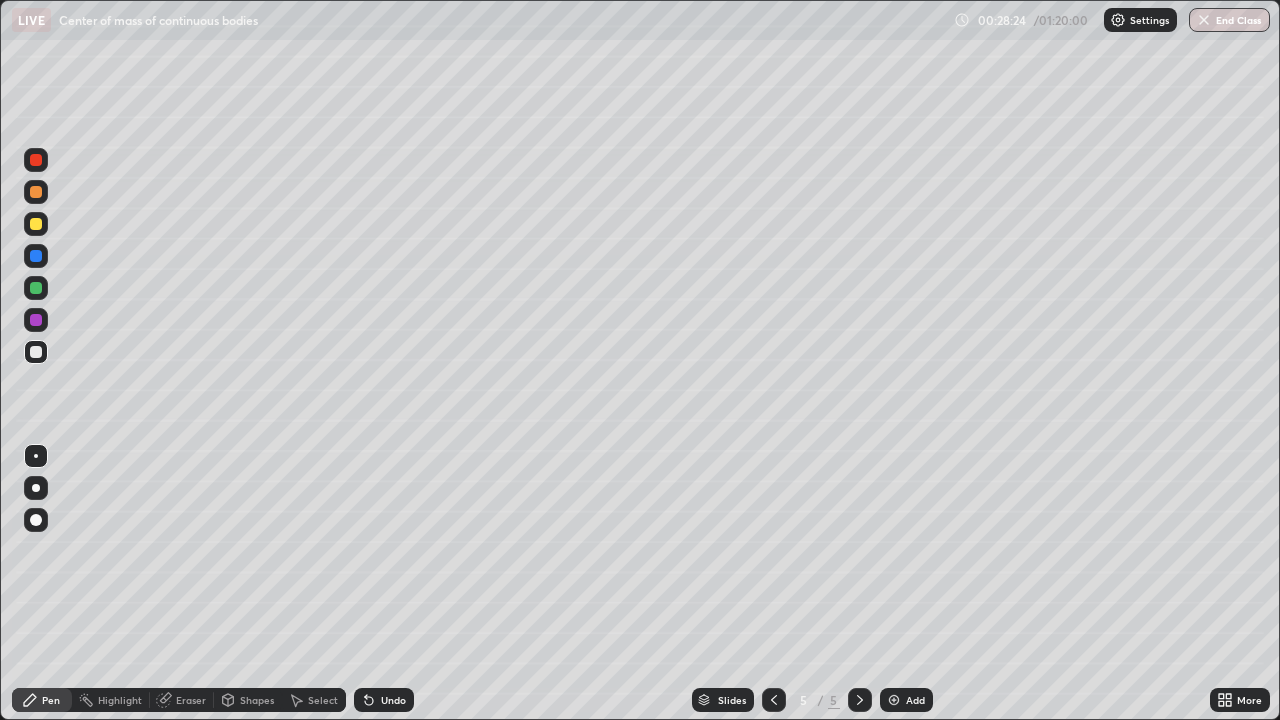 click on "Shapes" at bounding box center (248, 700) 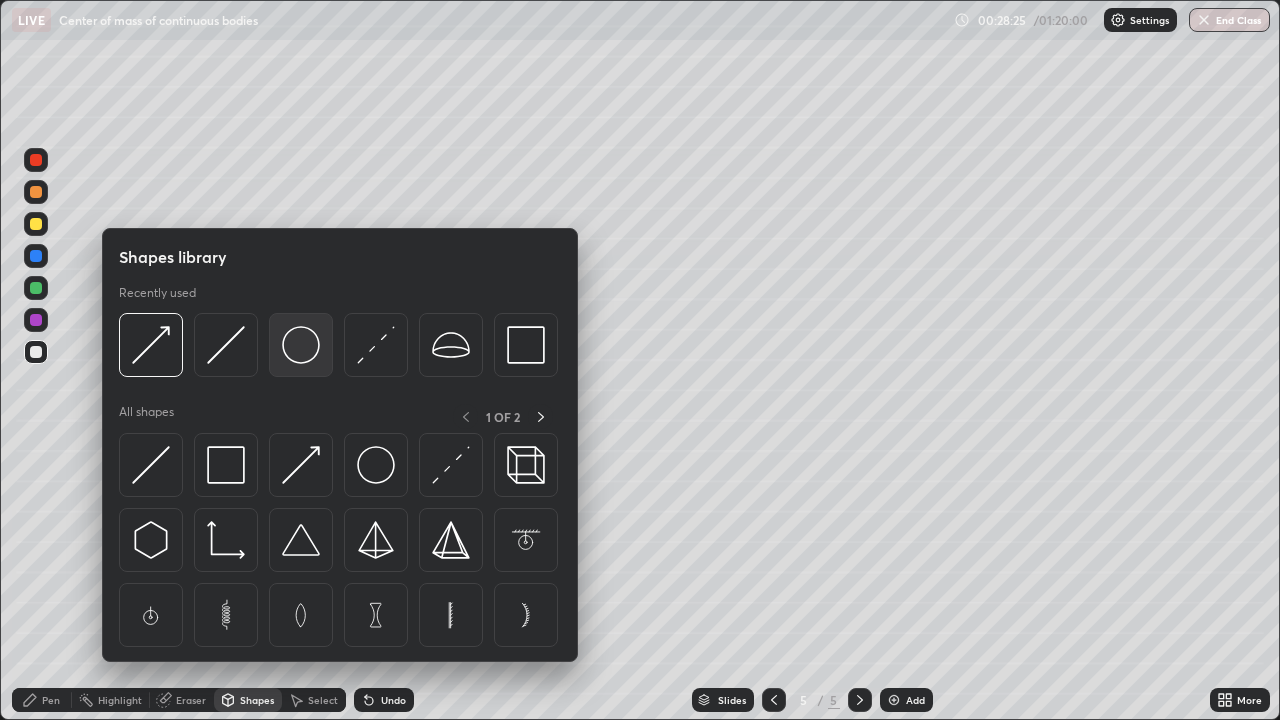 click at bounding box center [301, 345] 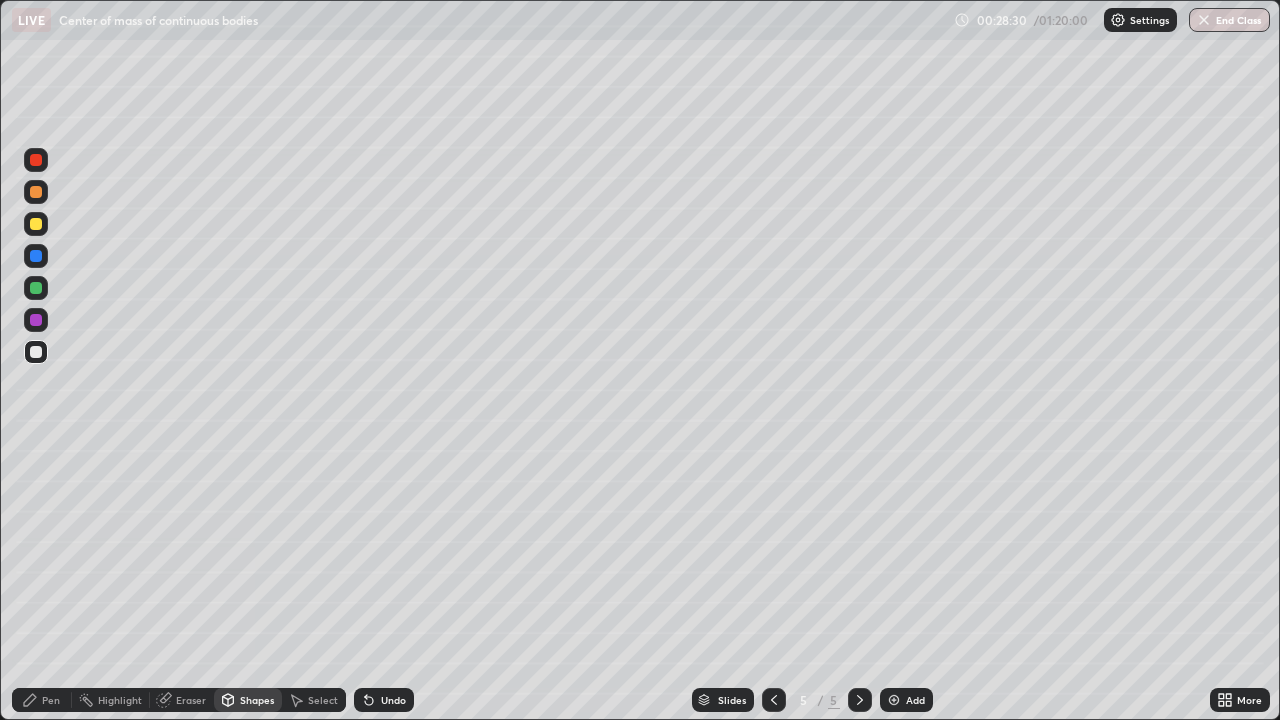 click on "Shapes" at bounding box center (248, 700) 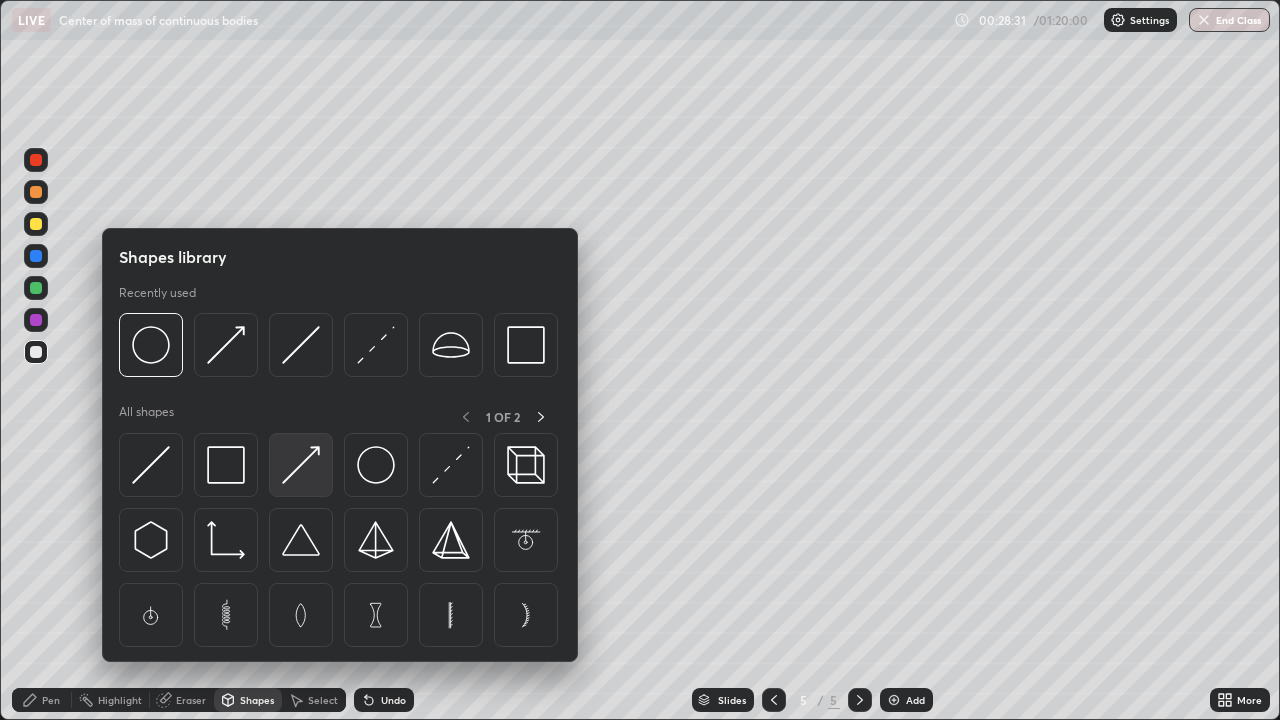 click at bounding box center (301, 465) 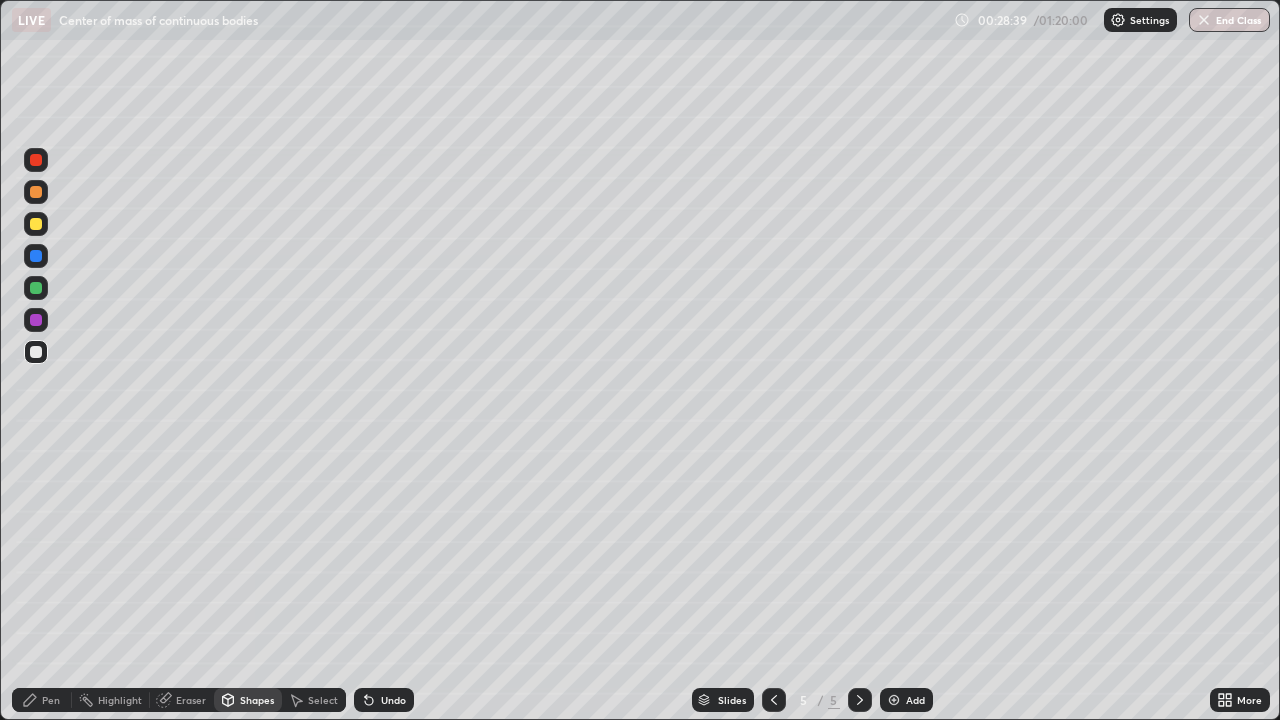 click on "Shapes" at bounding box center (257, 700) 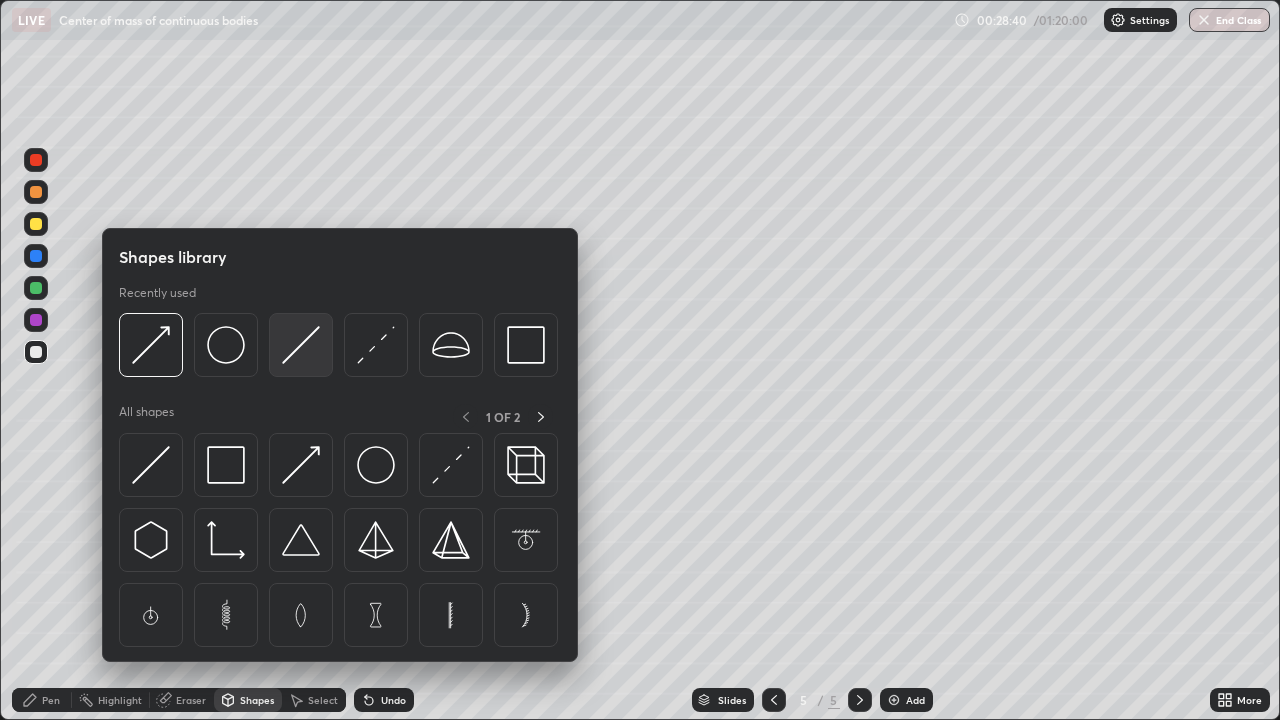click at bounding box center (301, 345) 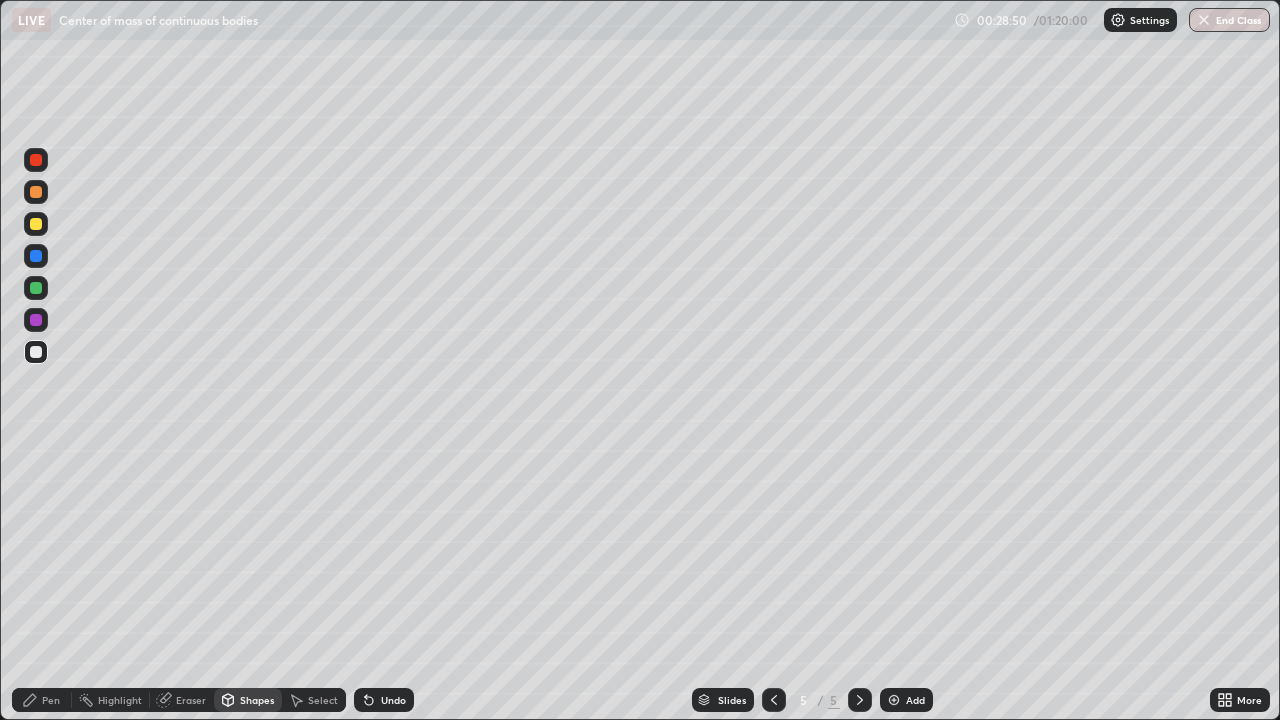 click 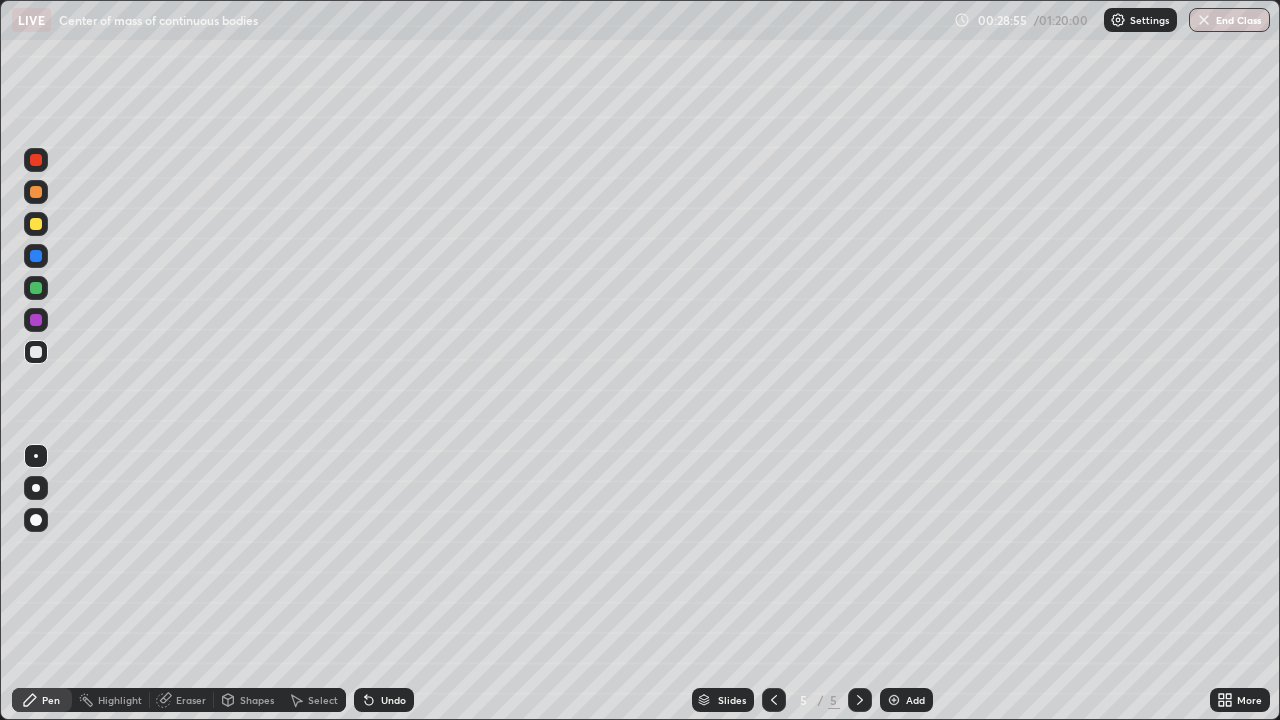 click at bounding box center [36, 288] 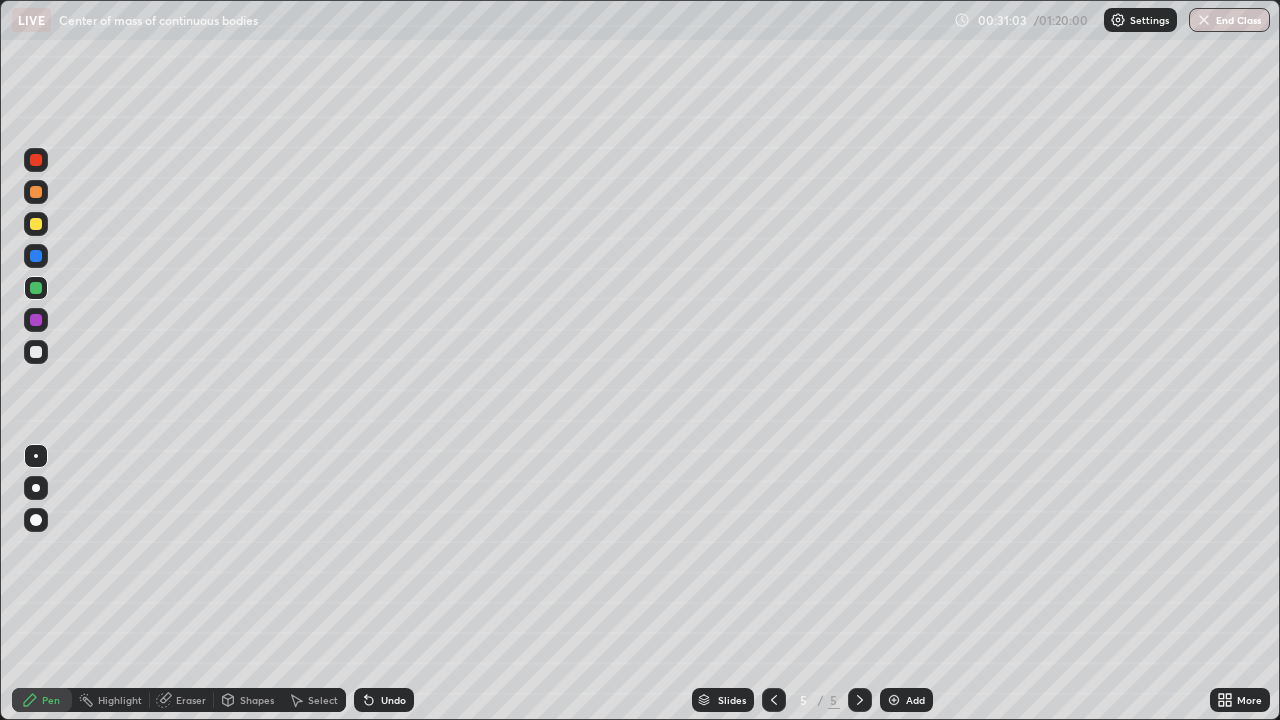 click on "Add" at bounding box center [906, 700] 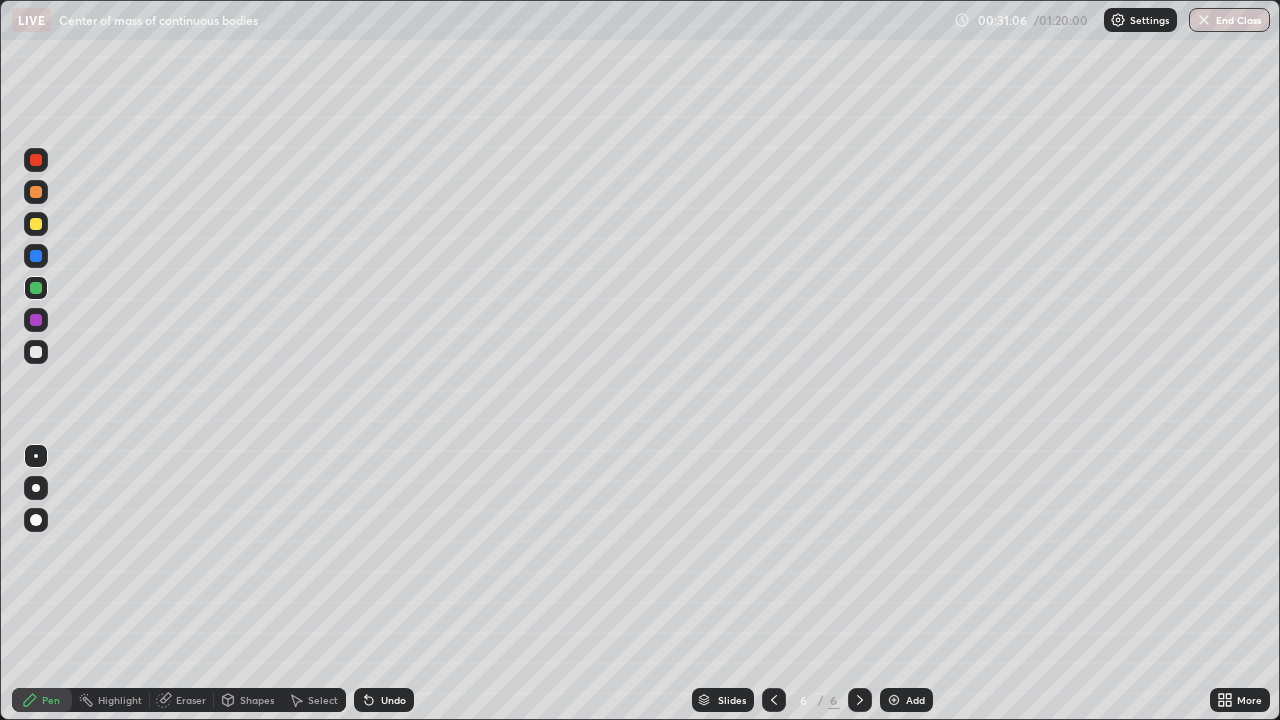 click at bounding box center (36, 352) 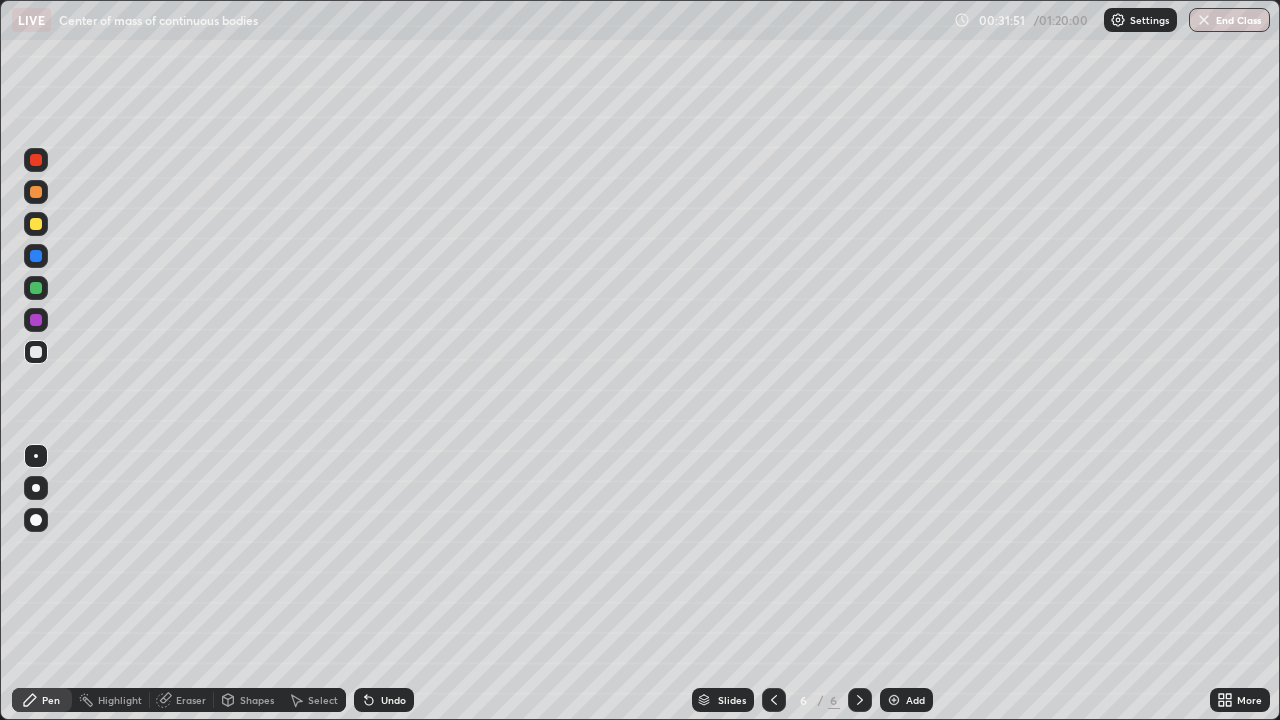 click at bounding box center (36, 488) 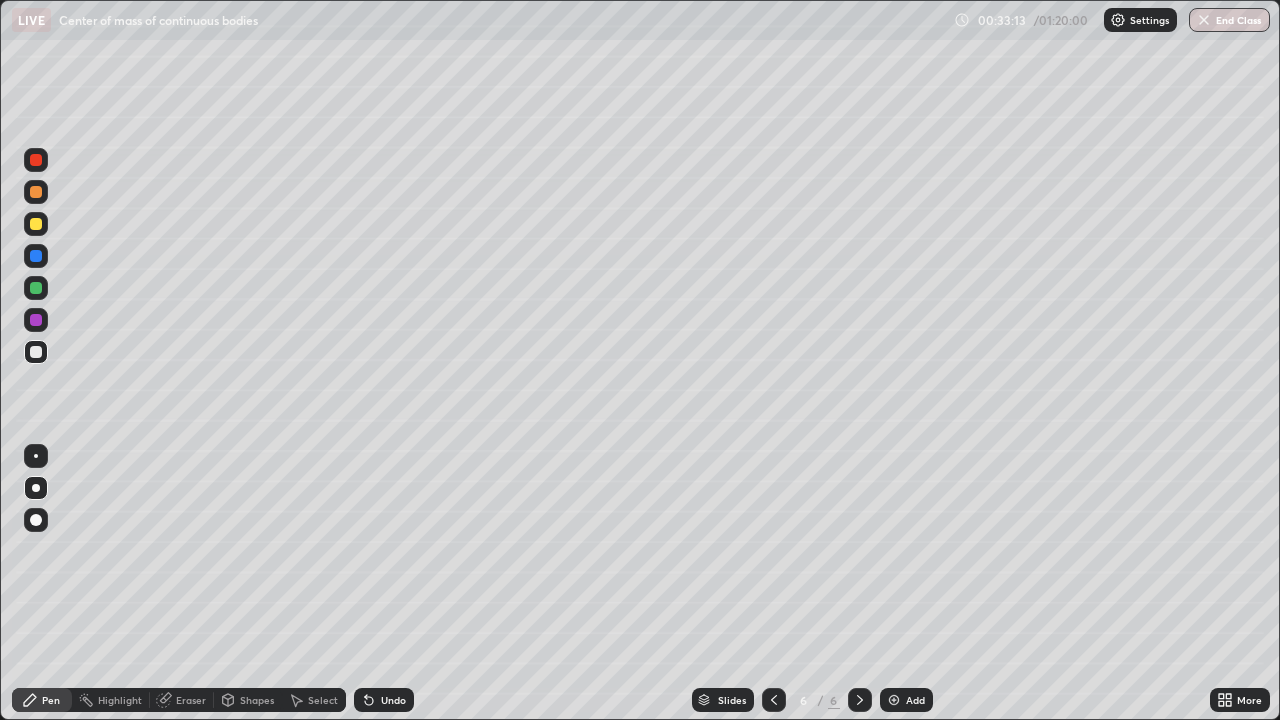 click on "Shapes" at bounding box center [257, 700] 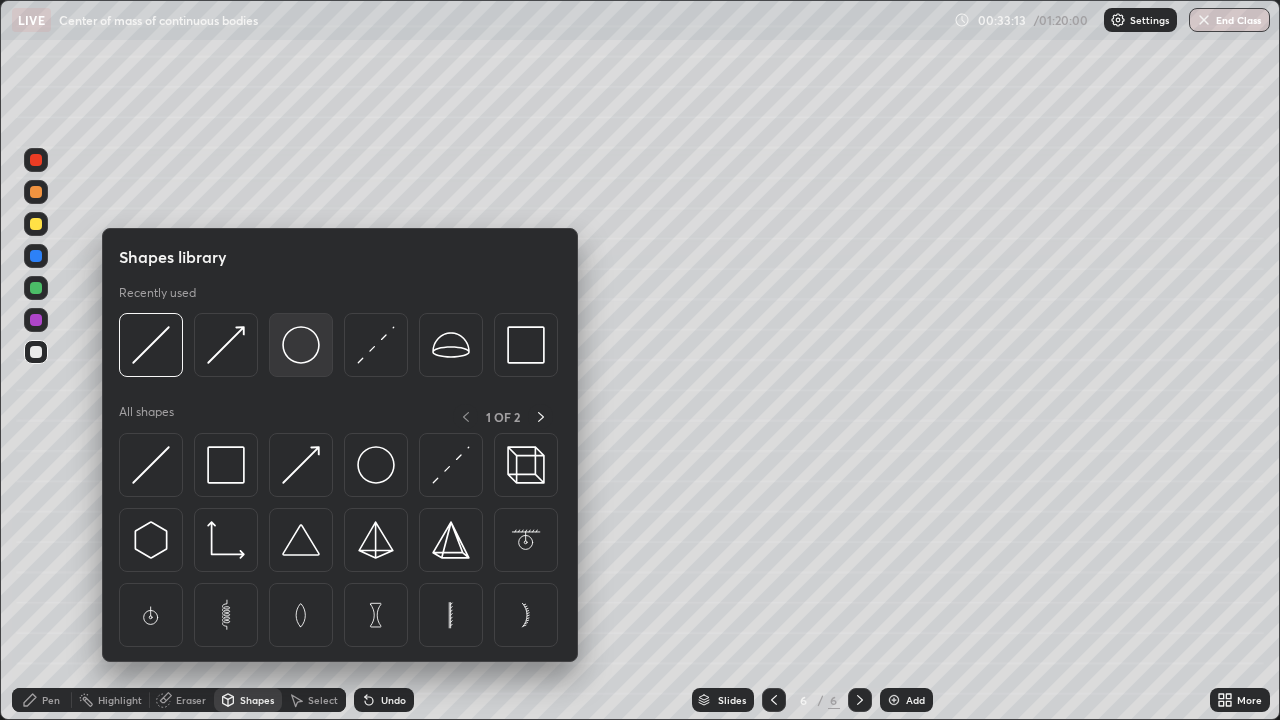 click at bounding box center [301, 345] 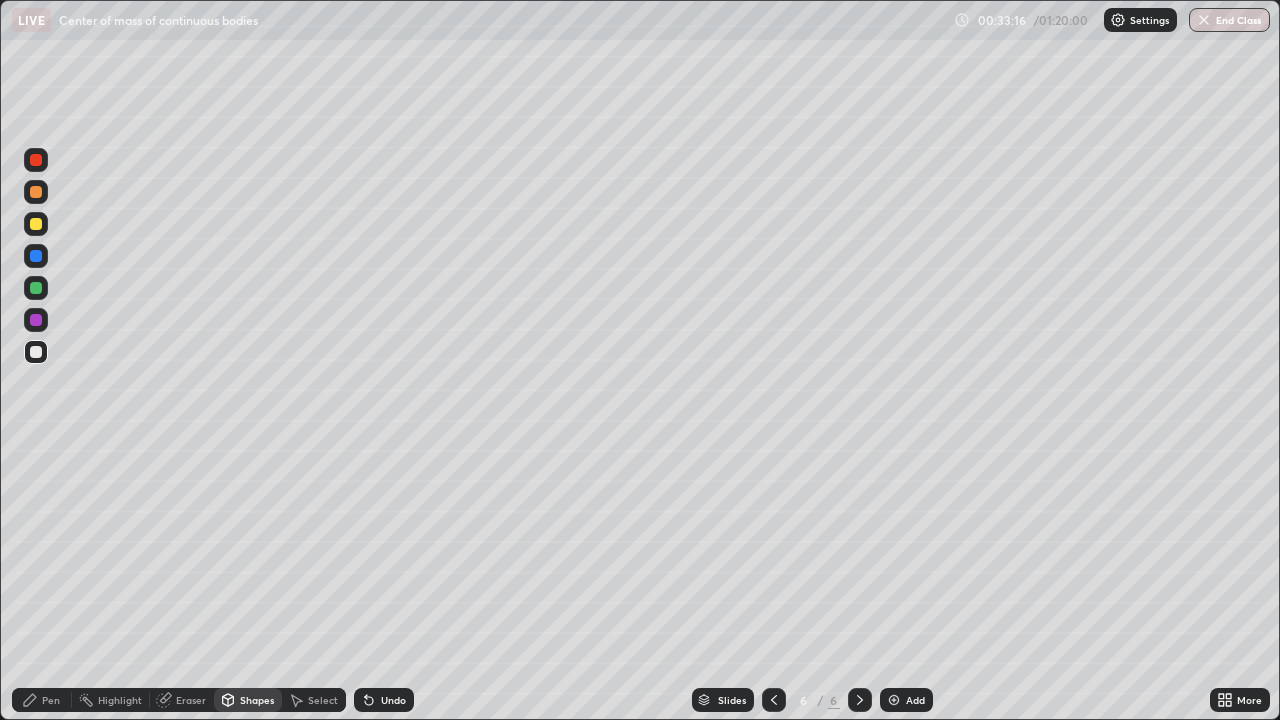 click on "Eraser" at bounding box center [191, 700] 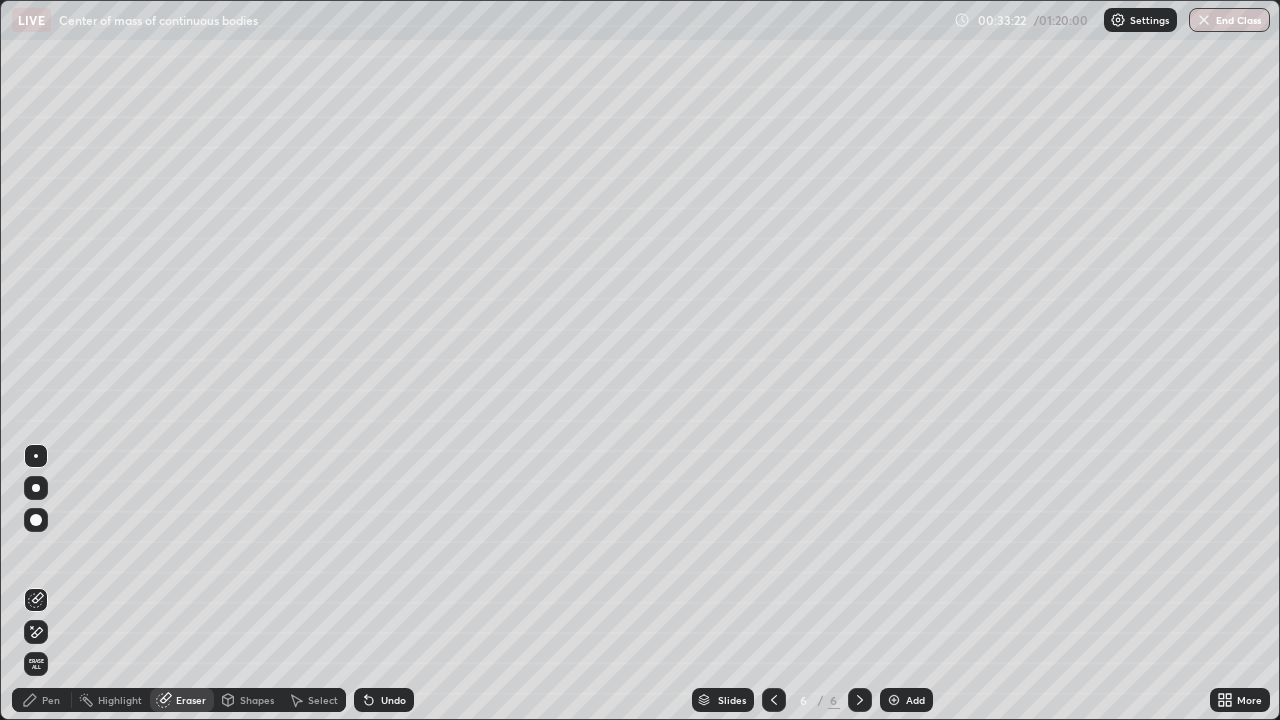 click on "Pen" at bounding box center (51, 700) 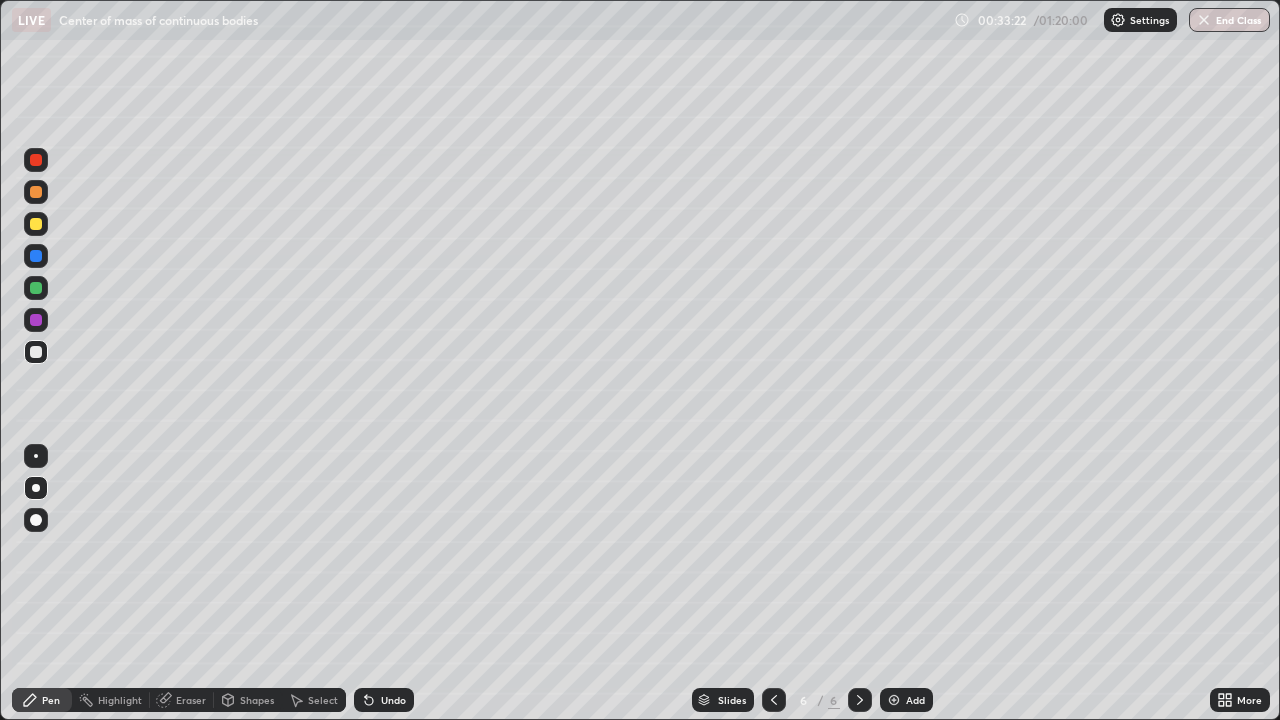 click 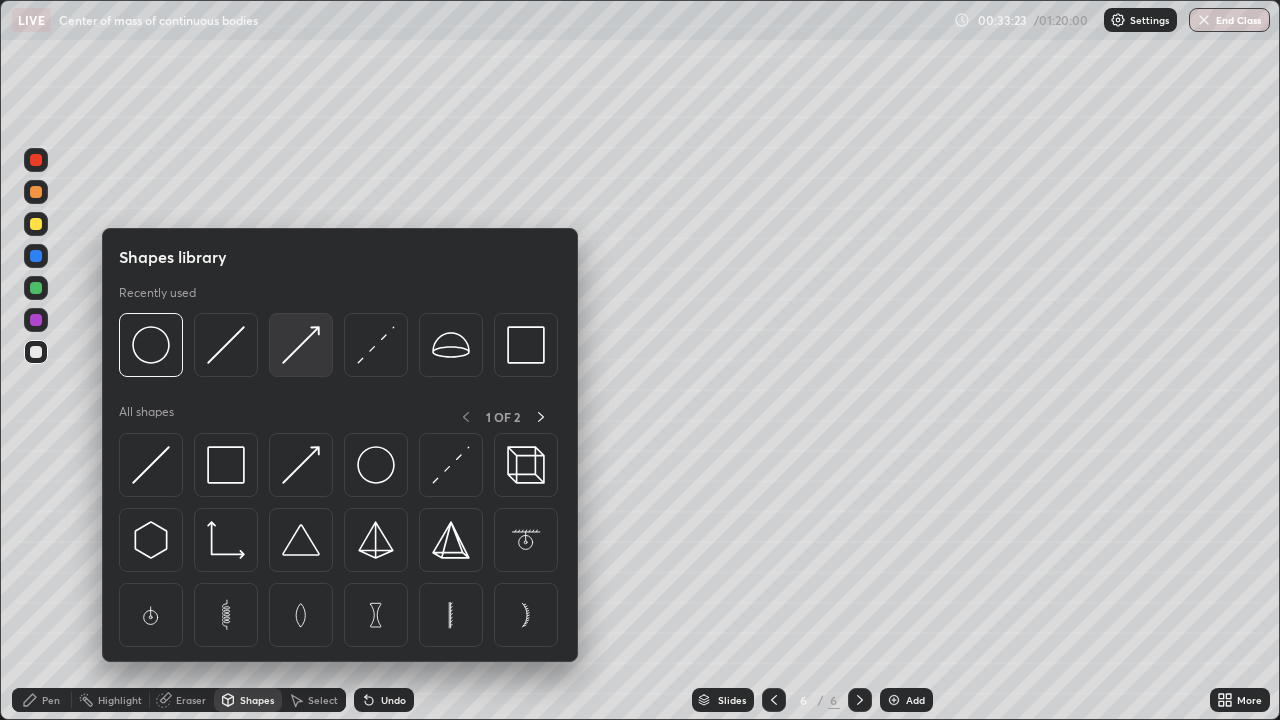 click at bounding box center (301, 345) 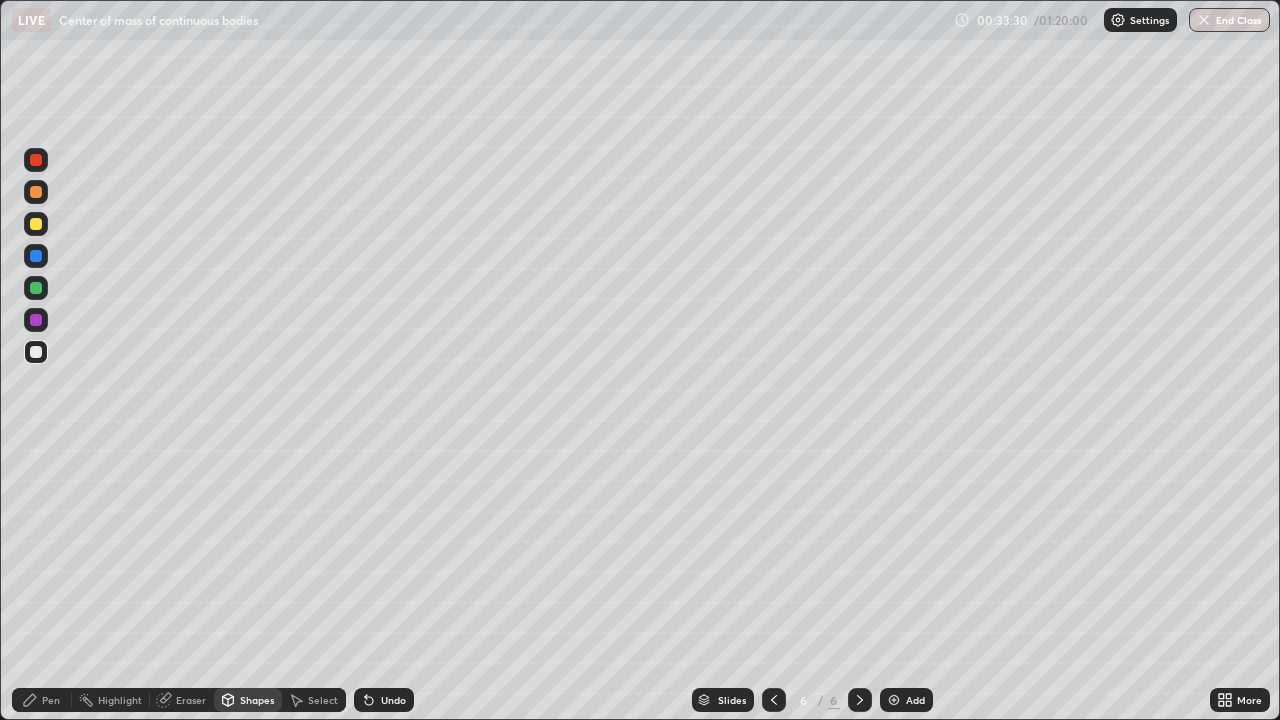 click on "Pen" at bounding box center (51, 700) 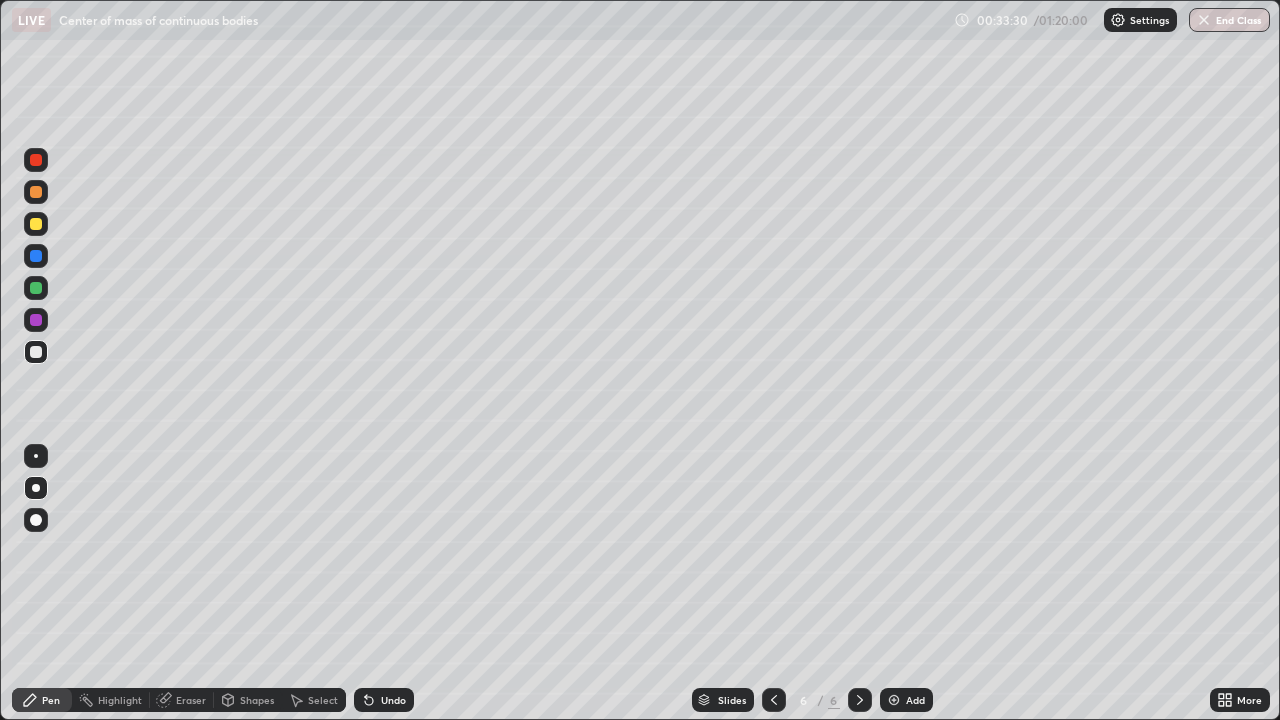 click on "Shapes" at bounding box center [257, 700] 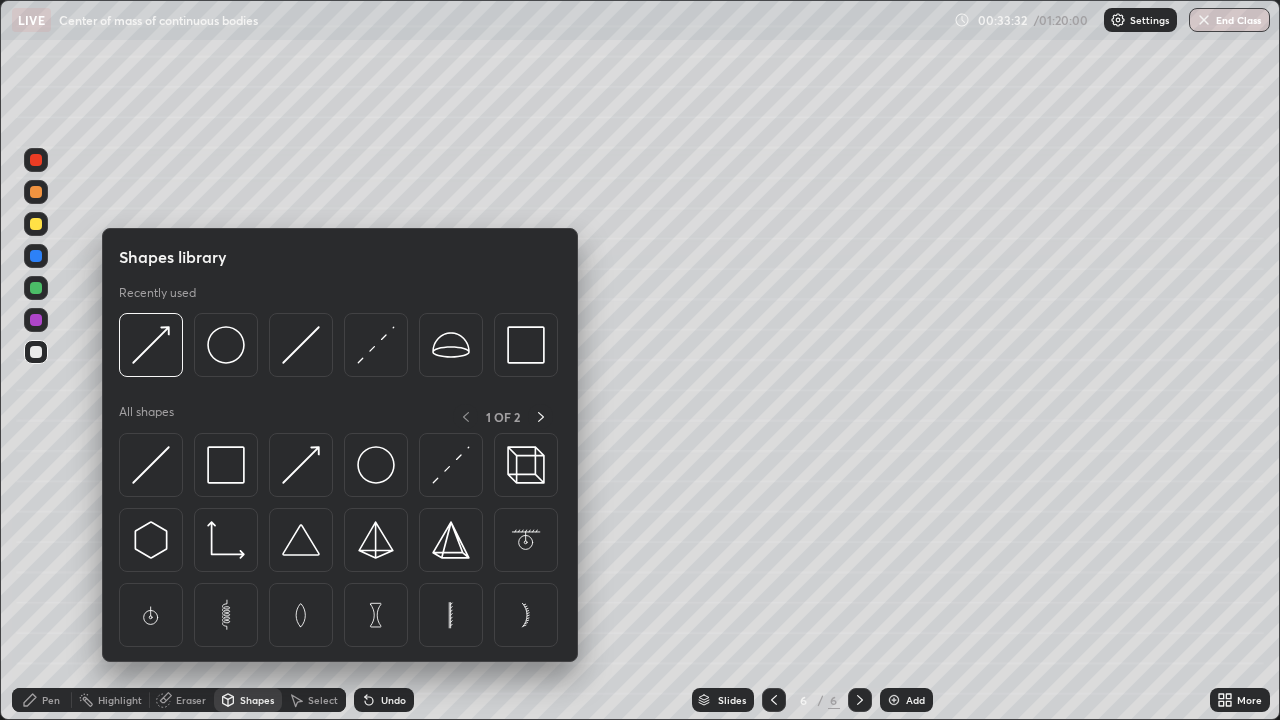click on "Pen" at bounding box center [51, 700] 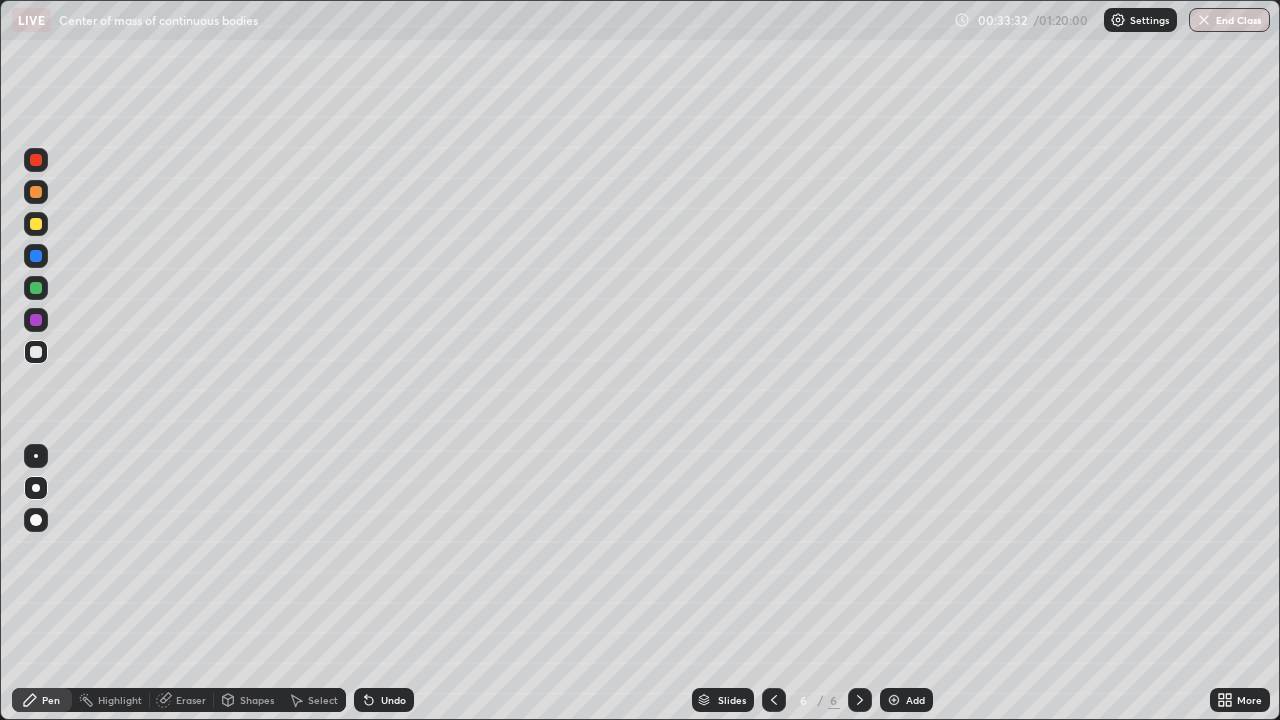 click at bounding box center [36, 456] 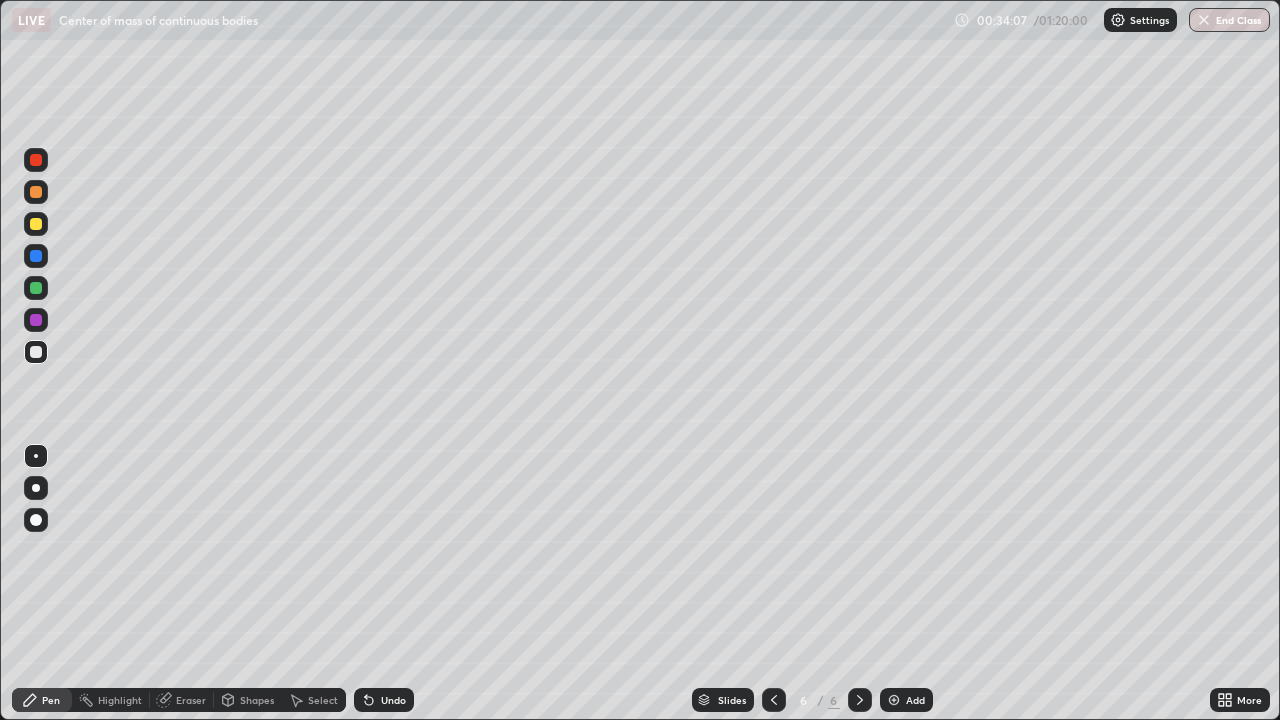 click on "Undo" at bounding box center [384, 700] 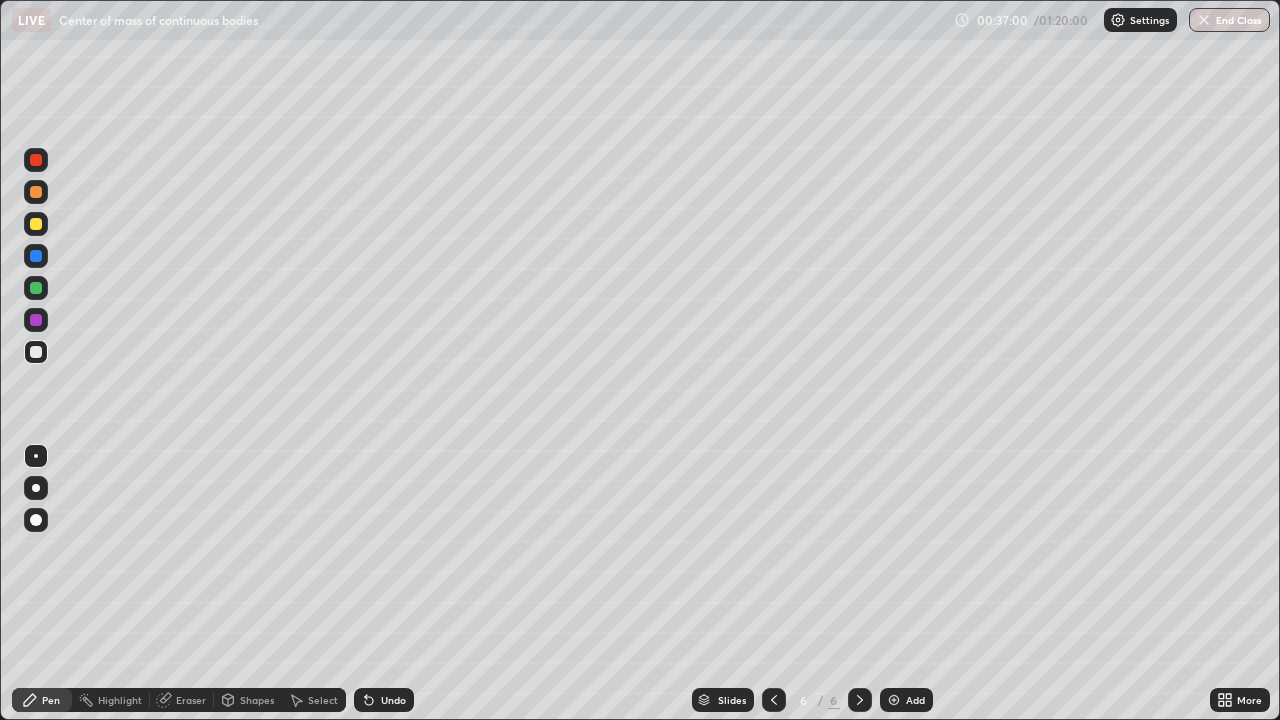 click at bounding box center (36, 192) 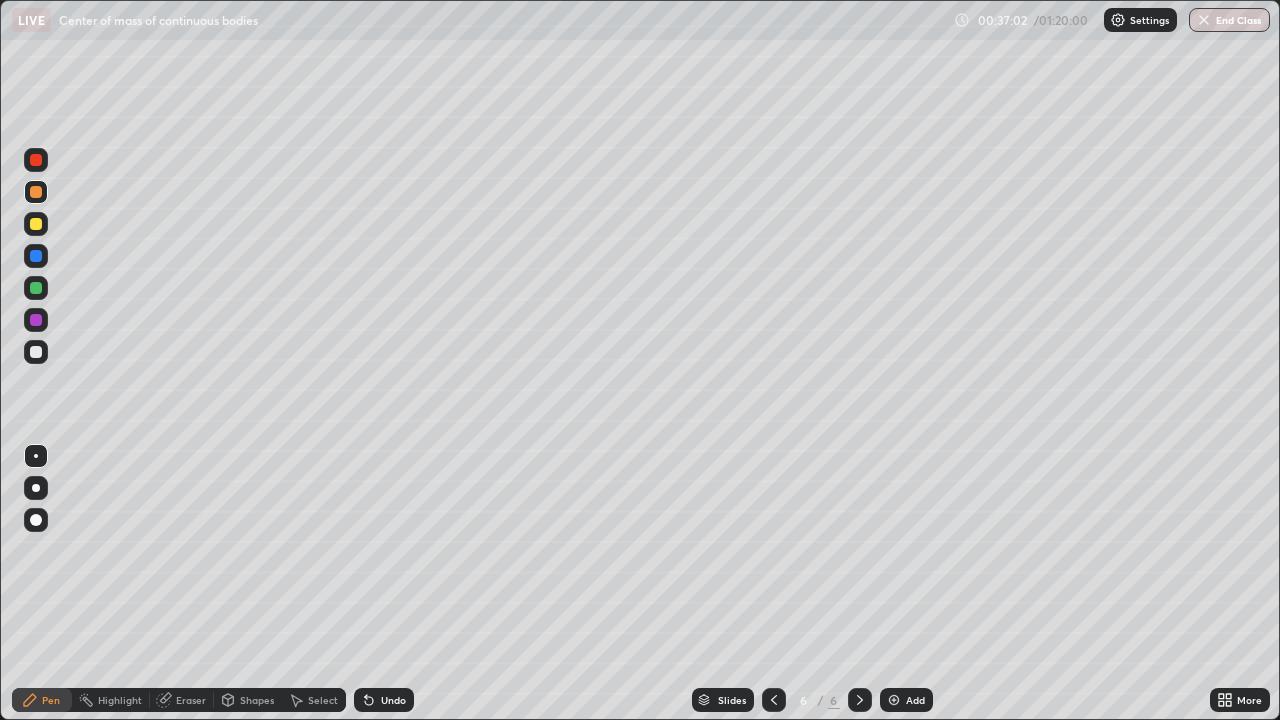 click on "Shapes" at bounding box center (257, 700) 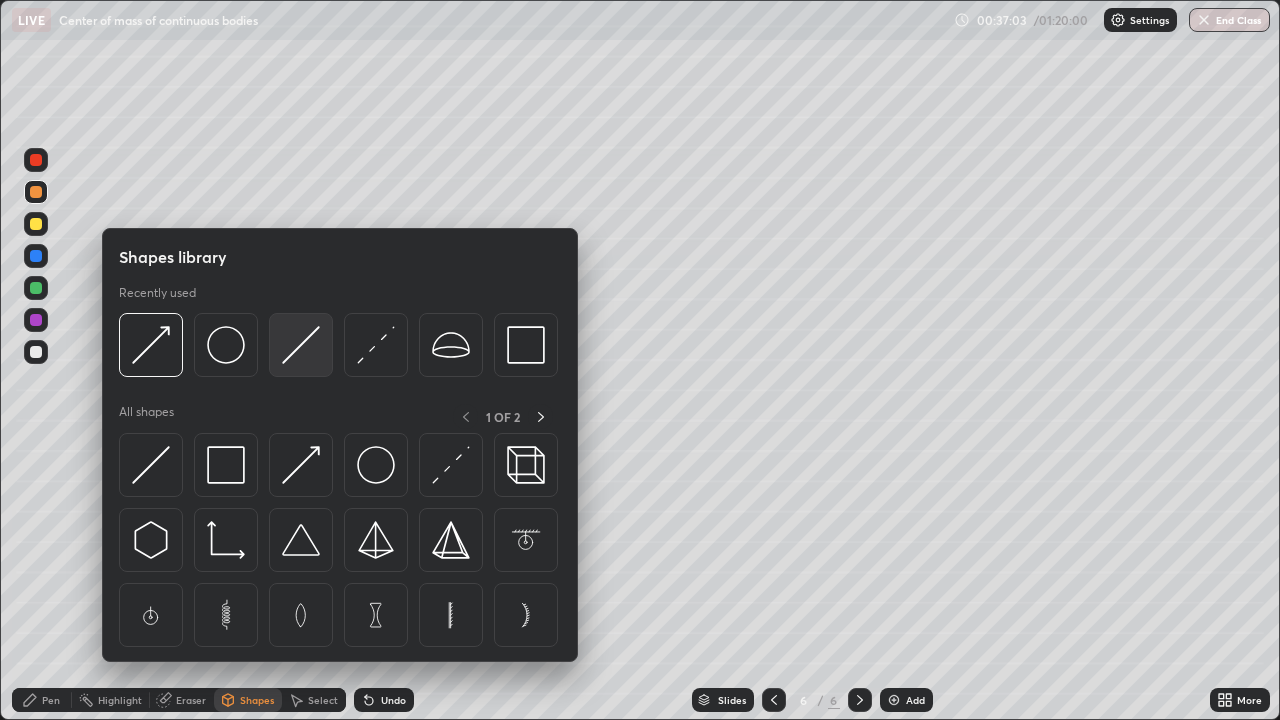 click at bounding box center [301, 345] 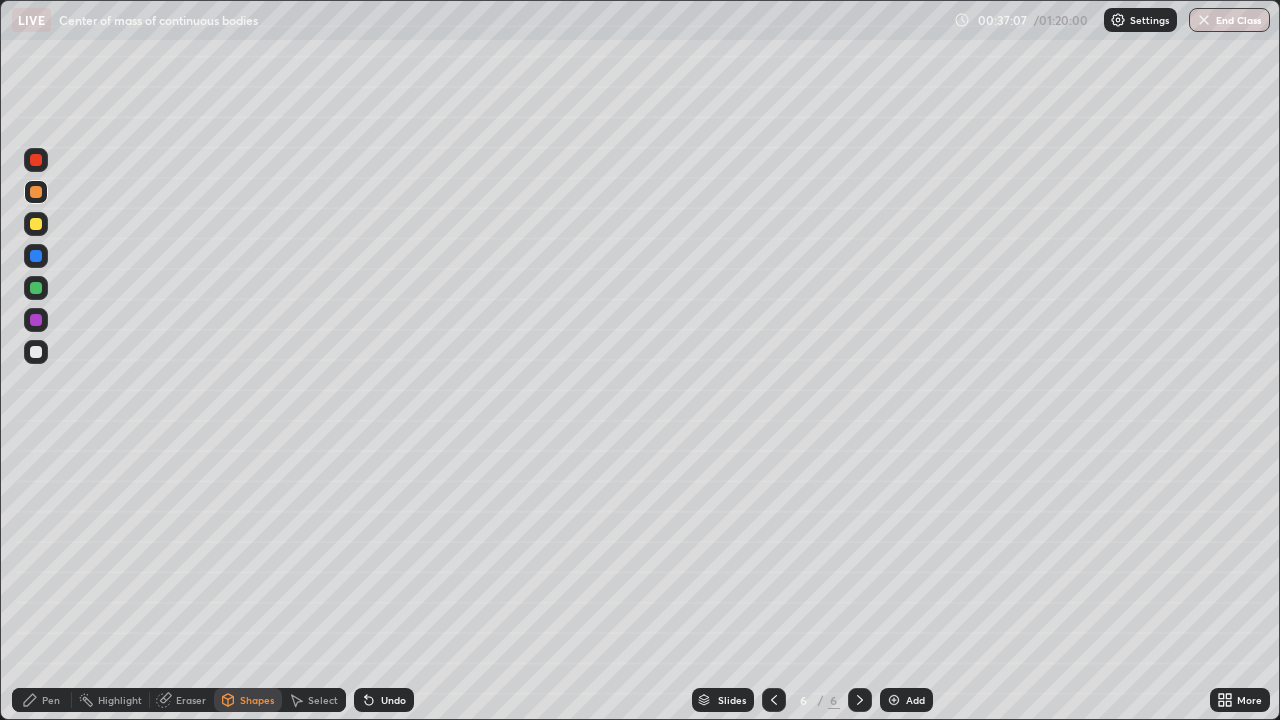 click 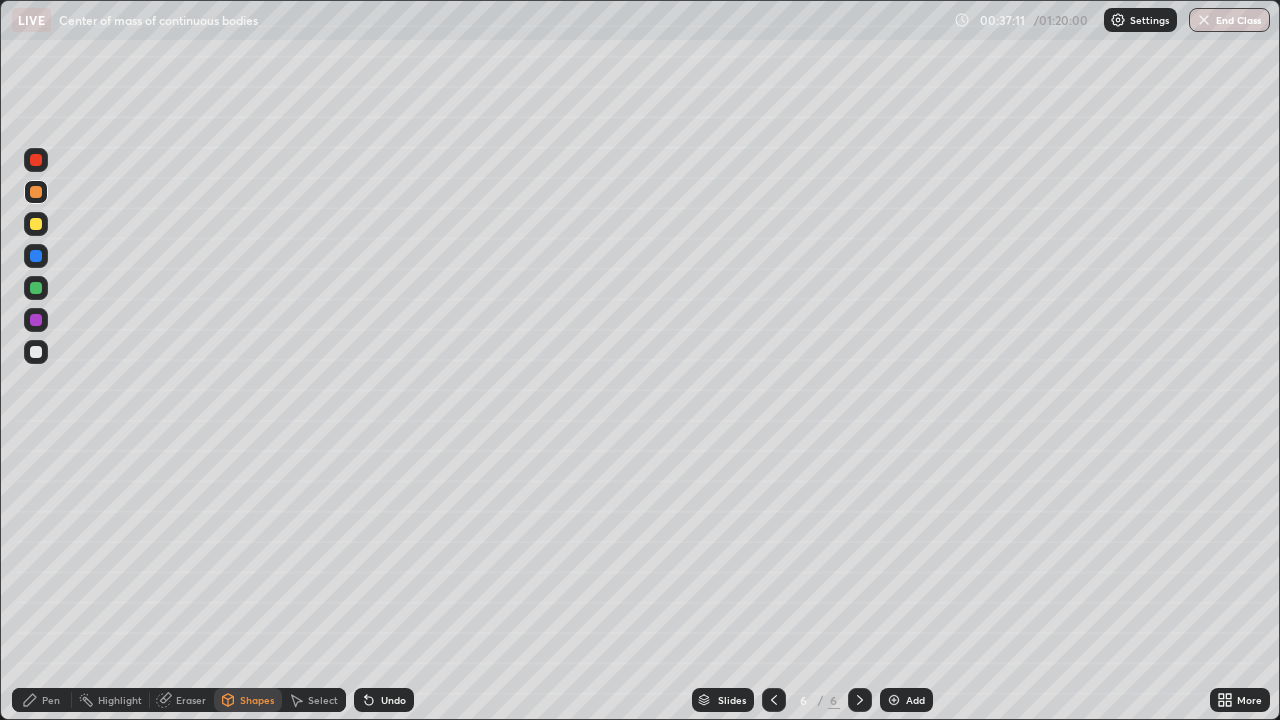click 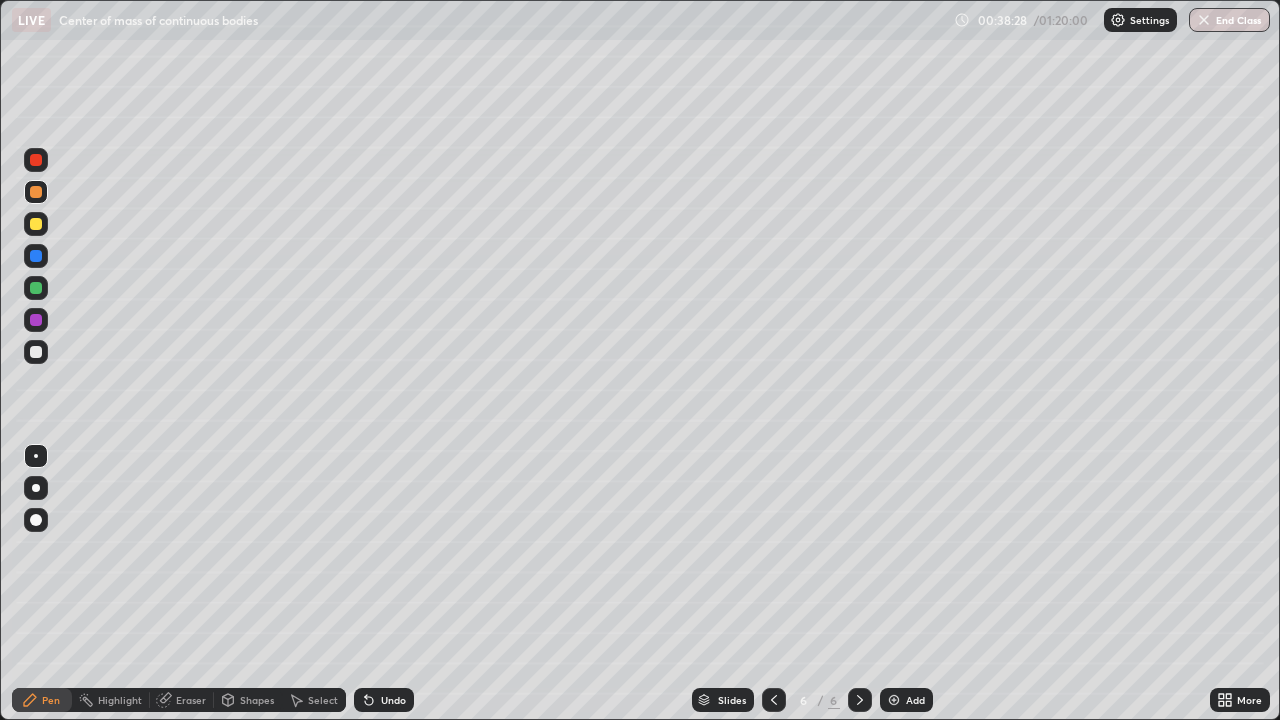 click at bounding box center (36, 352) 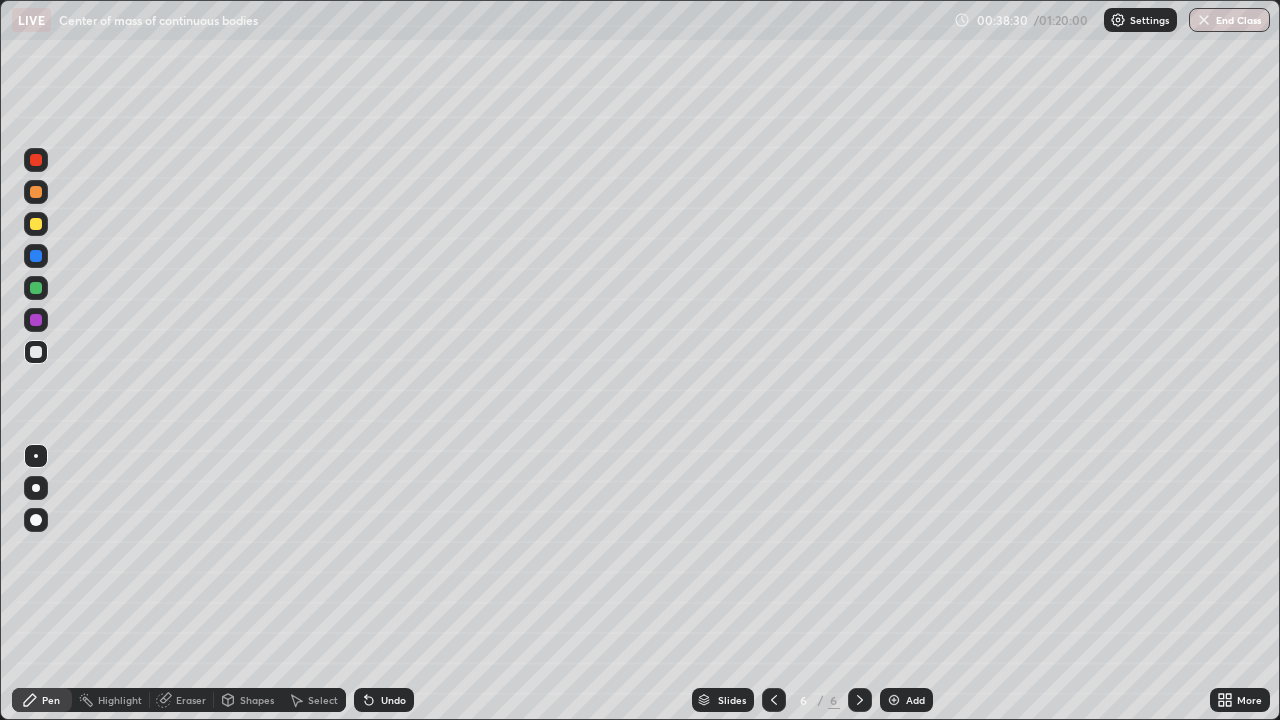 click at bounding box center (36, 288) 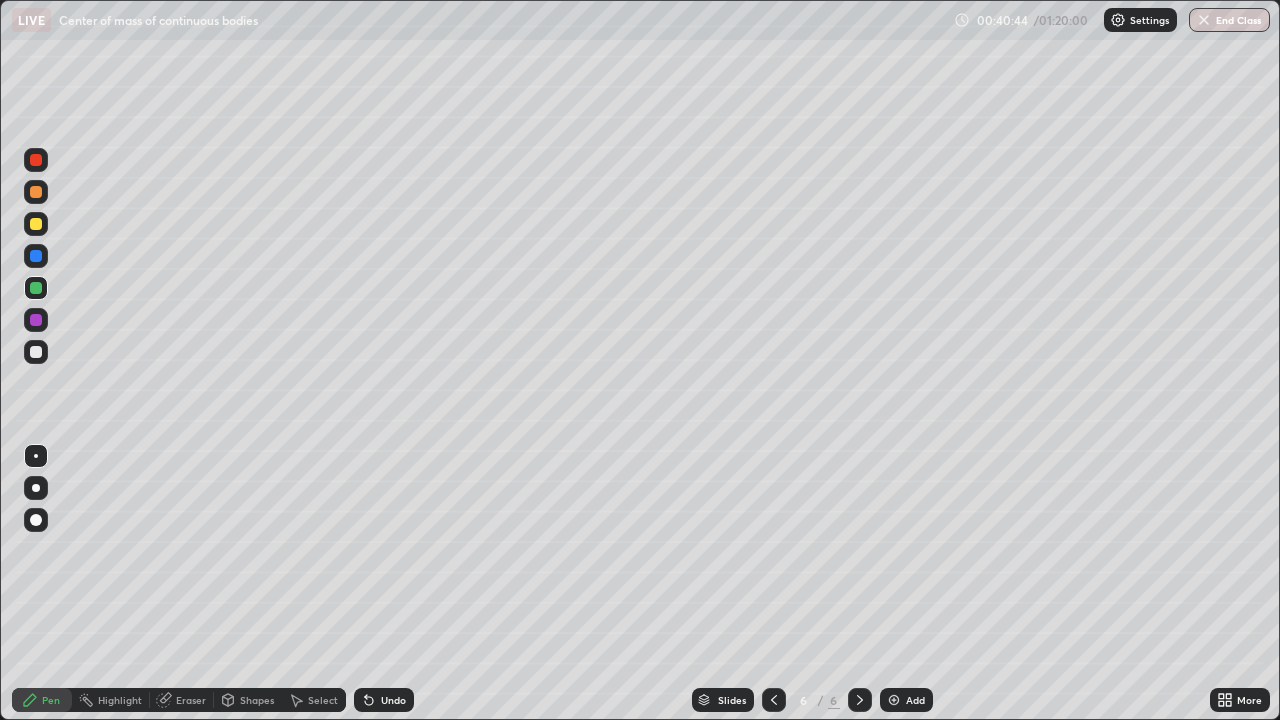click 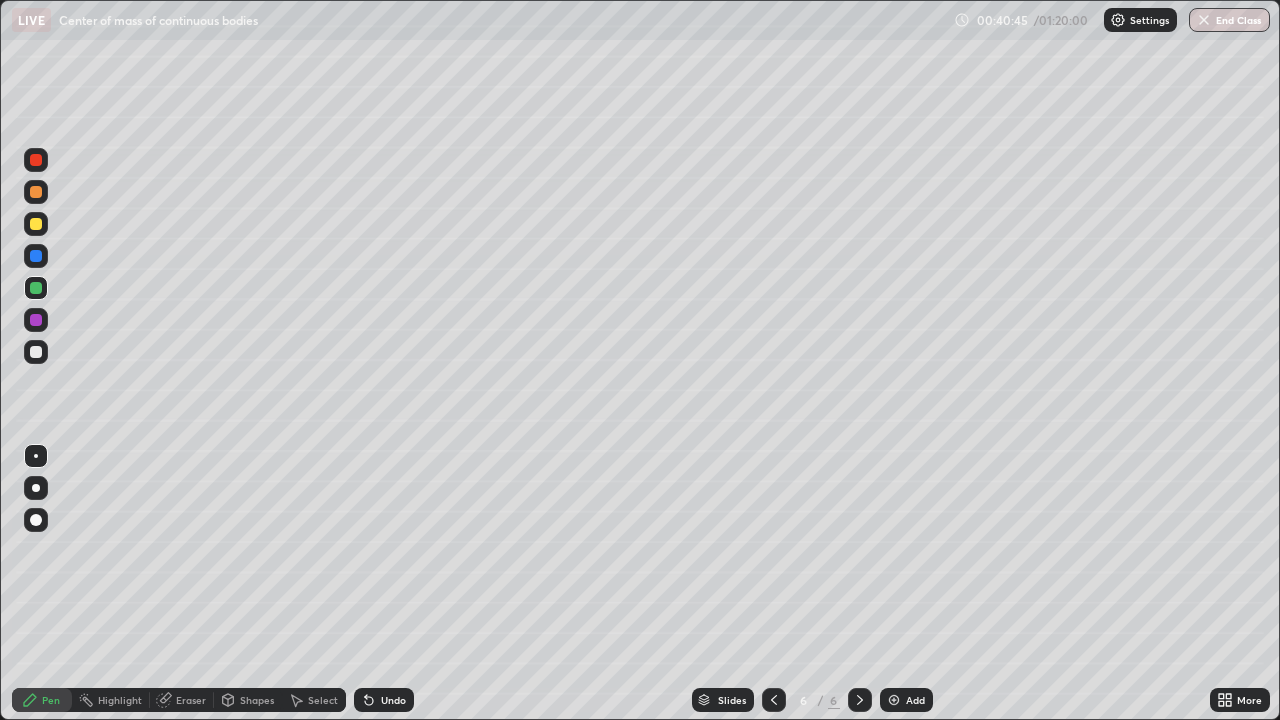 click on "Undo" at bounding box center [384, 700] 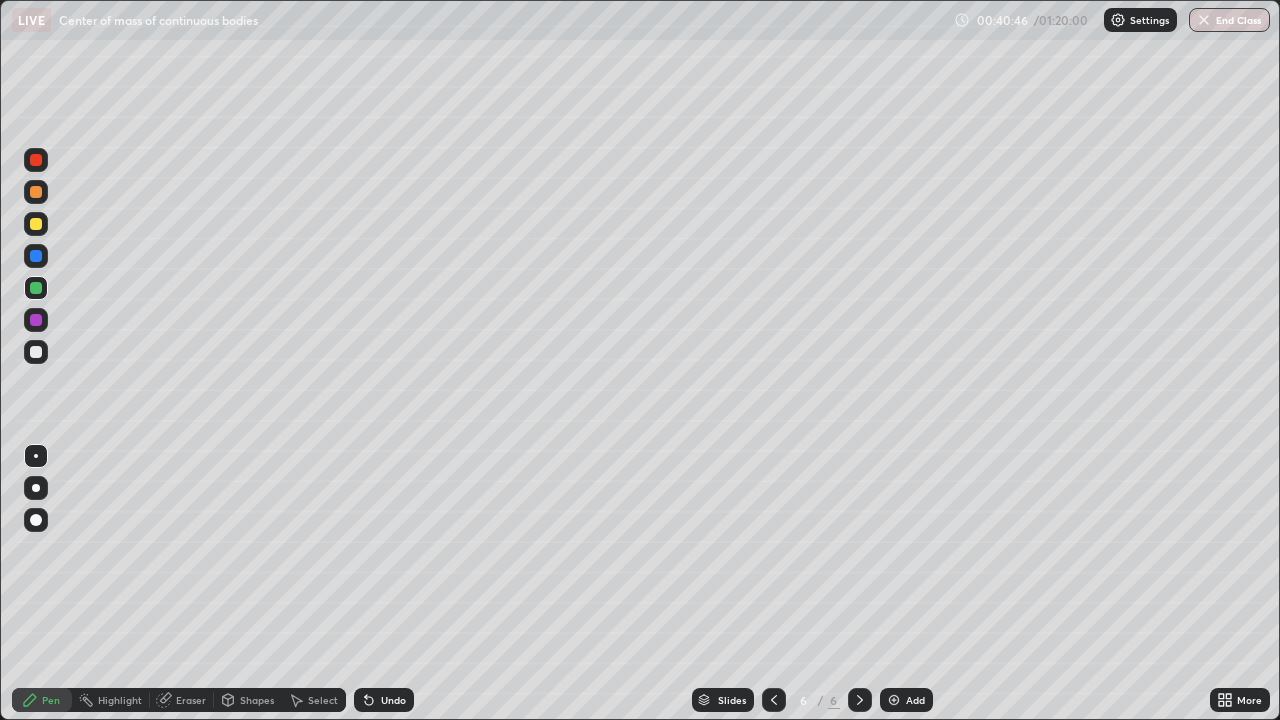 click 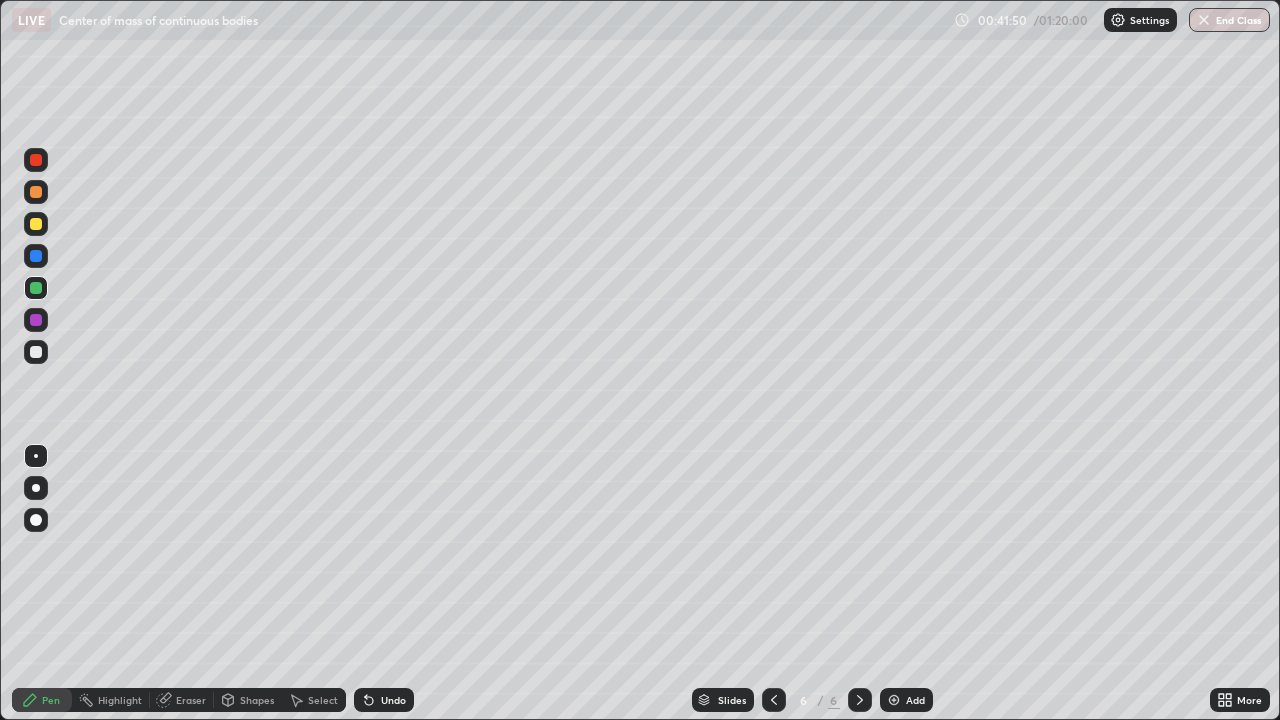 click at bounding box center (36, 352) 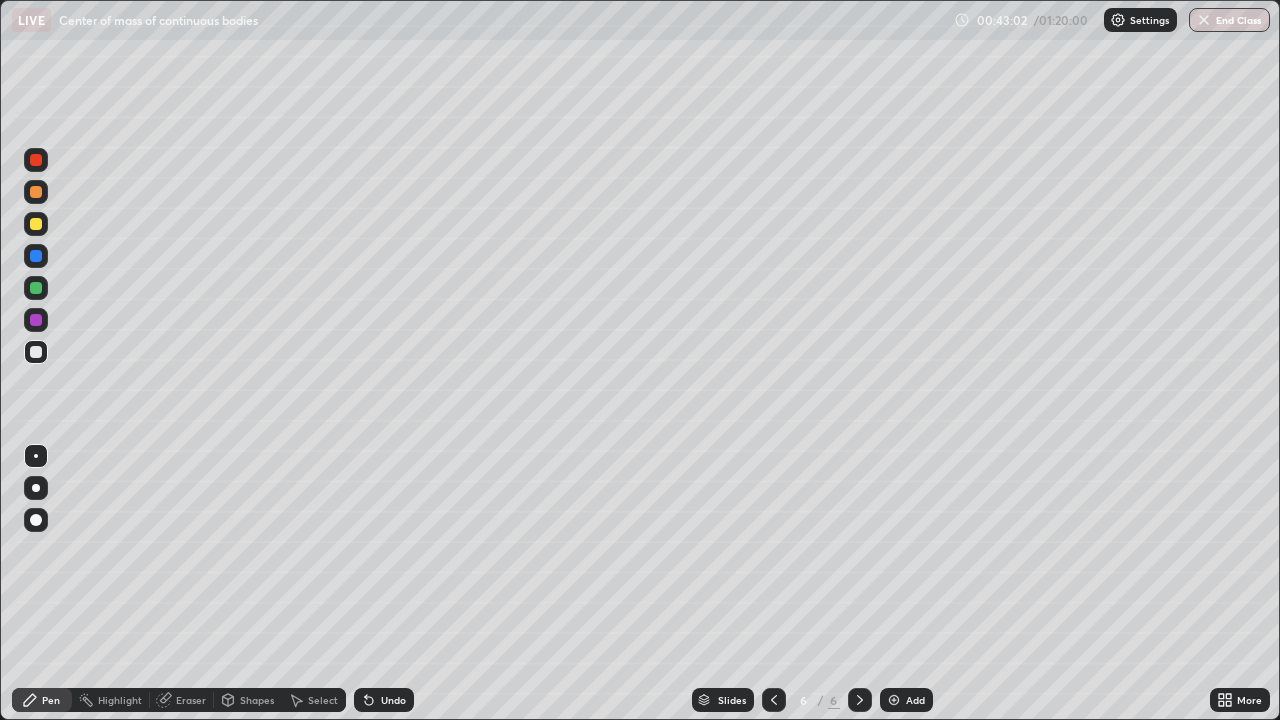 click at bounding box center [894, 700] 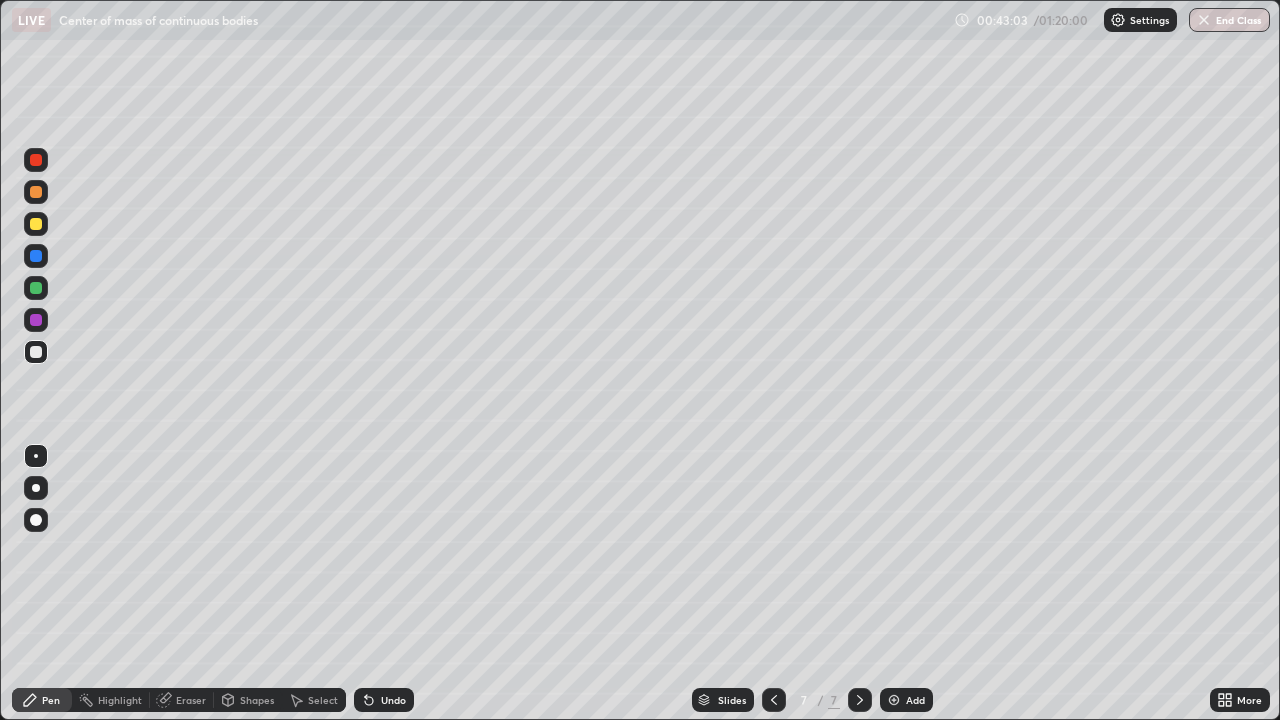 click on "Shapes" at bounding box center [257, 700] 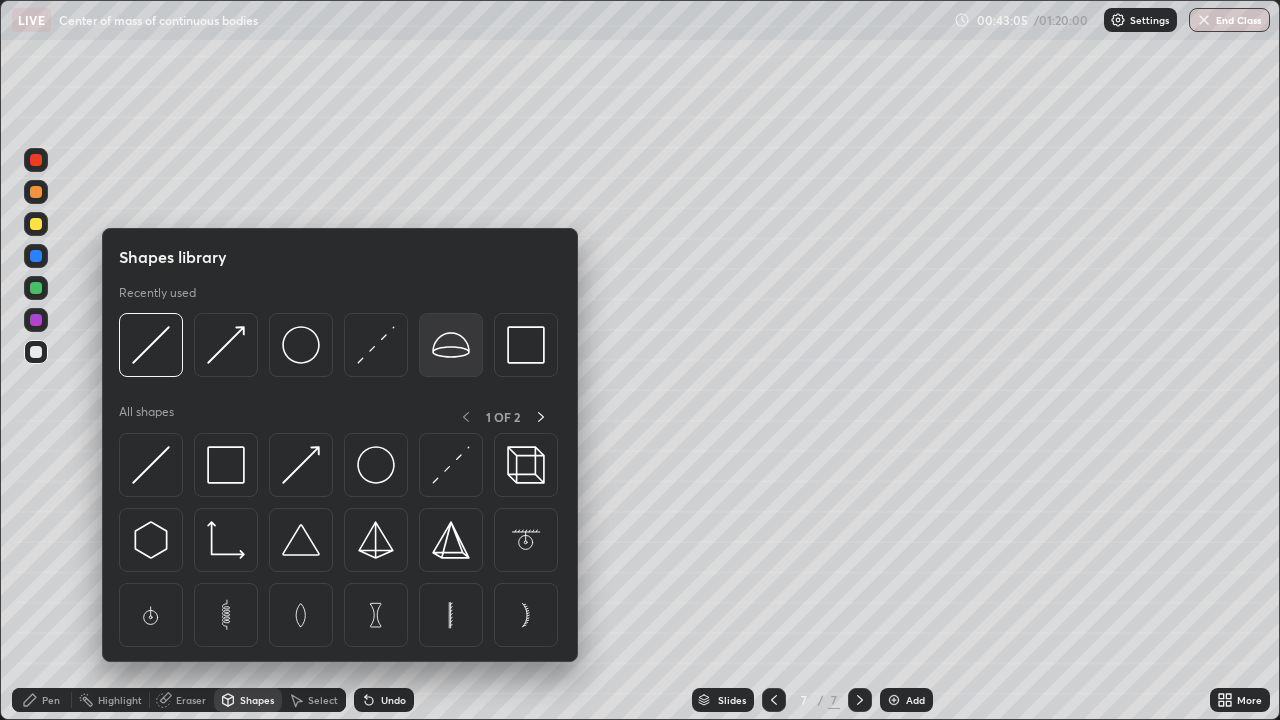 click at bounding box center [451, 345] 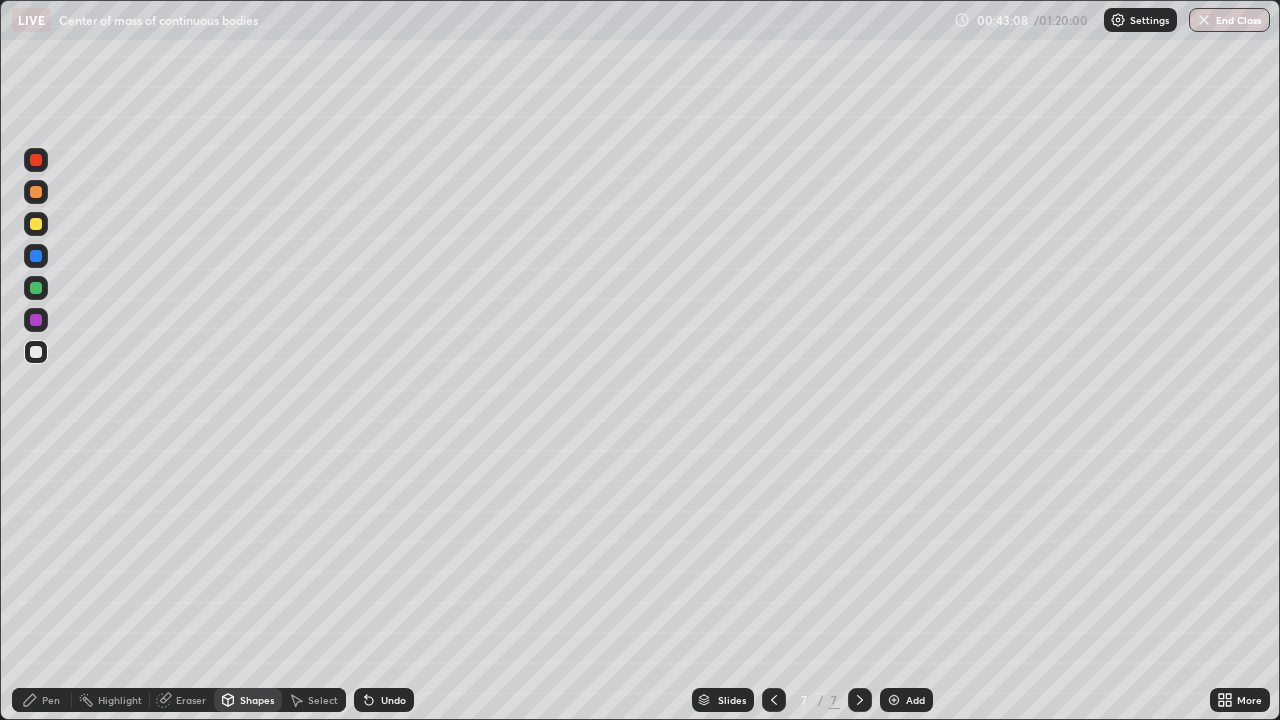 click on "Shapes" at bounding box center [257, 700] 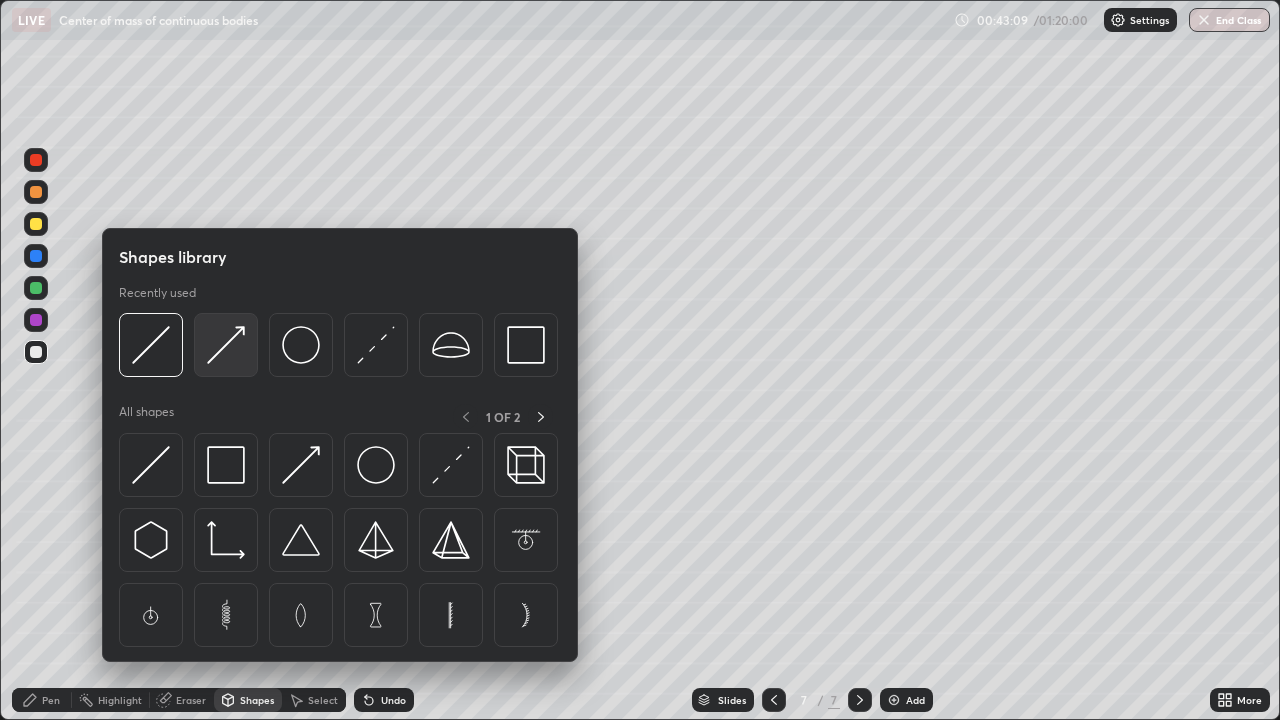 click at bounding box center [226, 345] 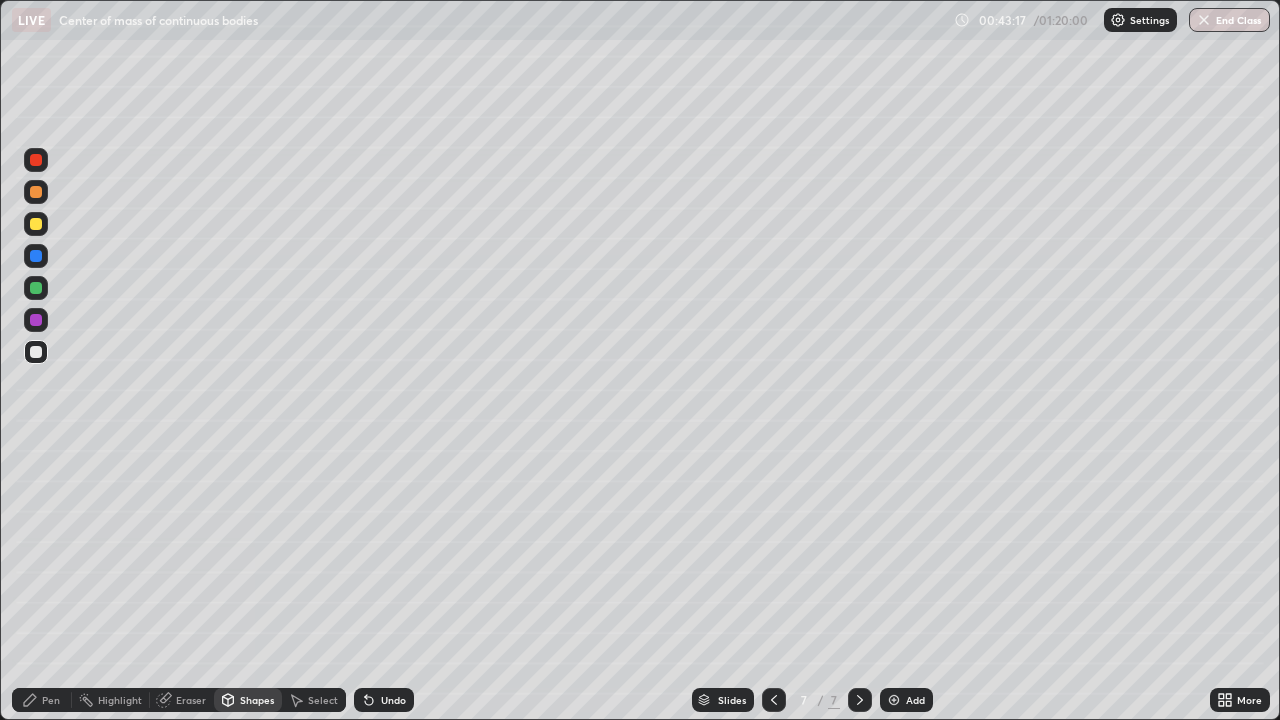 click on "Pen" at bounding box center (42, 700) 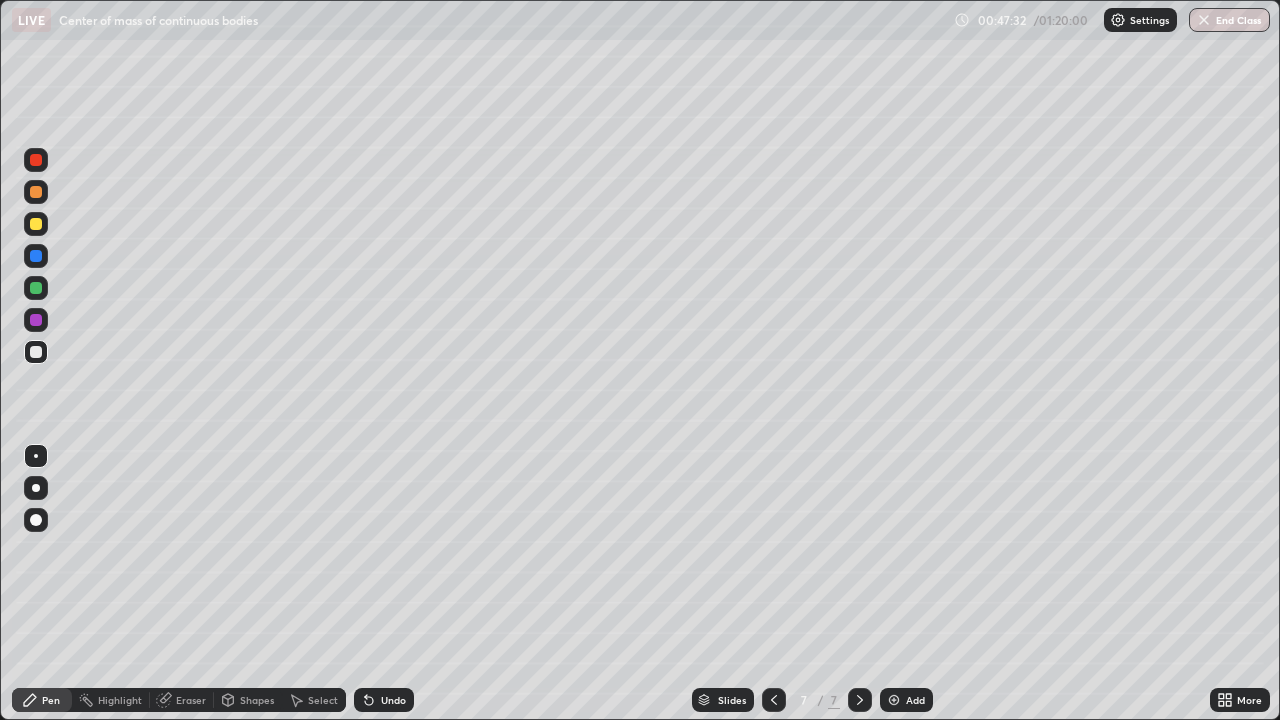 click at bounding box center [36, 224] 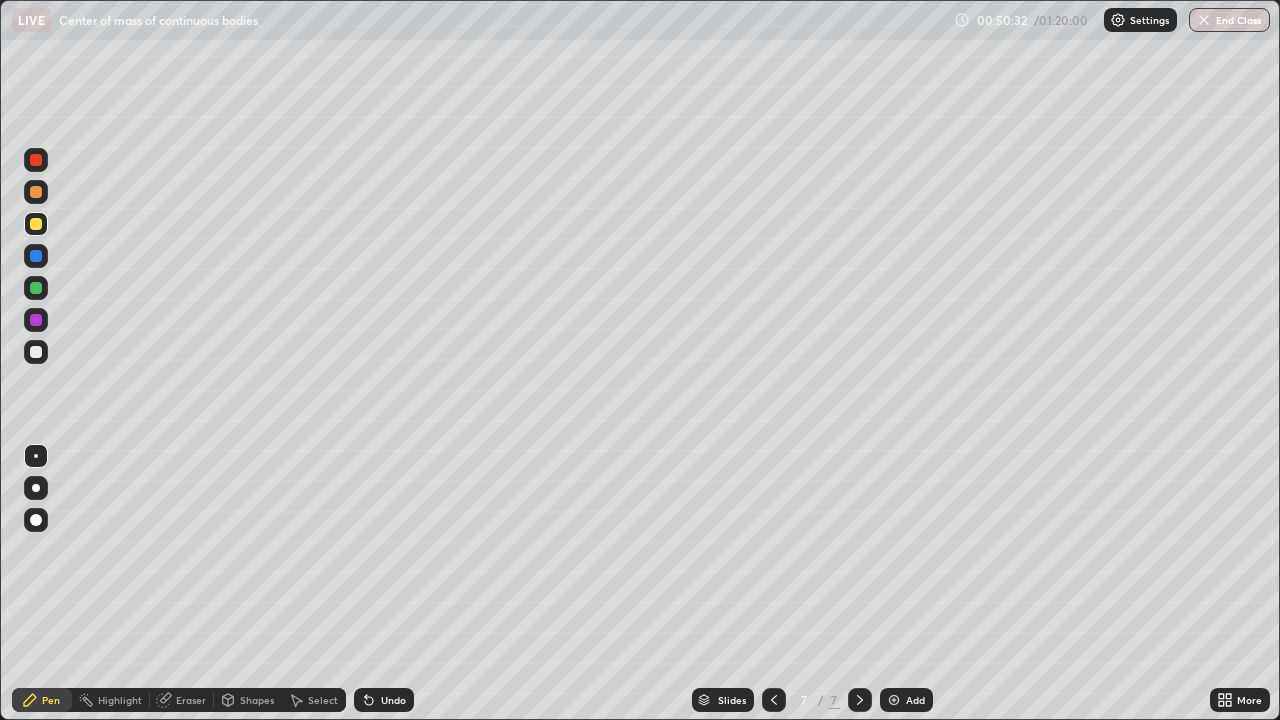 click at bounding box center [36, 352] 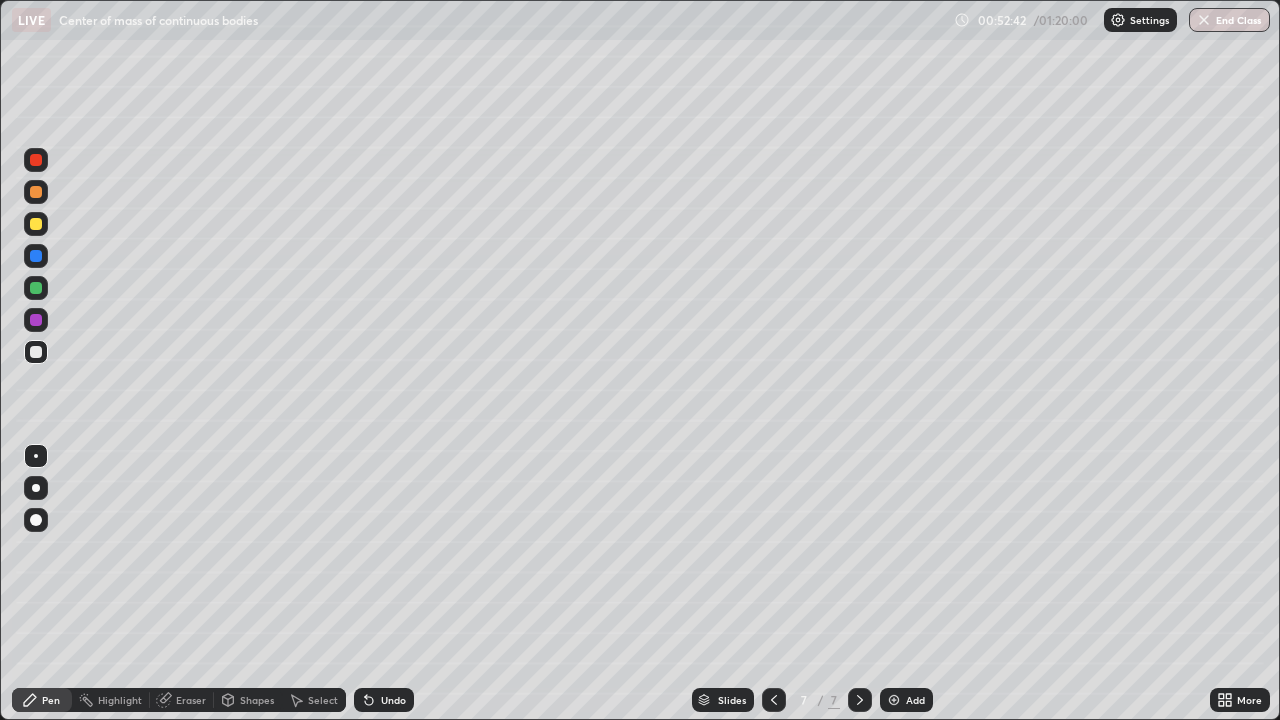 click at bounding box center (894, 700) 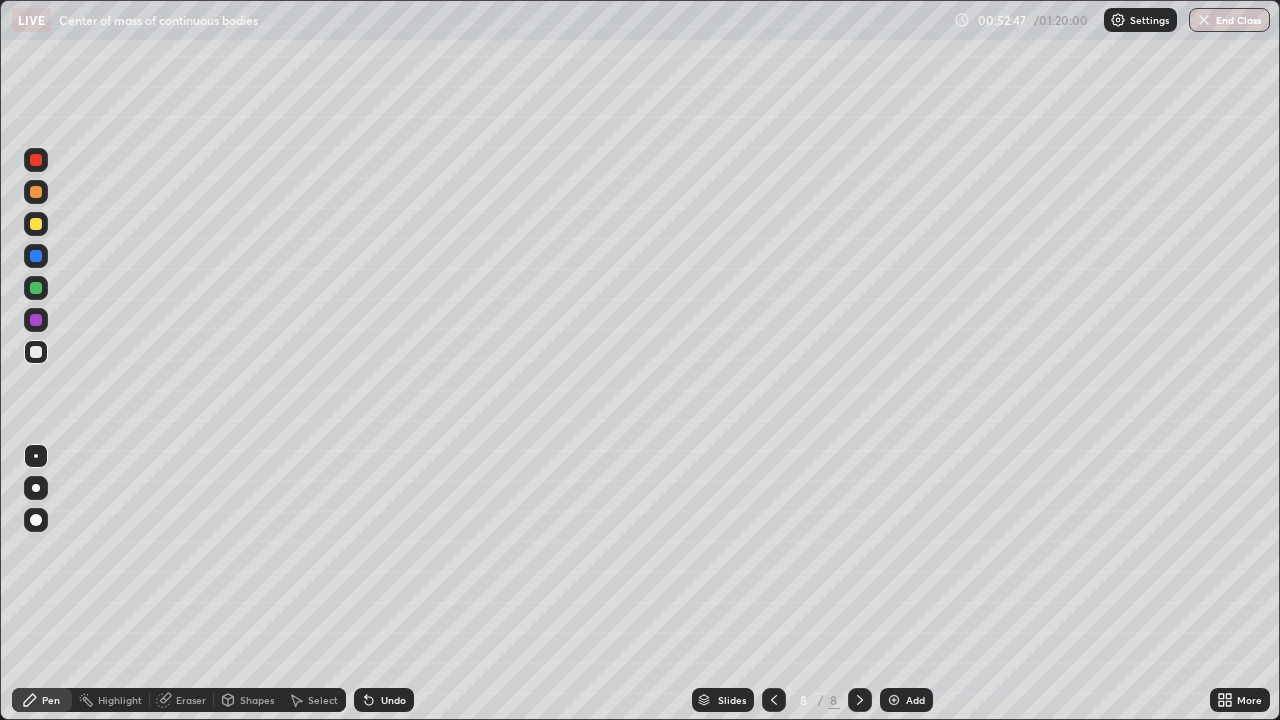 click at bounding box center [36, 352] 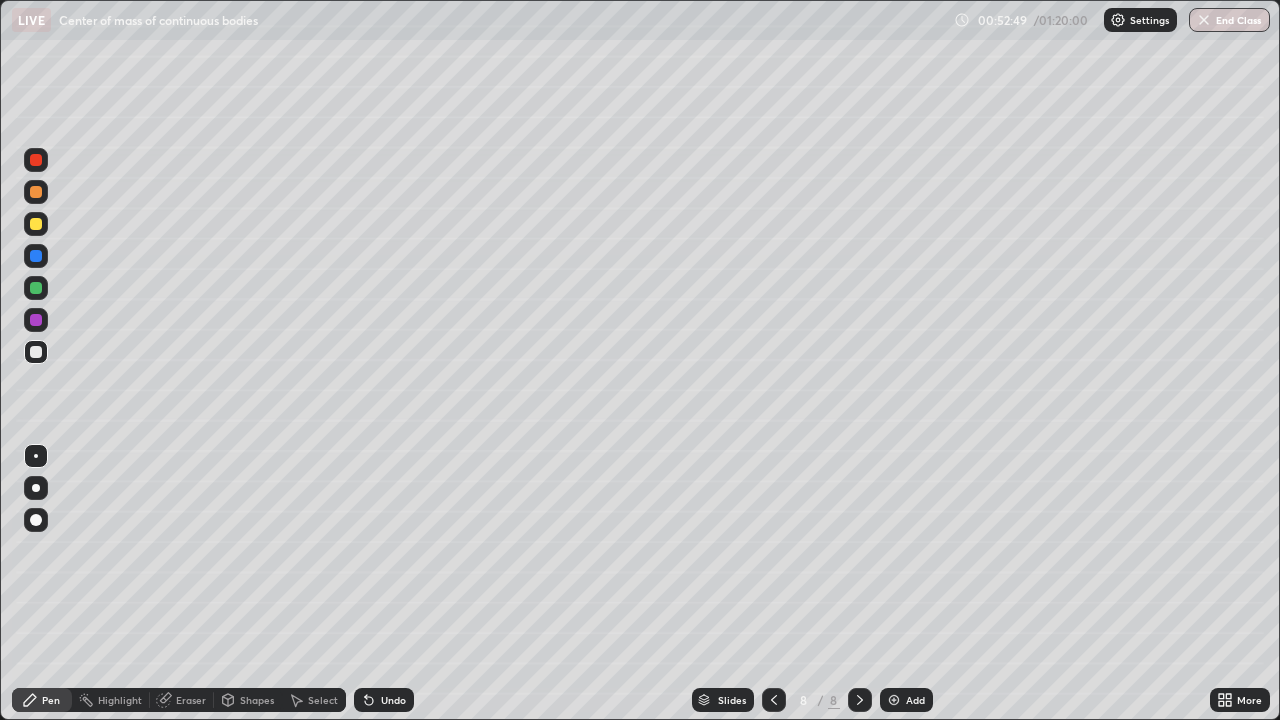 click on "Shapes" at bounding box center [257, 700] 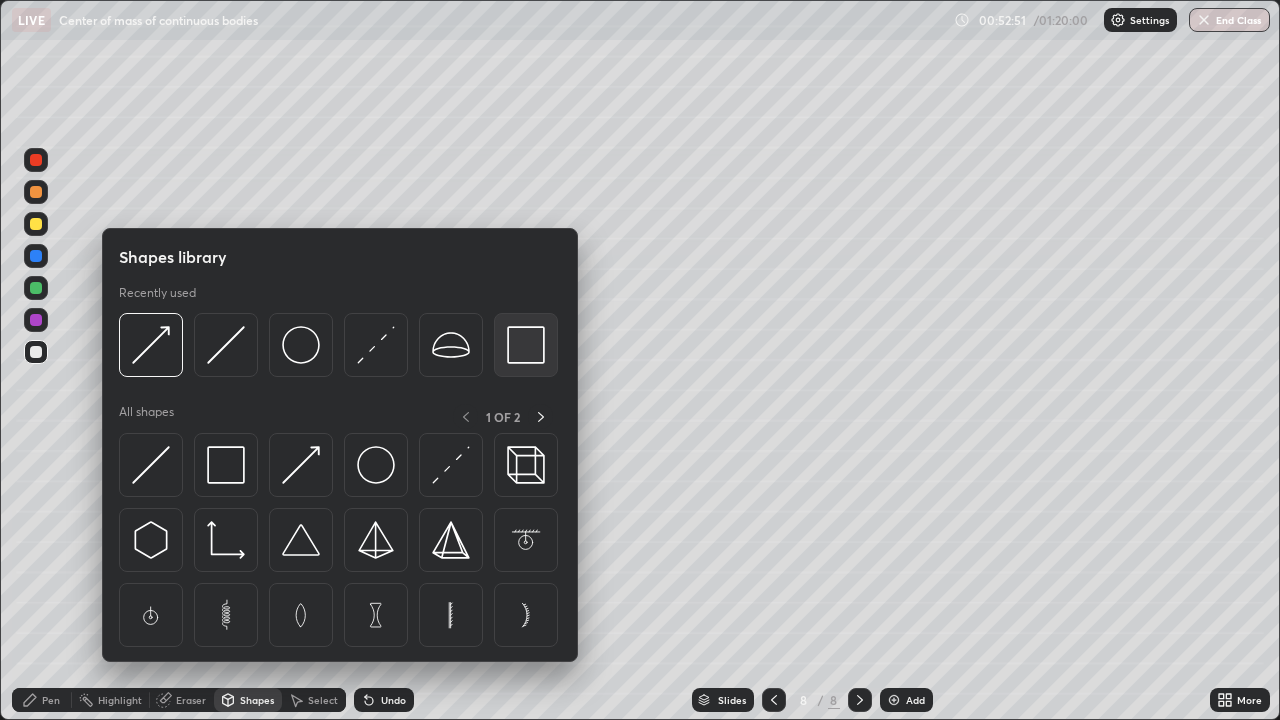 click at bounding box center [526, 345] 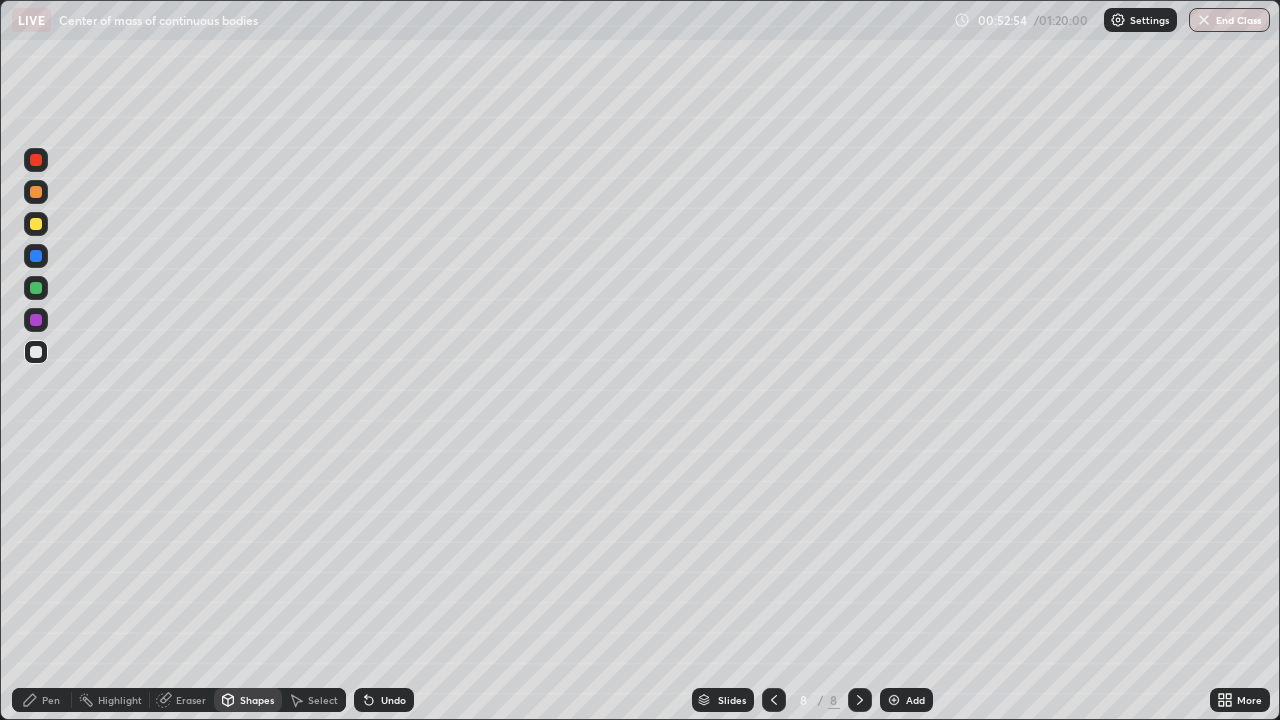 click on "Pen" at bounding box center (51, 700) 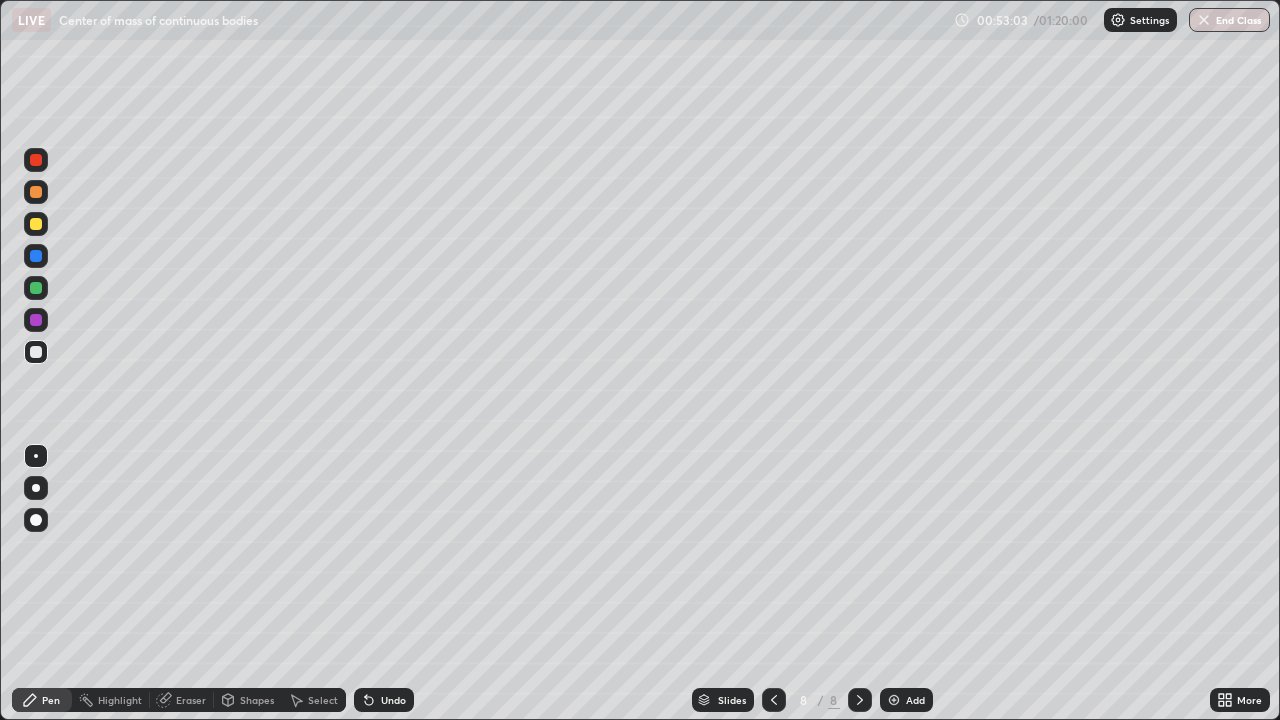 click at bounding box center (36, 224) 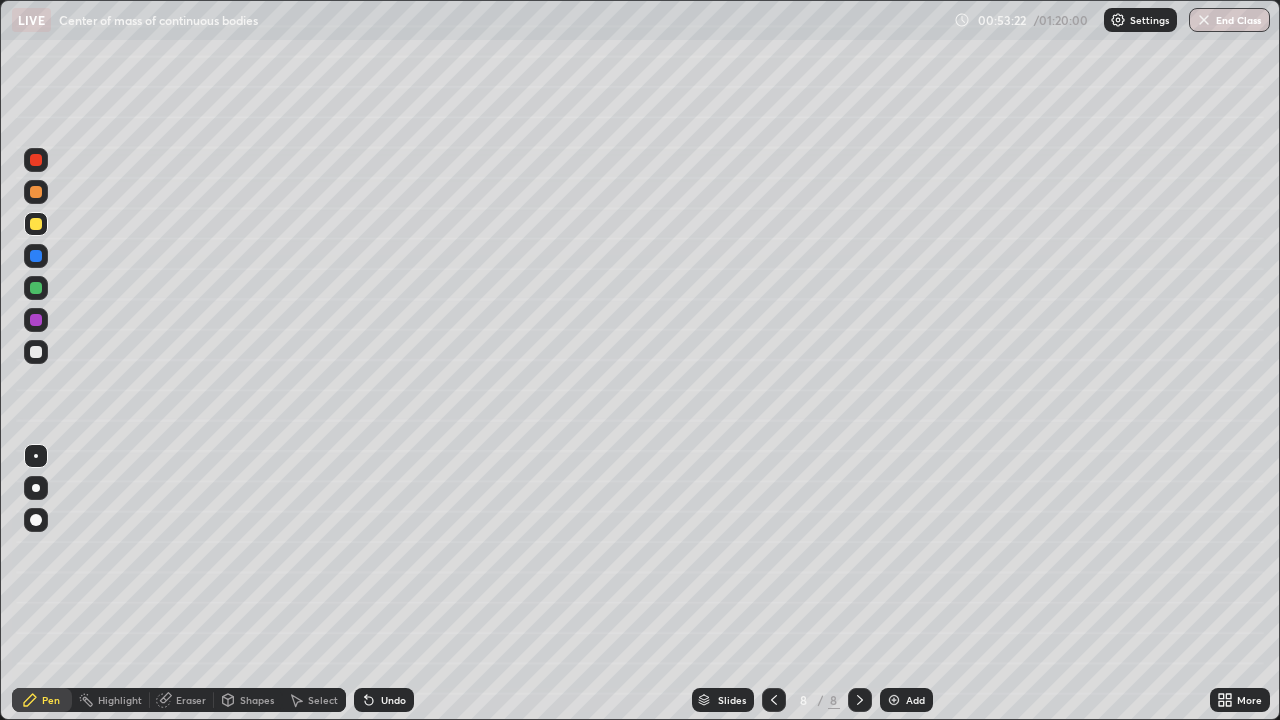 click at bounding box center [36, 352] 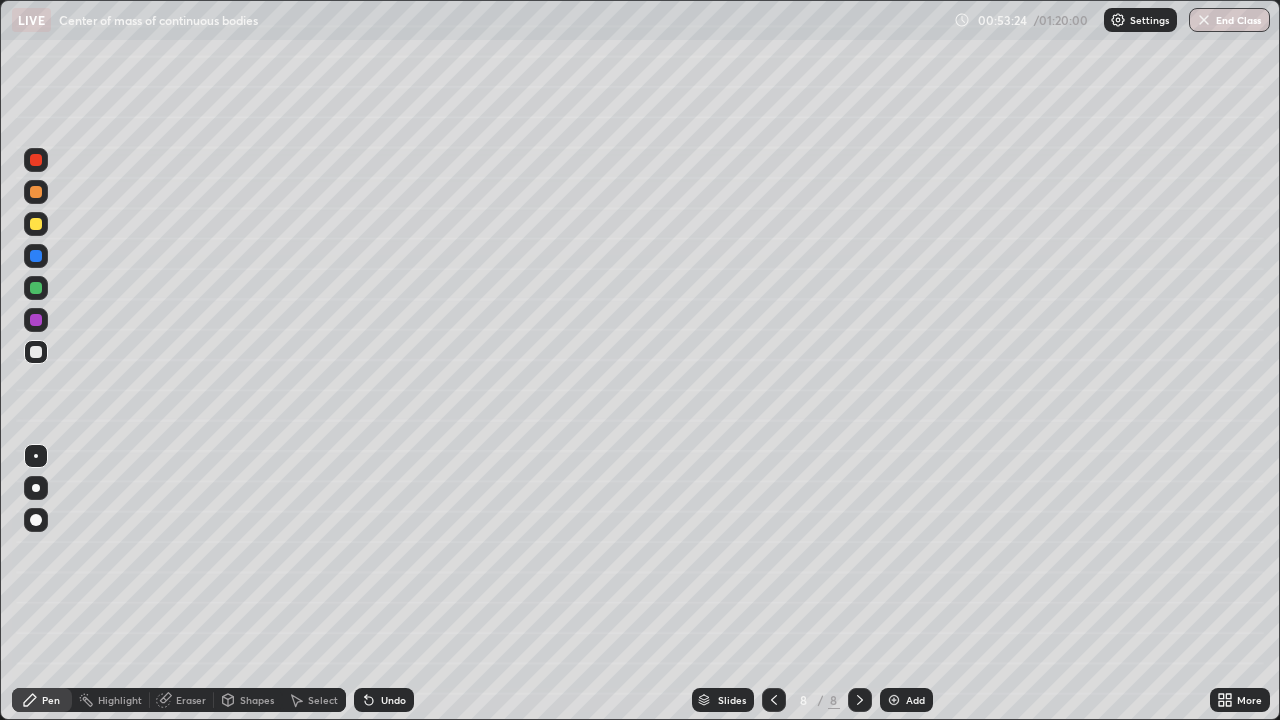 click on "Shapes" at bounding box center (257, 700) 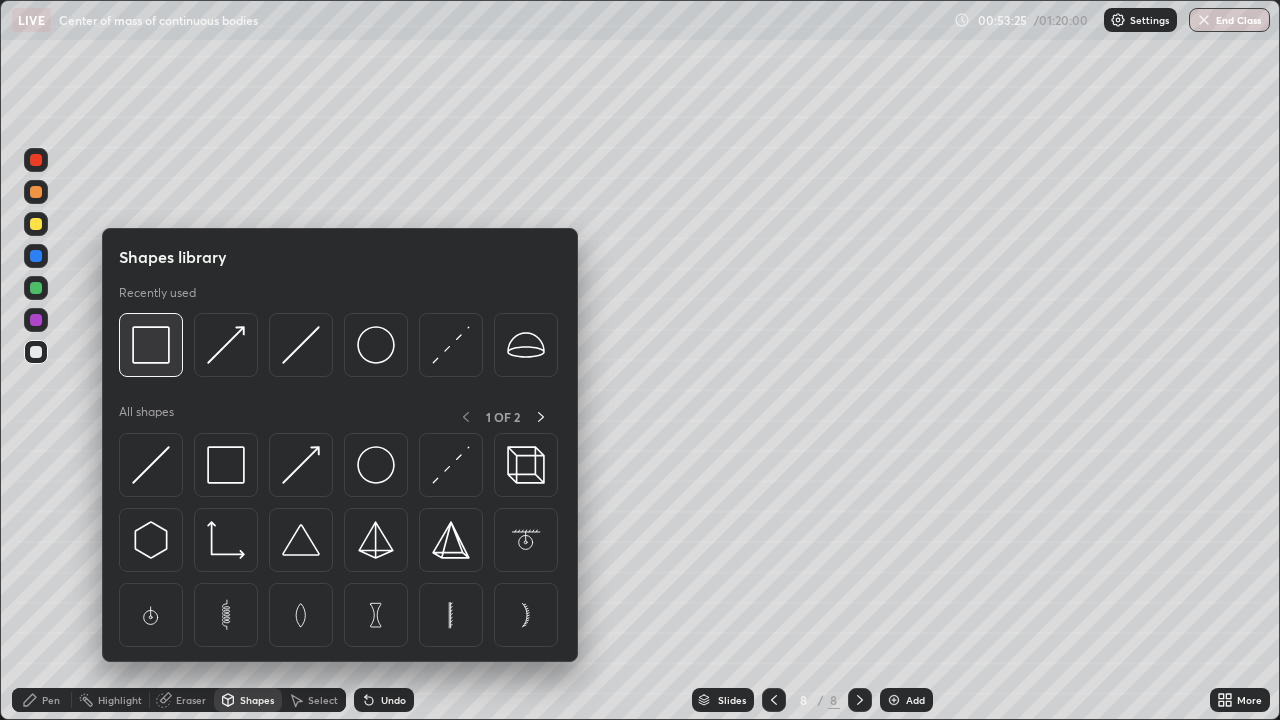 click at bounding box center [151, 345] 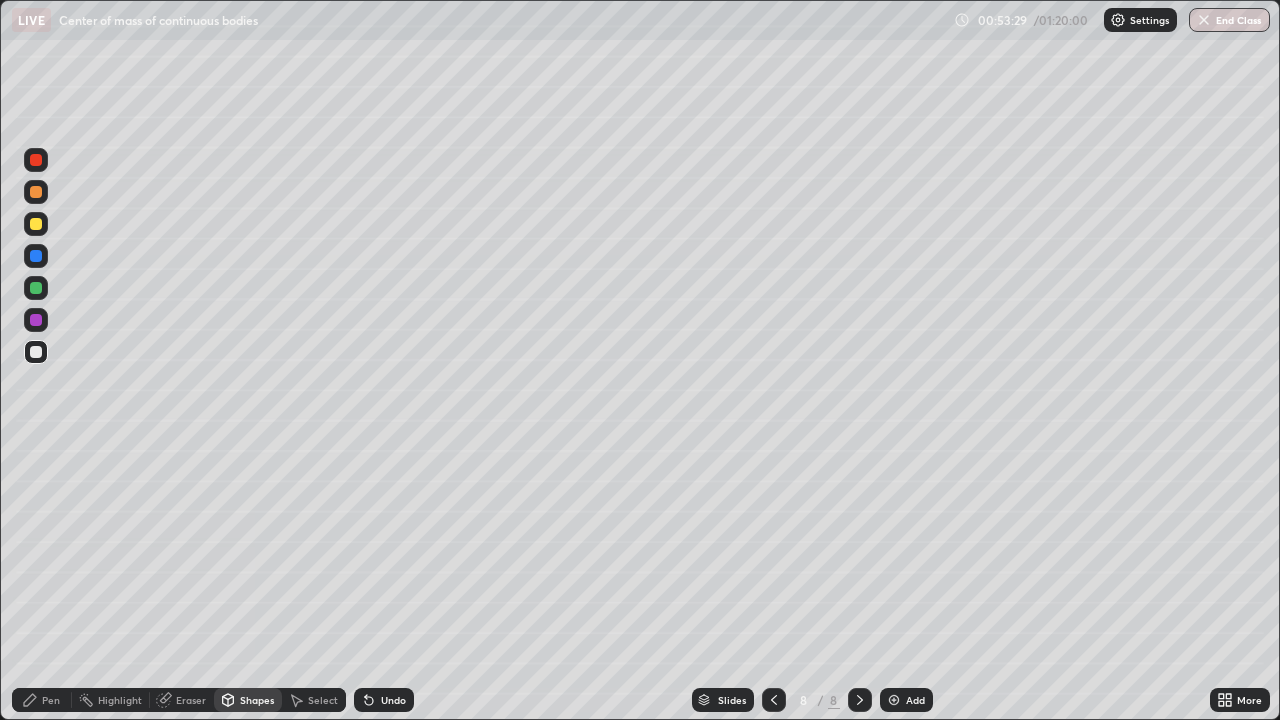 click on "Shapes" at bounding box center (257, 700) 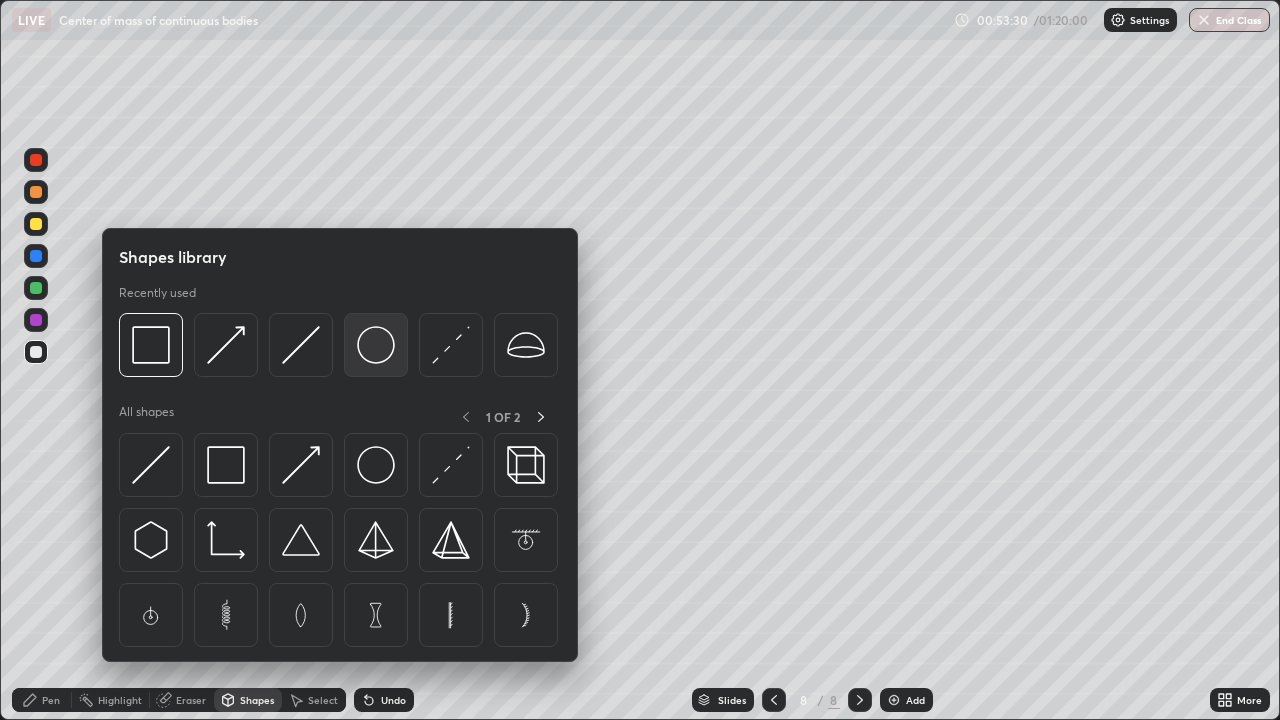 click at bounding box center (376, 345) 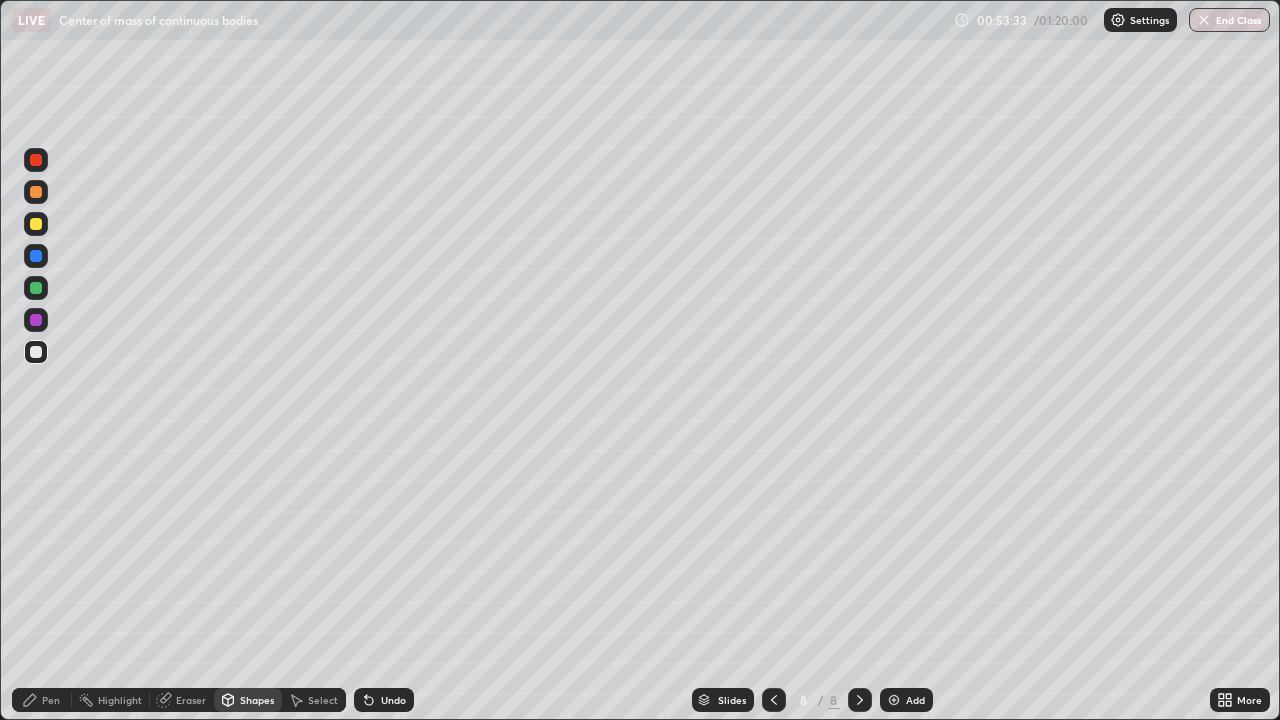 click on "Undo" at bounding box center [393, 700] 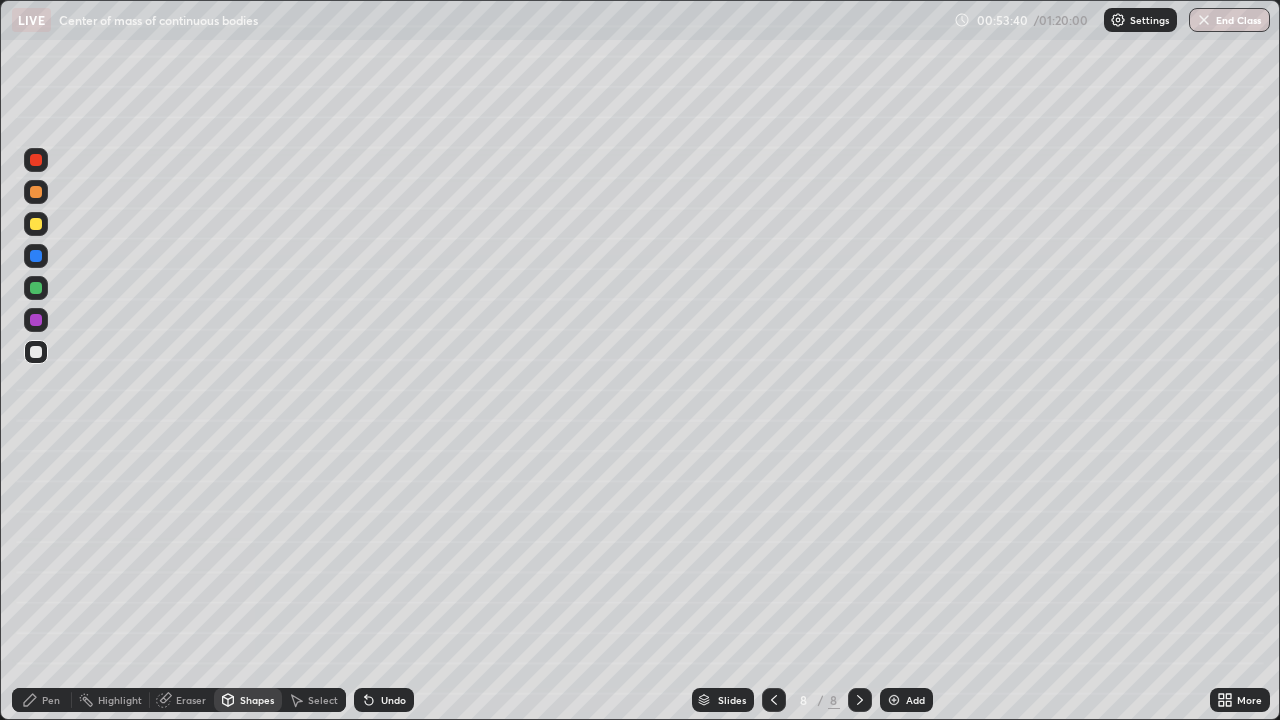 click on "Shapes" at bounding box center (248, 700) 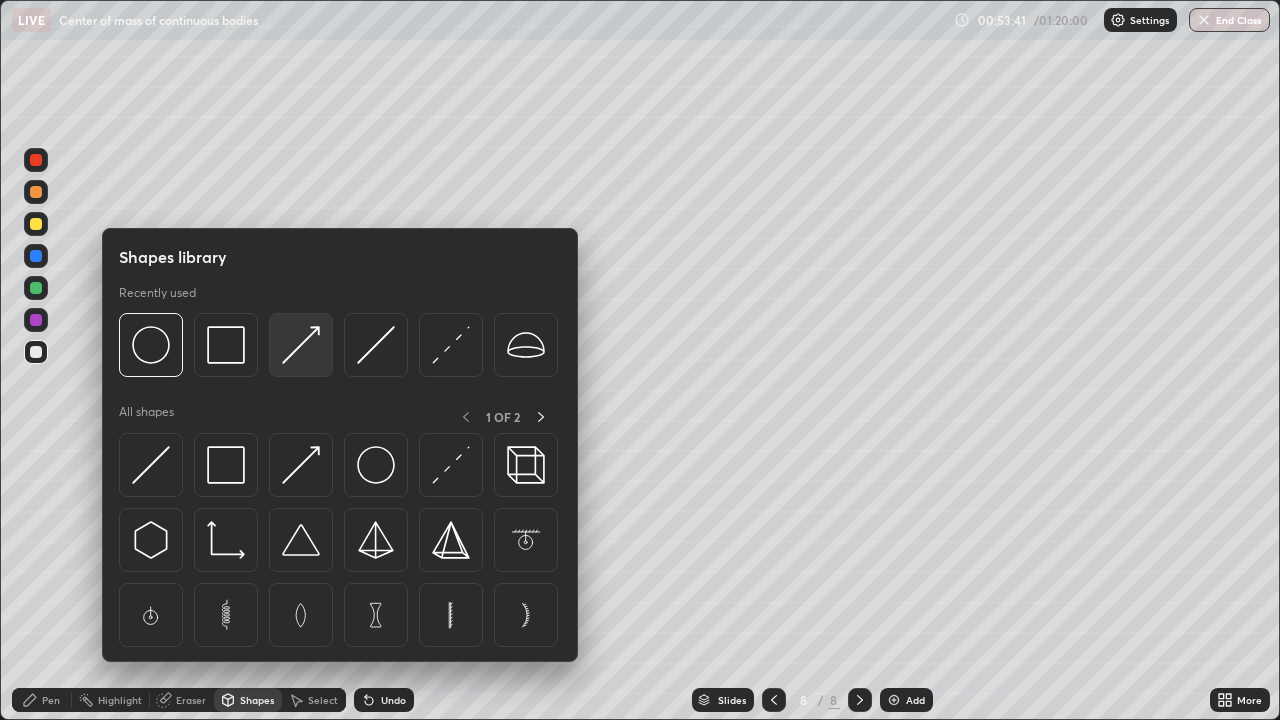 click at bounding box center (301, 345) 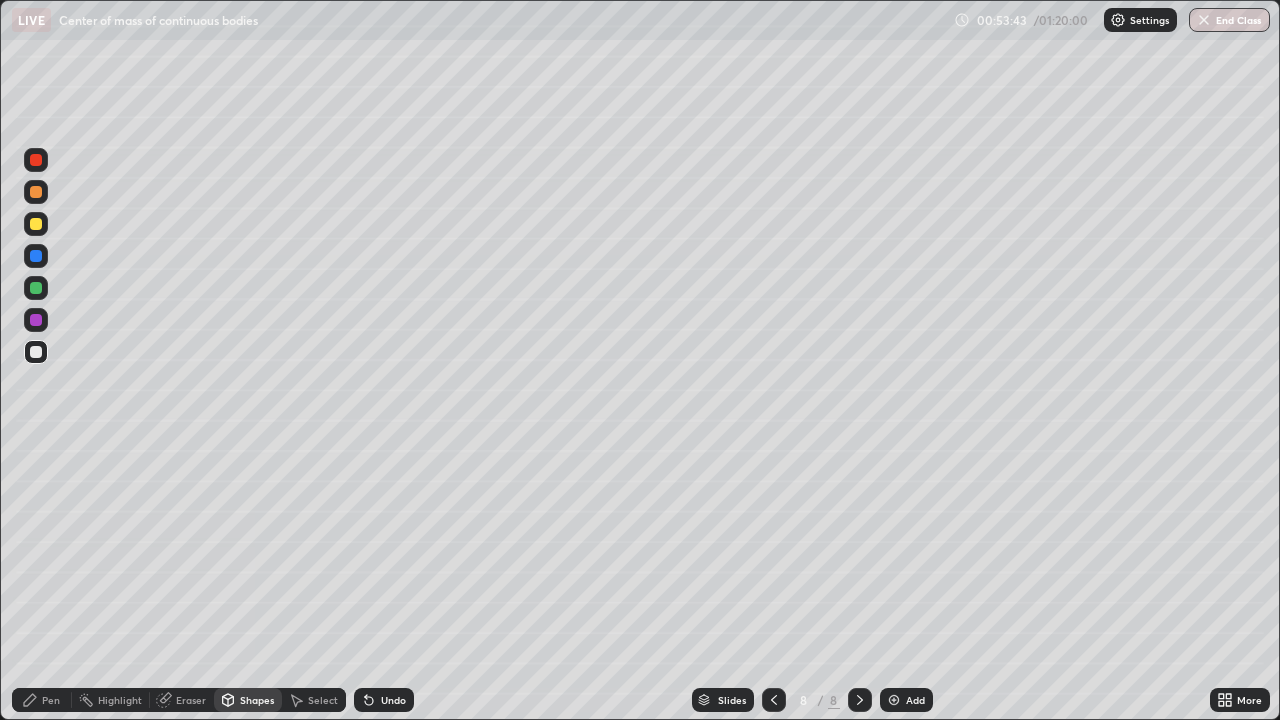 click at bounding box center (36, 320) 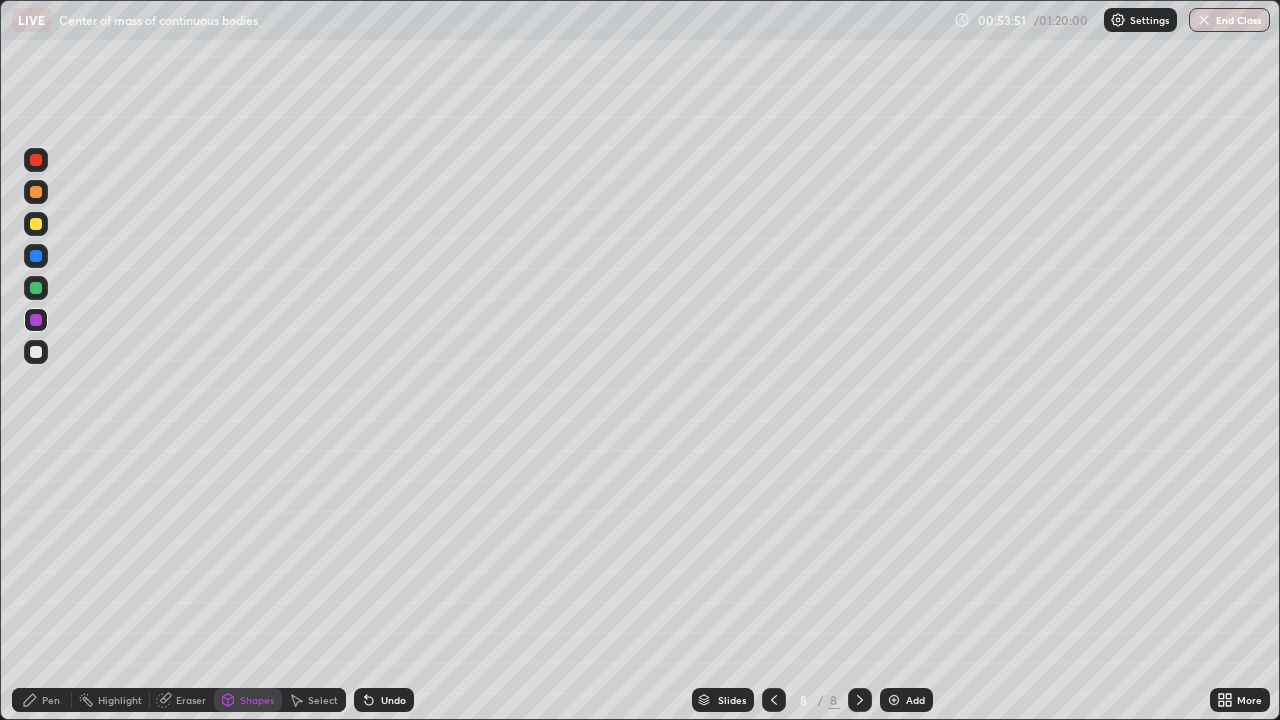 click 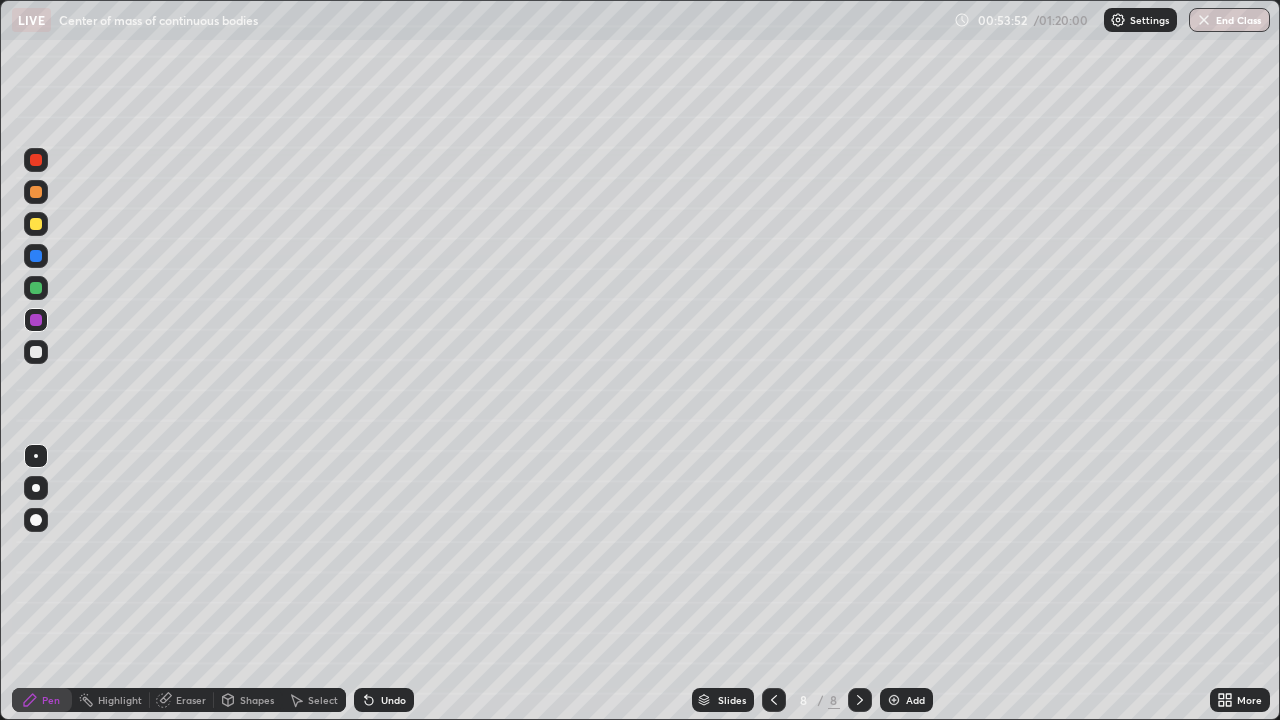 click at bounding box center (36, 352) 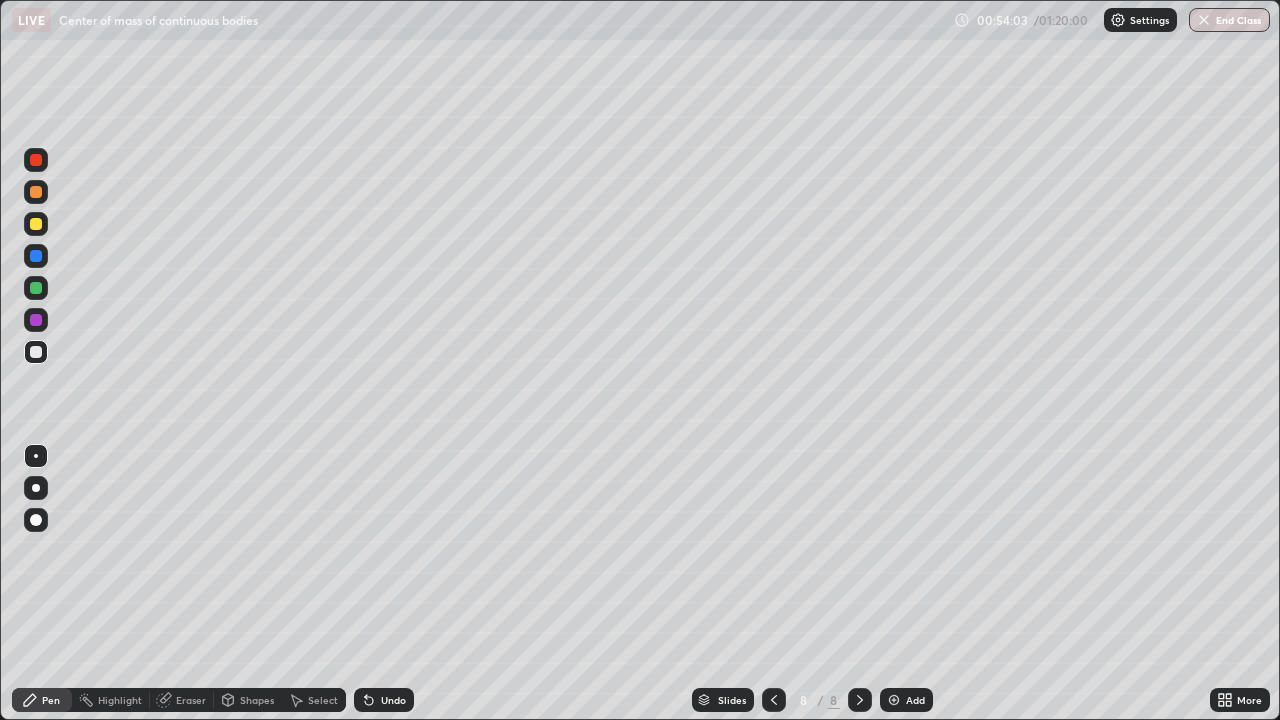 click on "Eraser" at bounding box center (191, 700) 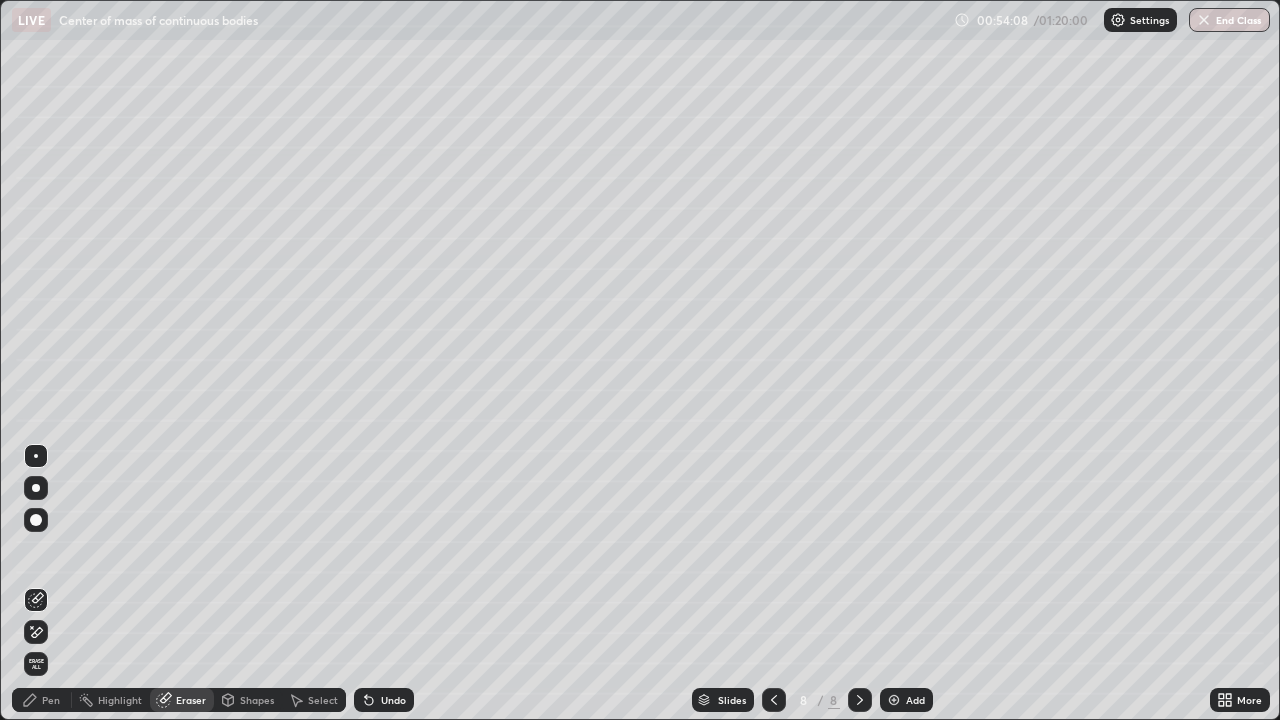 click on "Pen" at bounding box center (42, 700) 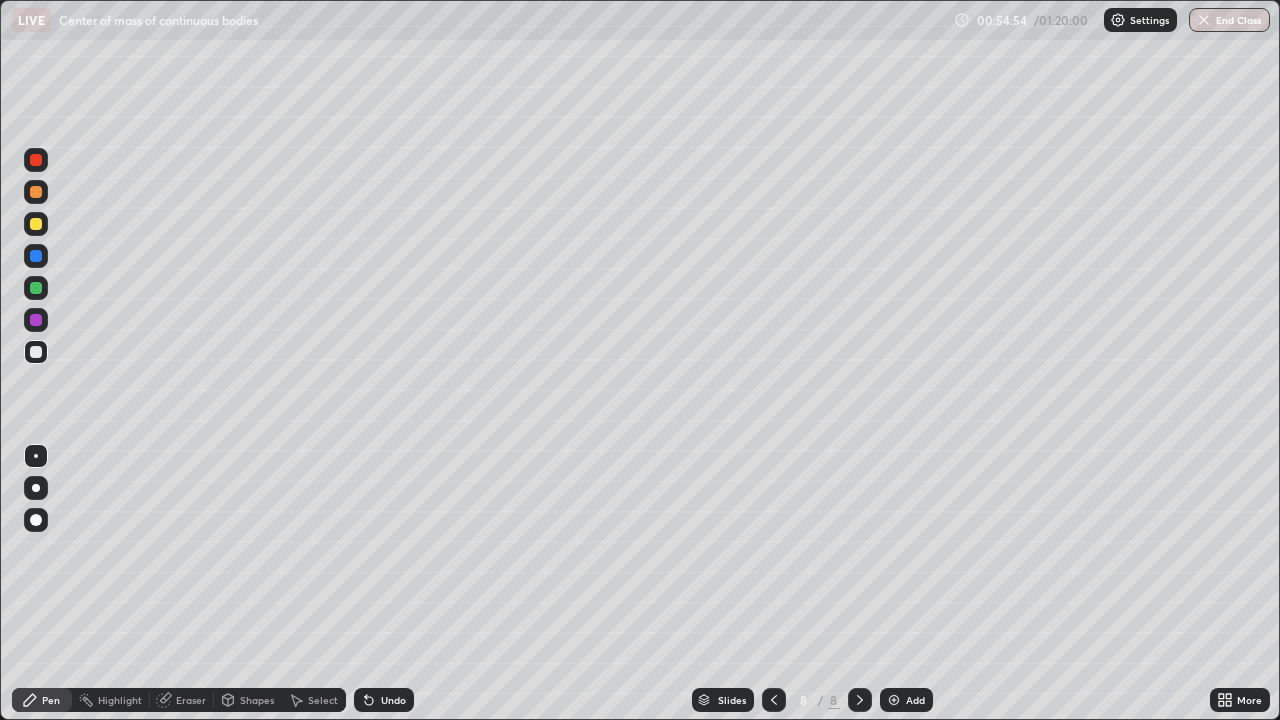 click at bounding box center [36, 352] 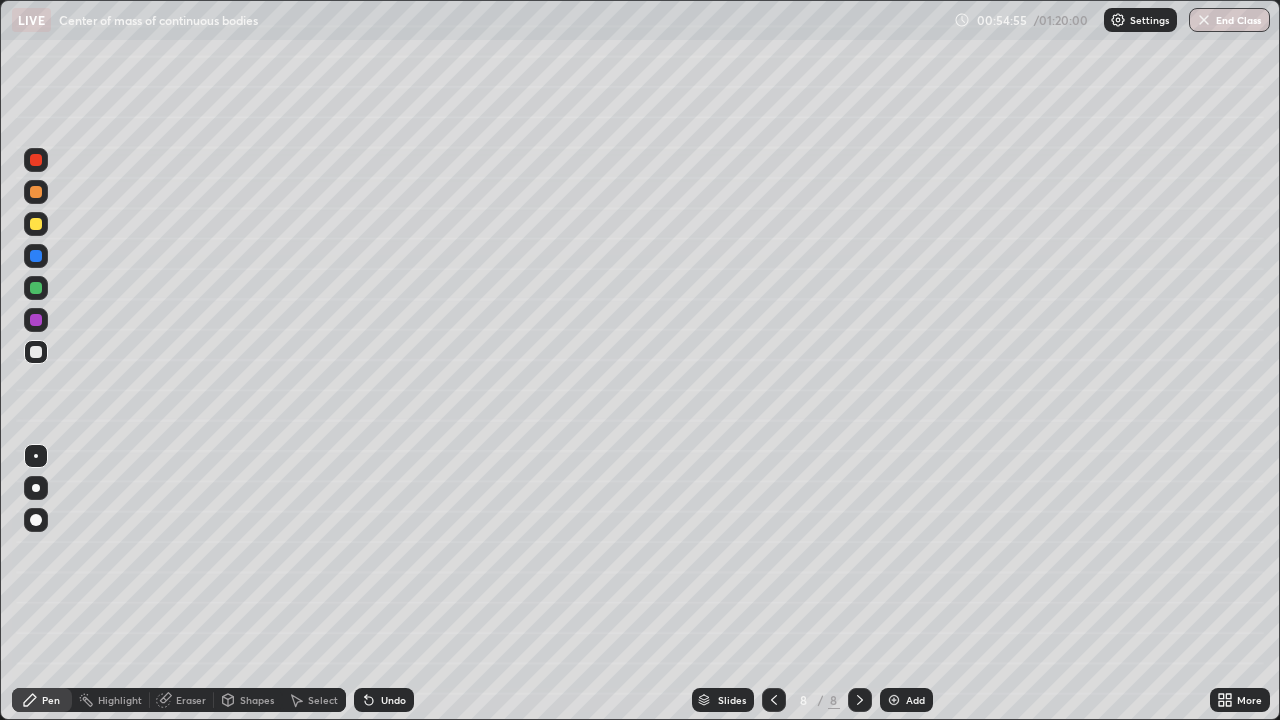 click at bounding box center [36, 488] 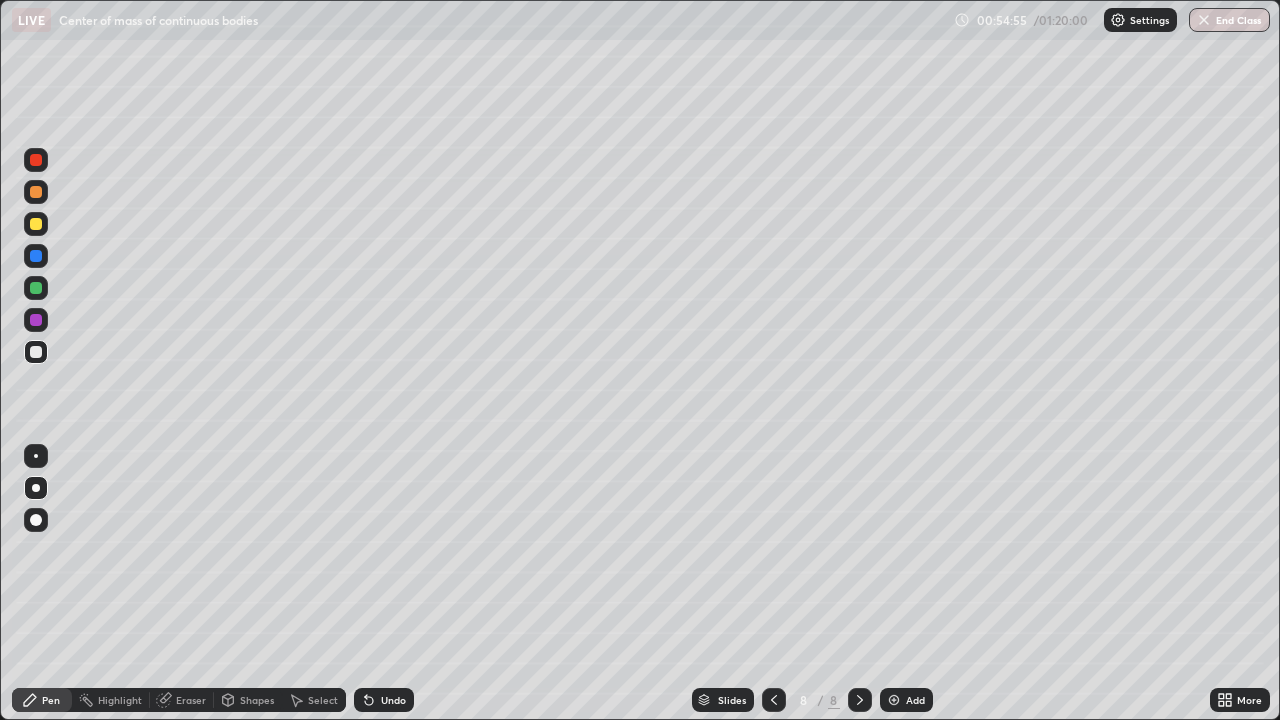 click at bounding box center [36, 192] 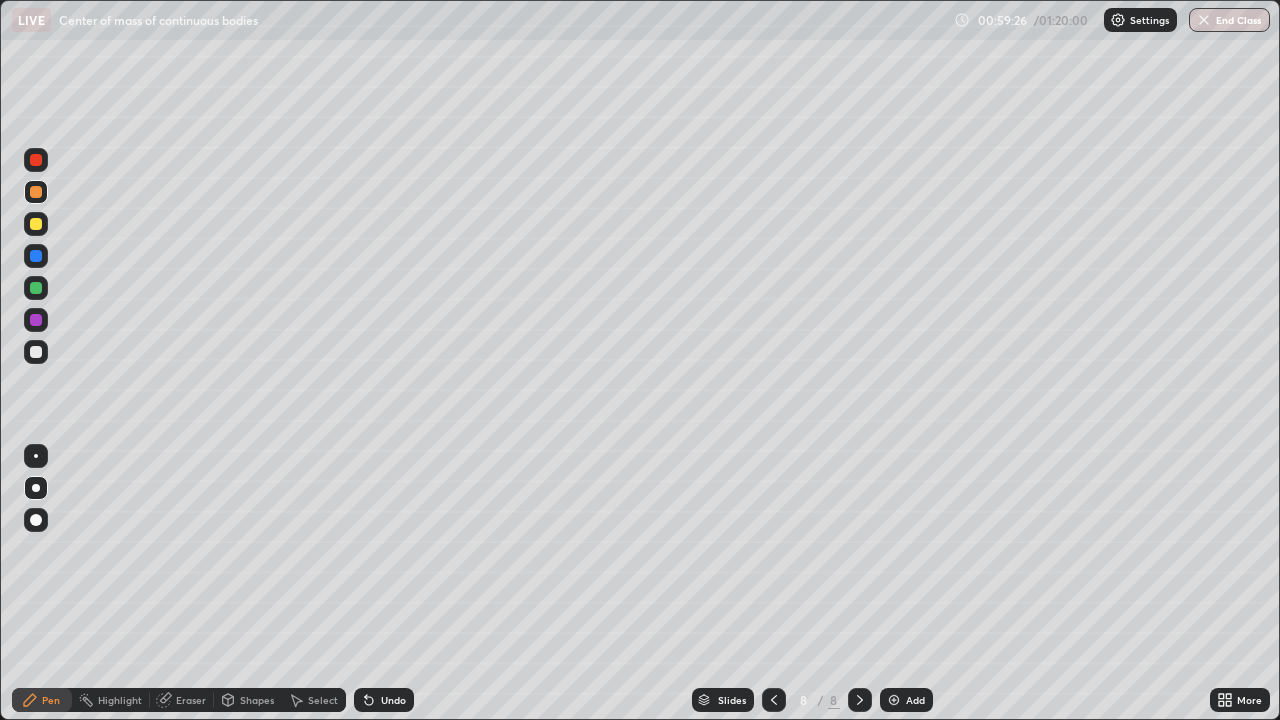 click at bounding box center (36, 224) 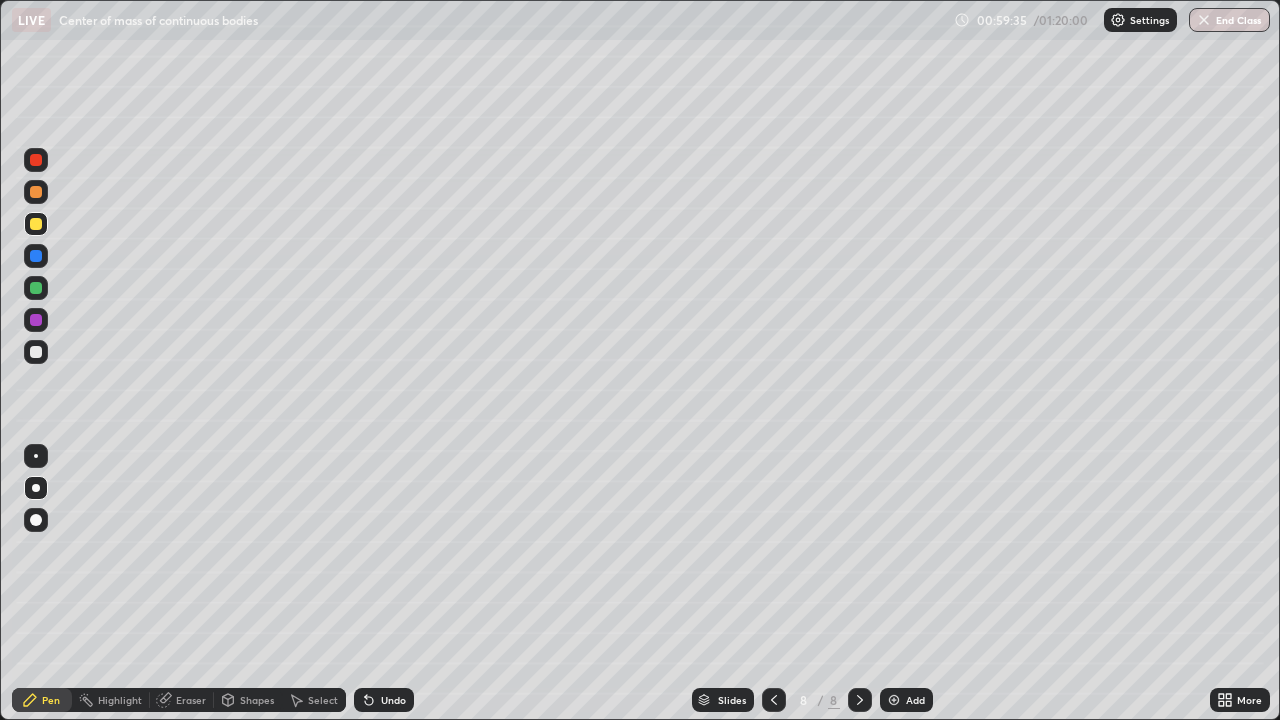 click at bounding box center [36, 320] 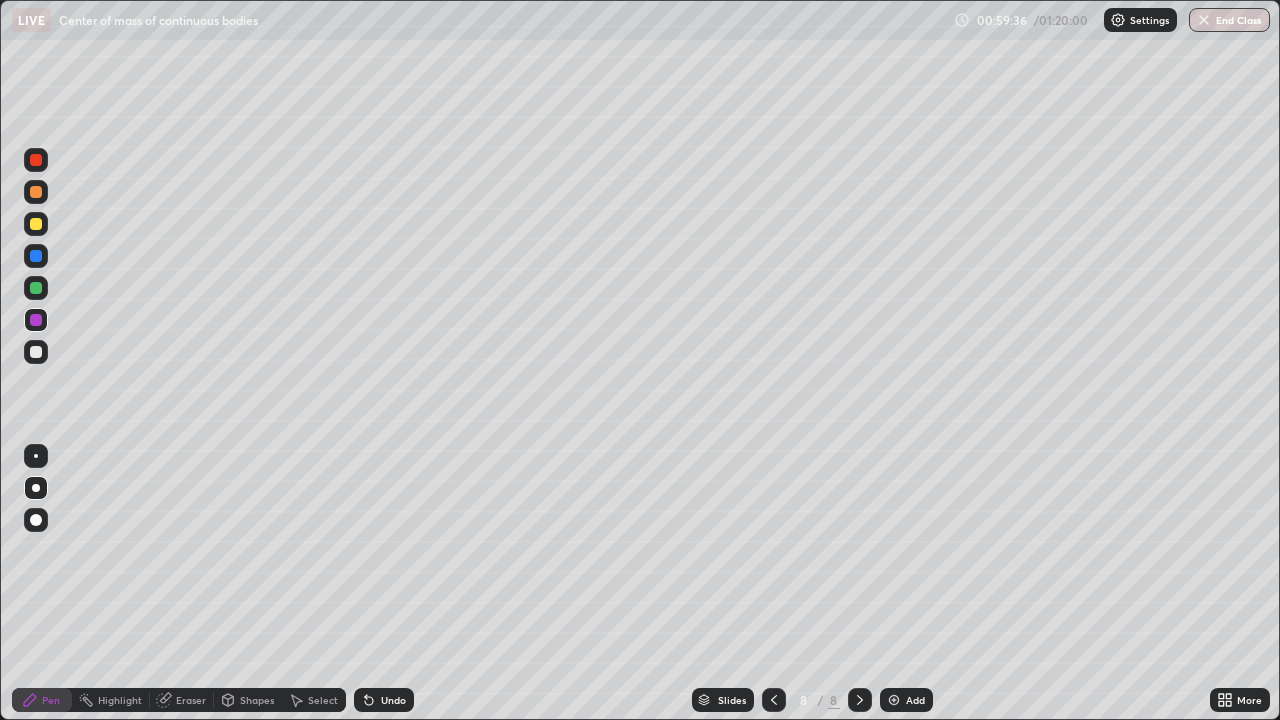 click at bounding box center [36, 456] 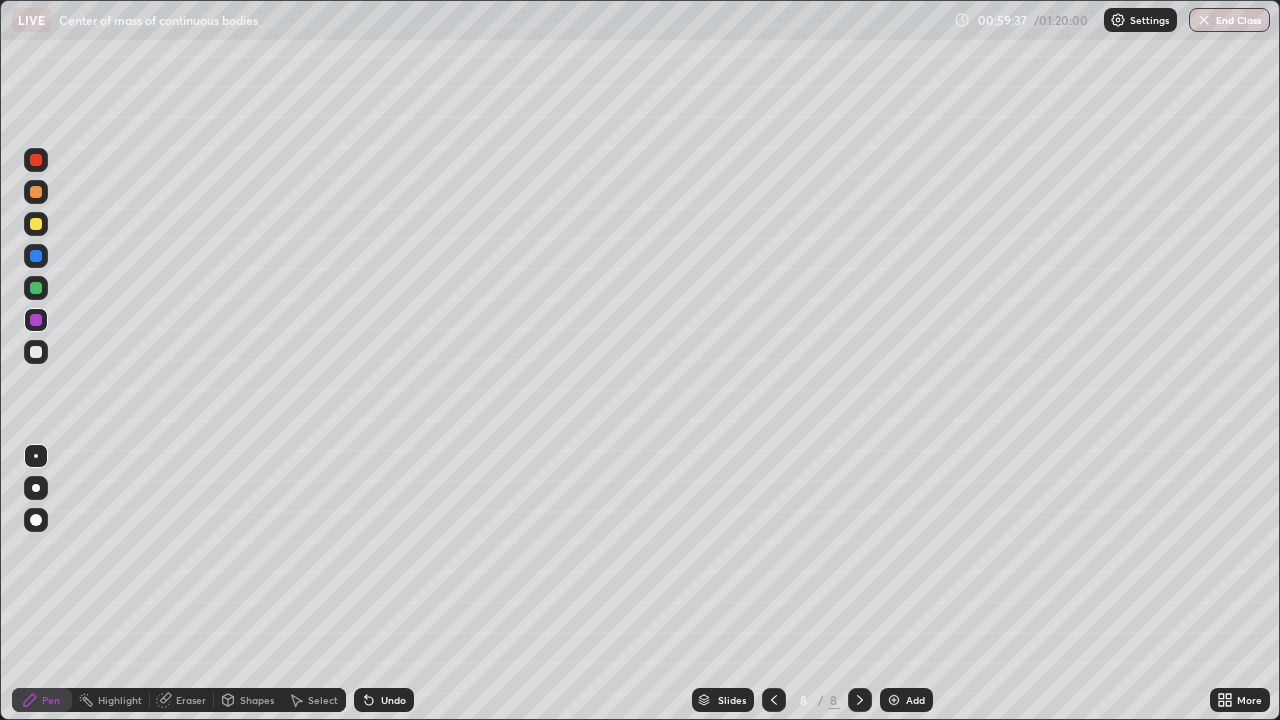 click on "Shapes" at bounding box center (257, 700) 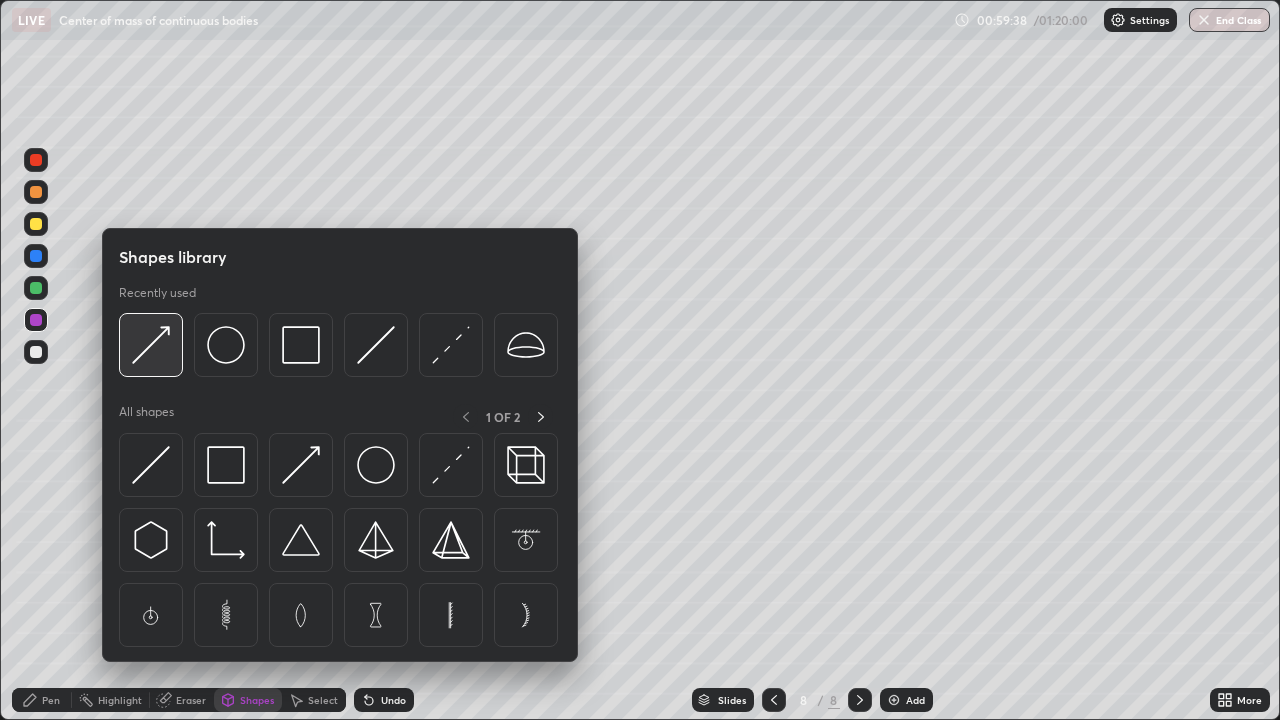click at bounding box center [151, 345] 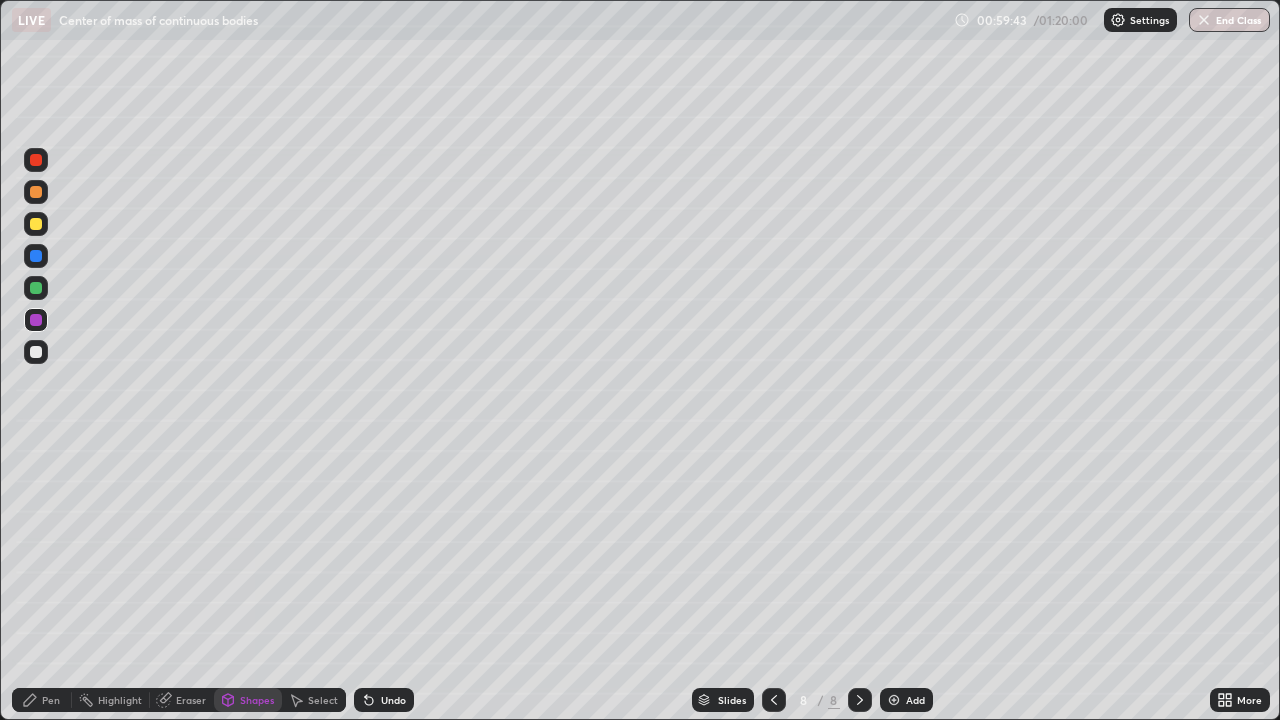 click on "Pen" at bounding box center [51, 700] 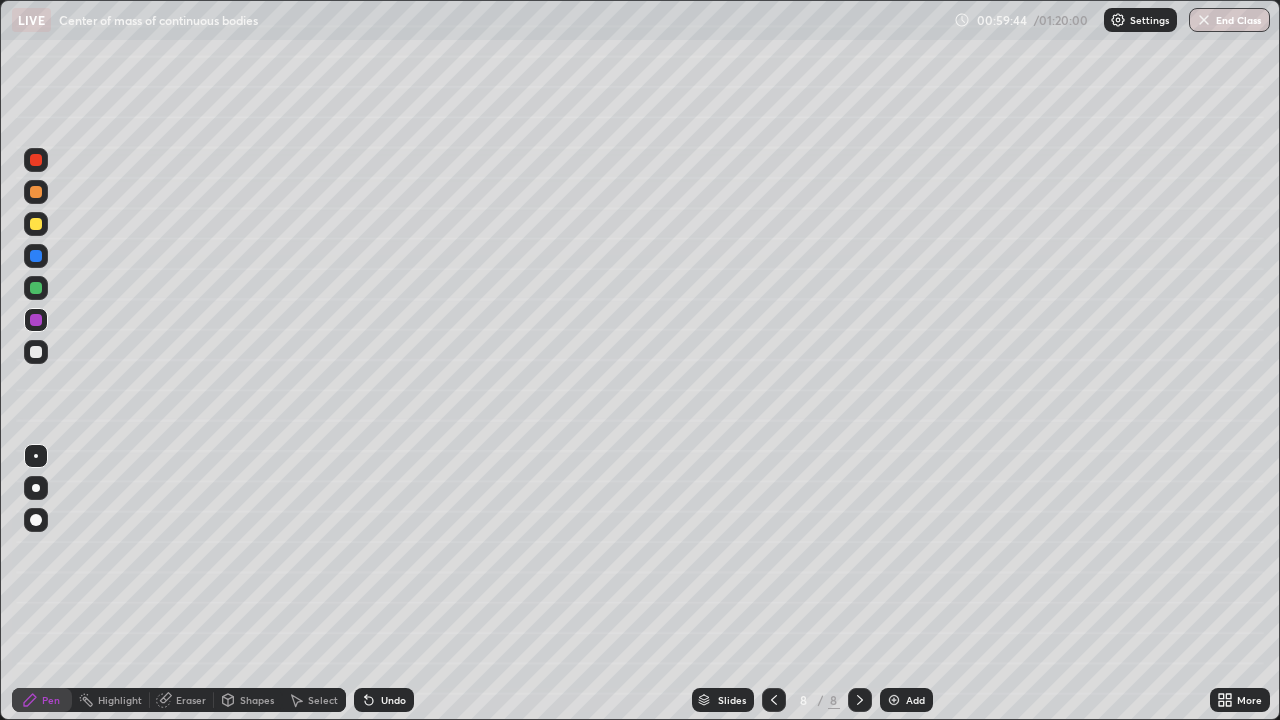 click at bounding box center (36, 488) 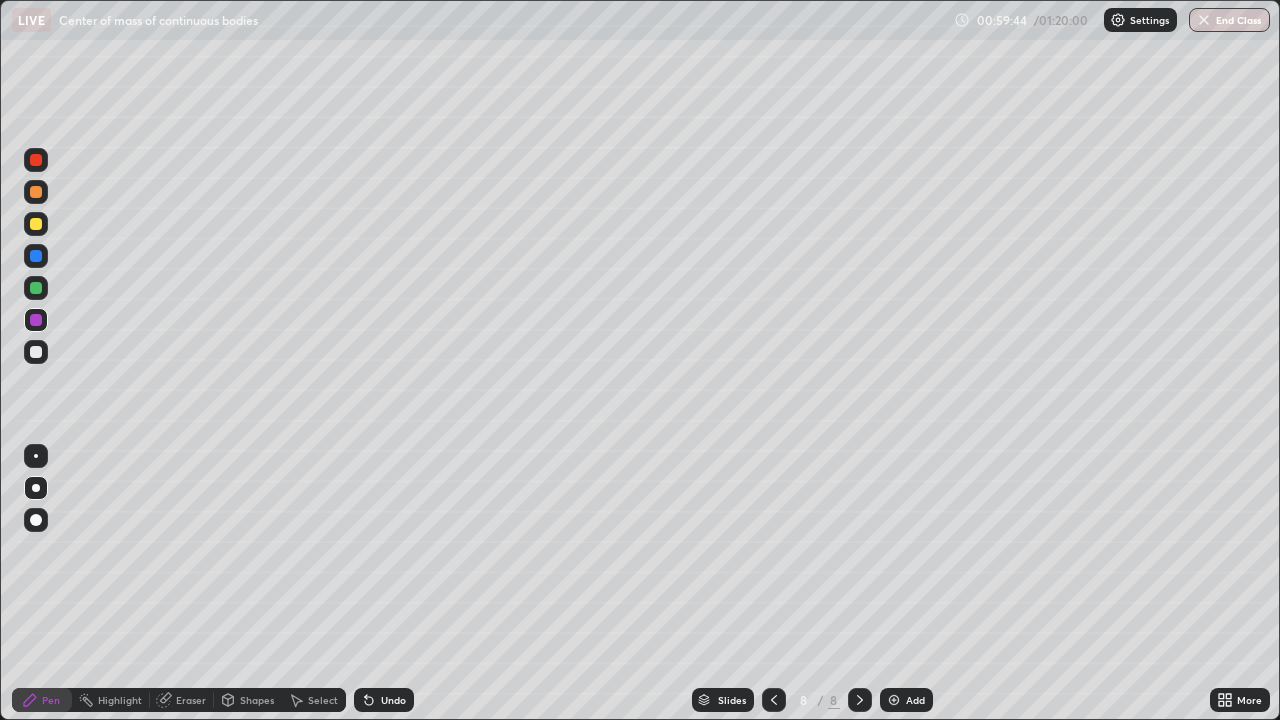 click at bounding box center [36, 224] 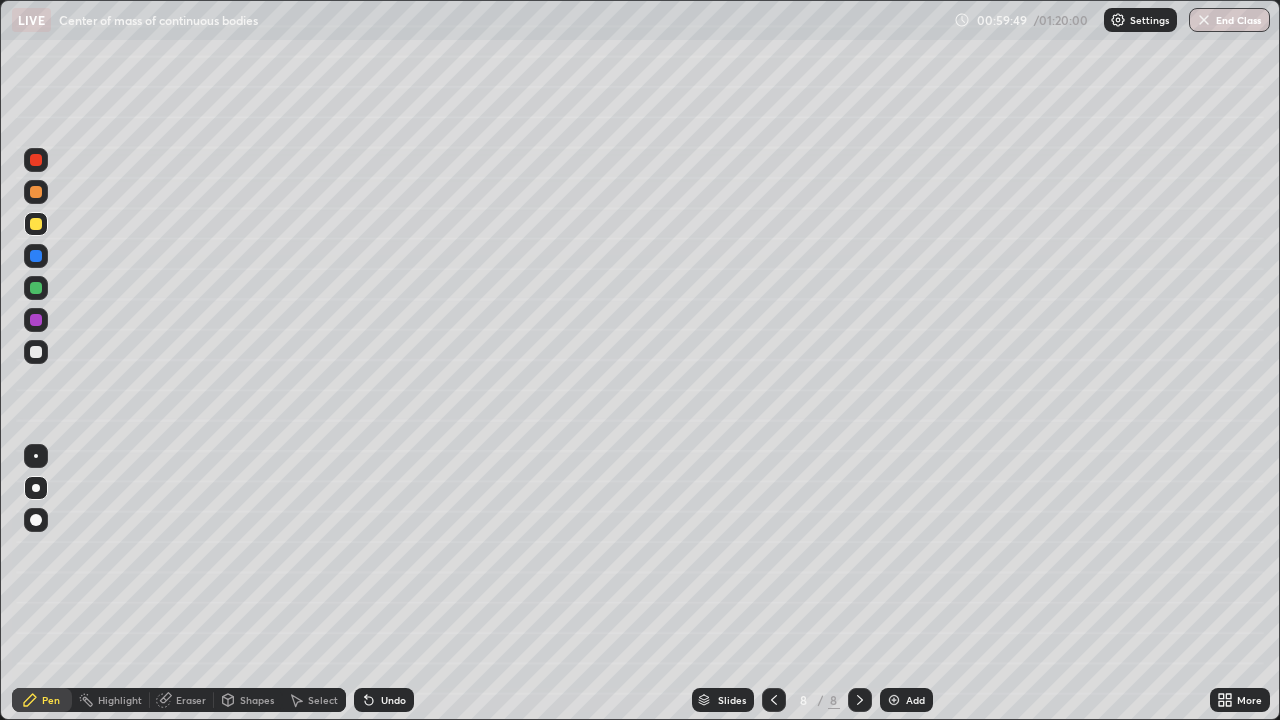 click at bounding box center (36, 352) 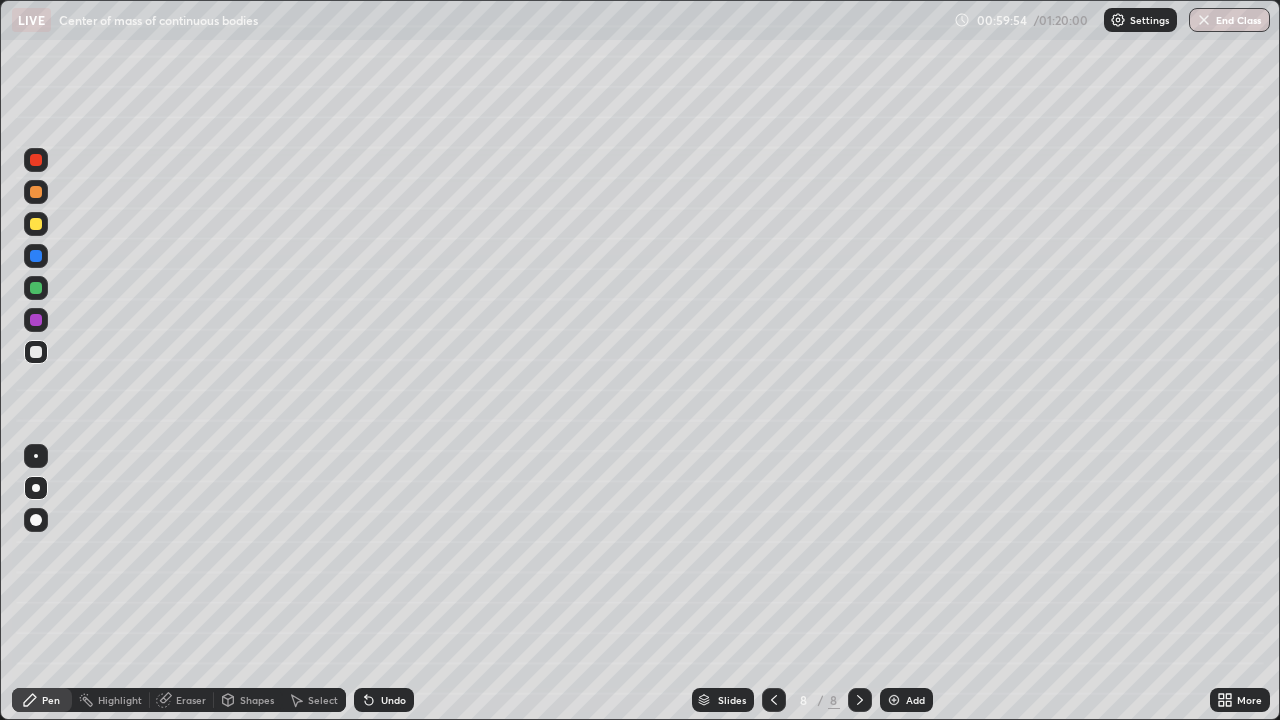 click at bounding box center [36, 224] 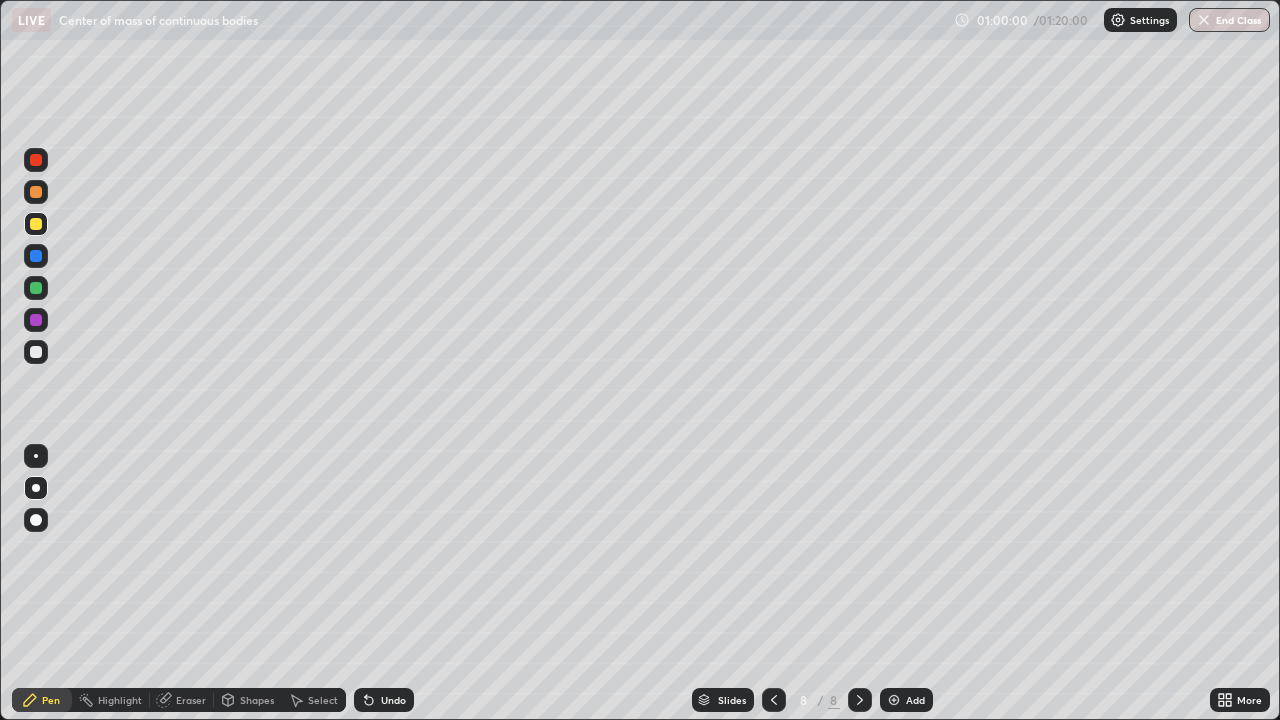 click at bounding box center [36, 352] 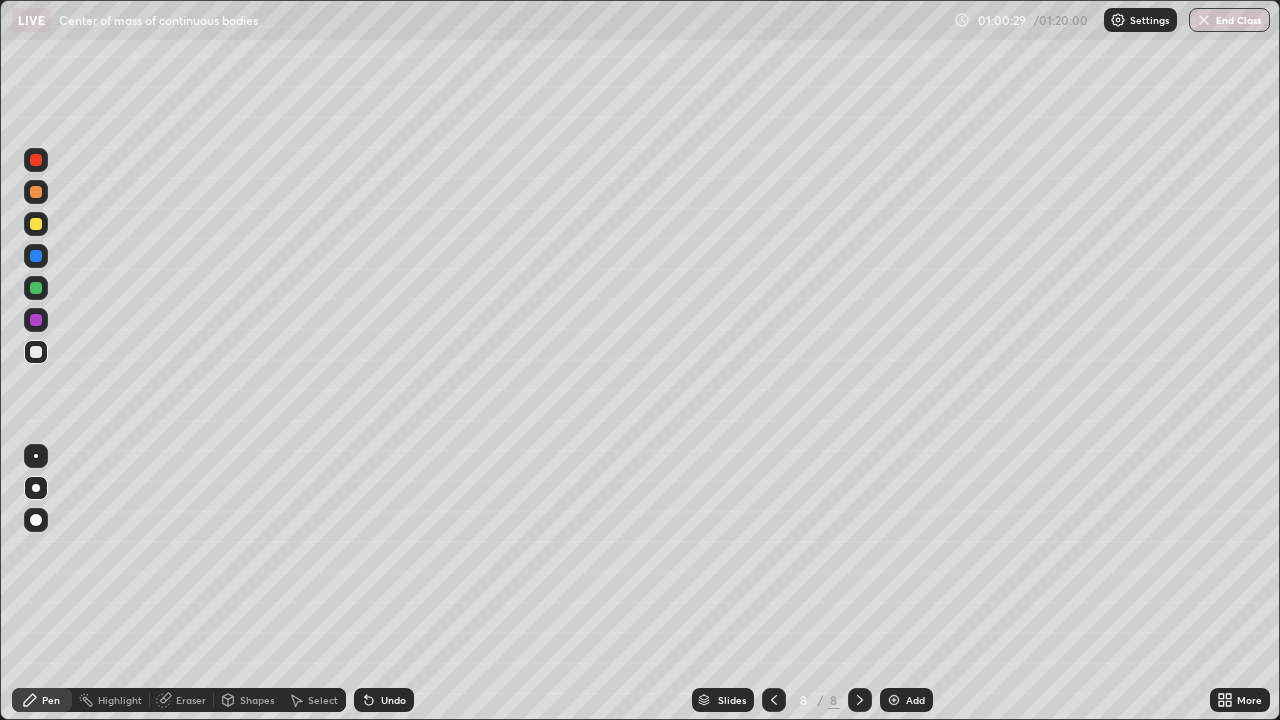 click at bounding box center (36, 456) 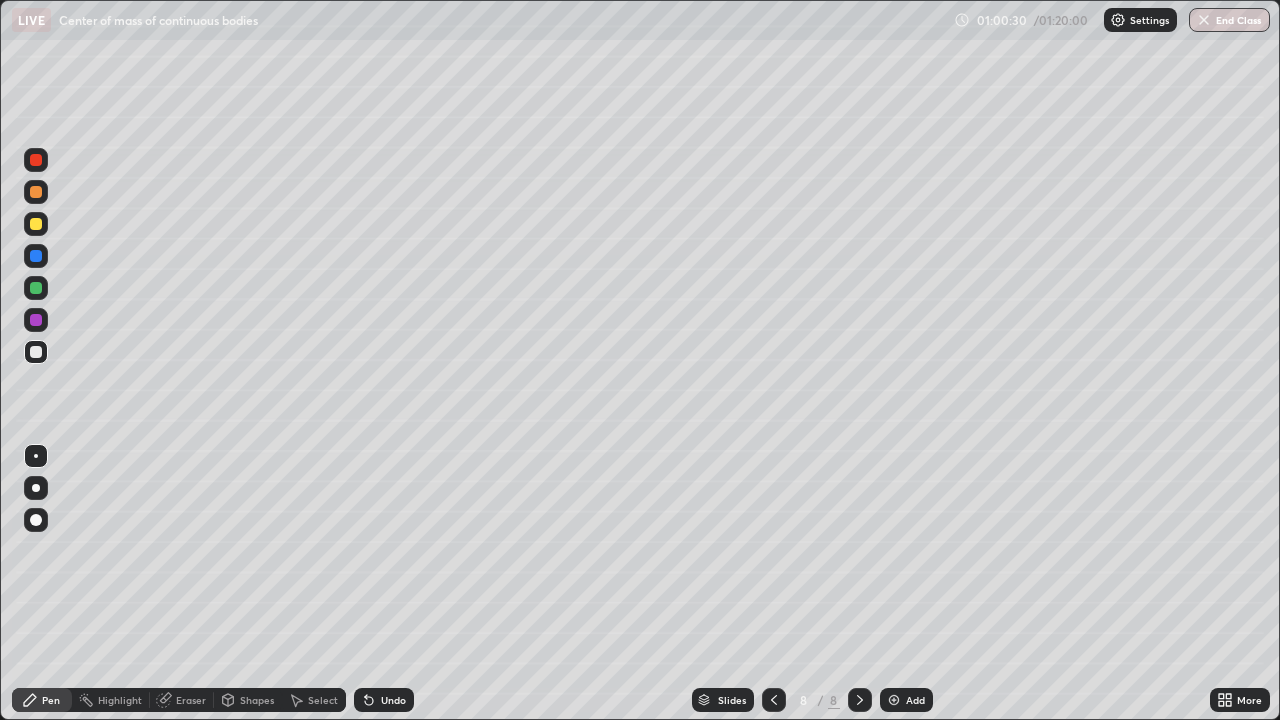 click at bounding box center (36, 224) 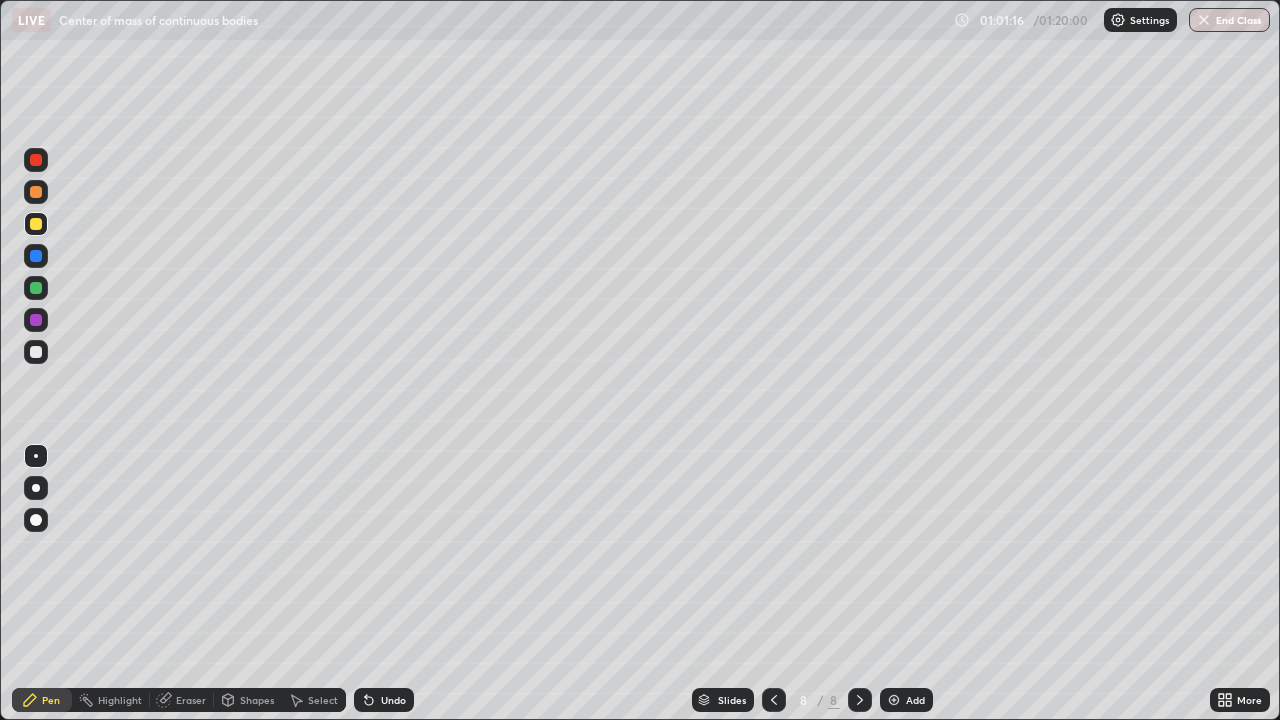 click at bounding box center (36, 288) 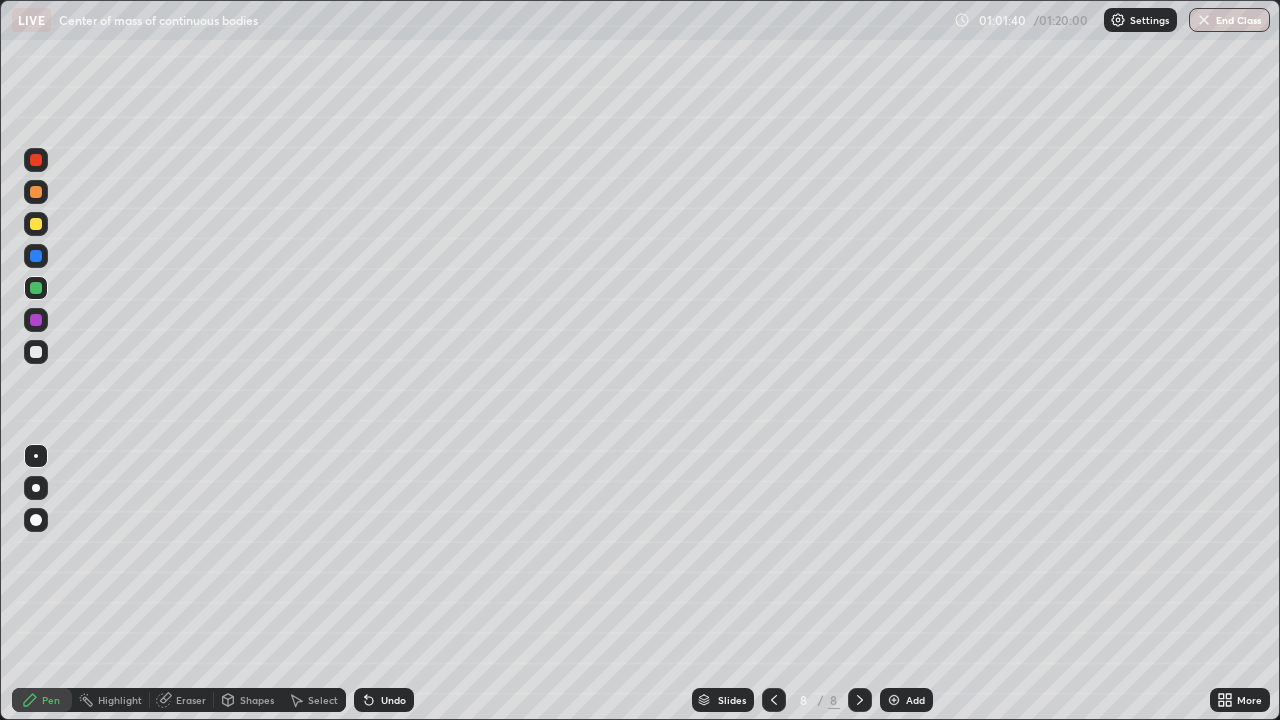 click on "Undo" at bounding box center (384, 700) 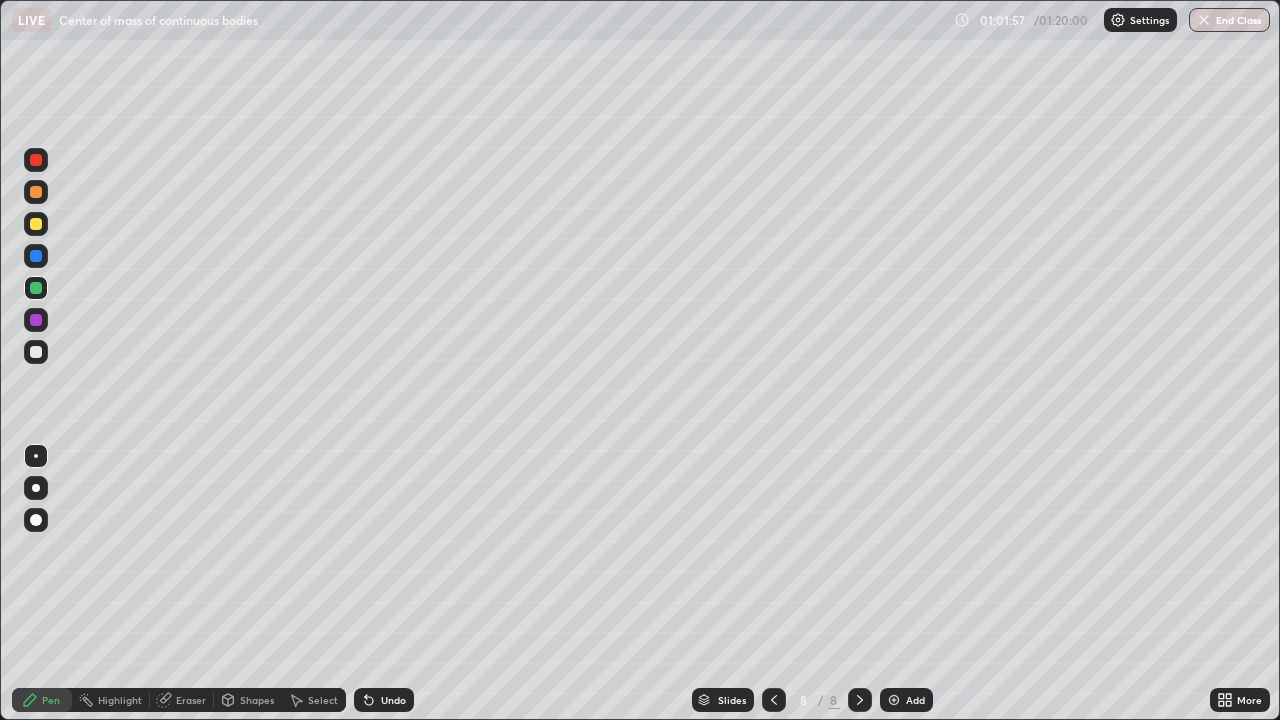 click at bounding box center [36, 352] 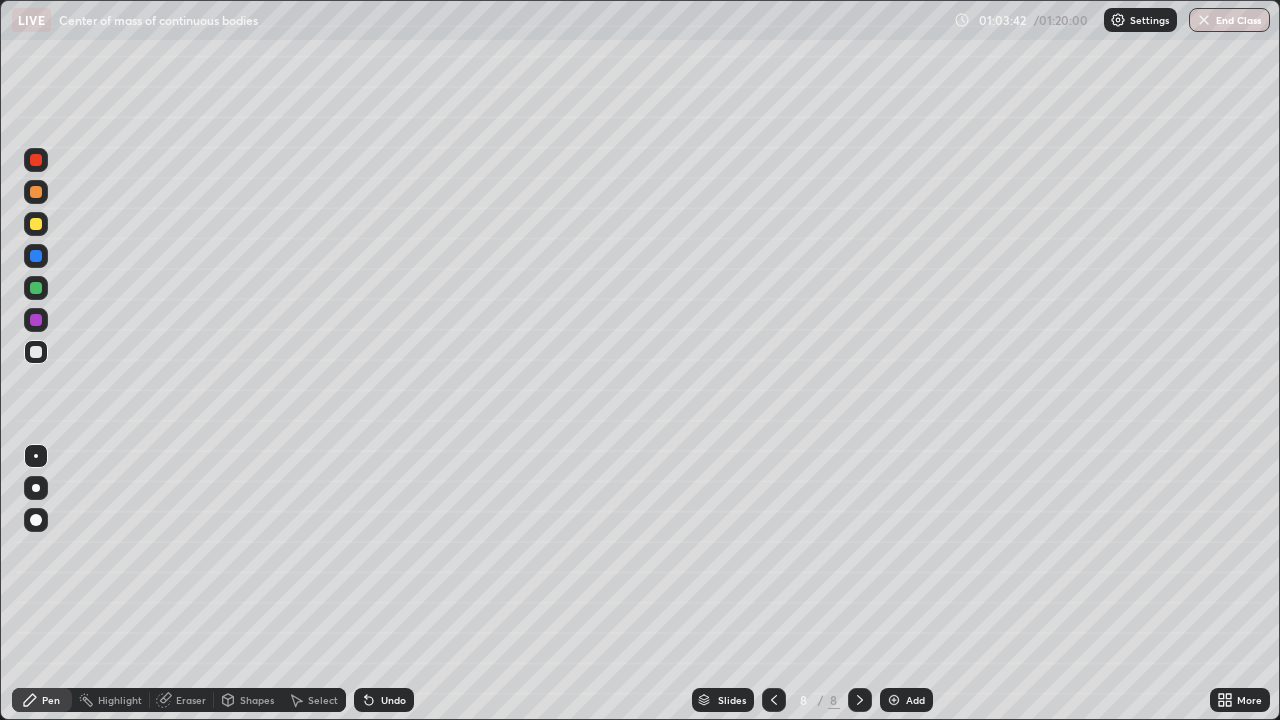 click at bounding box center [36, 160] 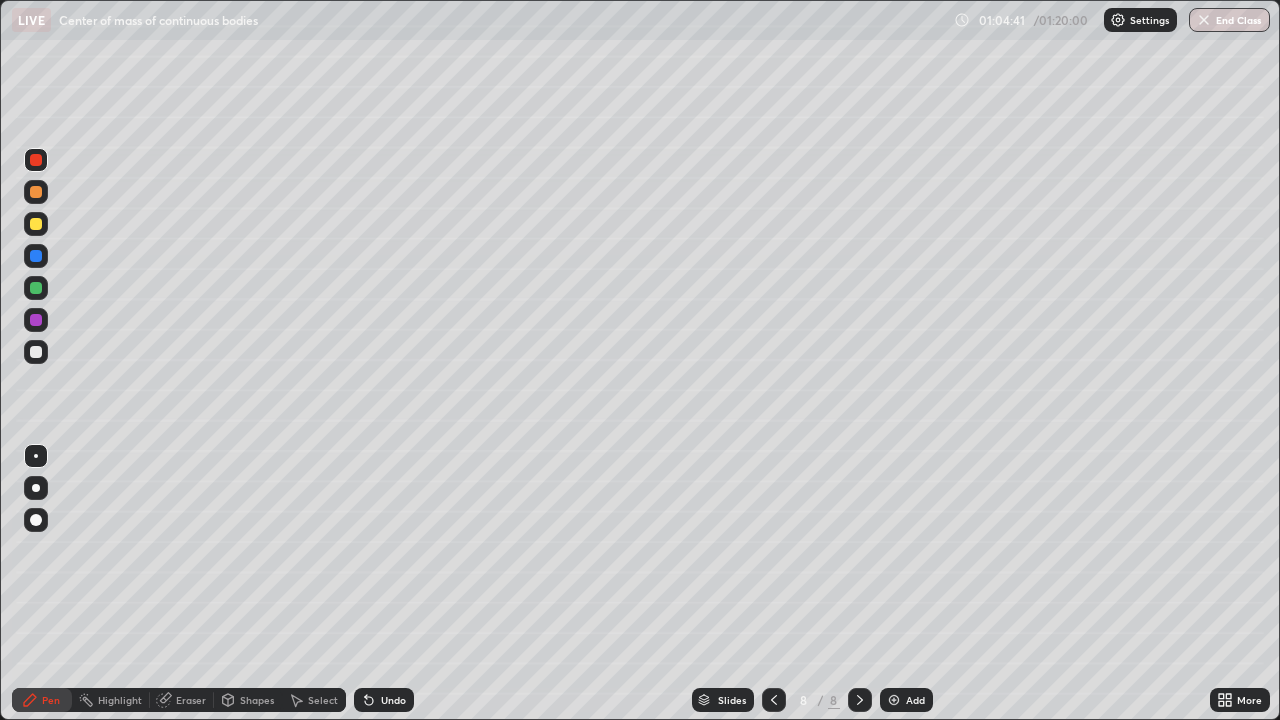 click at bounding box center [36, 352] 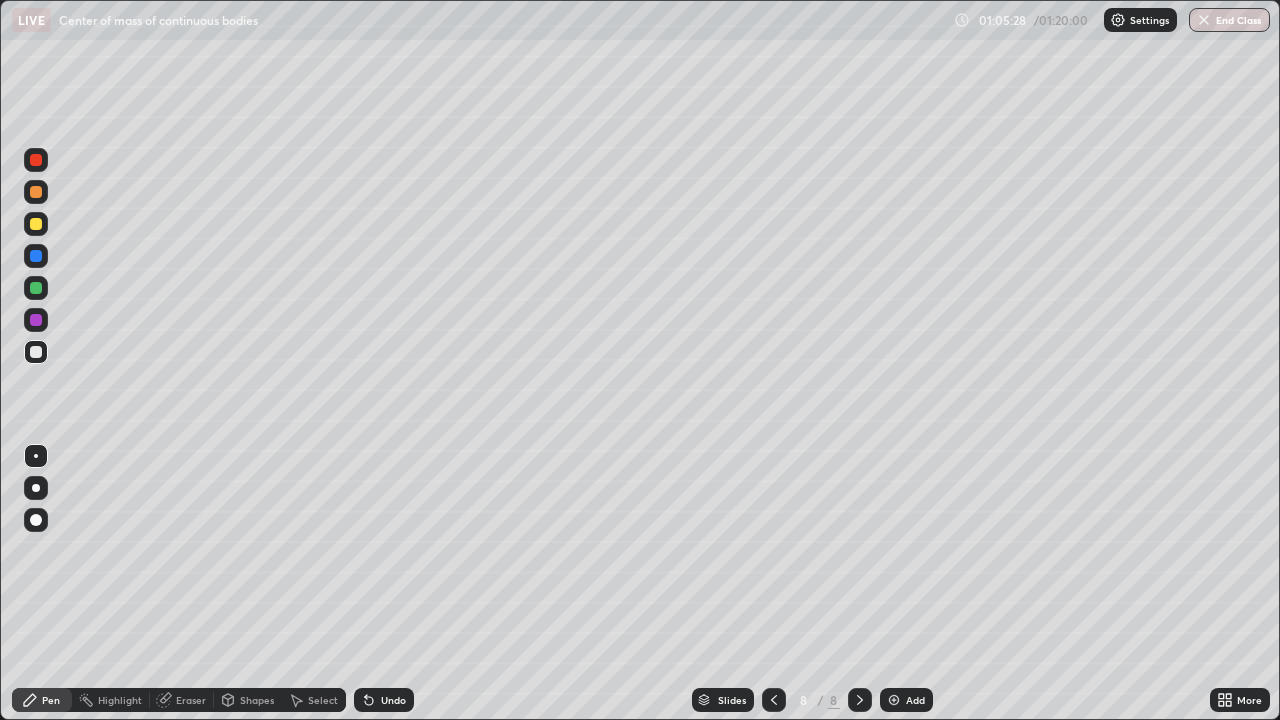click at bounding box center [894, 700] 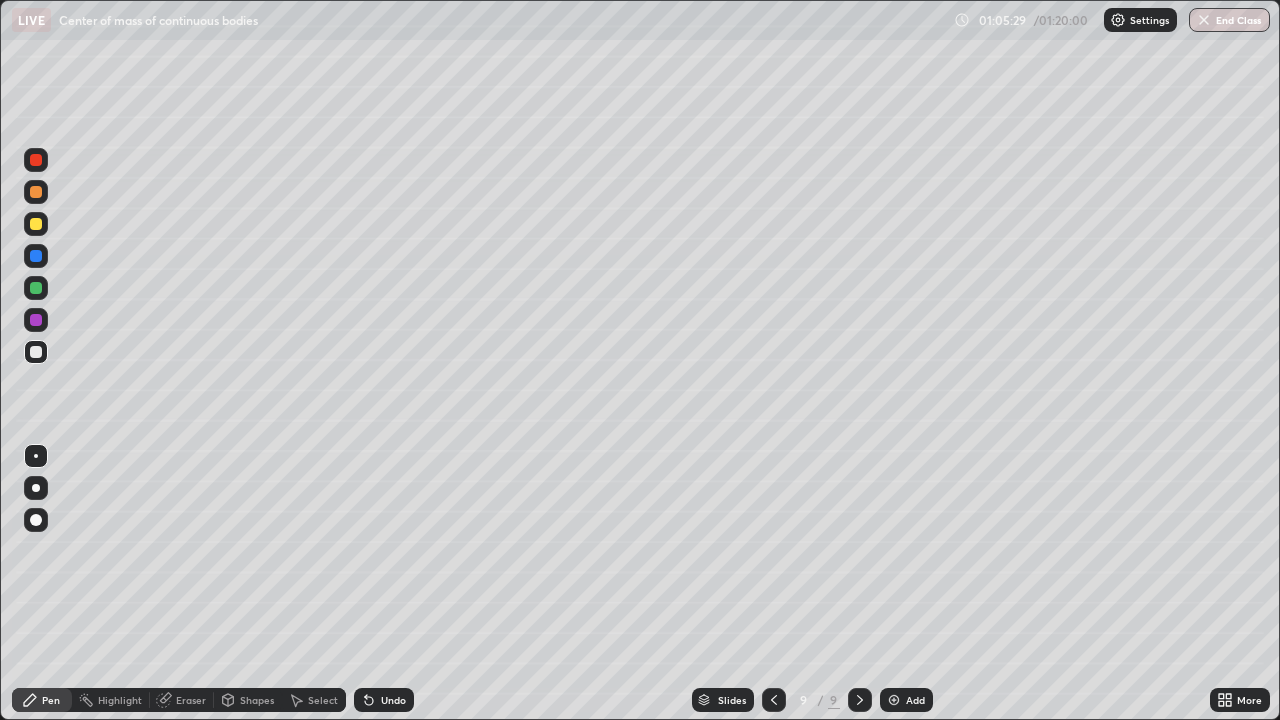 click on "Shapes" at bounding box center (257, 700) 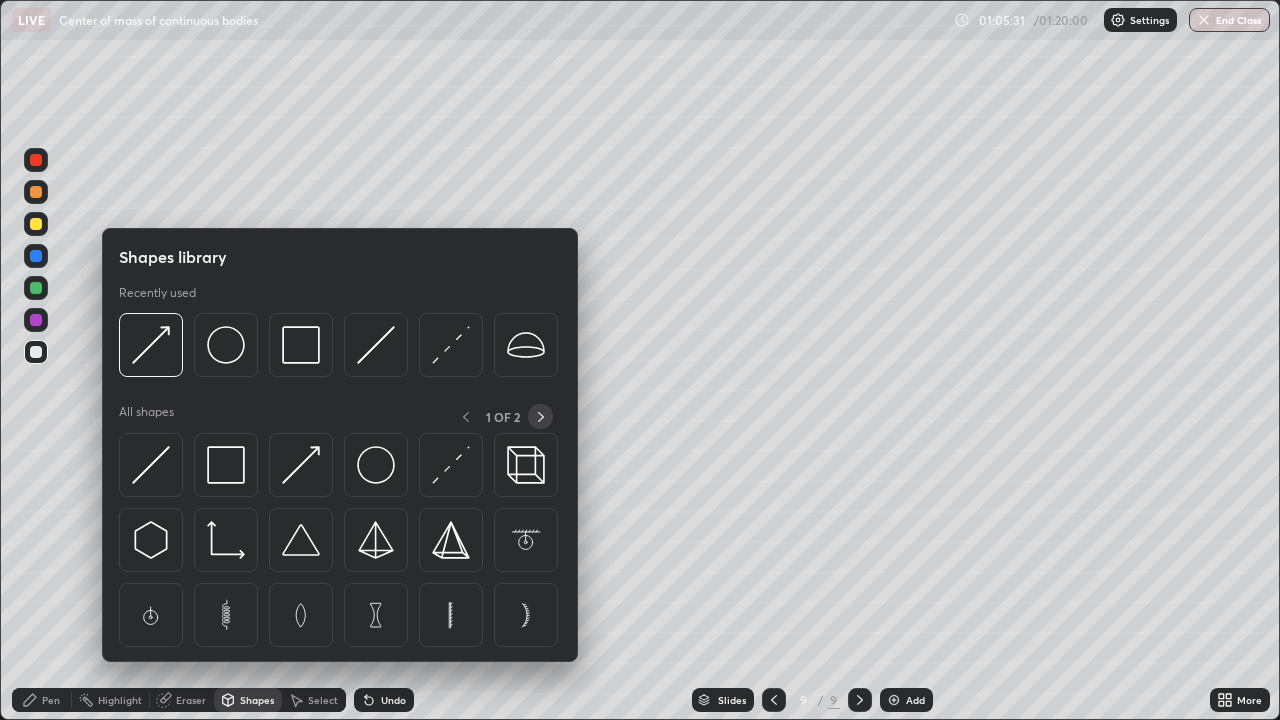 click 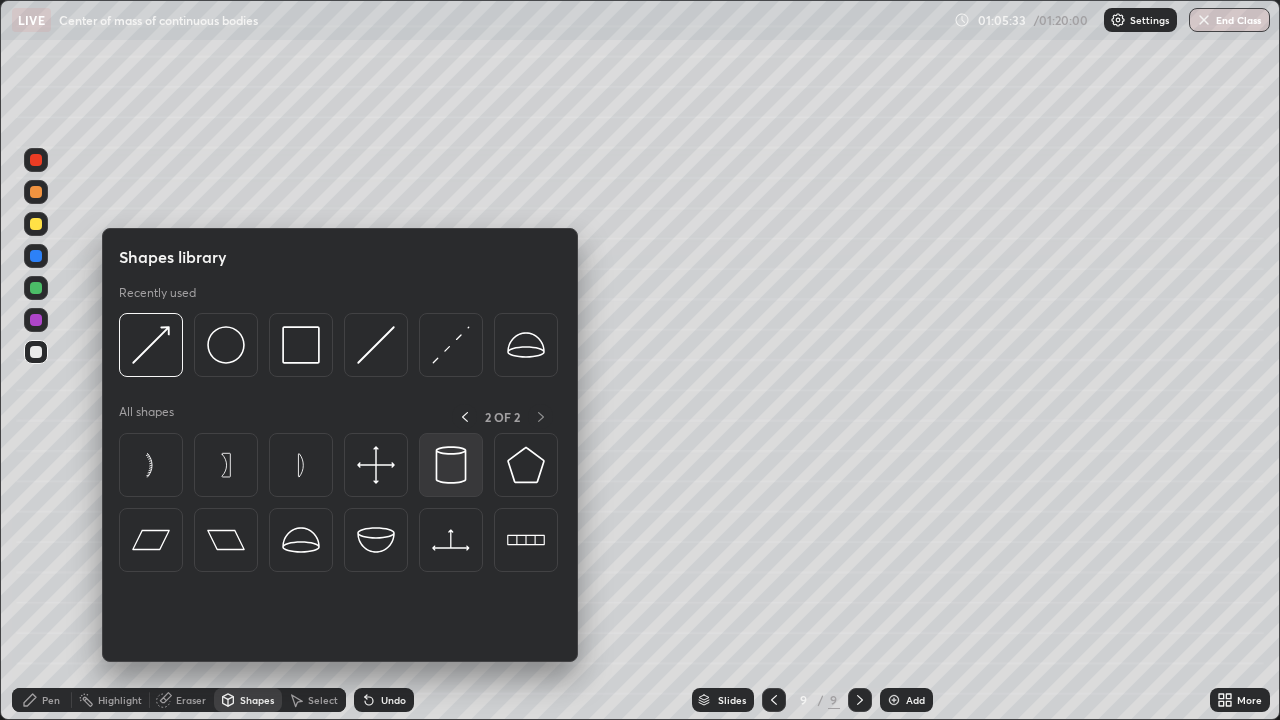click at bounding box center [451, 465] 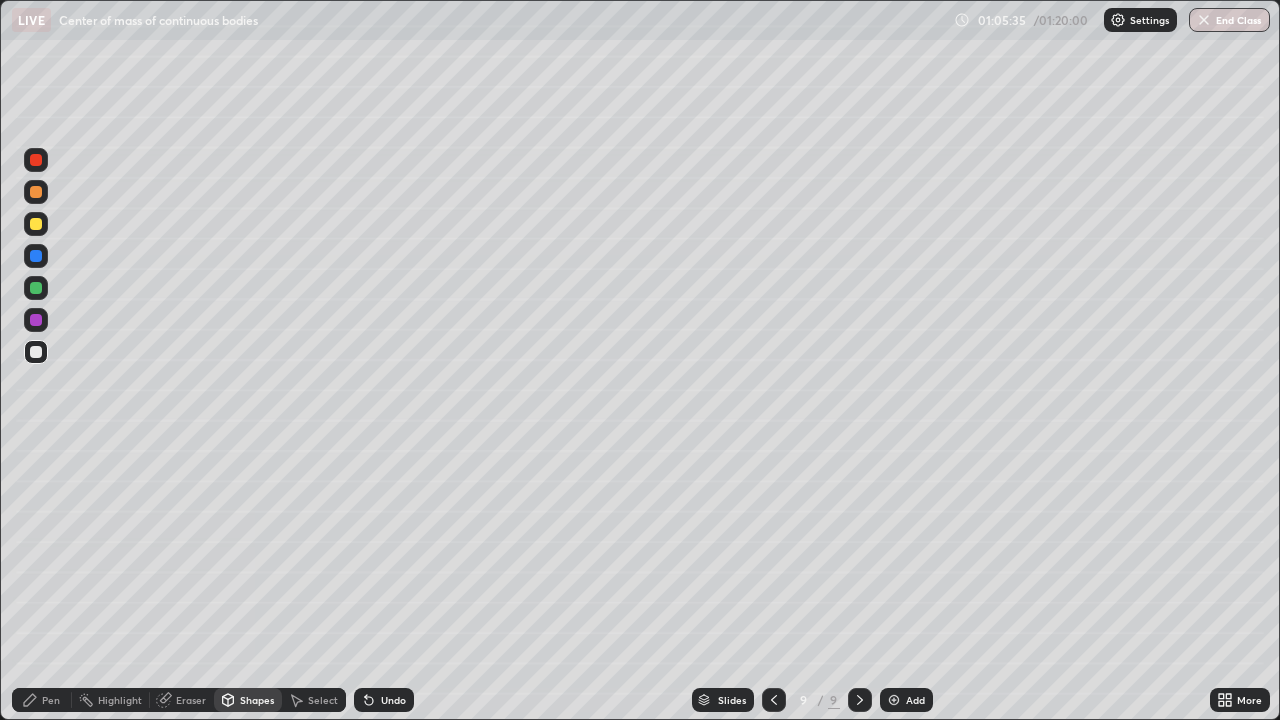 click on "Shapes" at bounding box center (257, 700) 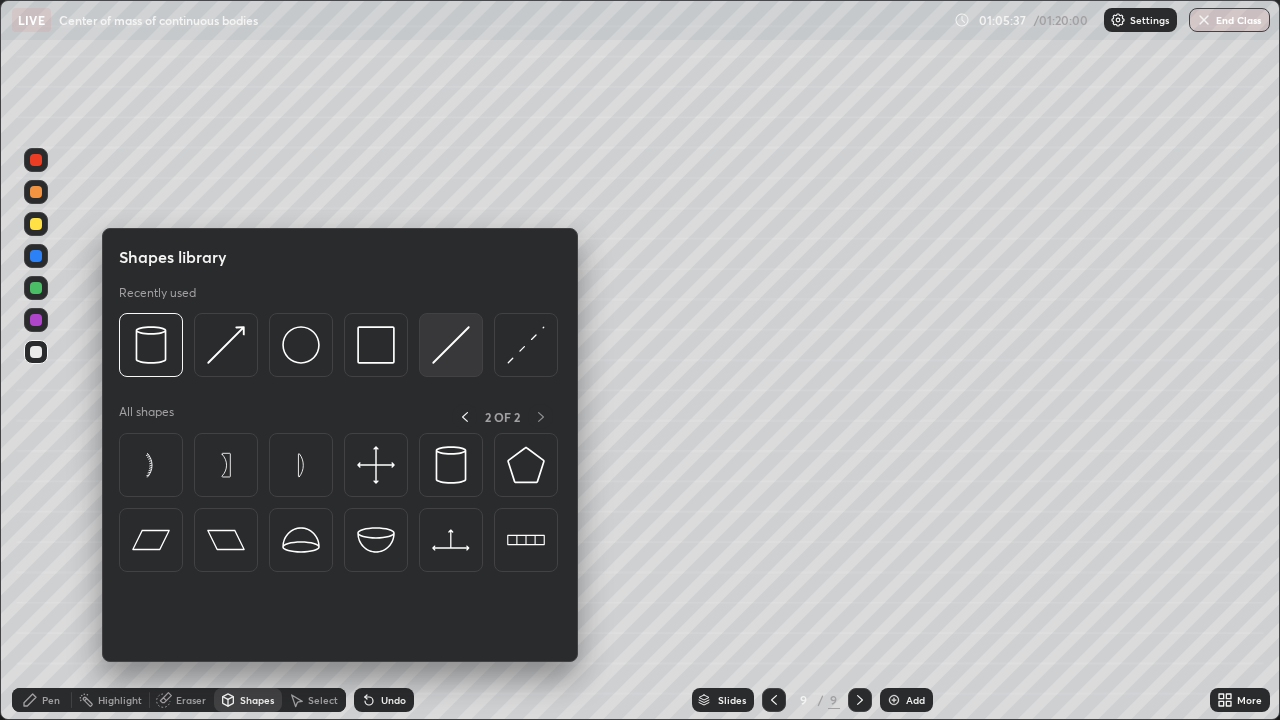 click at bounding box center [451, 345] 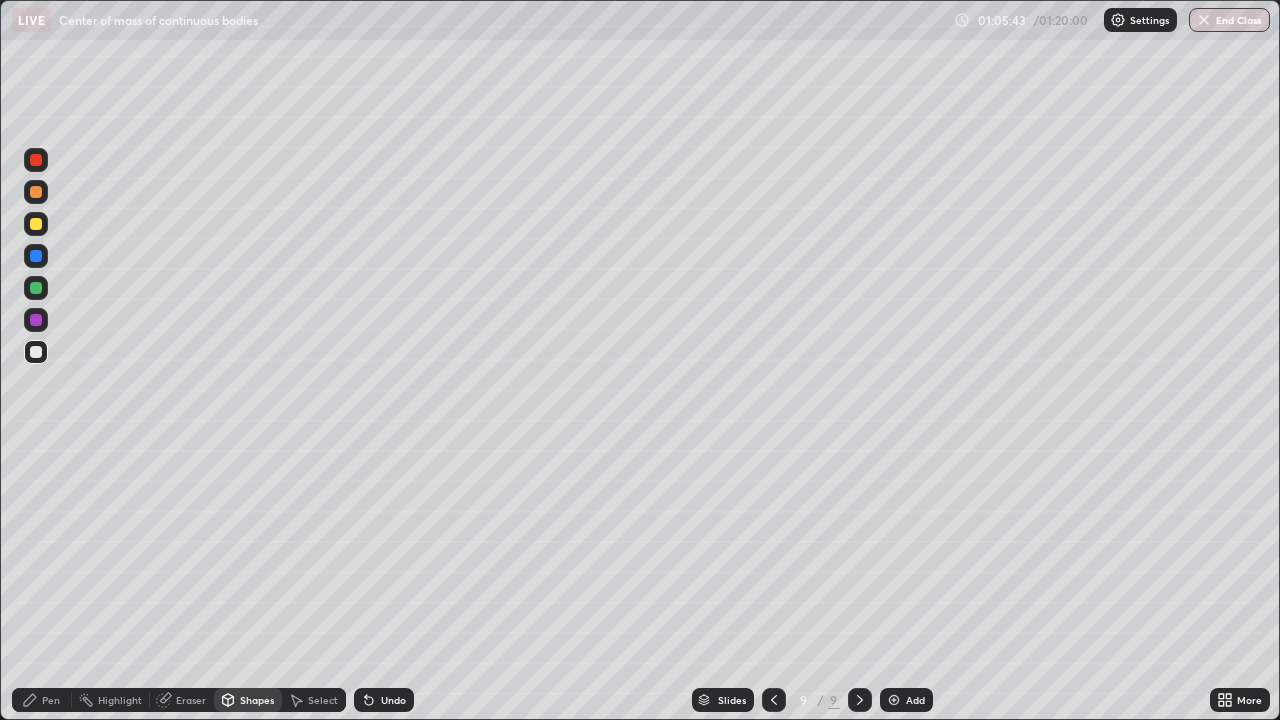 click on "Pen" at bounding box center [51, 700] 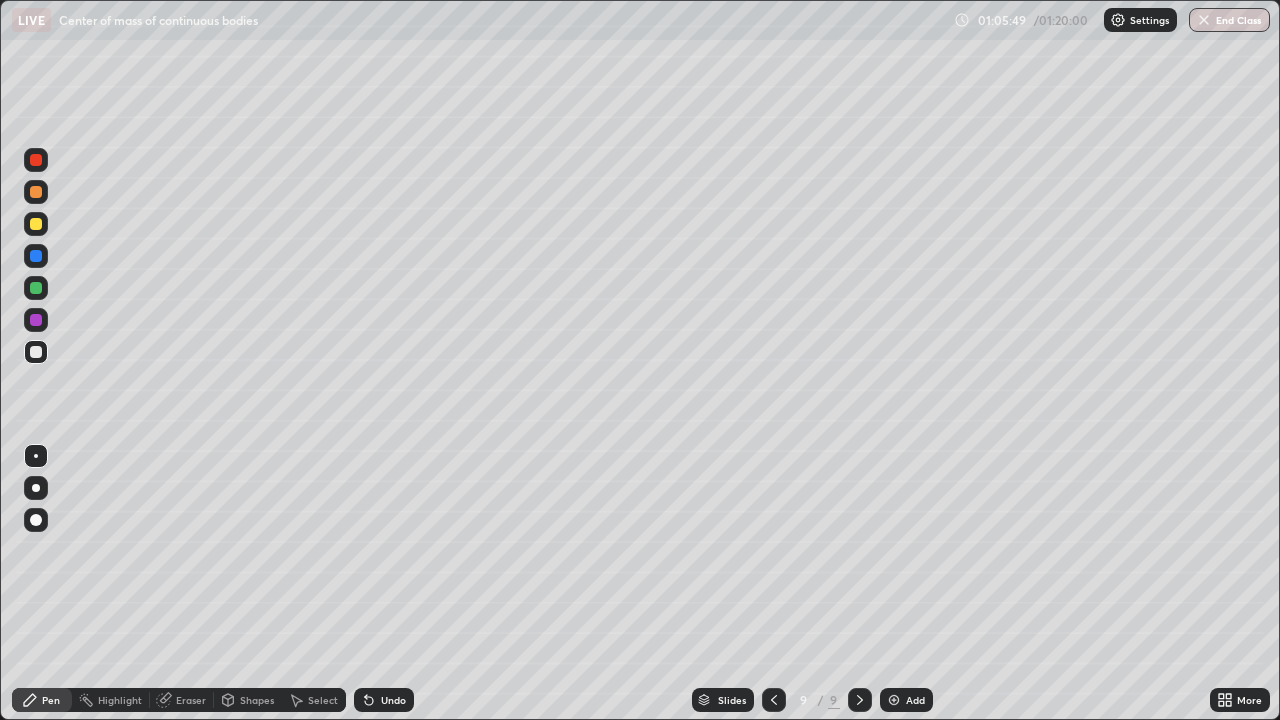 click on "Shapes" at bounding box center [257, 700] 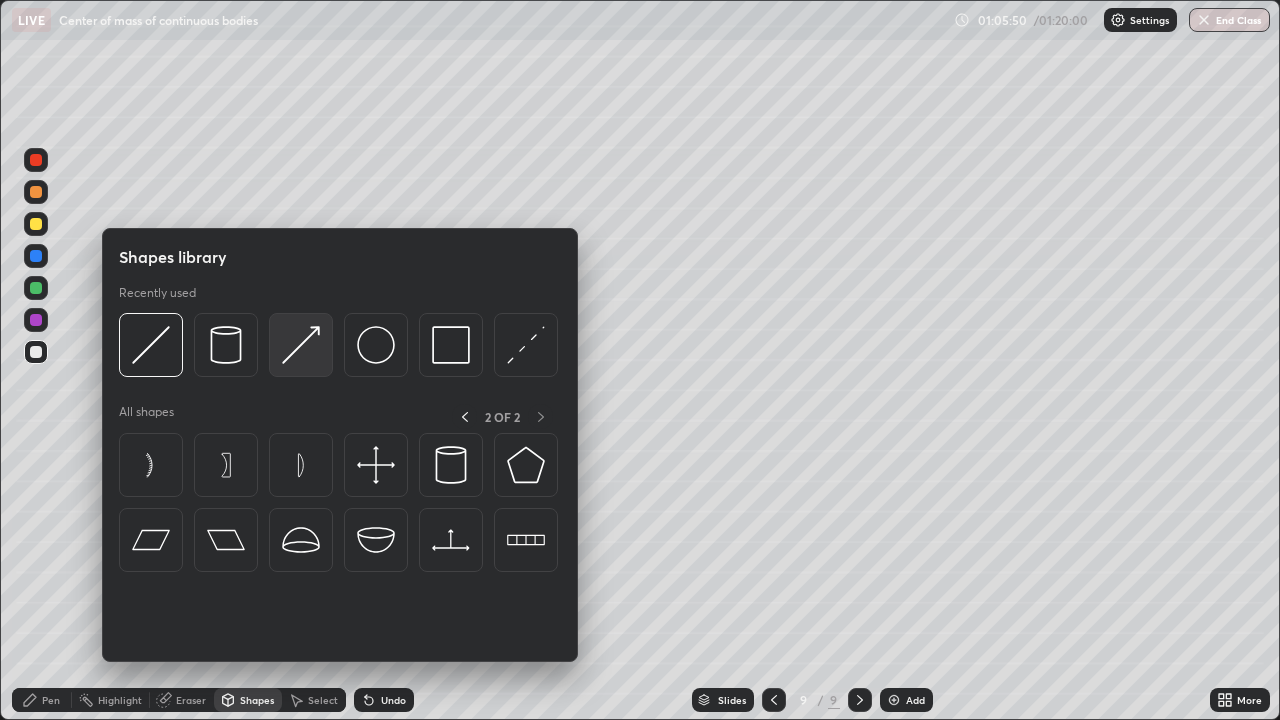 click at bounding box center [301, 345] 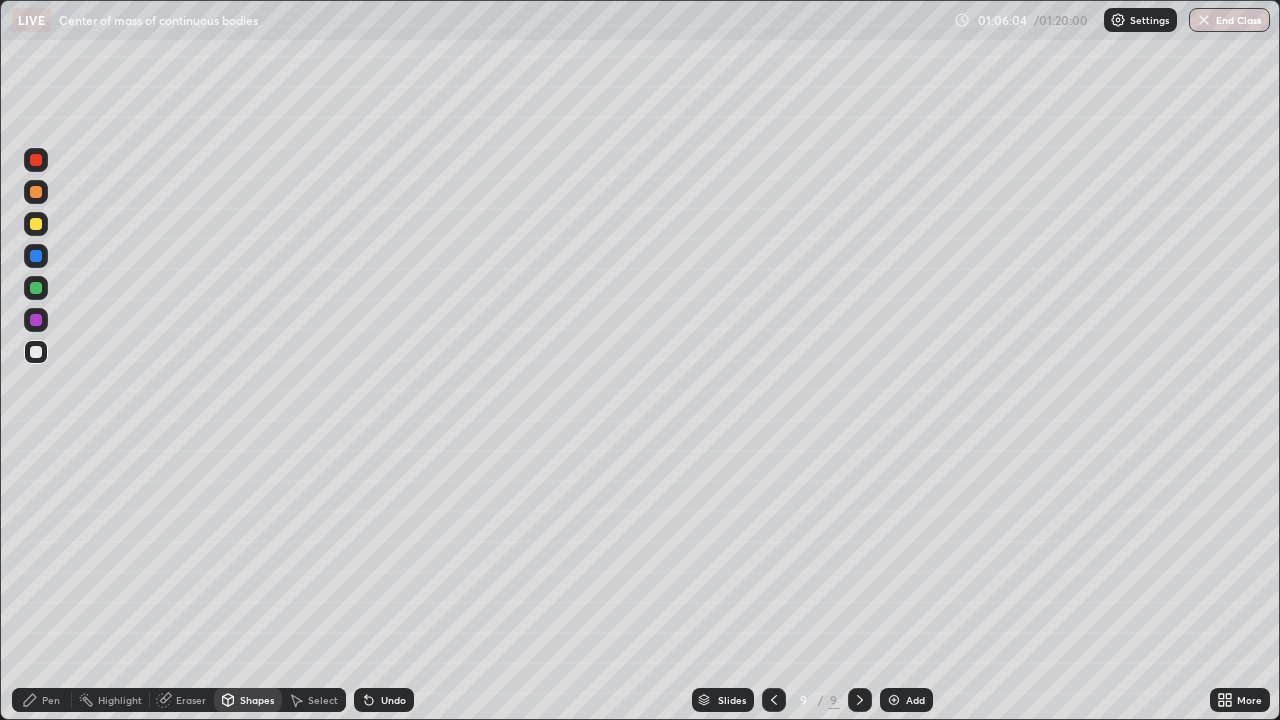click on "Pen" at bounding box center [42, 700] 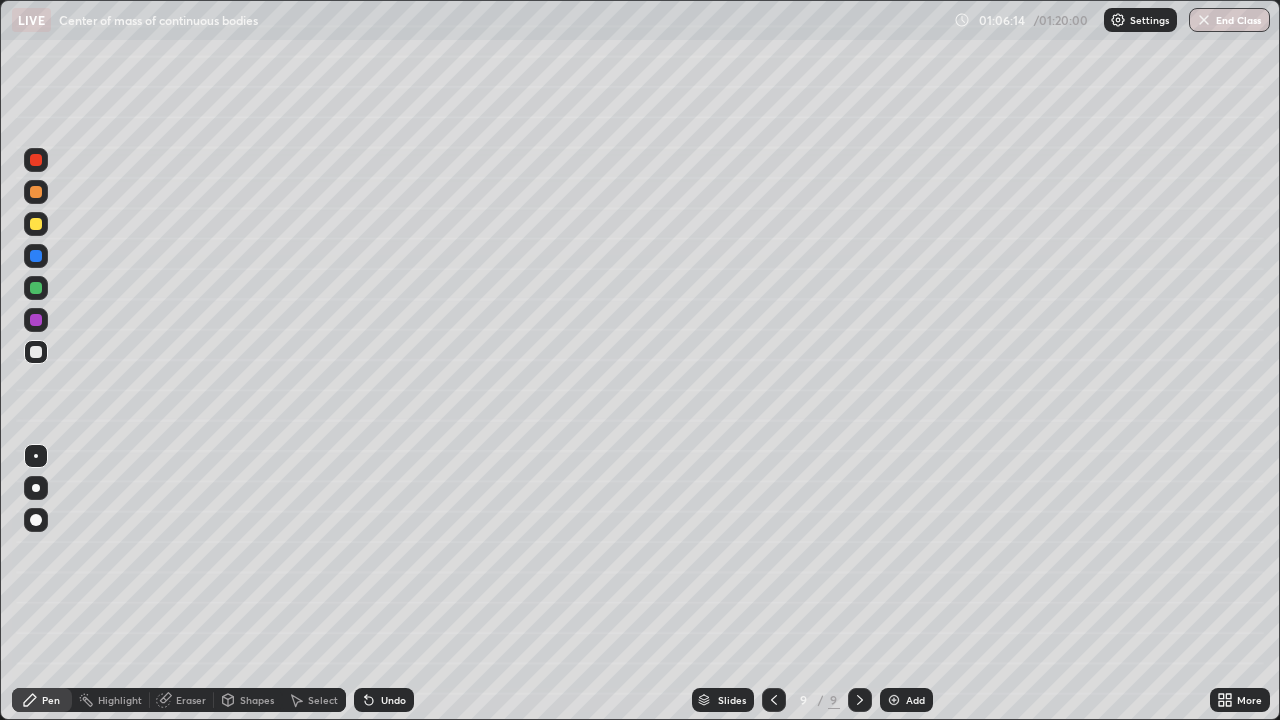 click at bounding box center [36, 288] 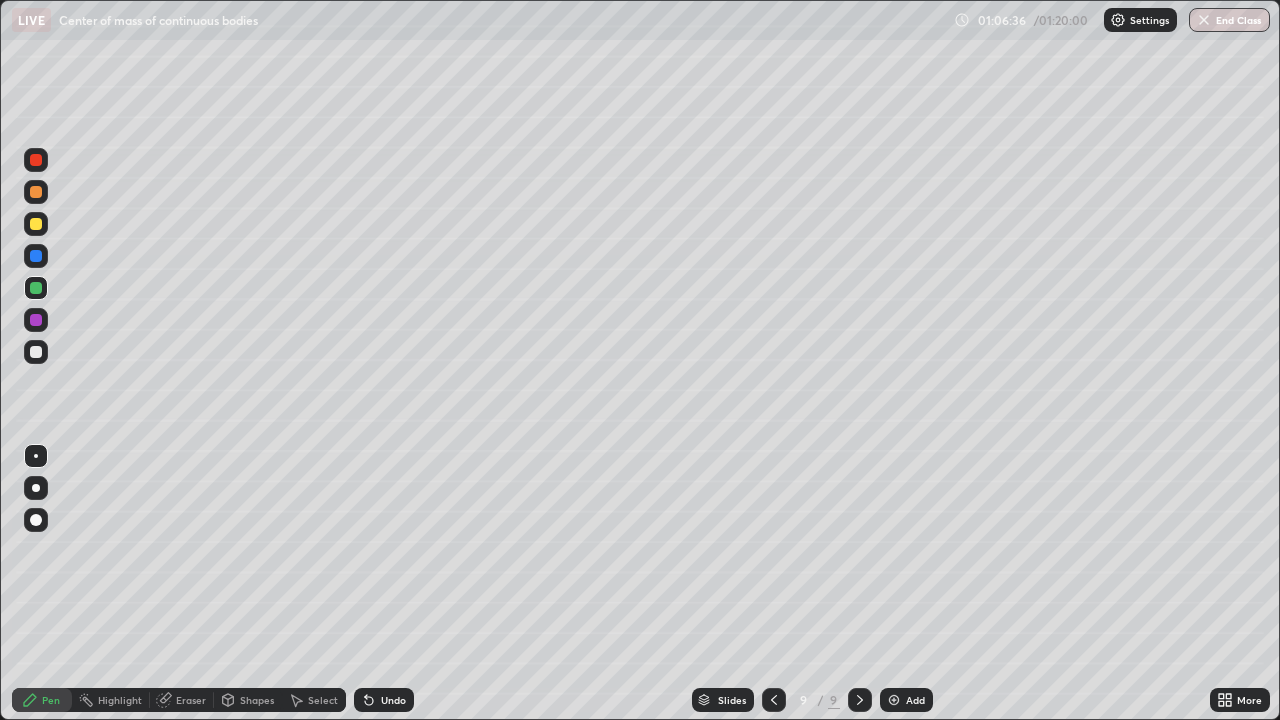 click at bounding box center [36, 352] 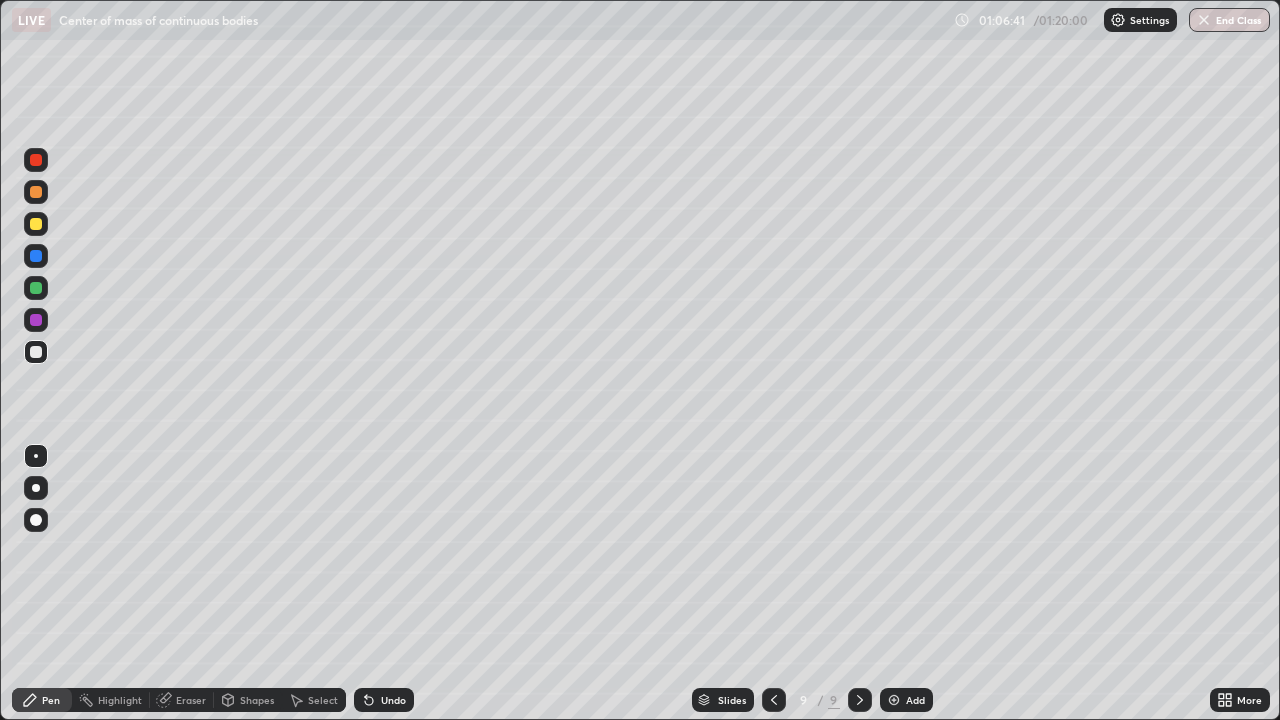 click at bounding box center [36, 288] 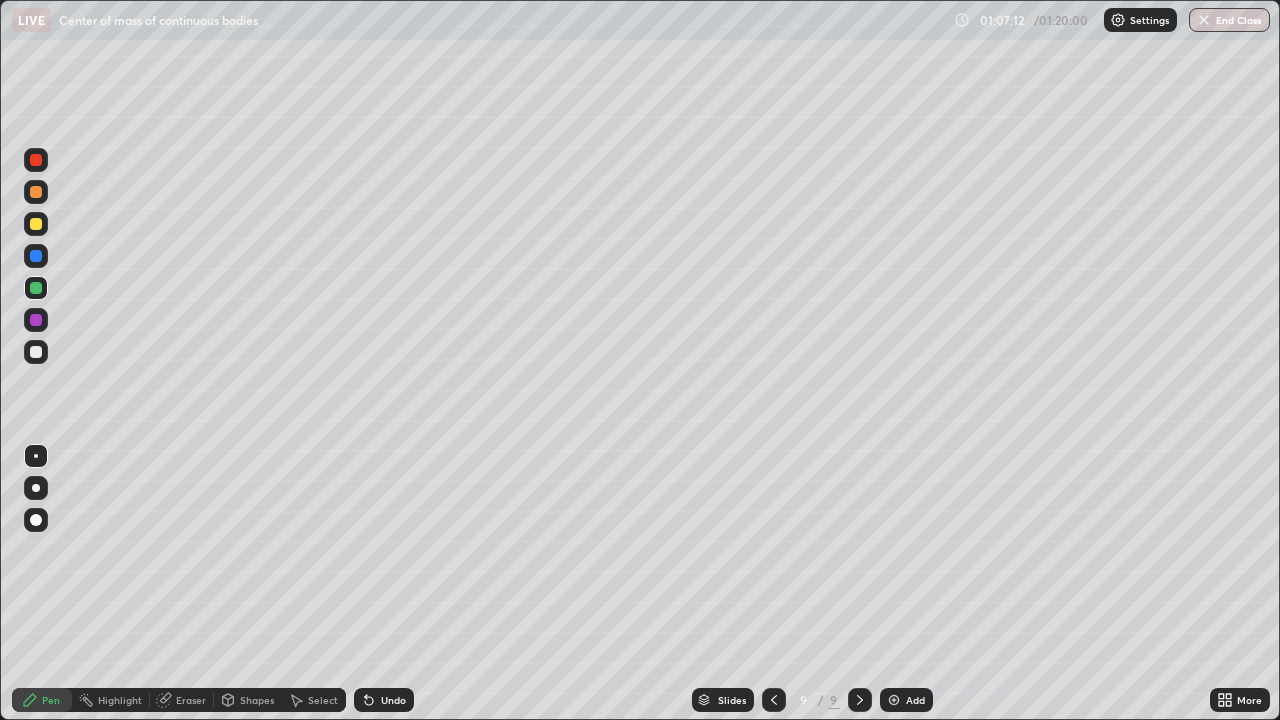 click 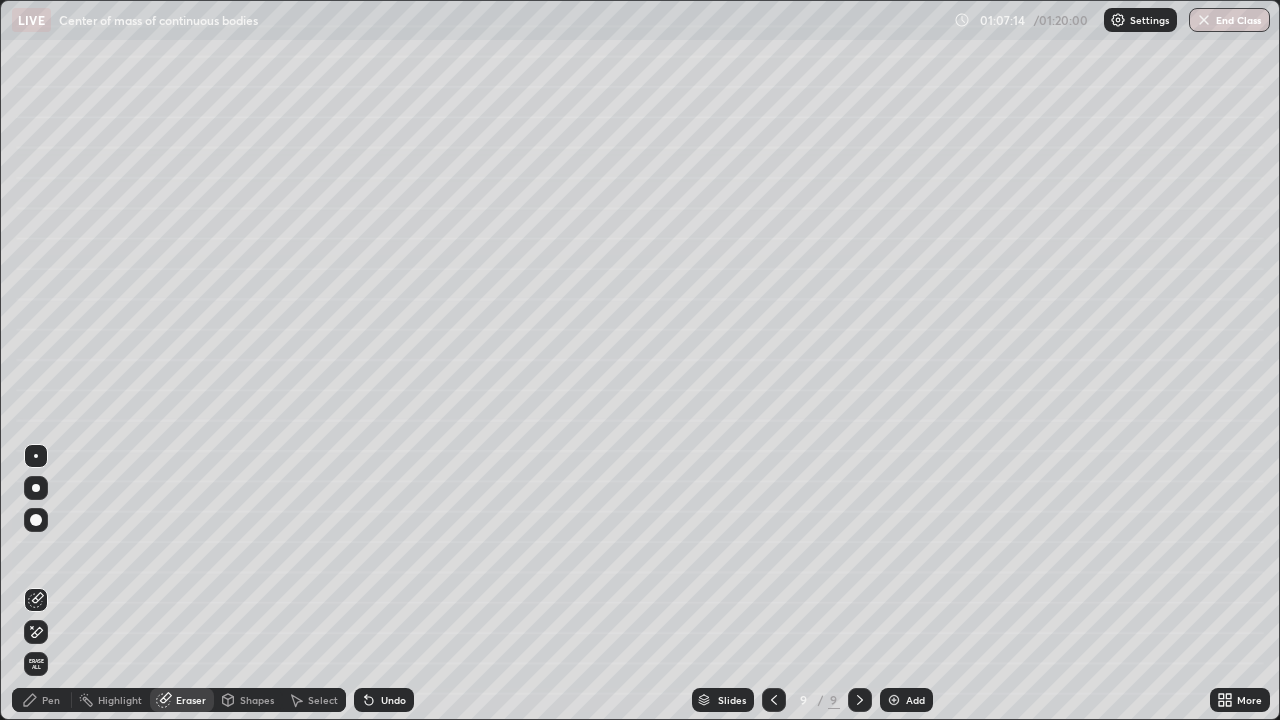 click 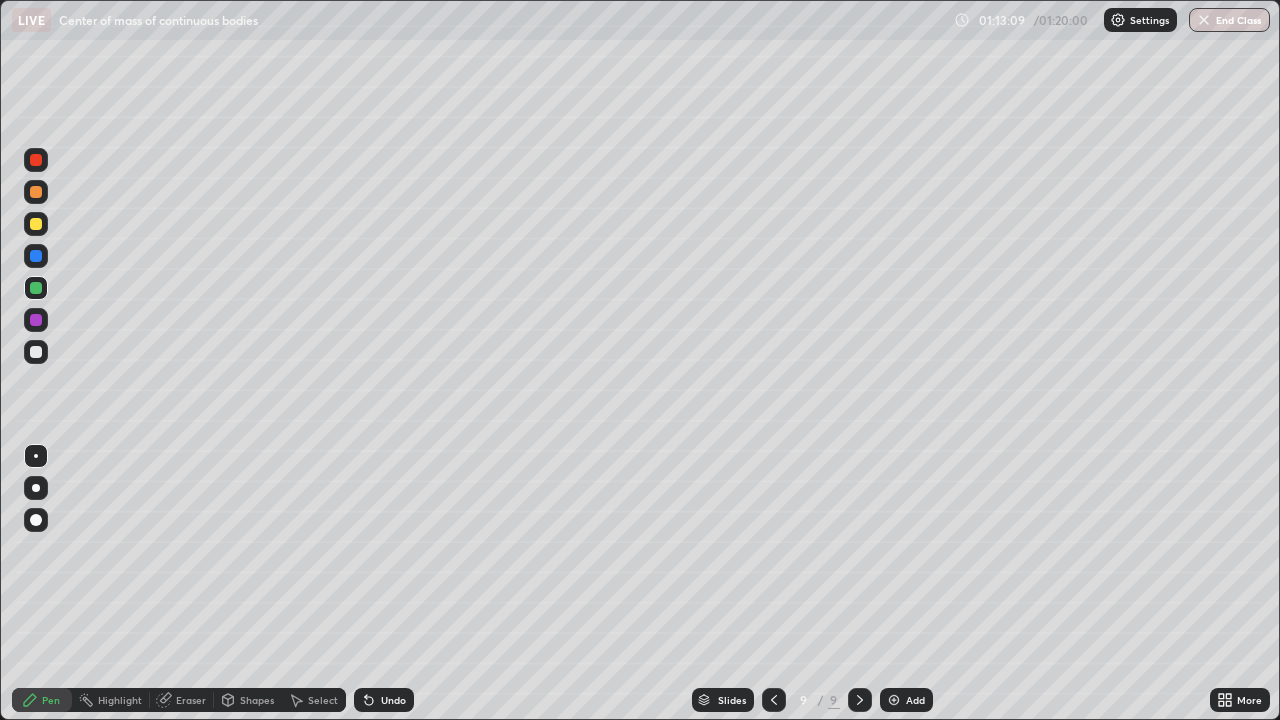 click at bounding box center [36, 352] 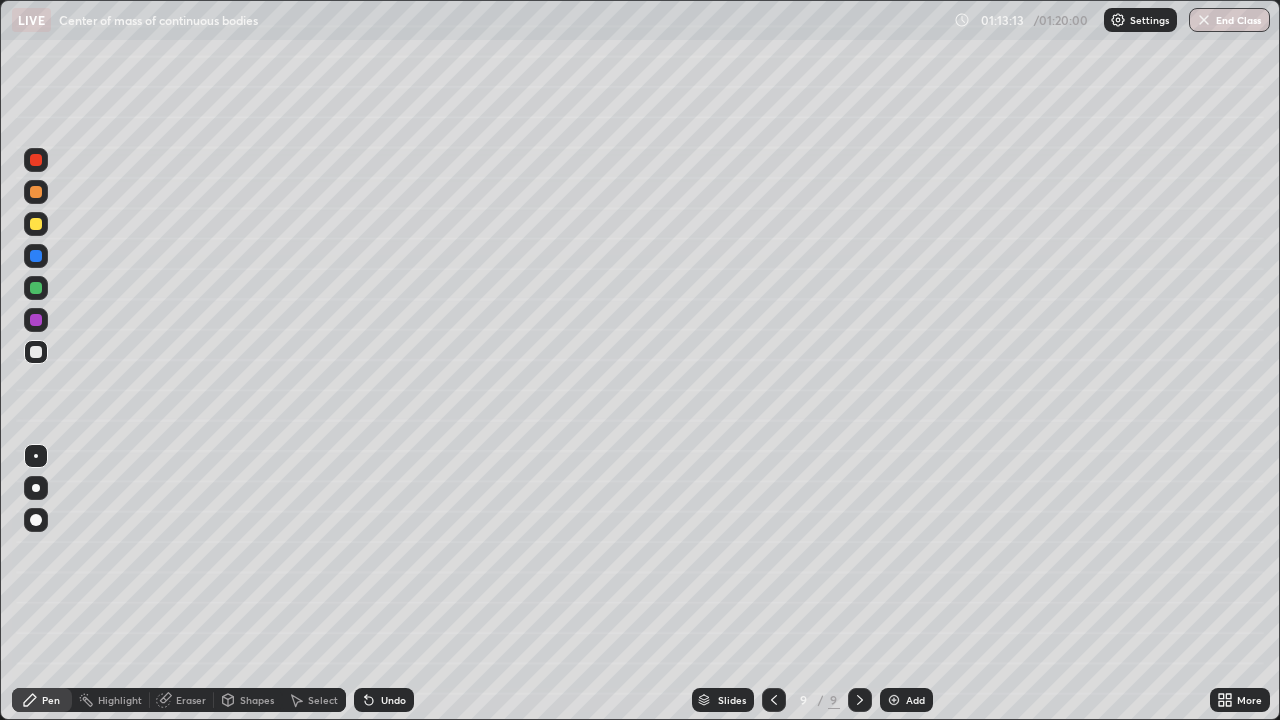 click on "Undo" at bounding box center [393, 700] 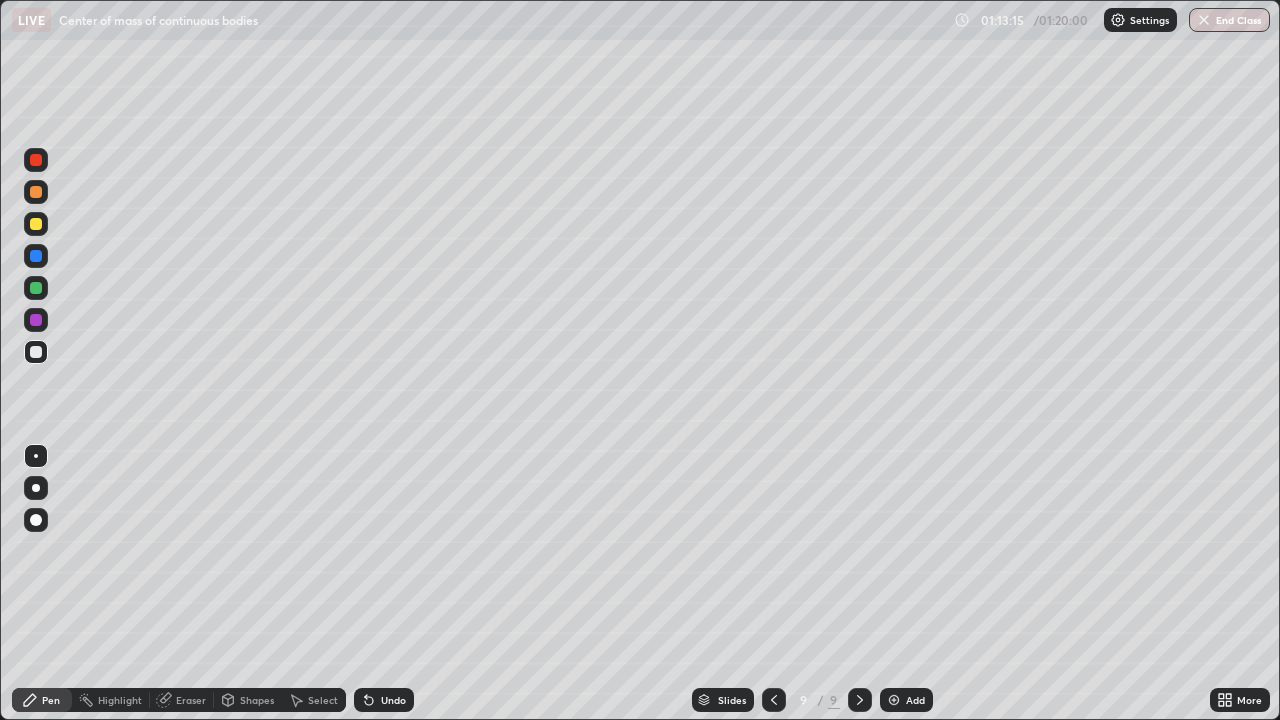 click on "Undo" at bounding box center [384, 700] 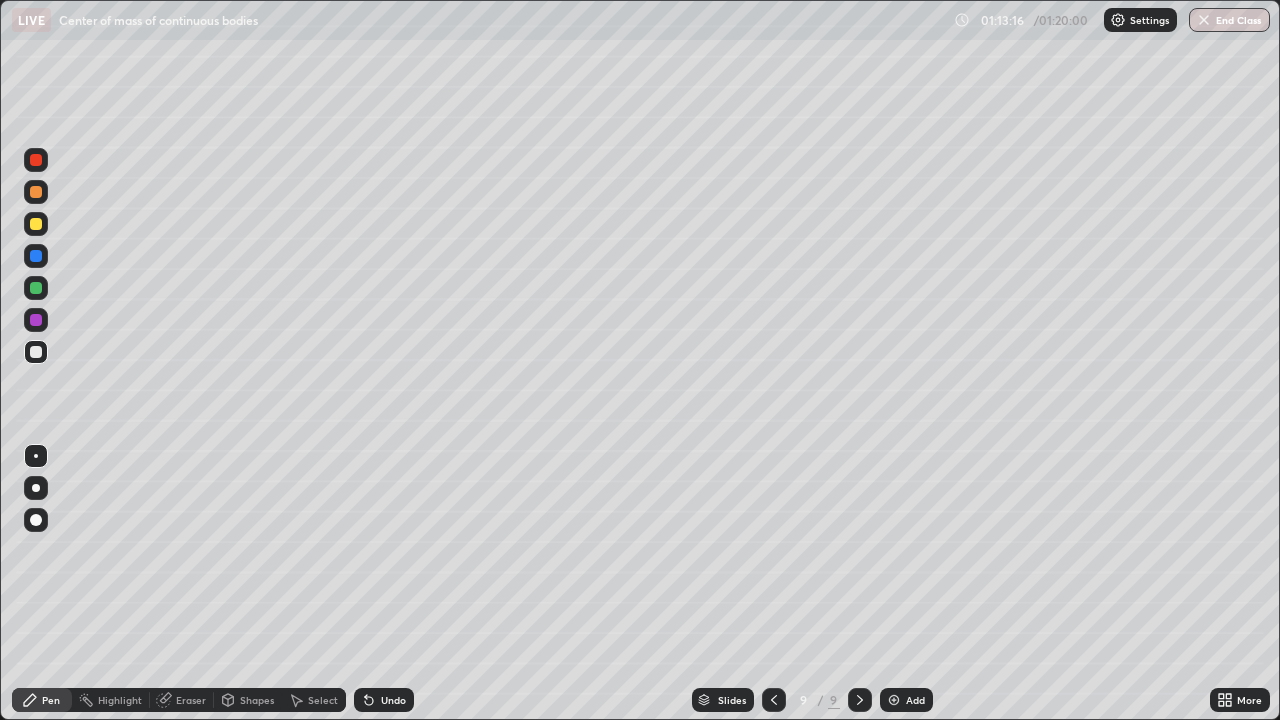 click on "Shapes" at bounding box center (257, 700) 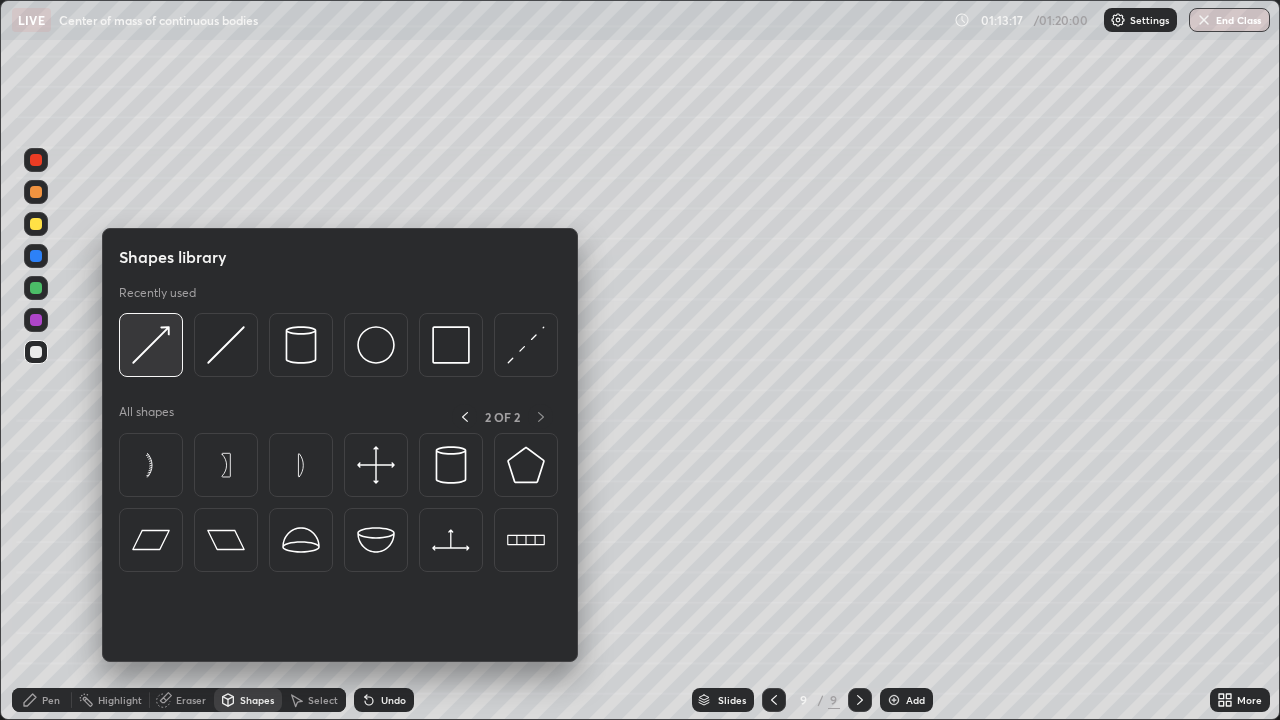 click at bounding box center (151, 345) 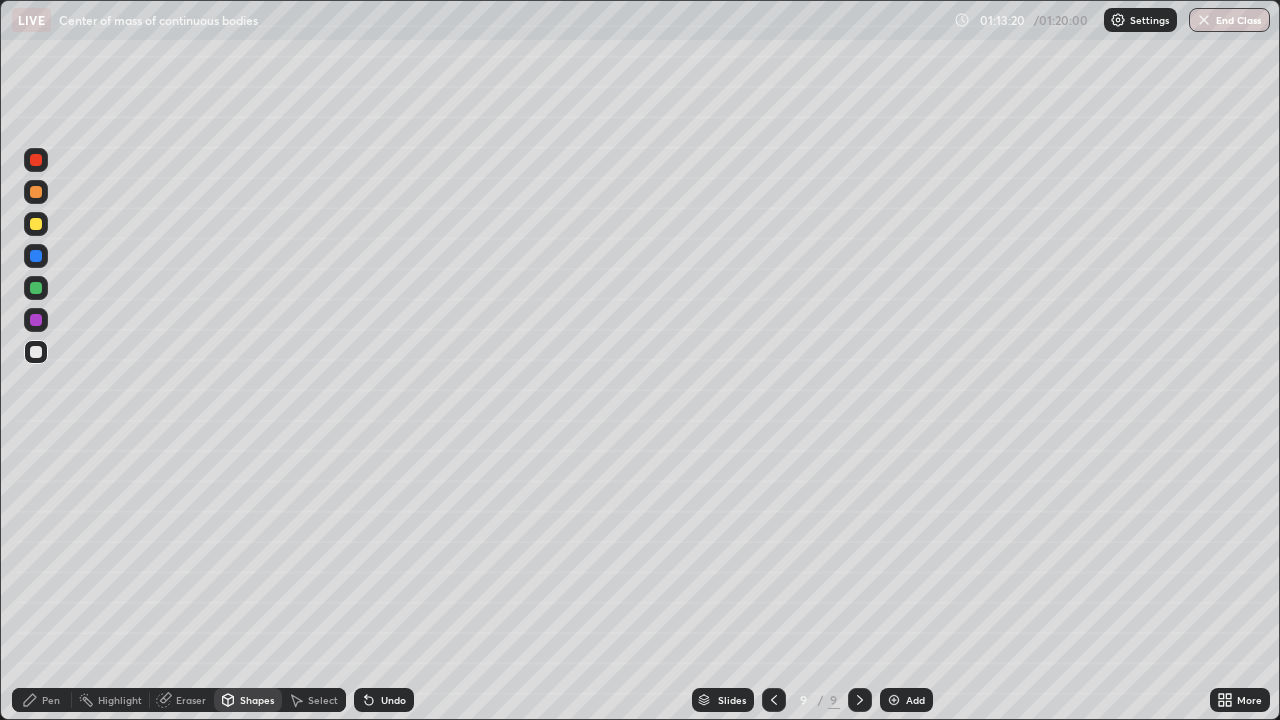 click on "Pen" at bounding box center [51, 700] 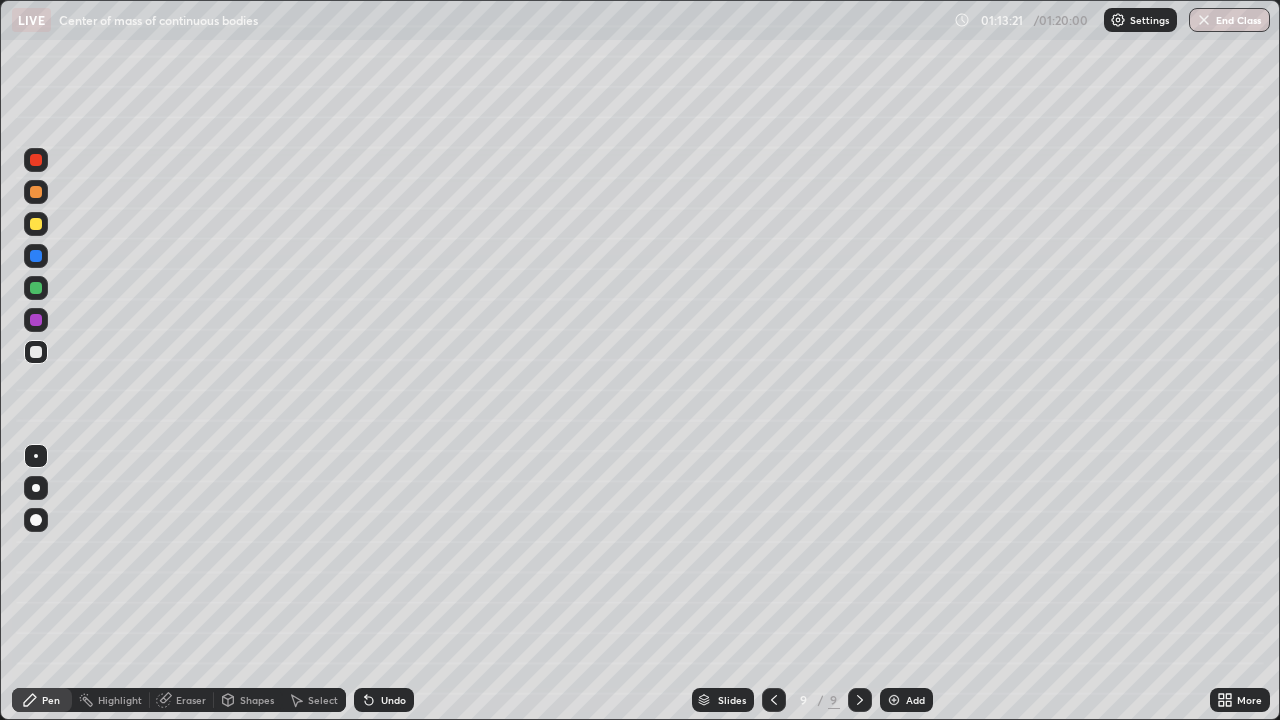 click at bounding box center [36, 488] 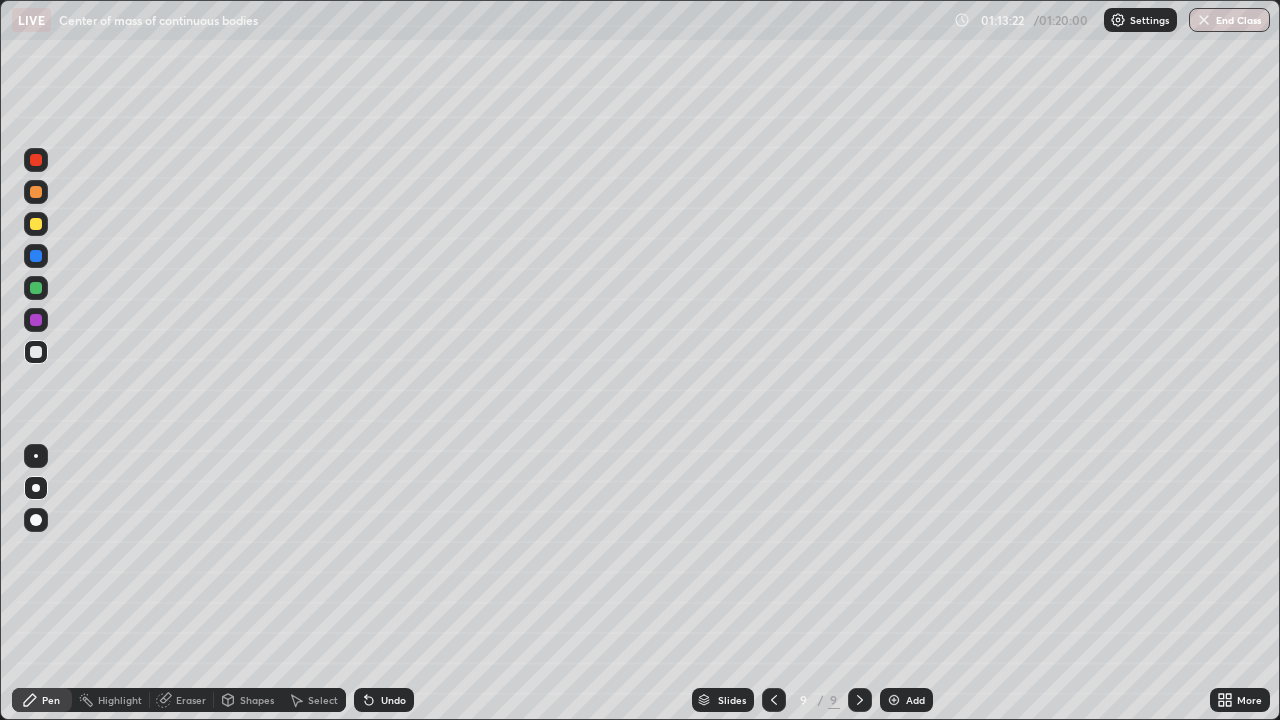 click at bounding box center (36, 224) 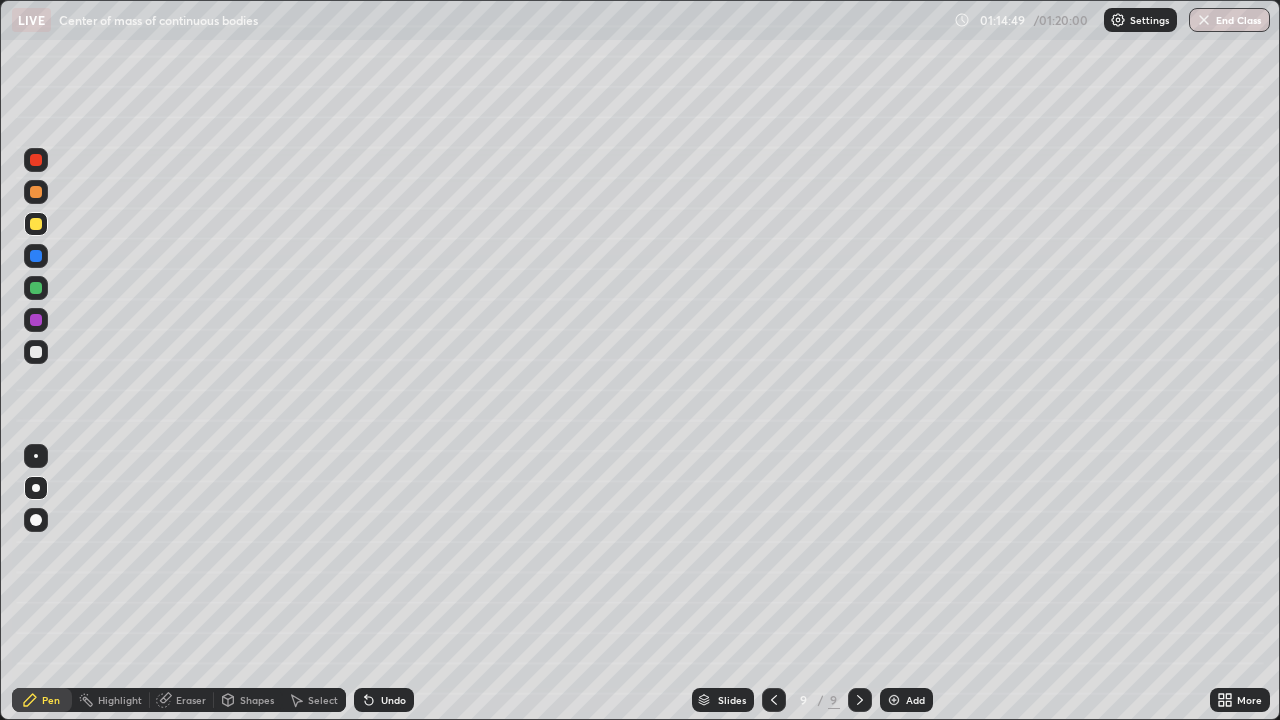 click on "Undo" at bounding box center (384, 700) 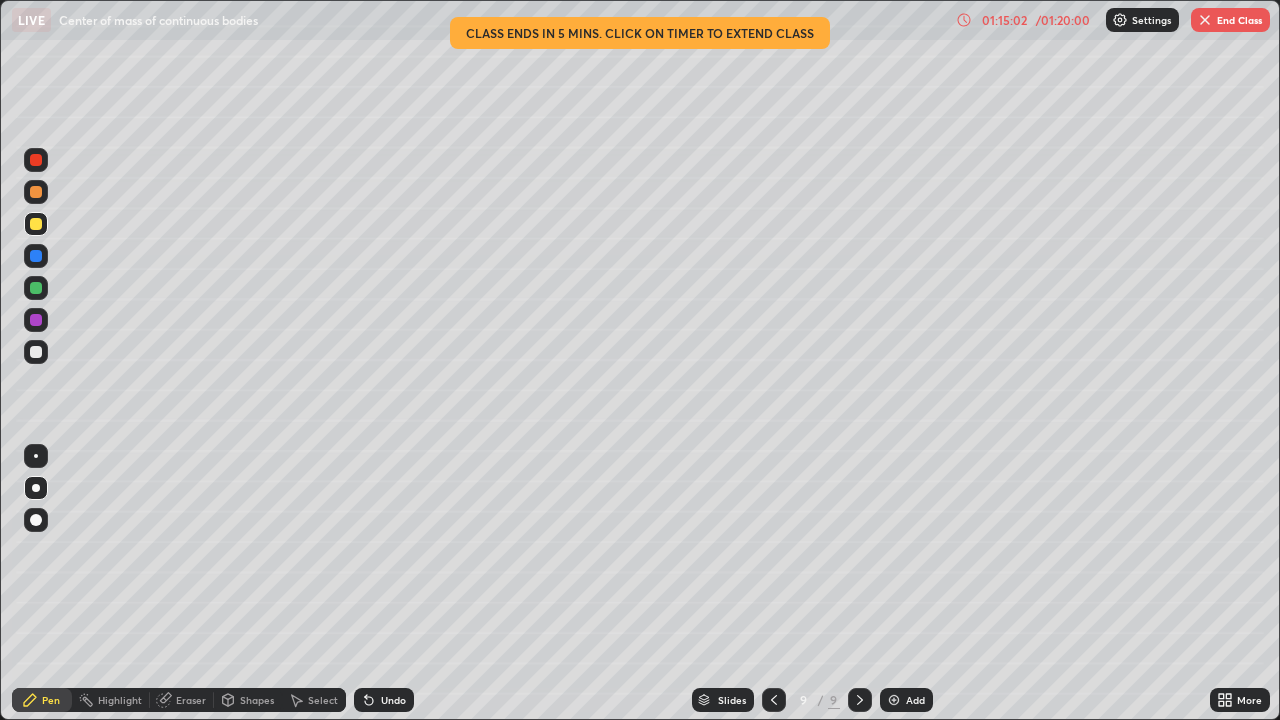 click on "/  01:20:00" at bounding box center [1063, 20] 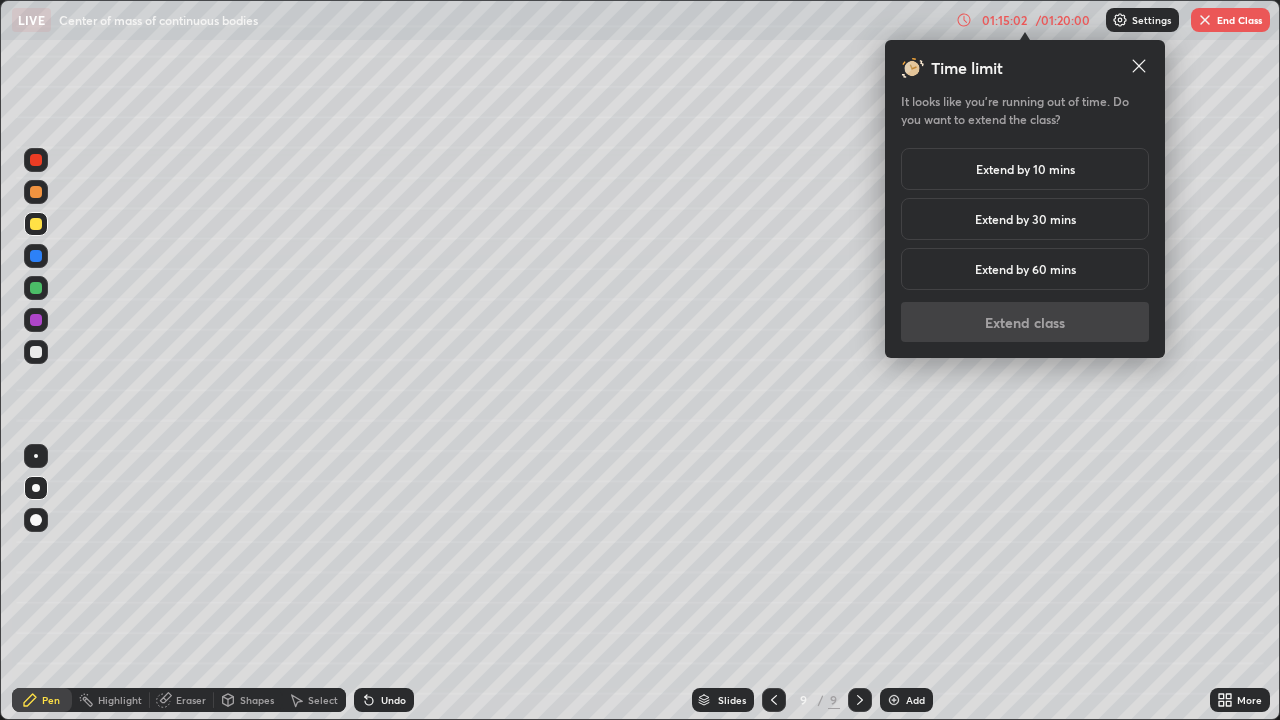 click on "Extend by 60 mins" at bounding box center [1025, 269] 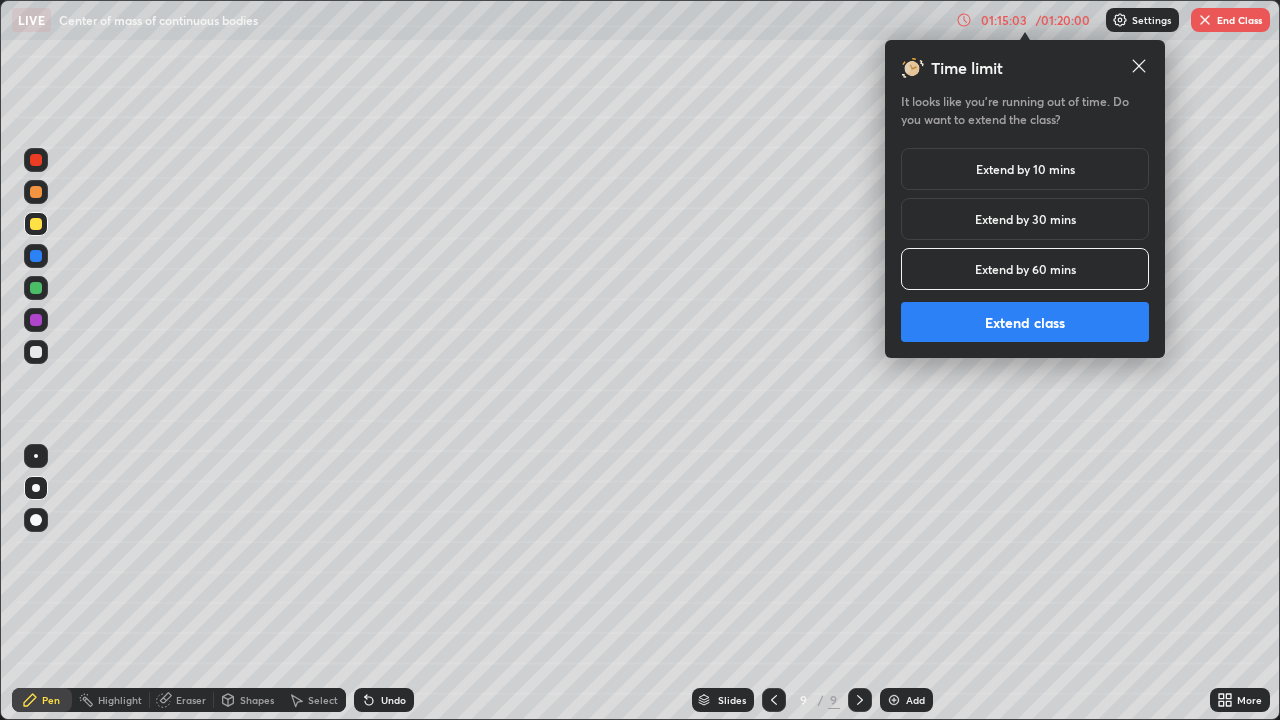 click on "Extend class" at bounding box center [1025, 322] 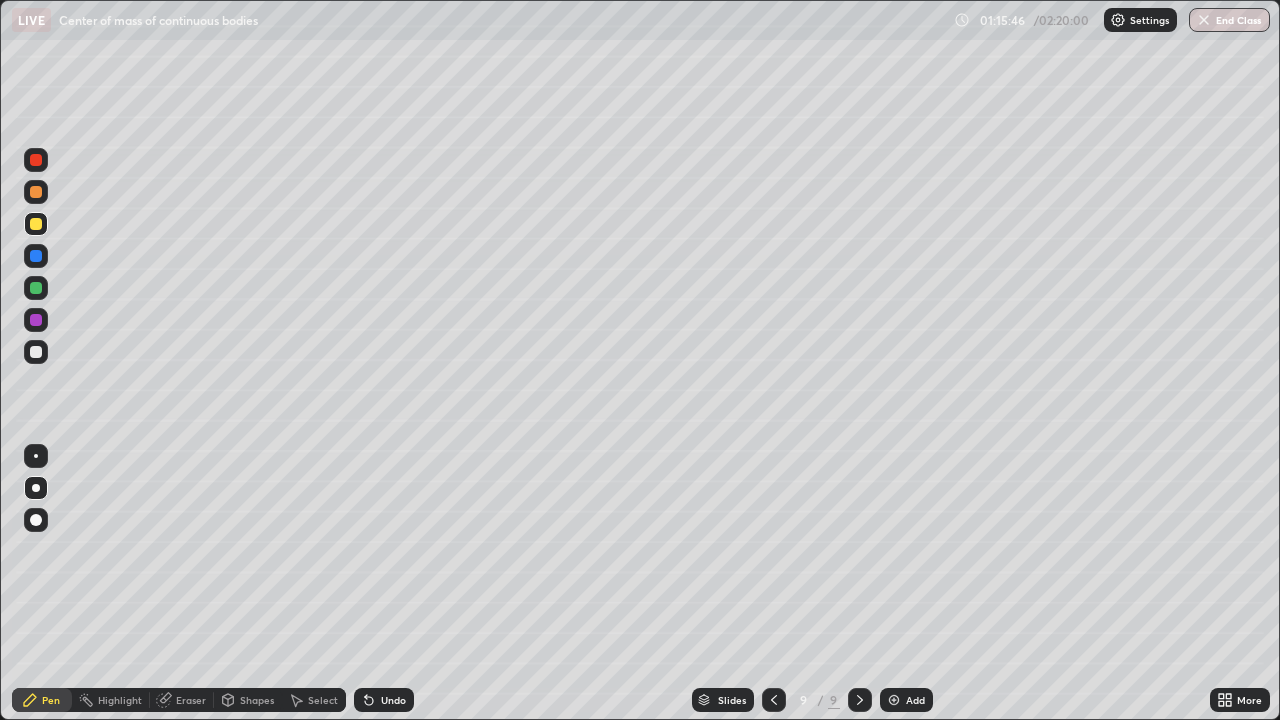 click on "Select" at bounding box center (323, 700) 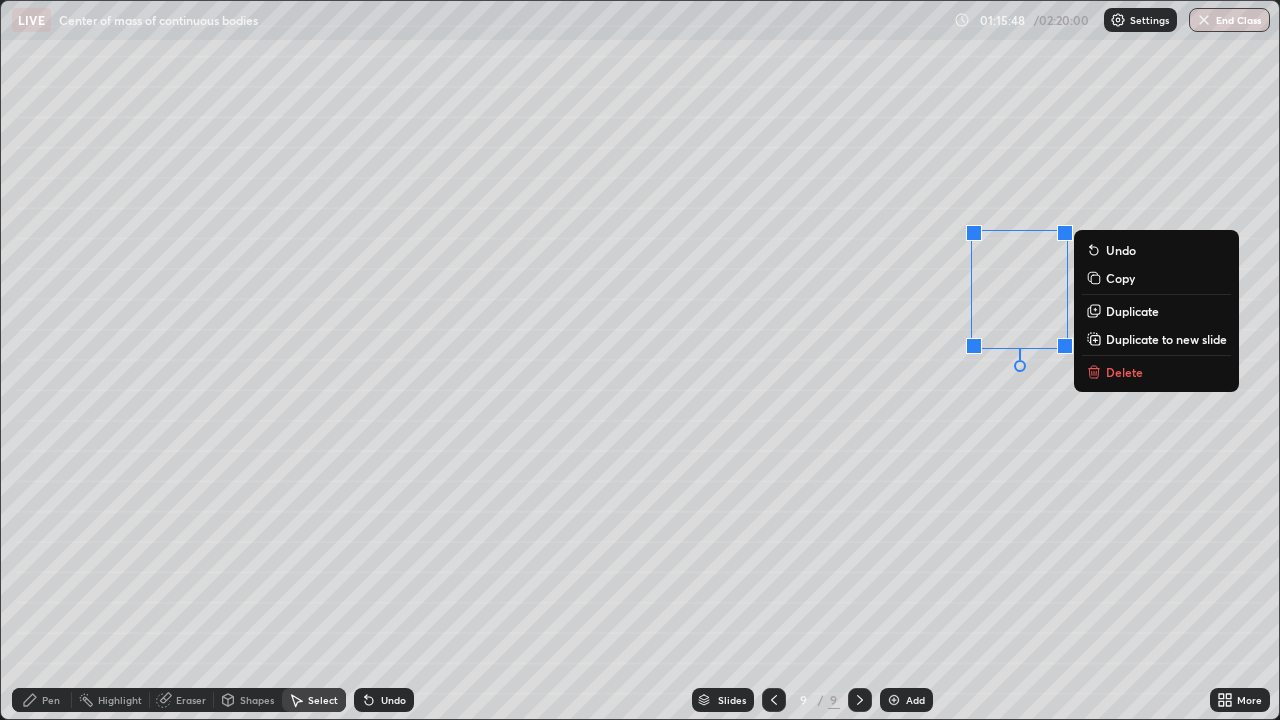 click on "Delete" at bounding box center (1124, 372) 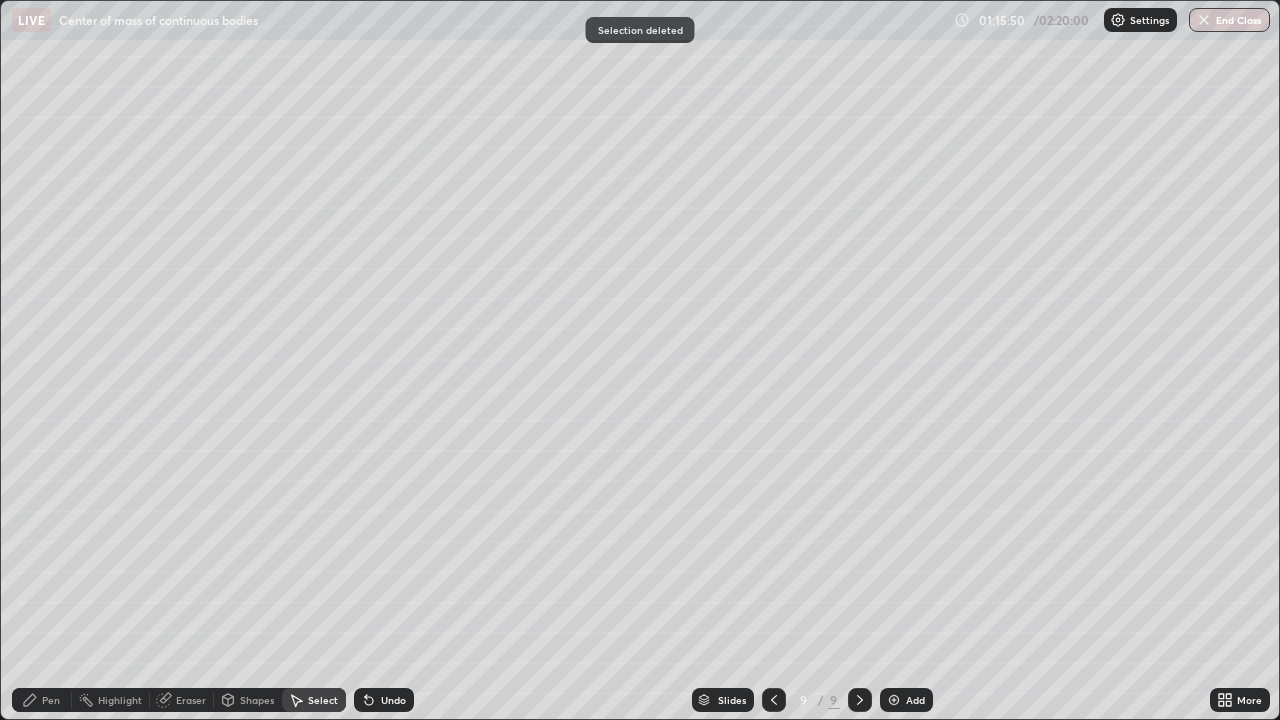 click 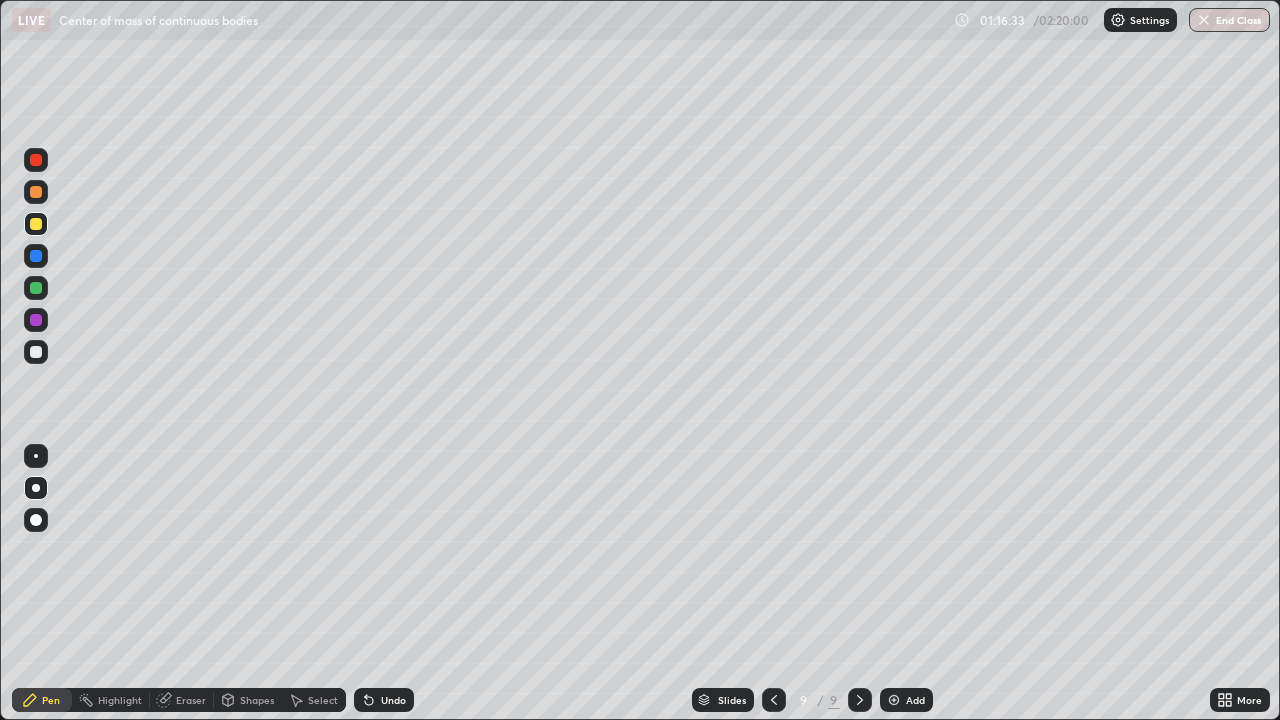 click at bounding box center (36, 352) 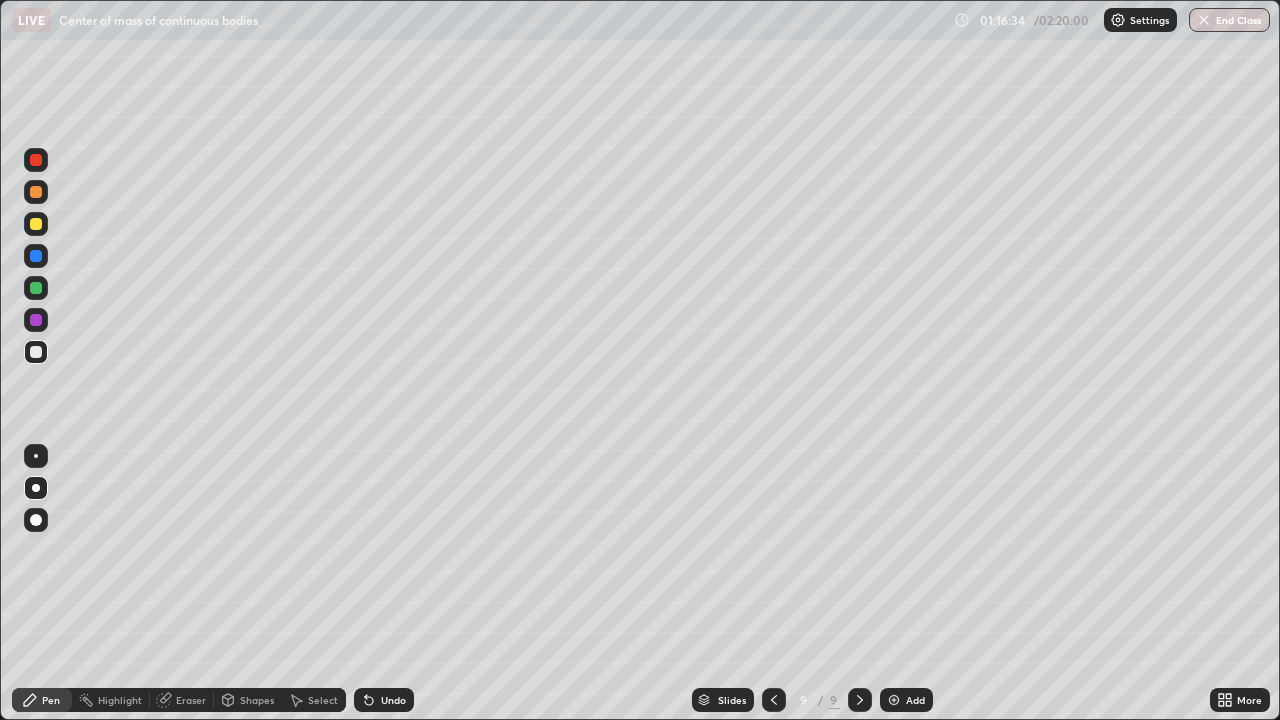 click at bounding box center (36, 456) 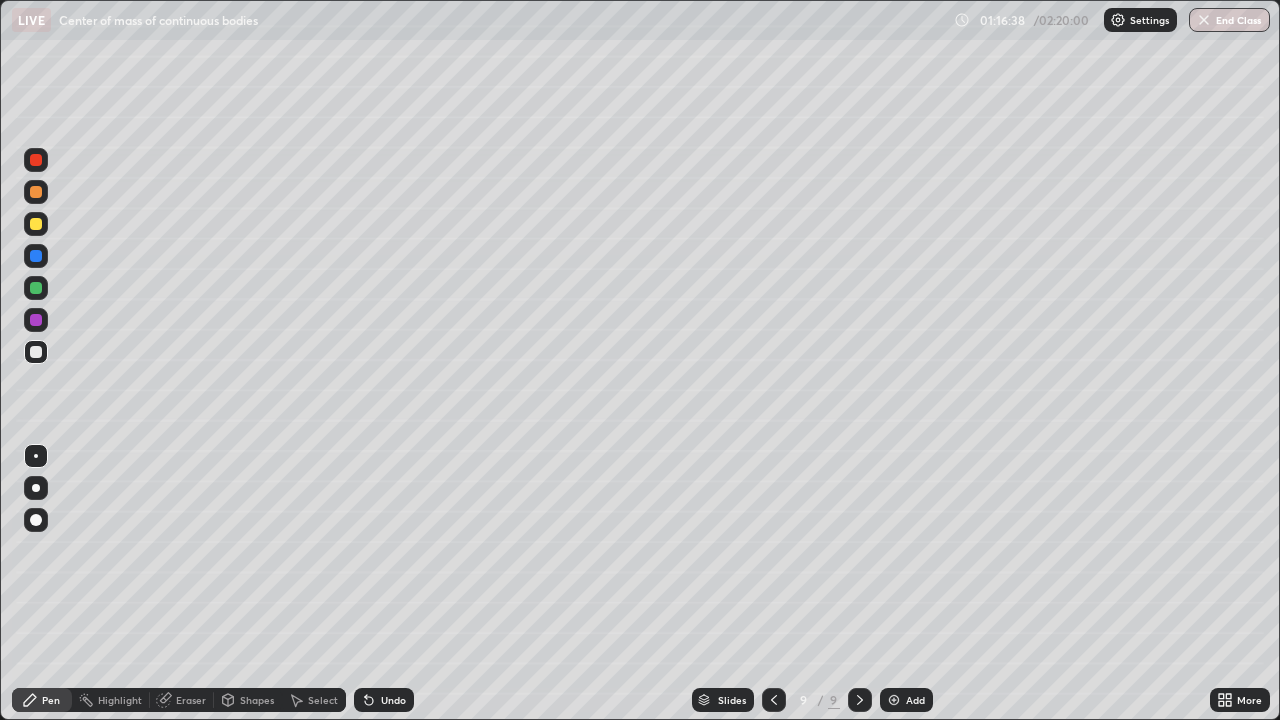 click 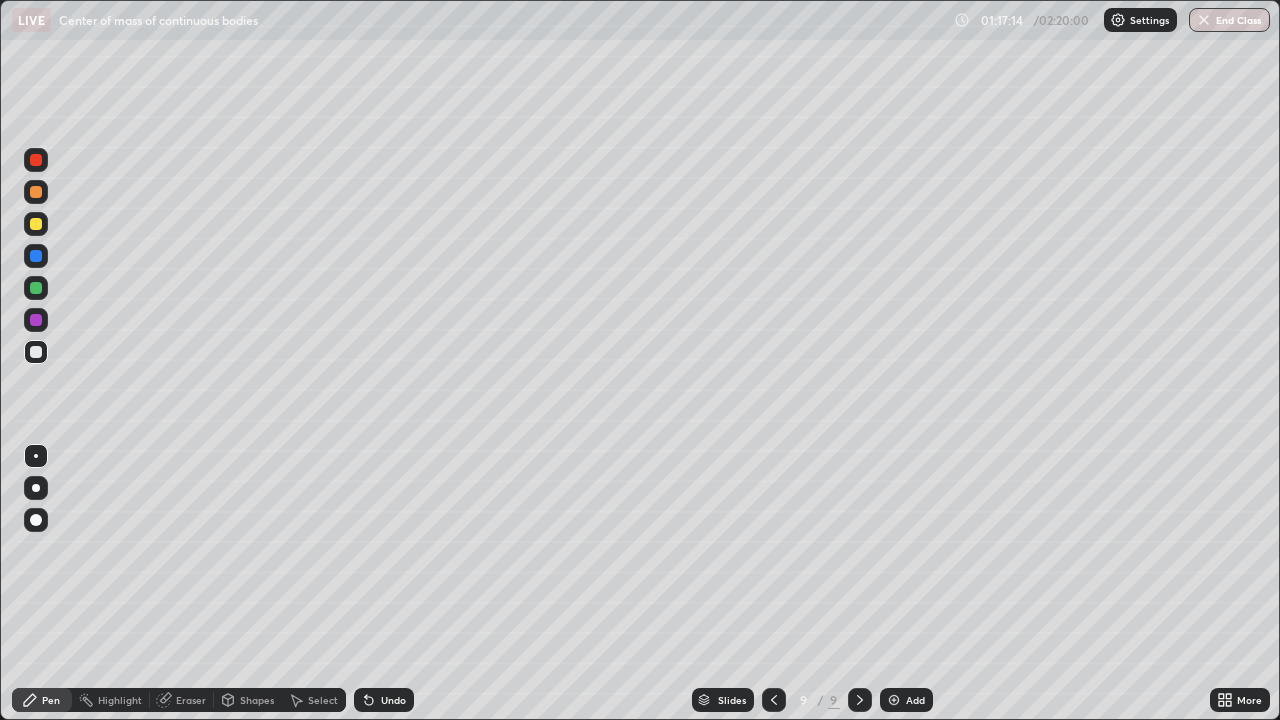 click at bounding box center [36, 192] 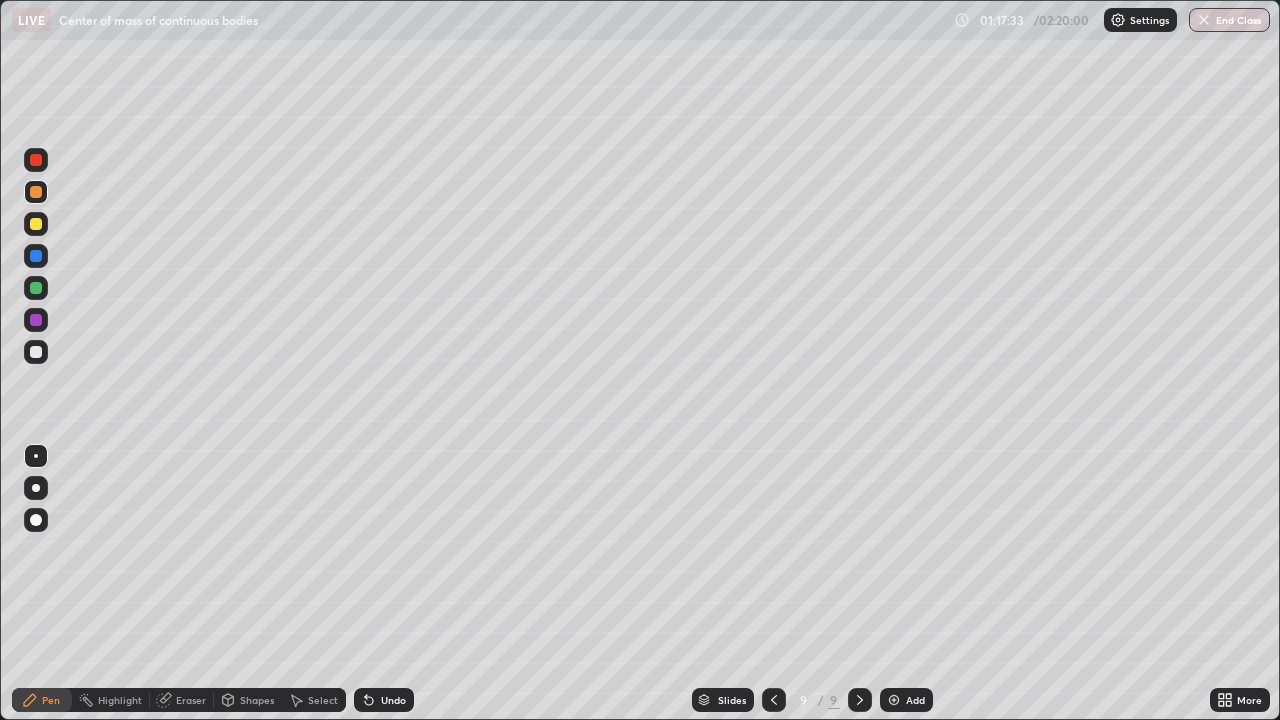 click at bounding box center [36, 488] 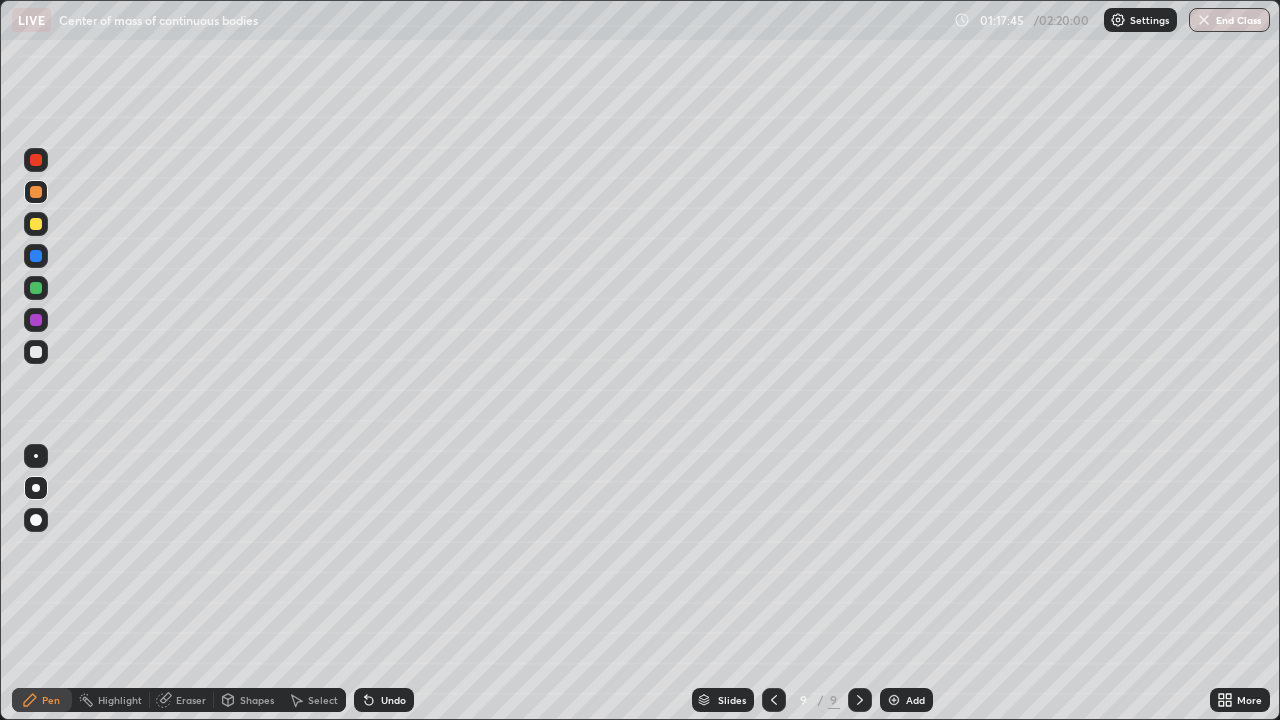click at bounding box center (894, 700) 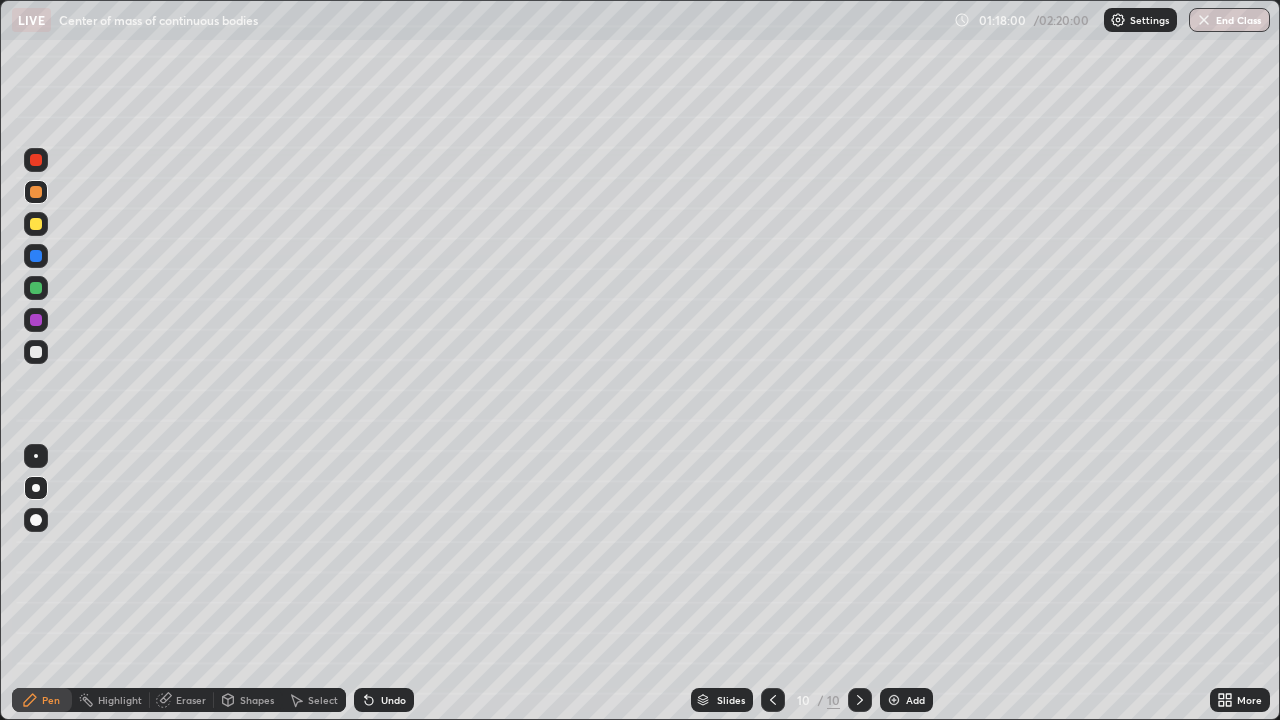 click at bounding box center [36, 352] 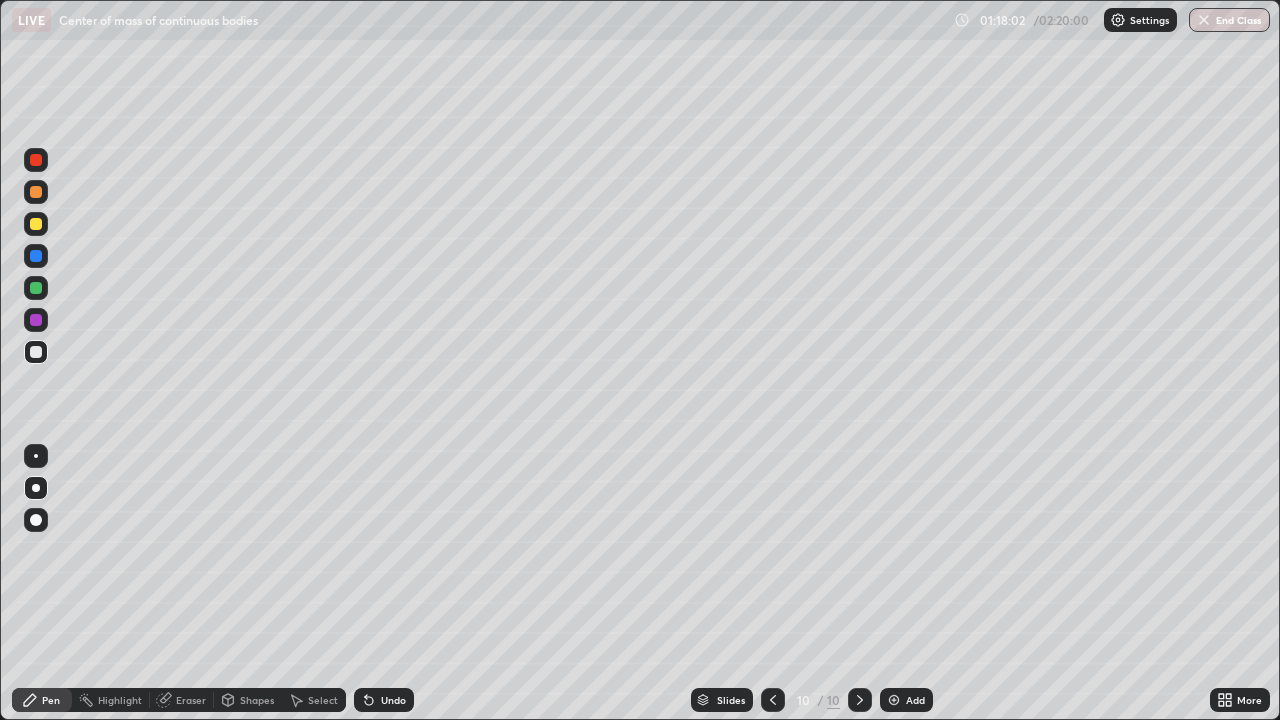 click at bounding box center [36, 456] 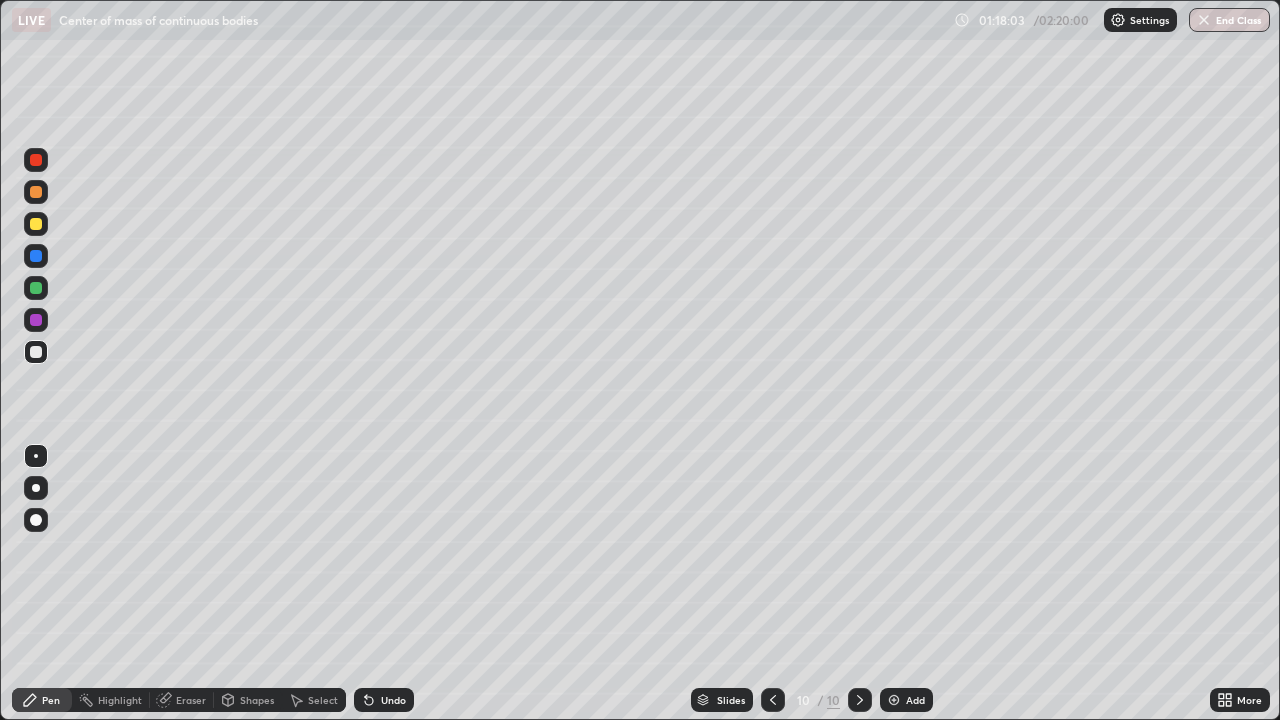click on "Shapes" at bounding box center (248, 700) 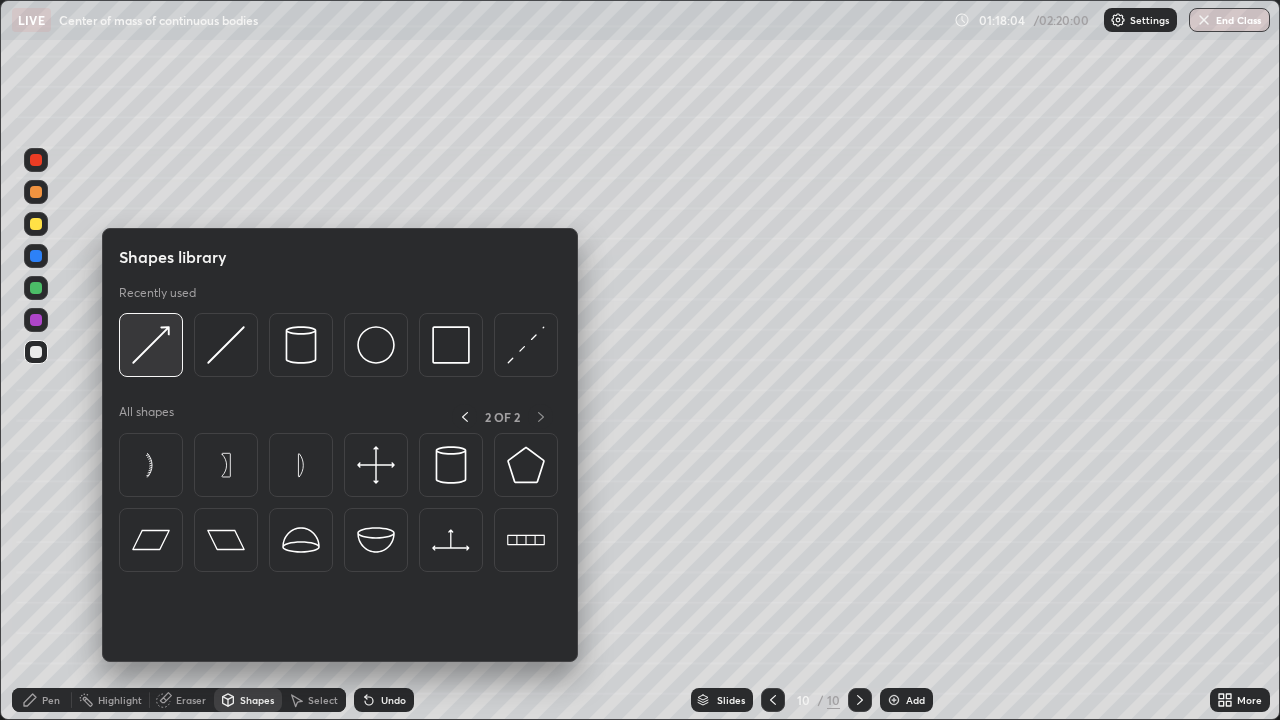 click at bounding box center (151, 345) 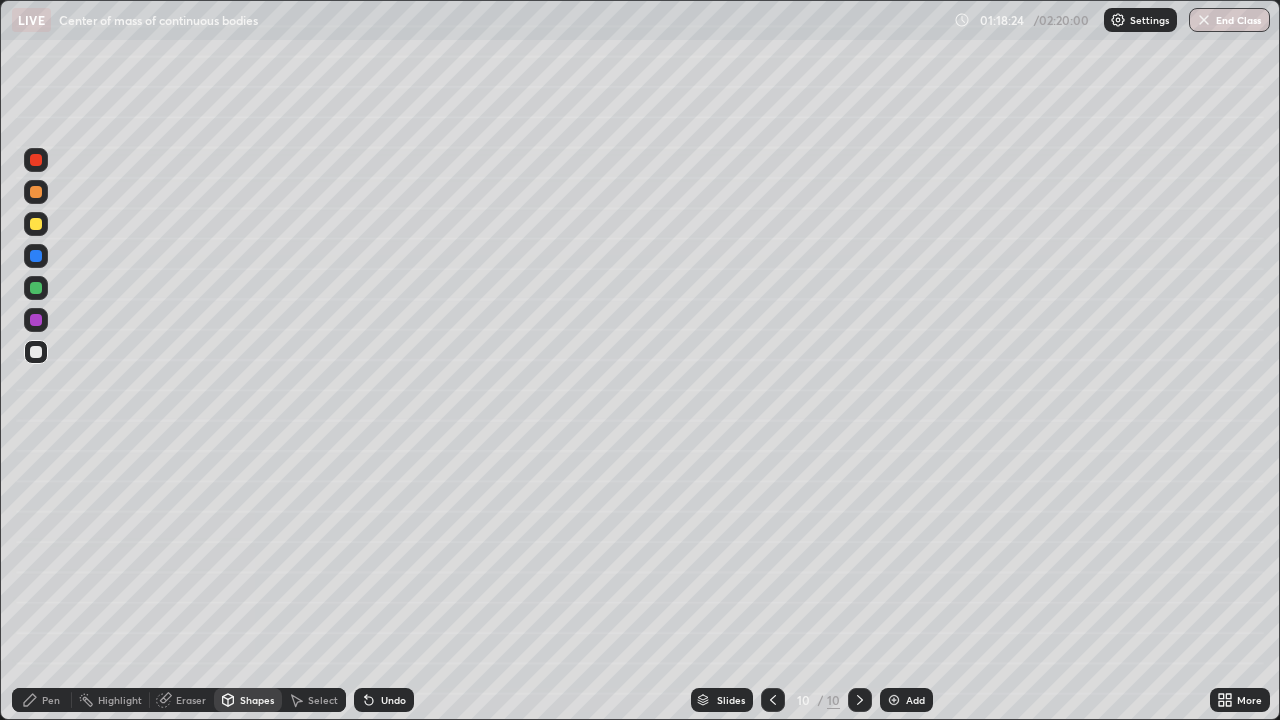 click at bounding box center [36, 320] 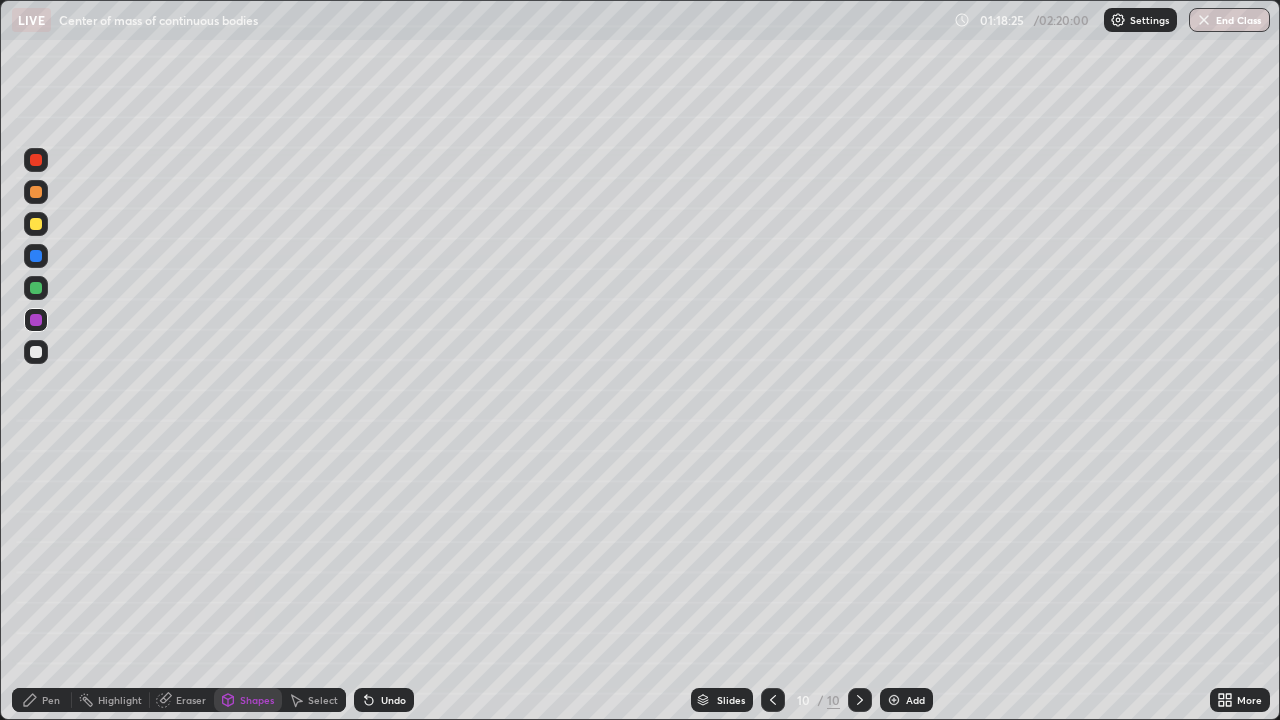 click on "Shapes" at bounding box center [257, 700] 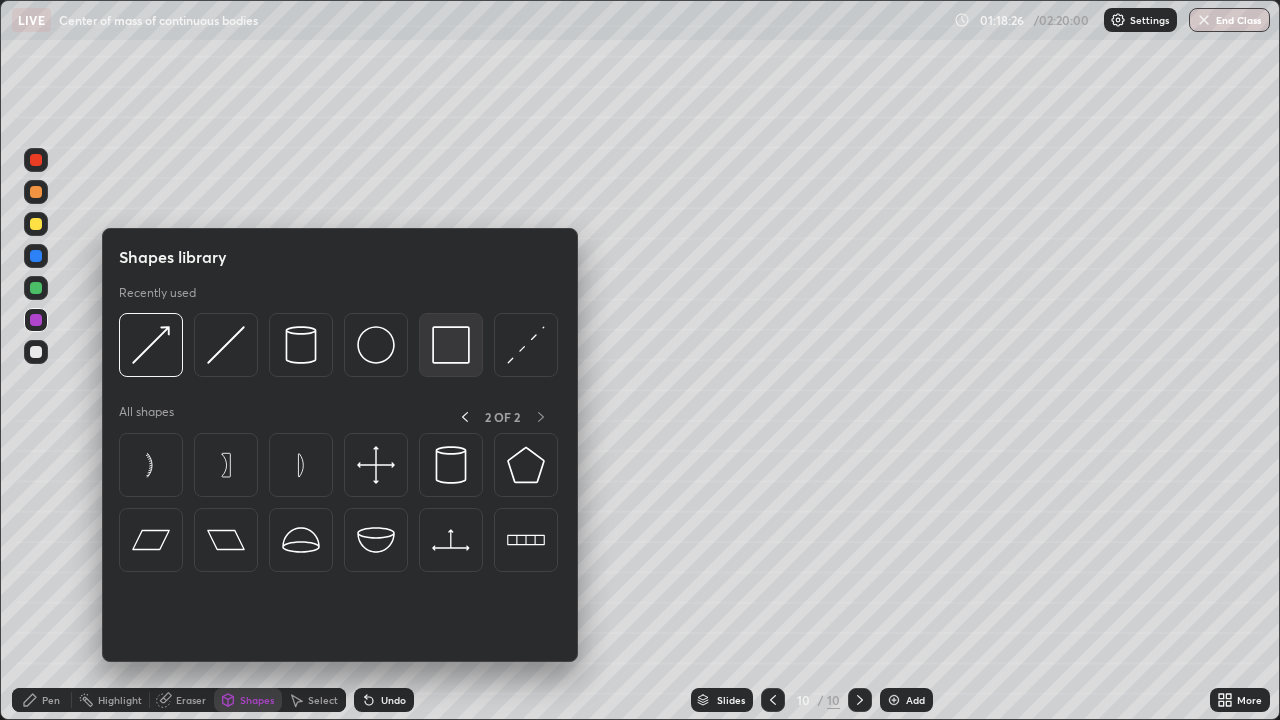 click at bounding box center (451, 345) 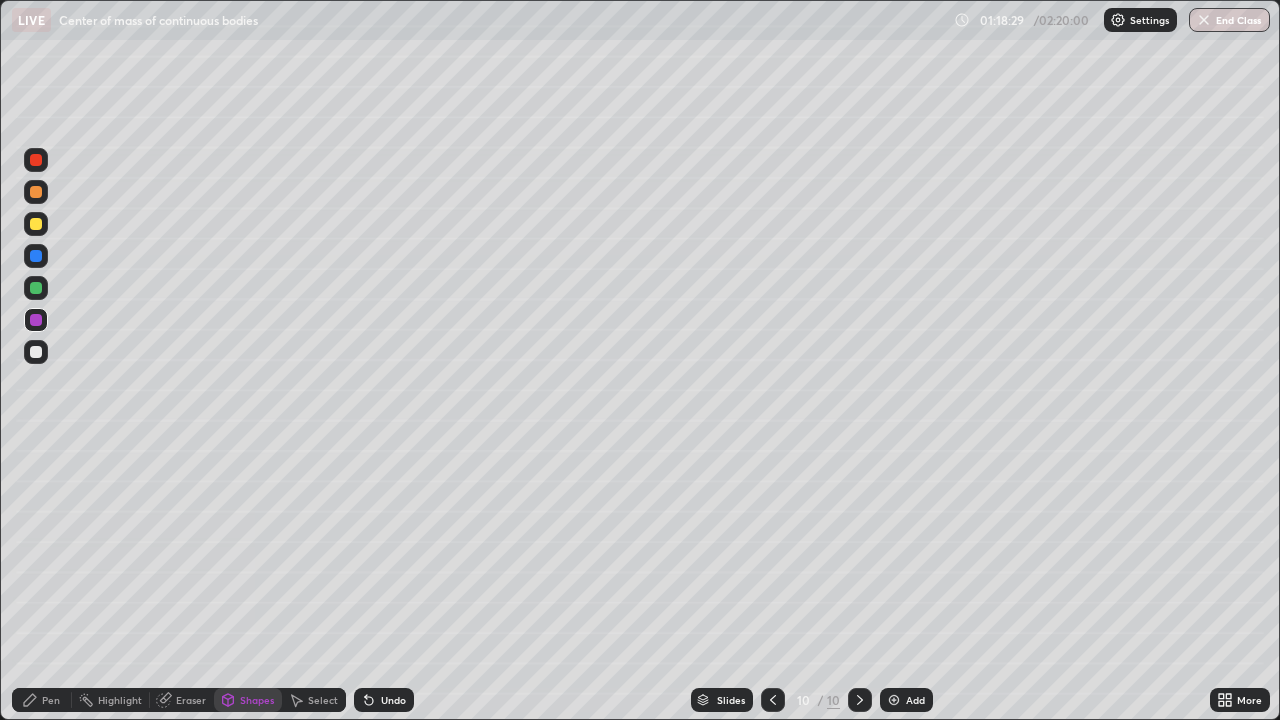 click 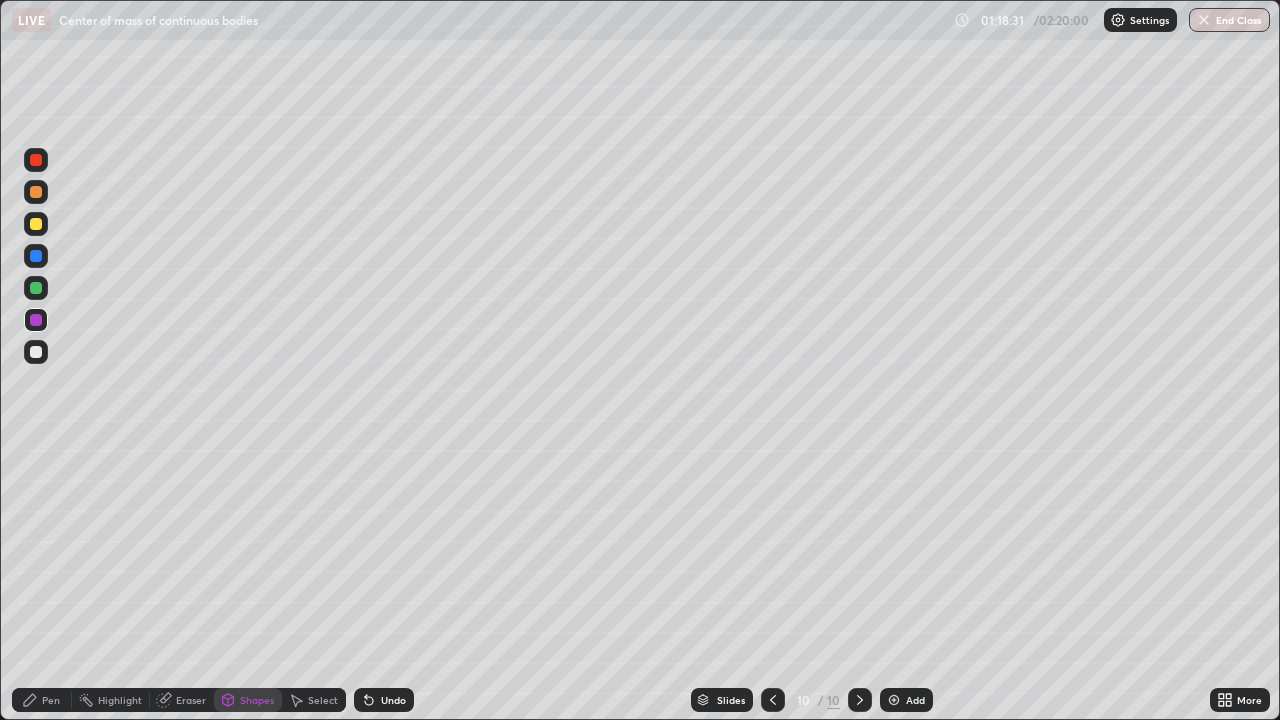 click on "Undo" at bounding box center (393, 700) 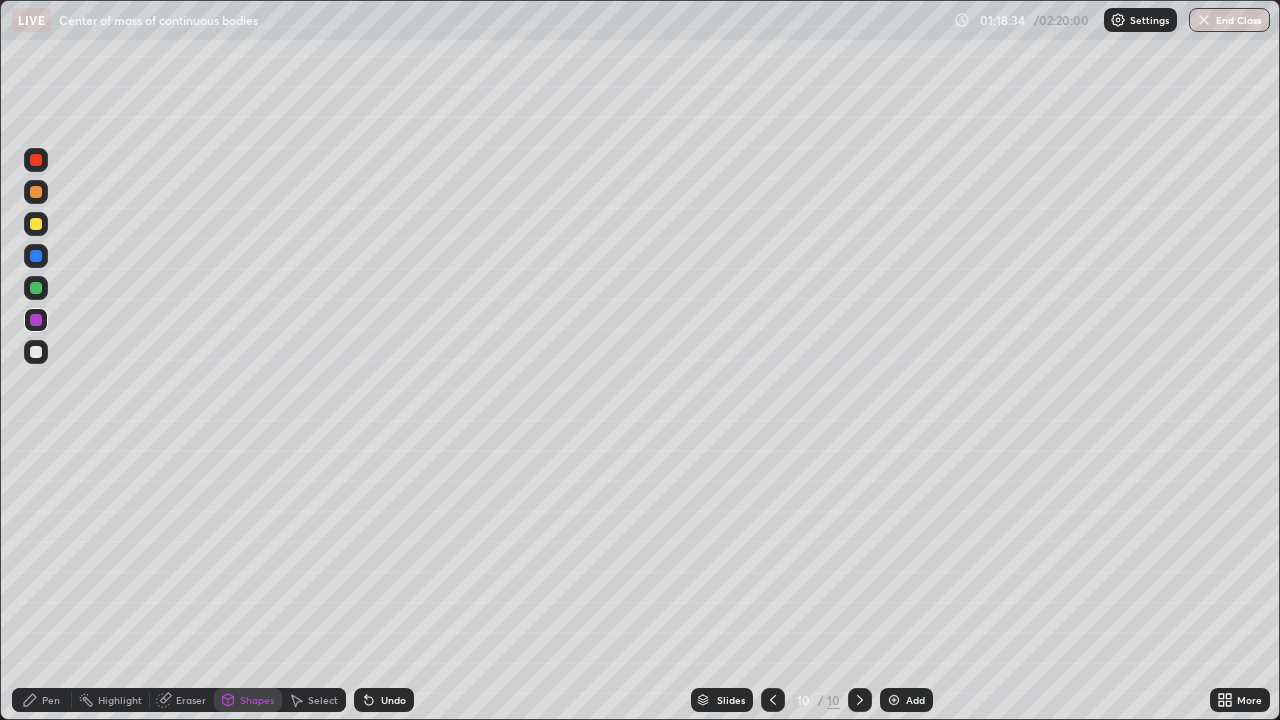 click on "Undo" at bounding box center (393, 700) 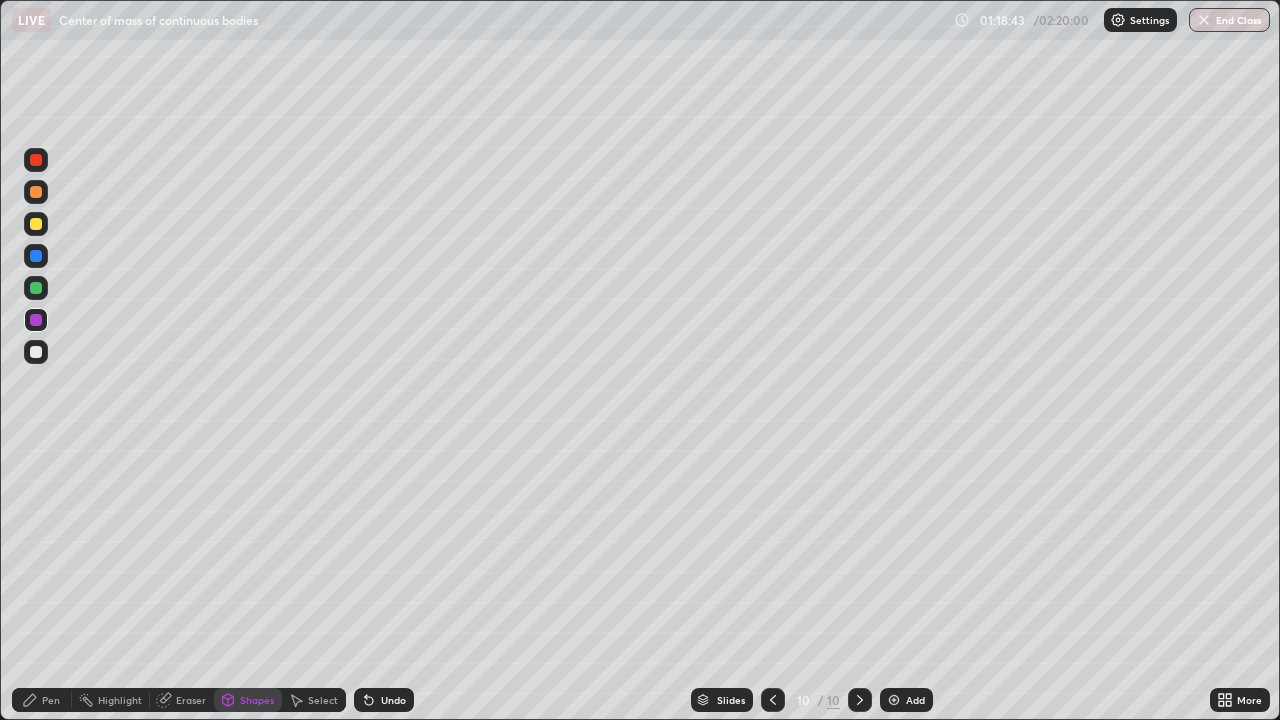 click on "Undo" at bounding box center [393, 700] 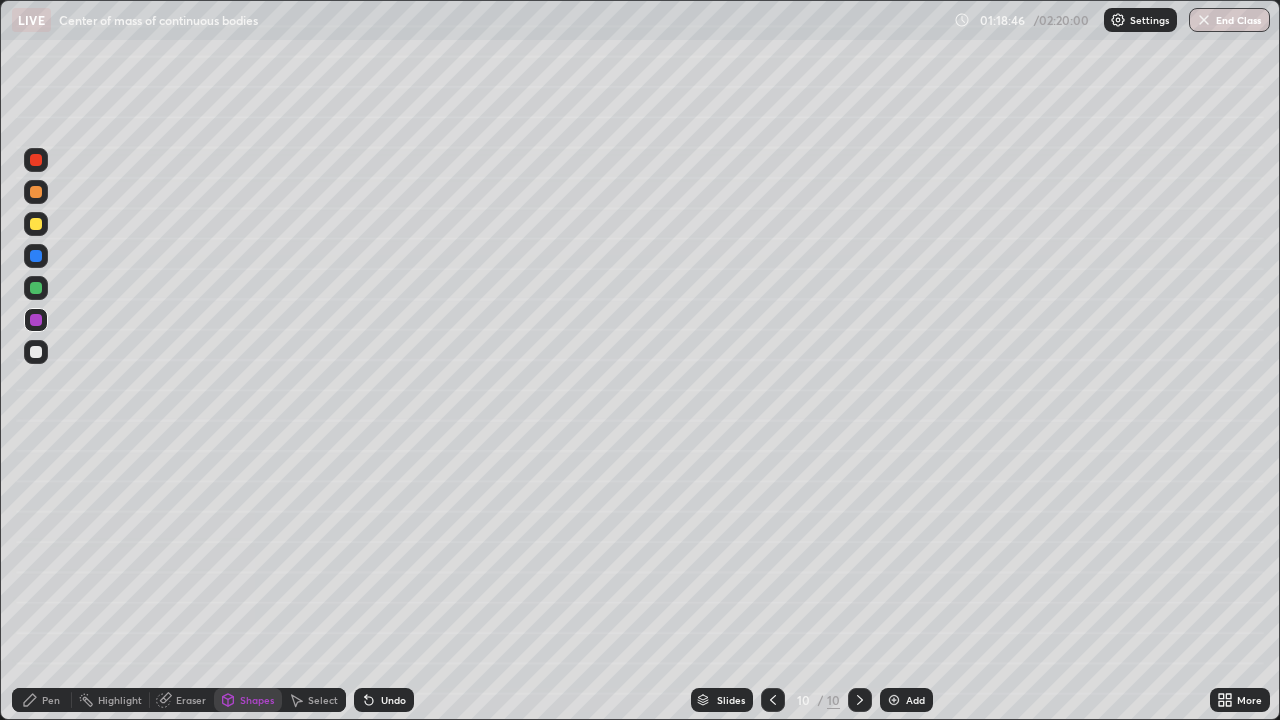 click on "Undo" at bounding box center (393, 700) 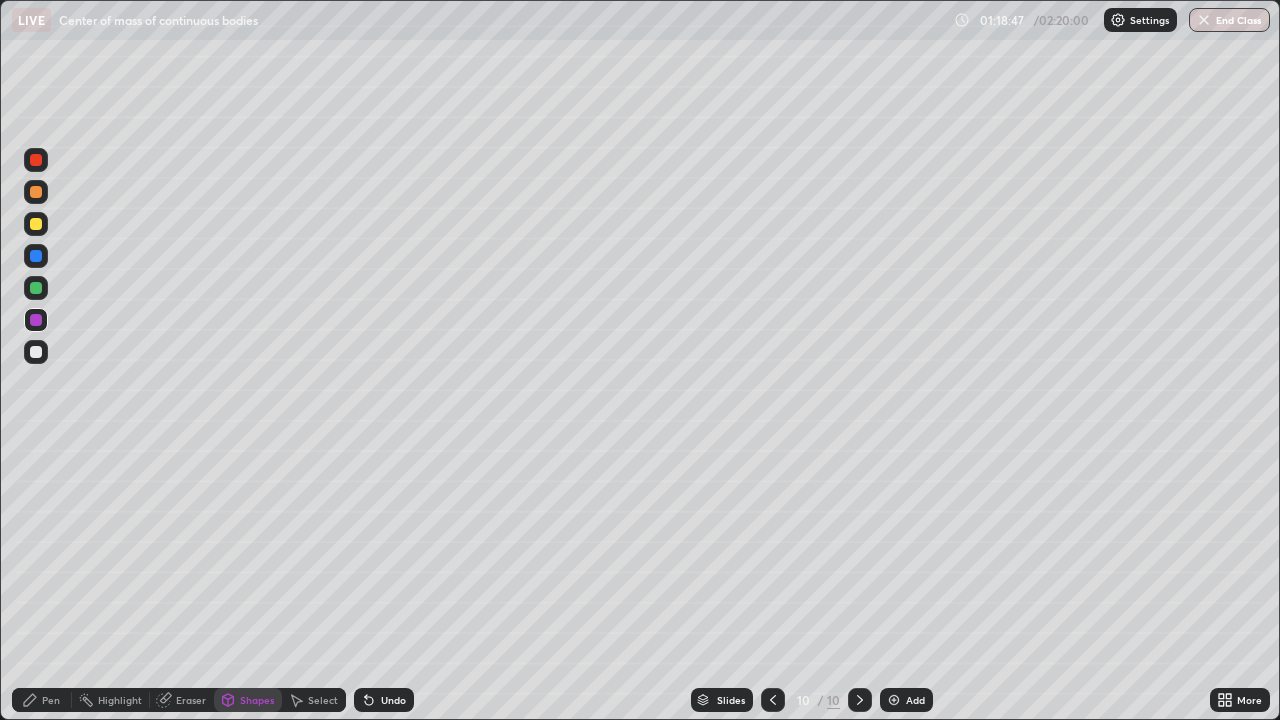 click 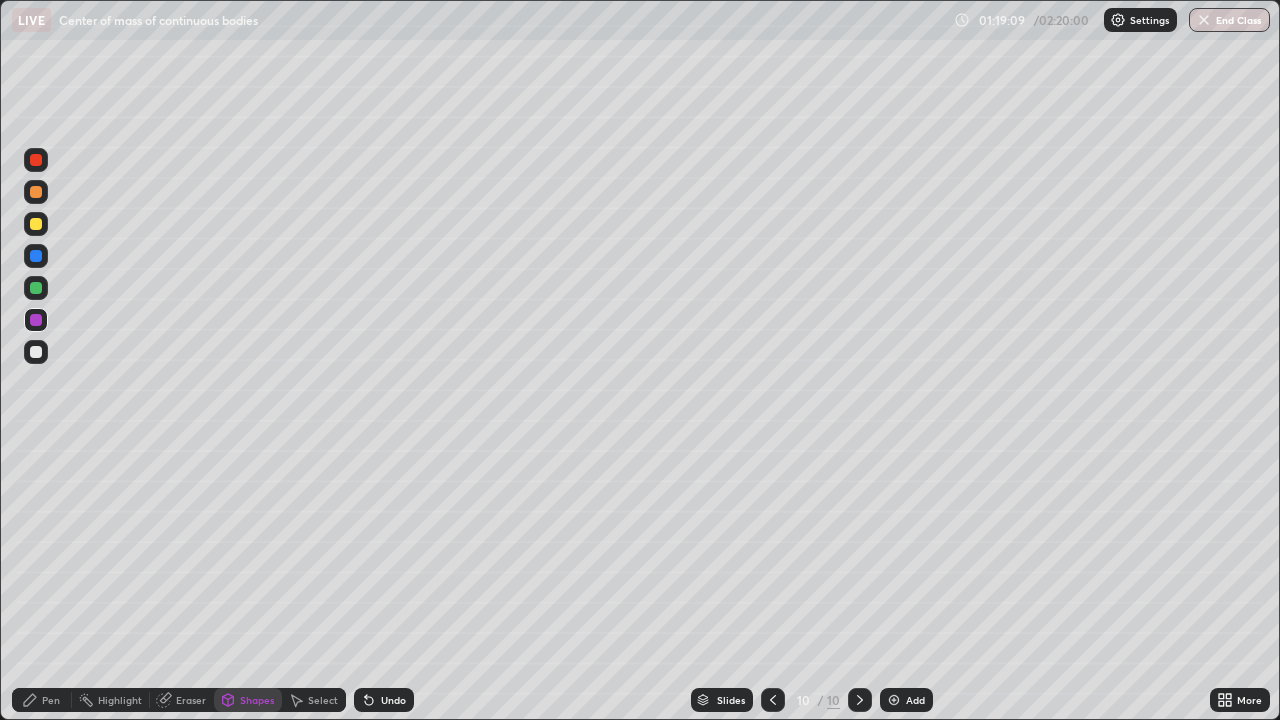 click on "Select" at bounding box center (314, 700) 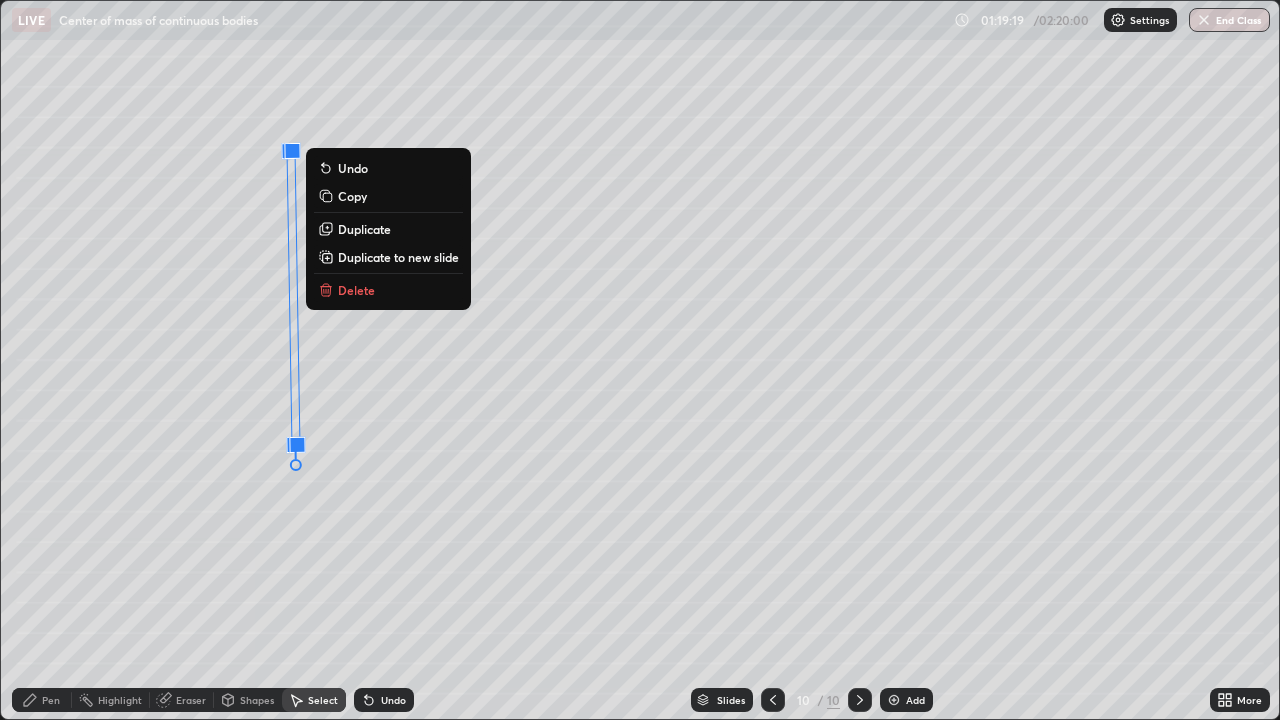 click 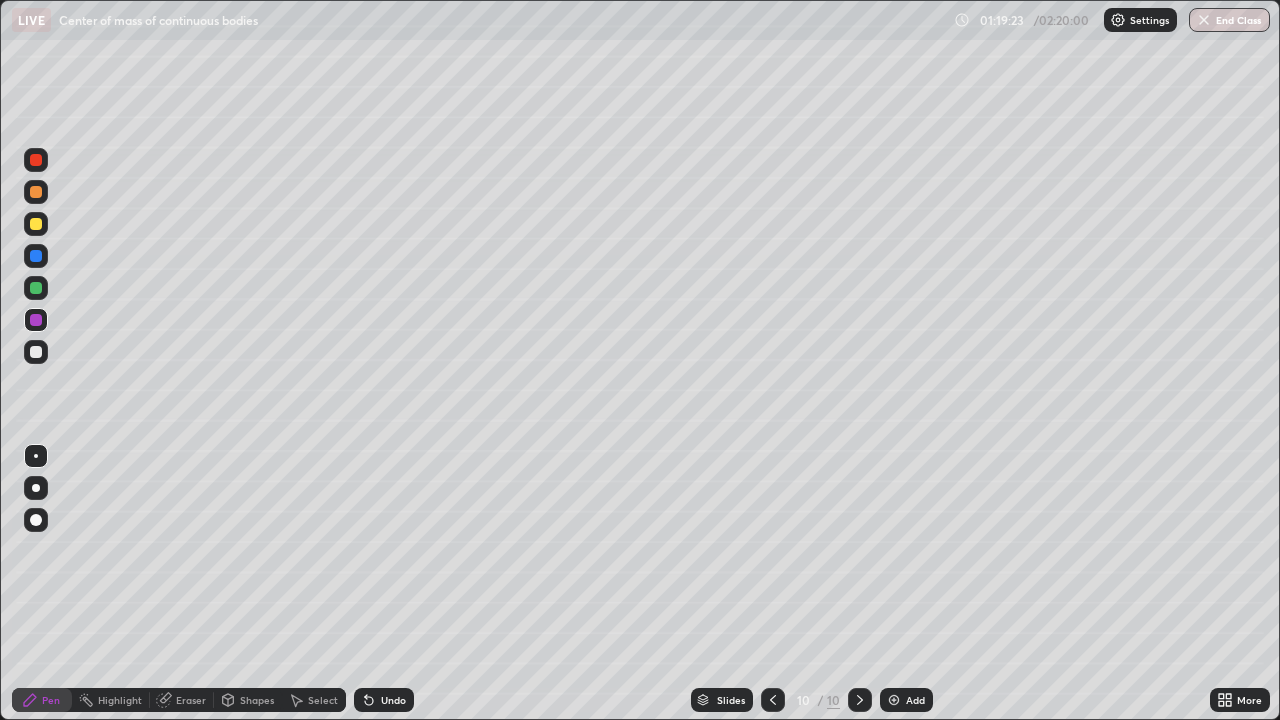 click at bounding box center [36, 320] 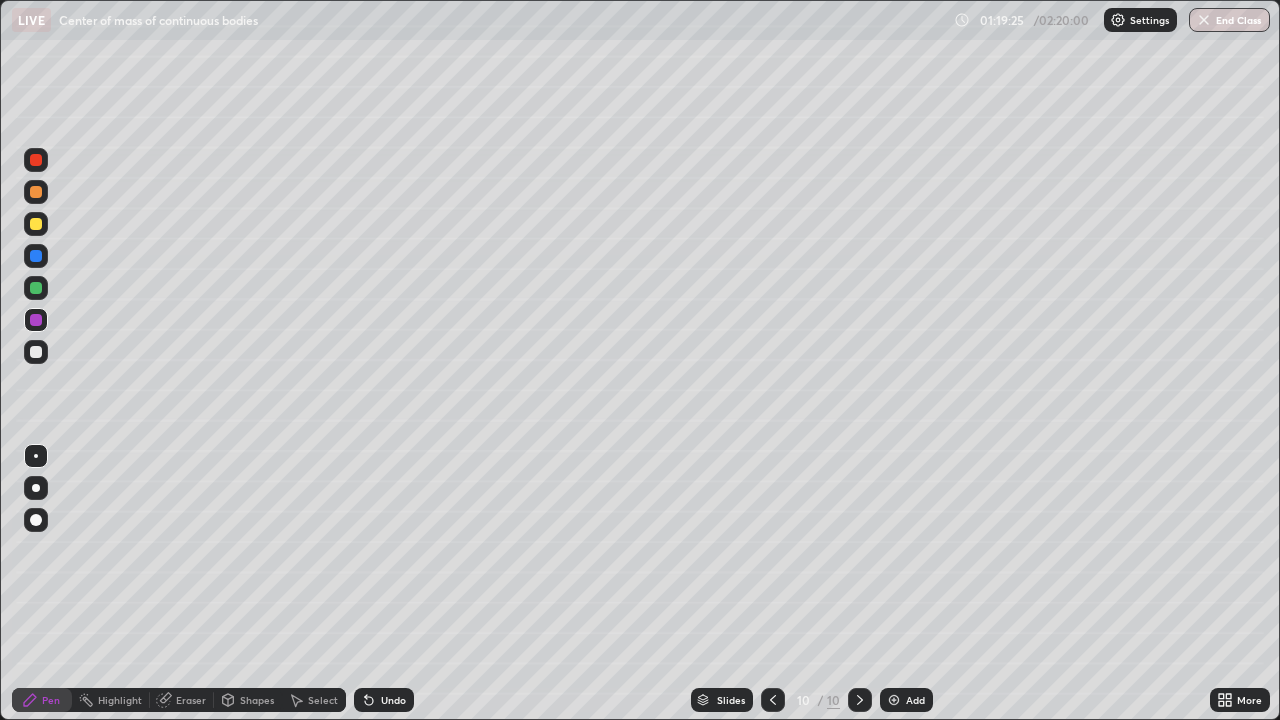 click on "Eraser" at bounding box center [191, 700] 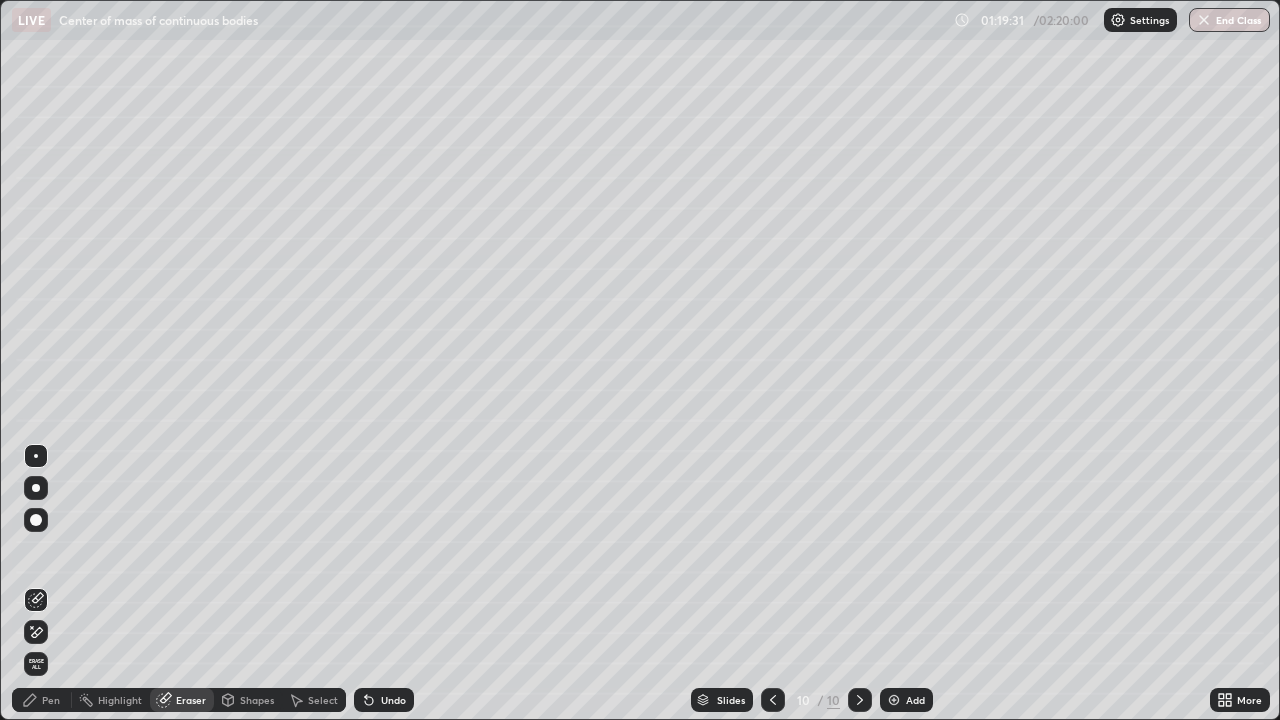 click 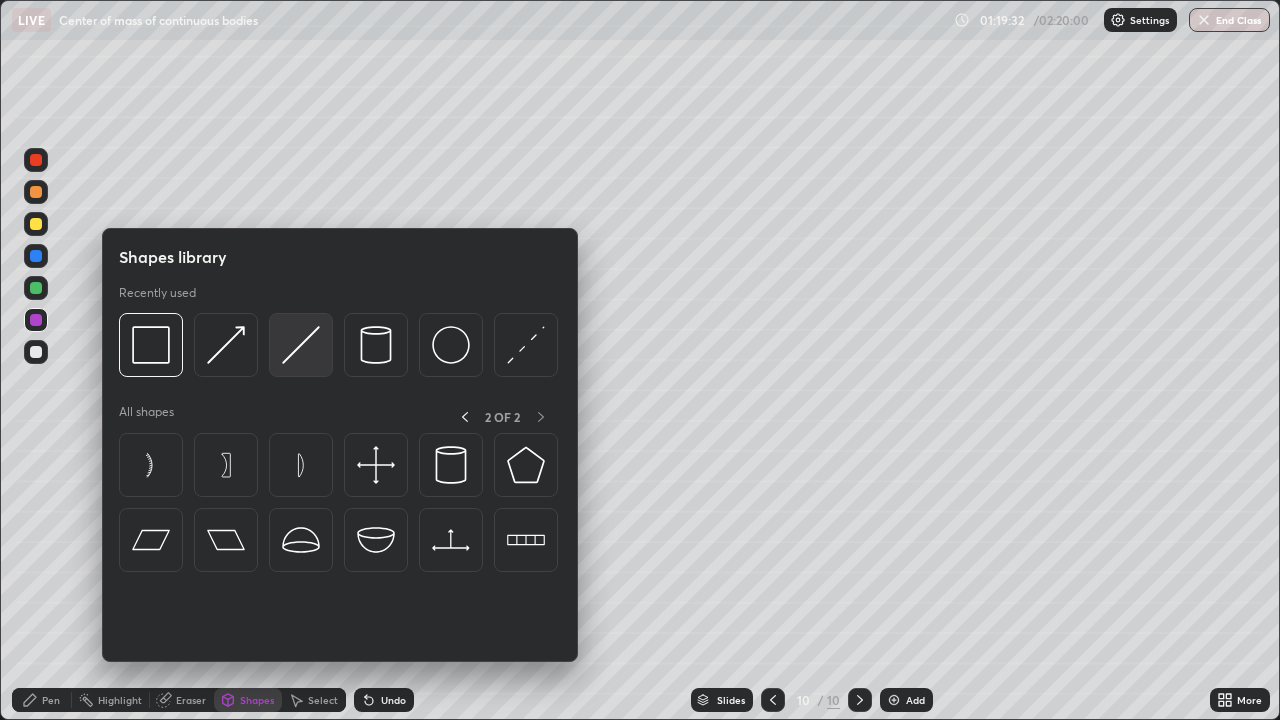 click at bounding box center [301, 345] 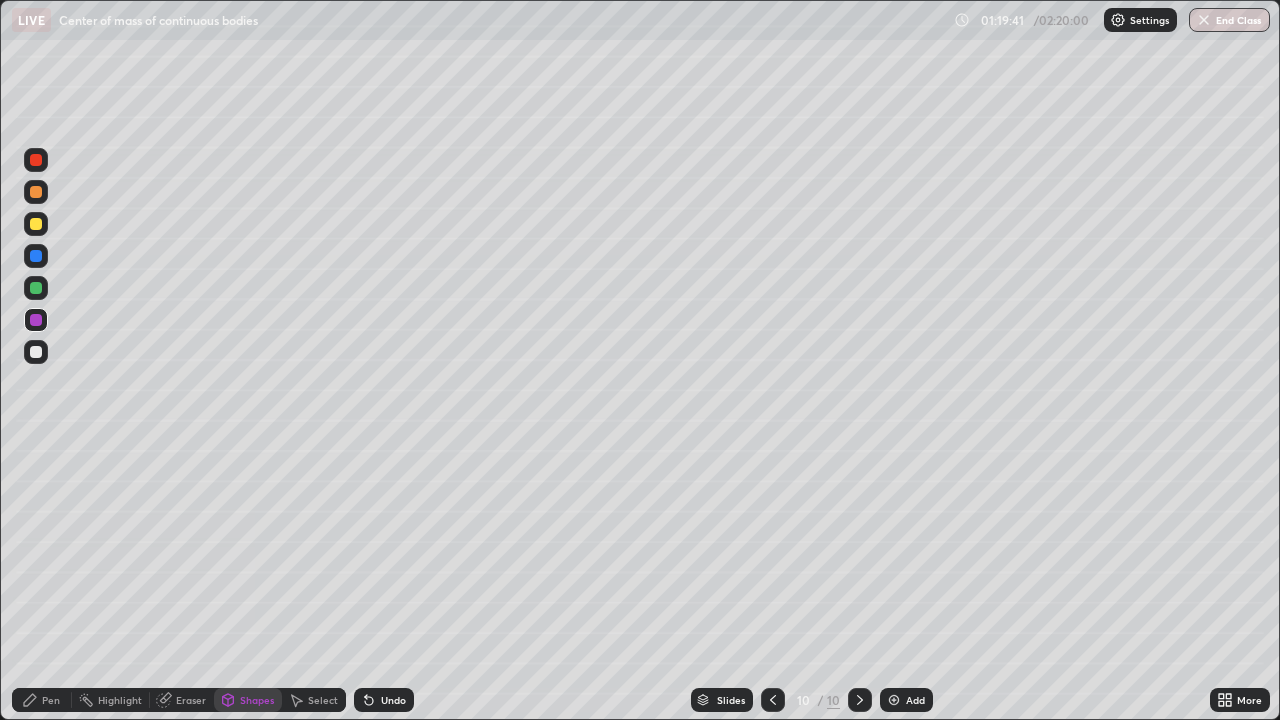 click on "Pen" at bounding box center (42, 700) 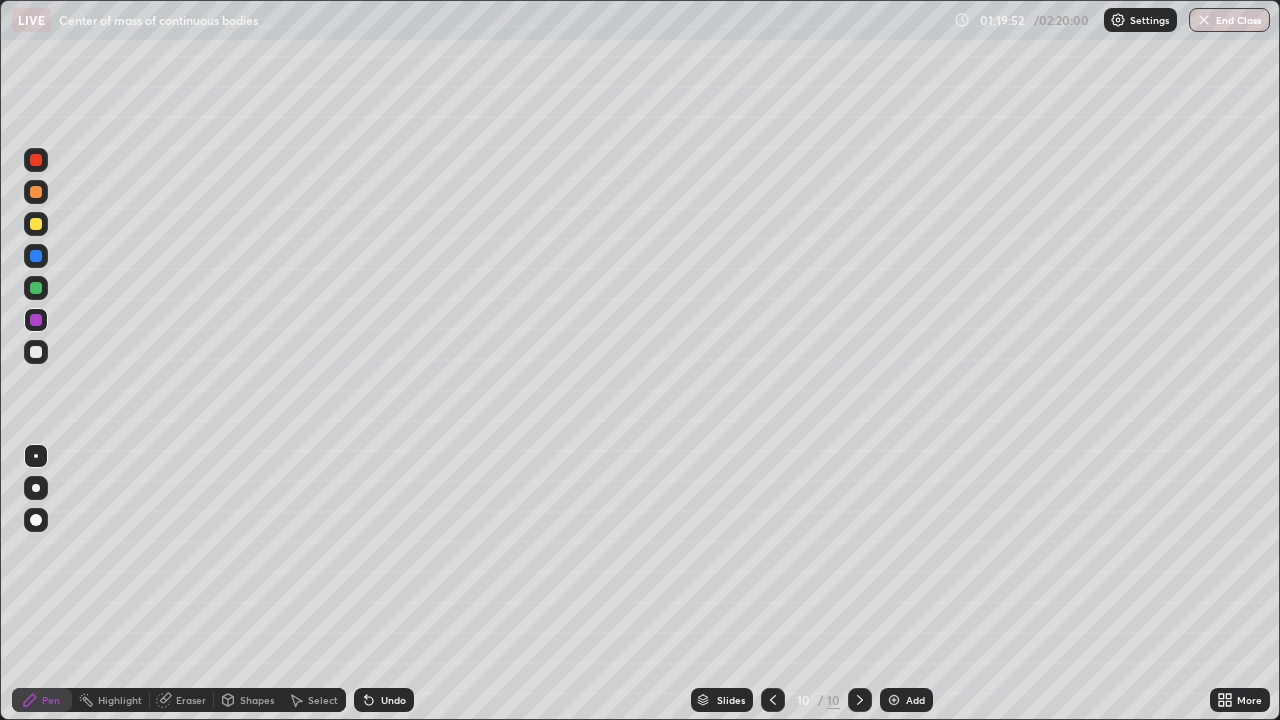 click at bounding box center (36, 352) 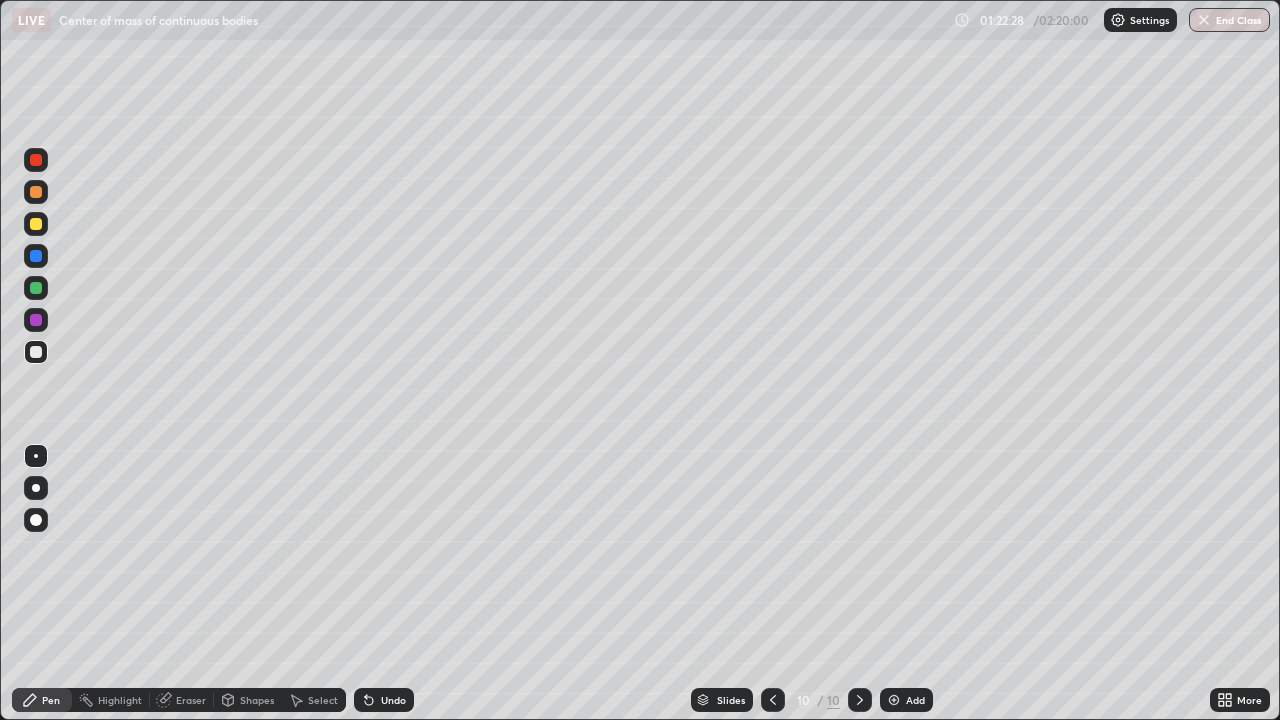 click on "Select" at bounding box center [323, 700] 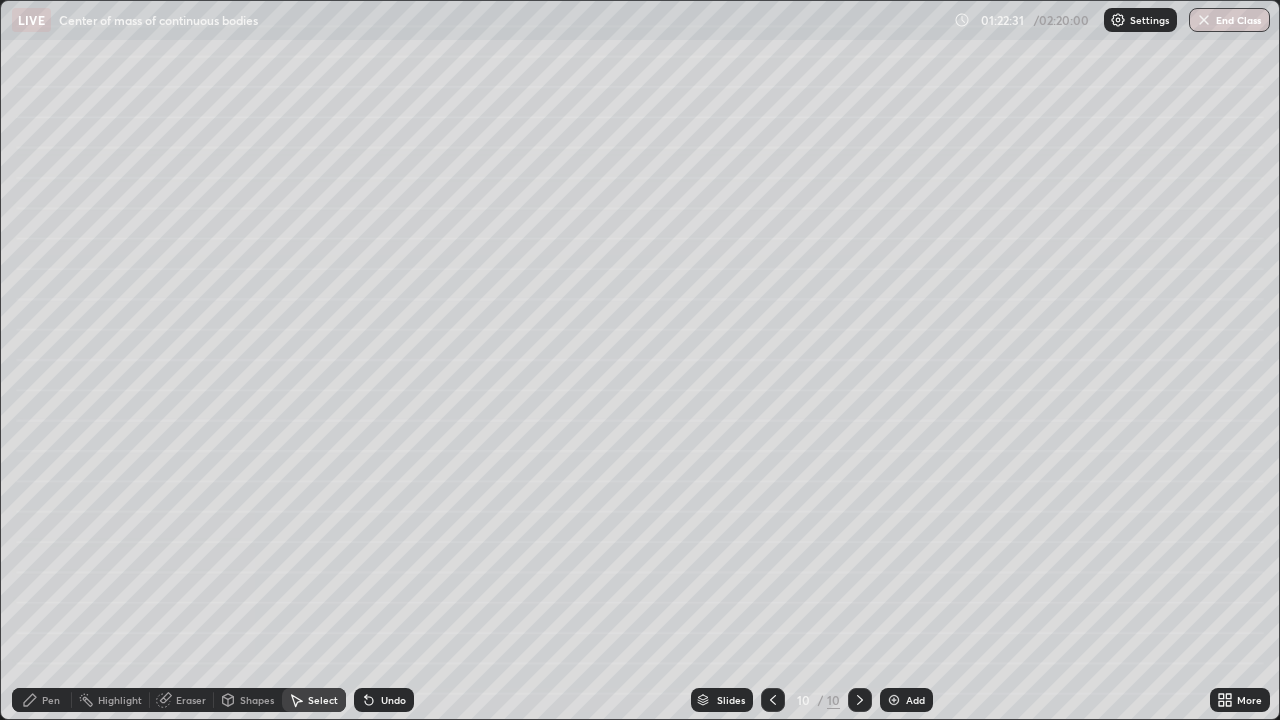 click on "Pen" at bounding box center [51, 700] 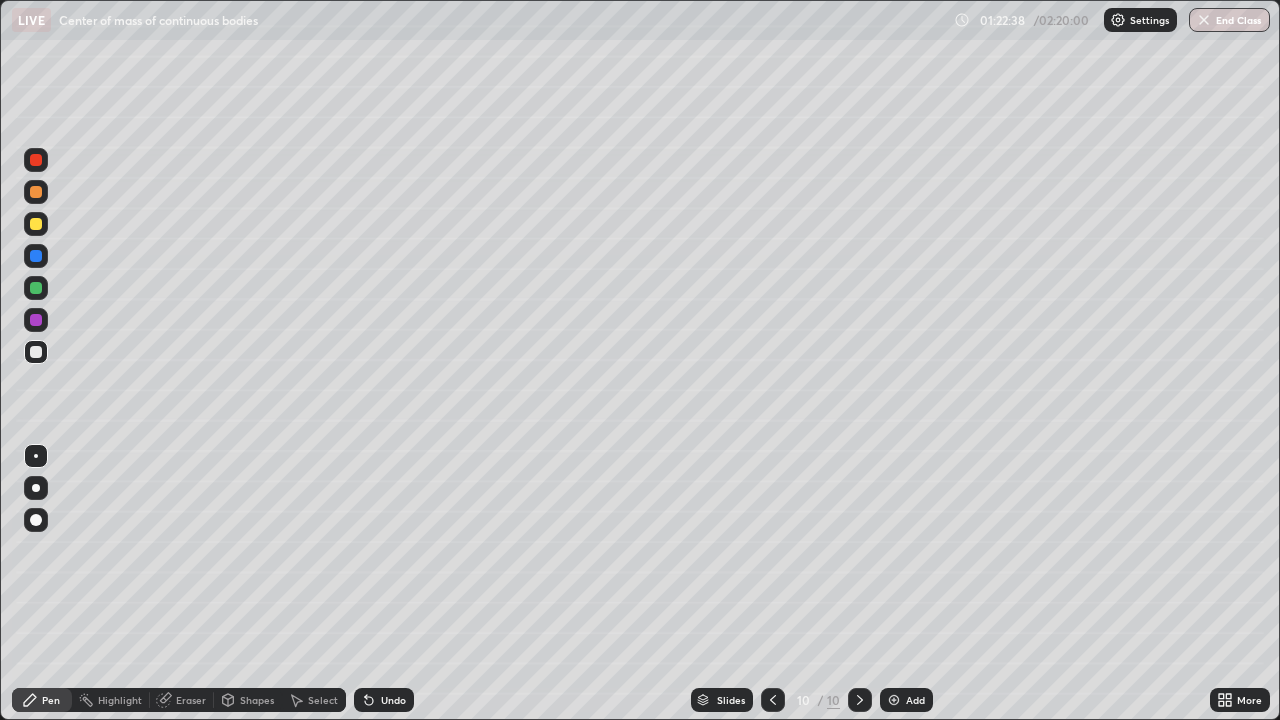 click at bounding box center (36, 288) 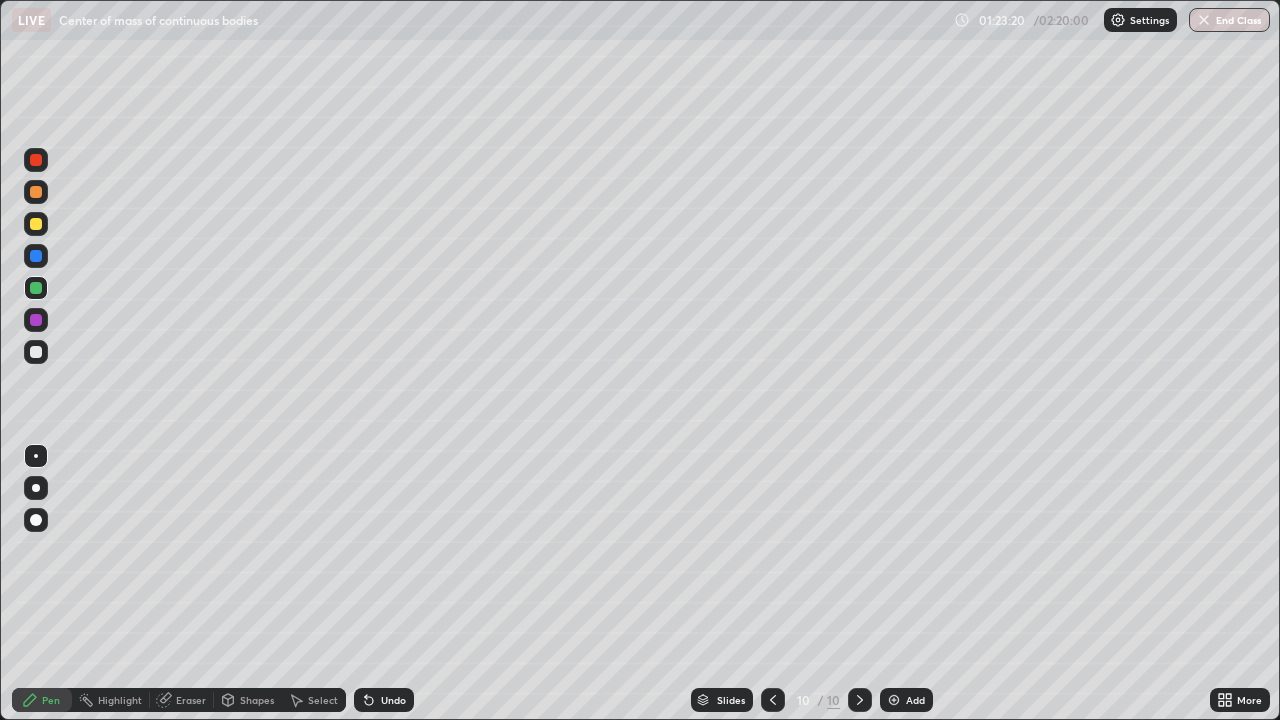 click on "Undo" at bounding box center (393, 700) 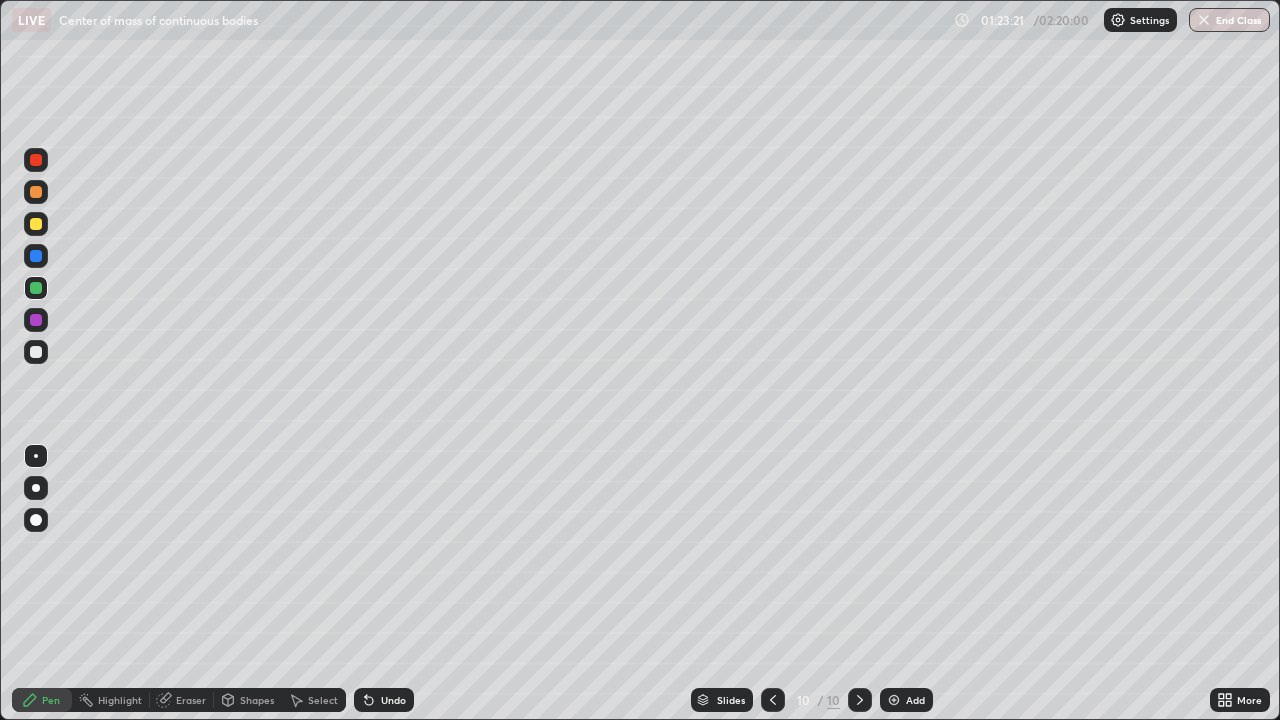 click on "Undo" at bounding box center [393, 700] 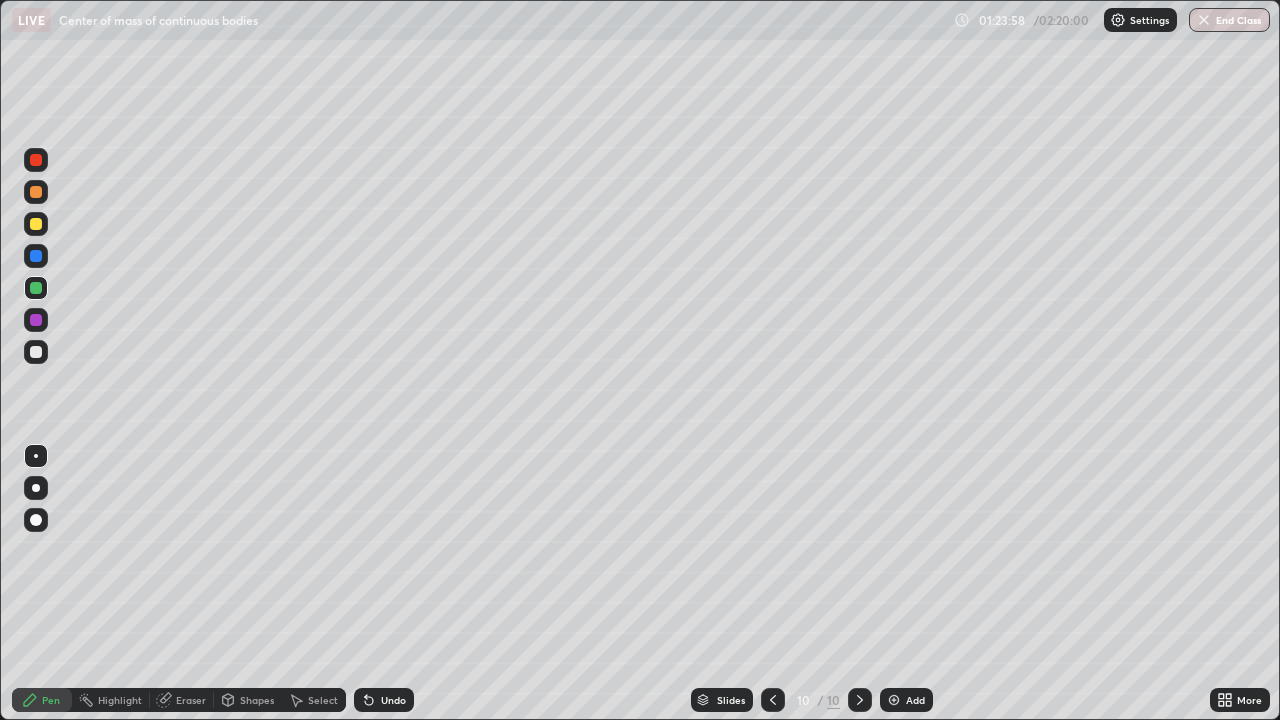 click at bounding box center [36, 352] 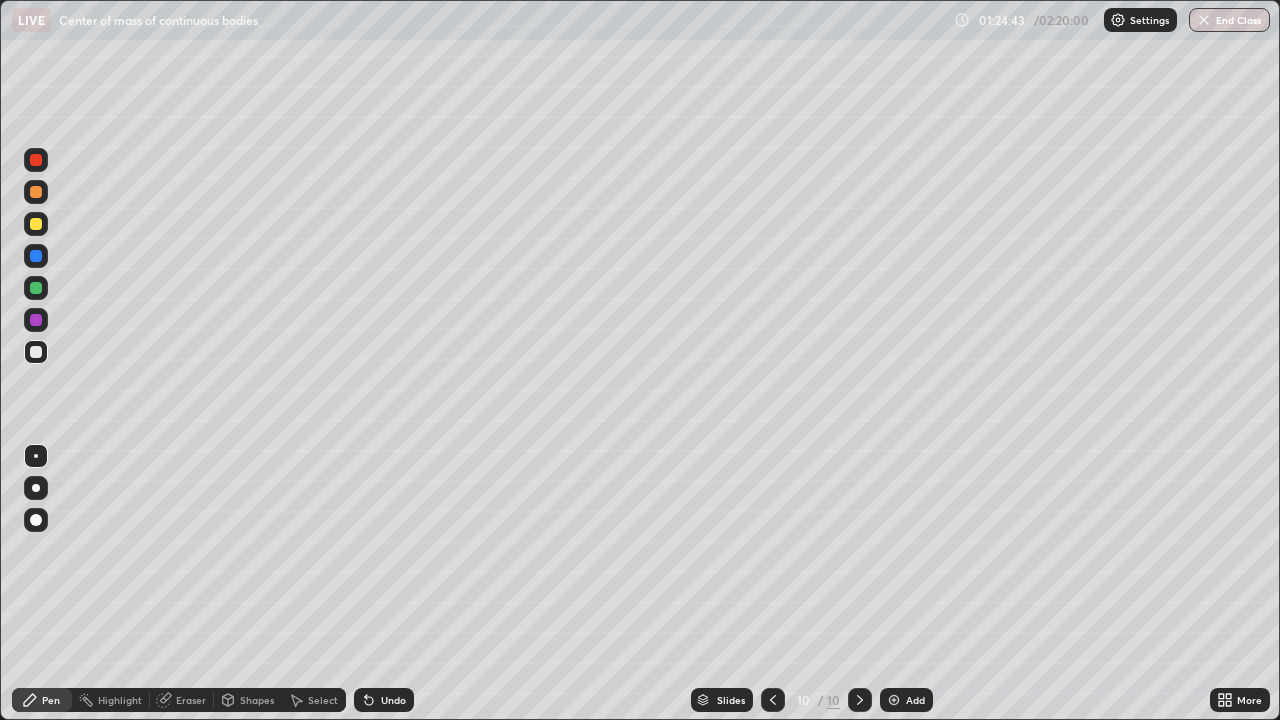 click at bounding box center [36, 224] 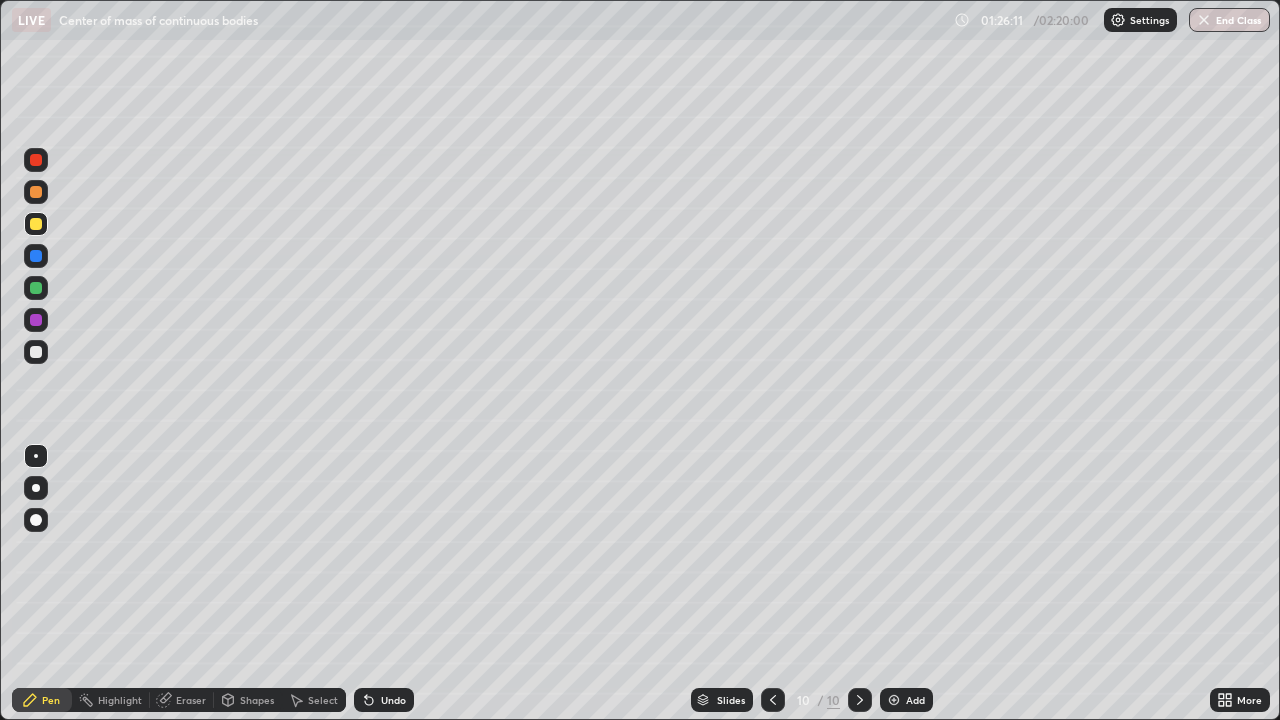 click at bounding box center (36, 288) 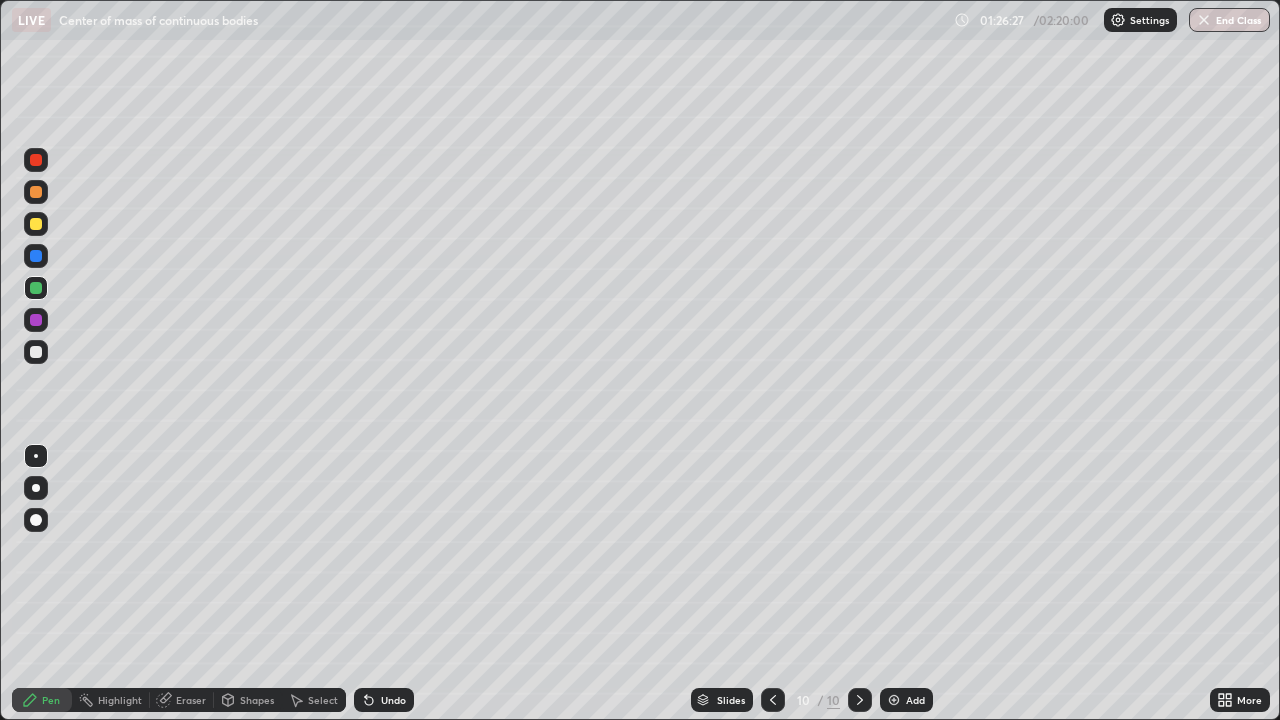 click at bounding box center [36, 352] 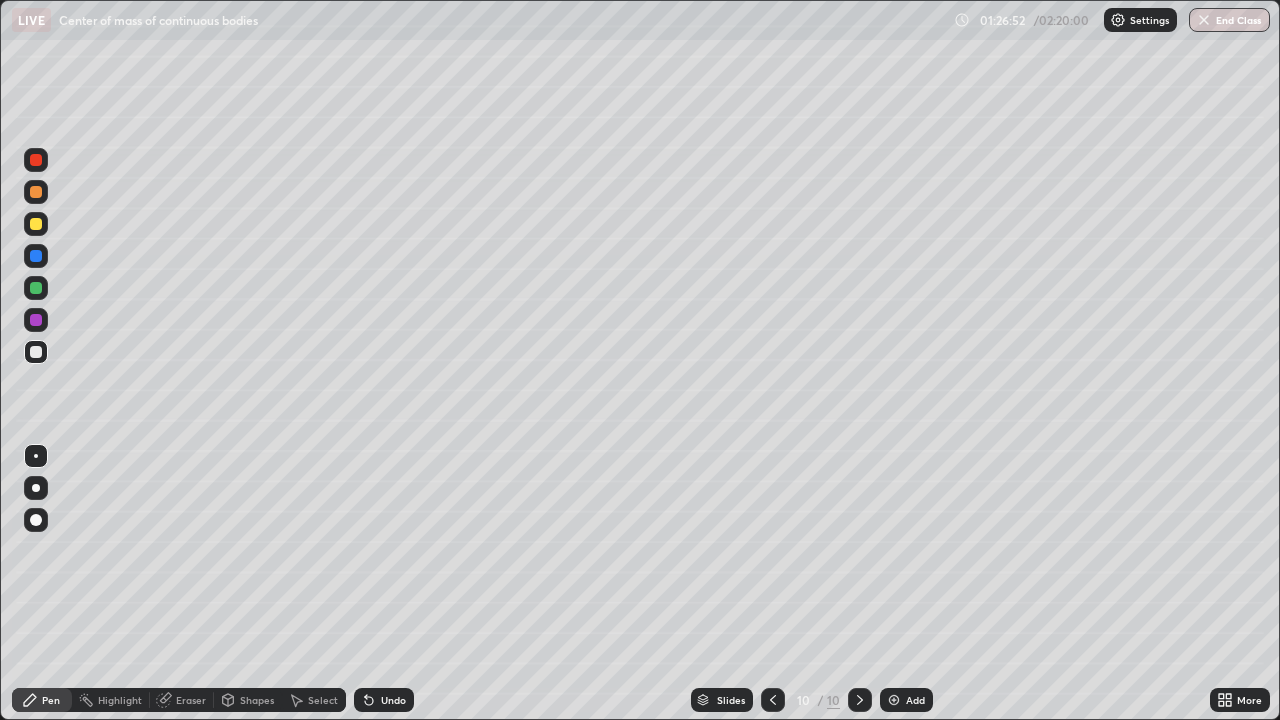 click at bounding box center (36, 224) 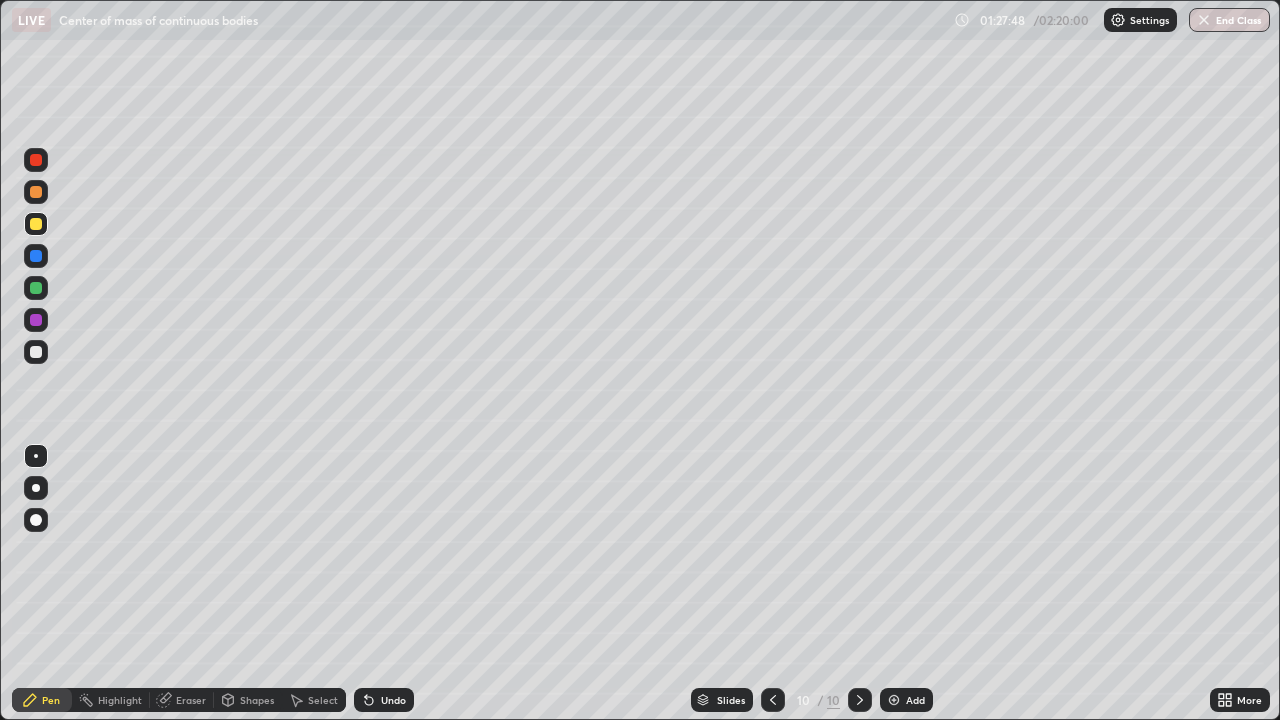 click at bounding box center [36, 352] 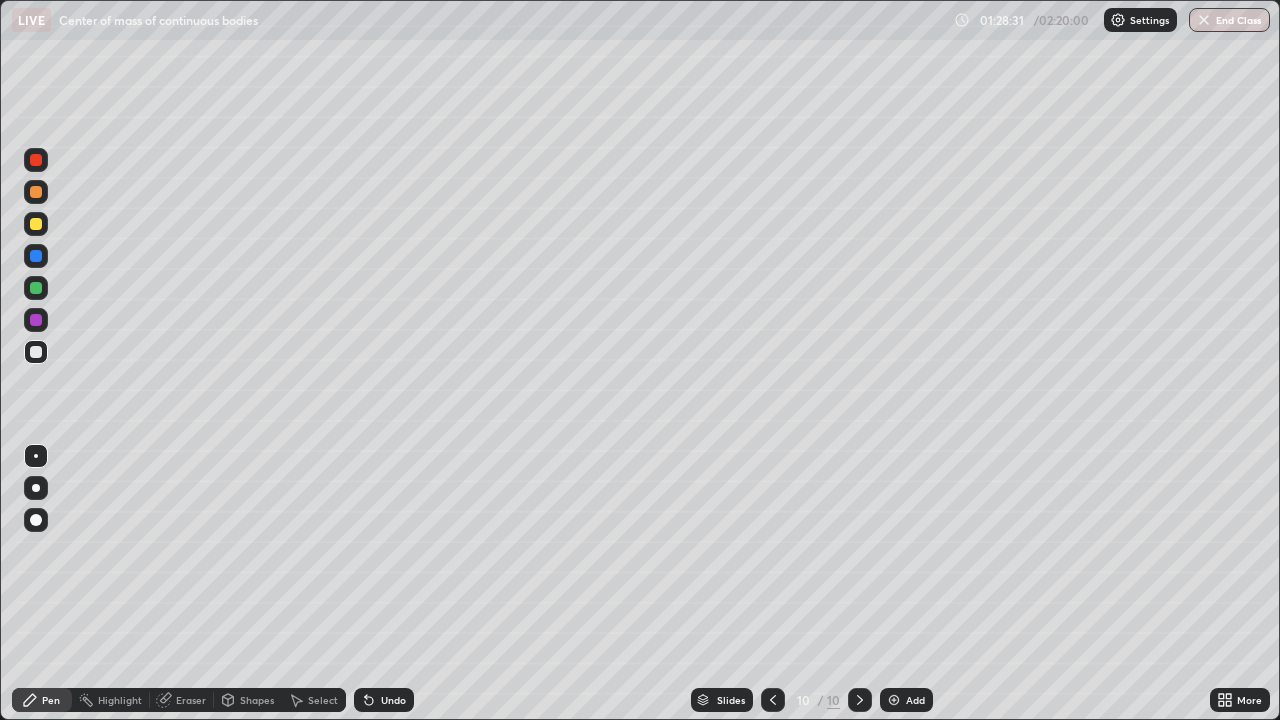 click 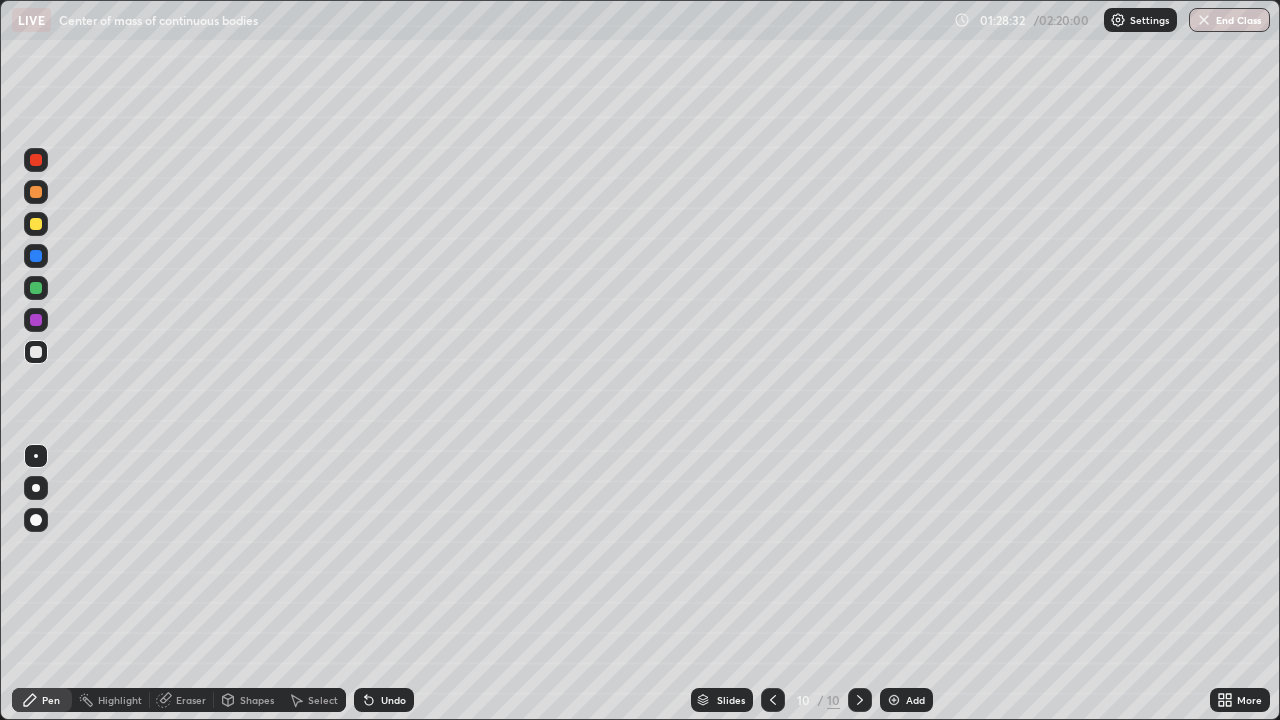 click on "Undo" at bounding box center [384, 700] 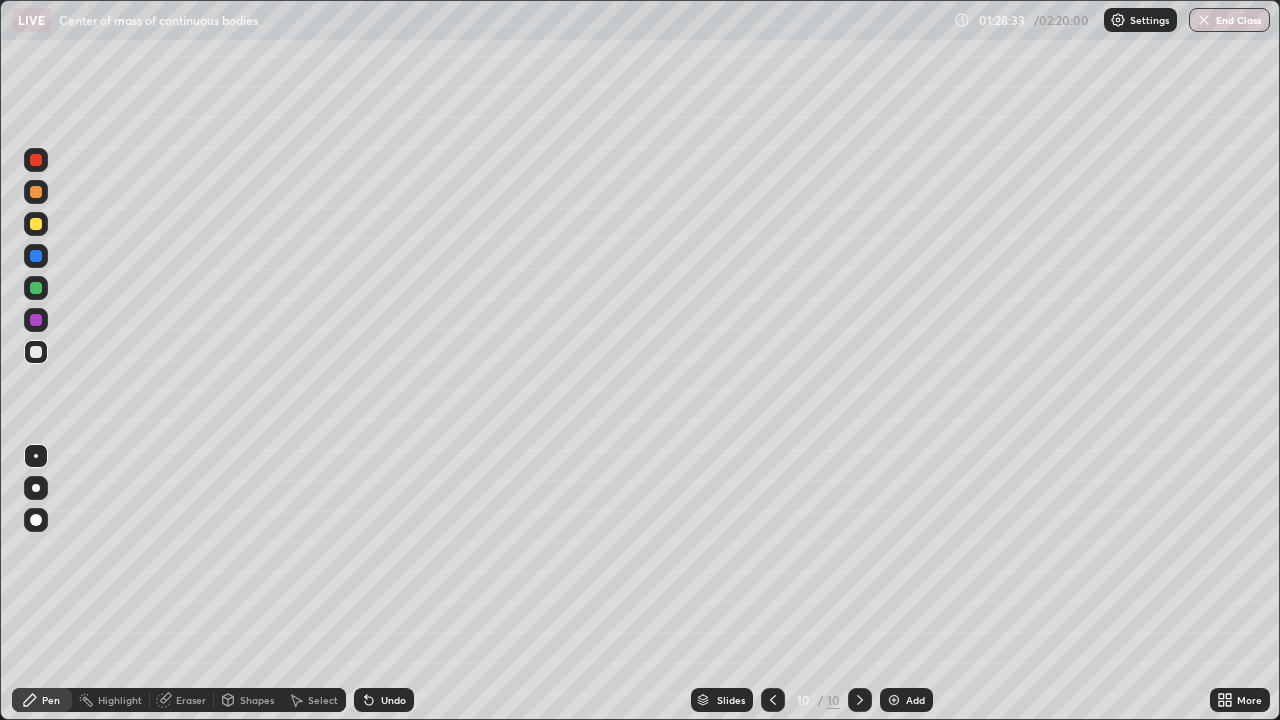 click on "Undo" at bounding box center (384, 700) 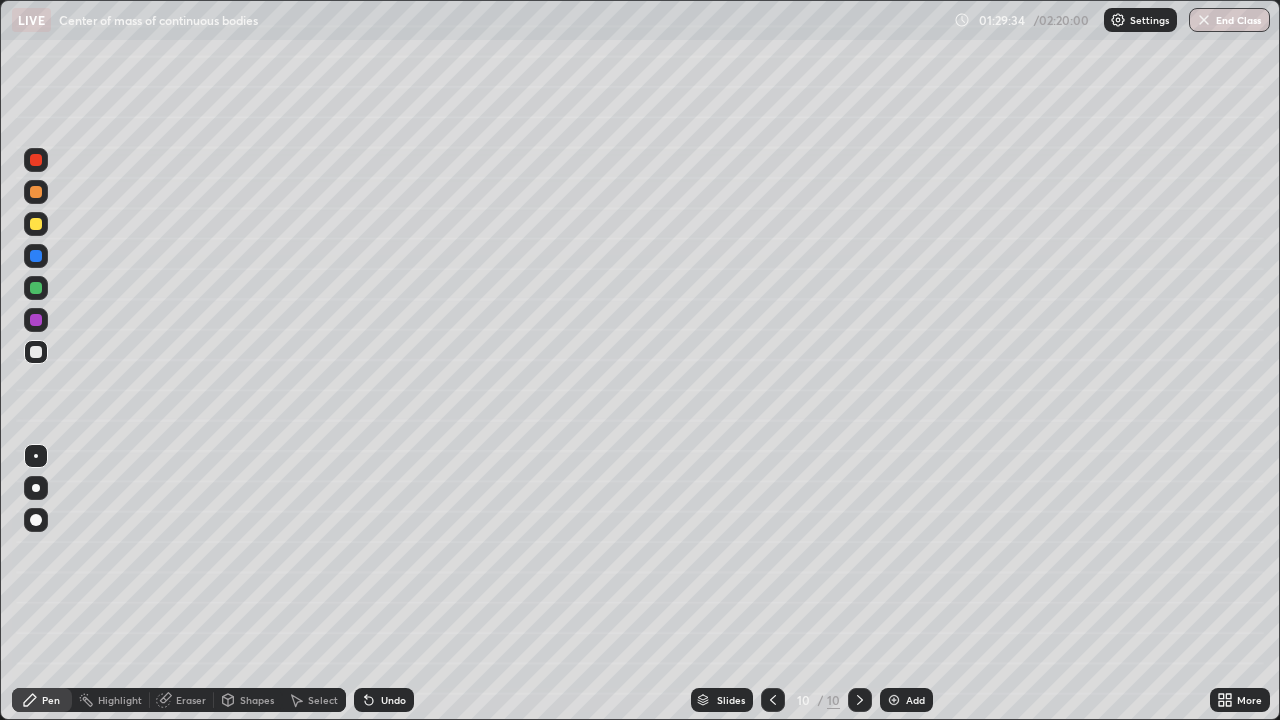 click at bounding box center (36, 224) 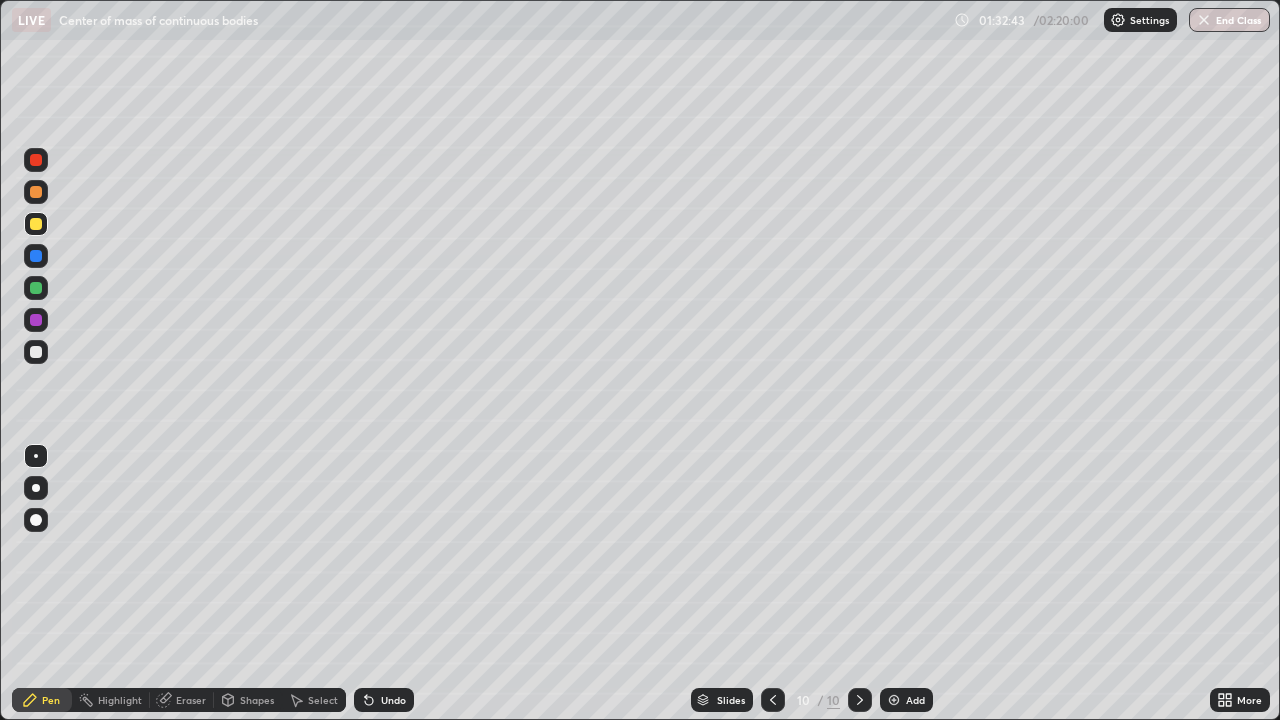 click on "Add" at bounding box center (906, 700) 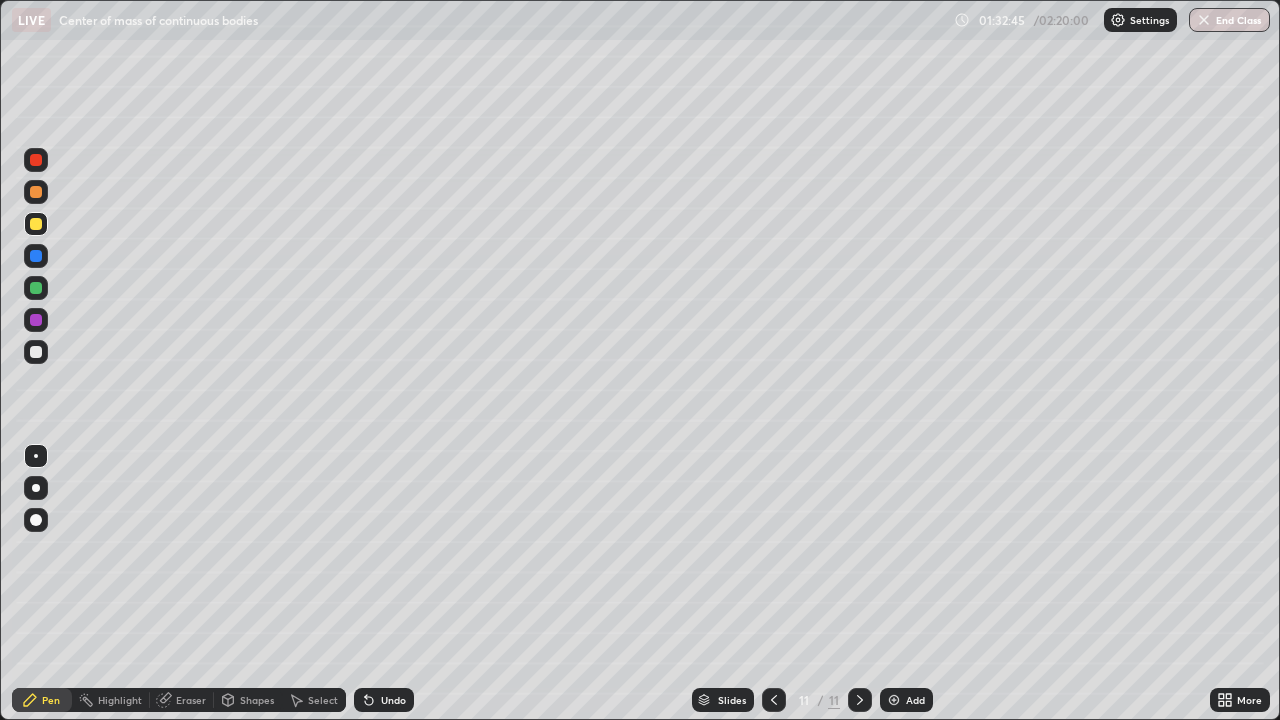 click at bounding box center (36, 352) 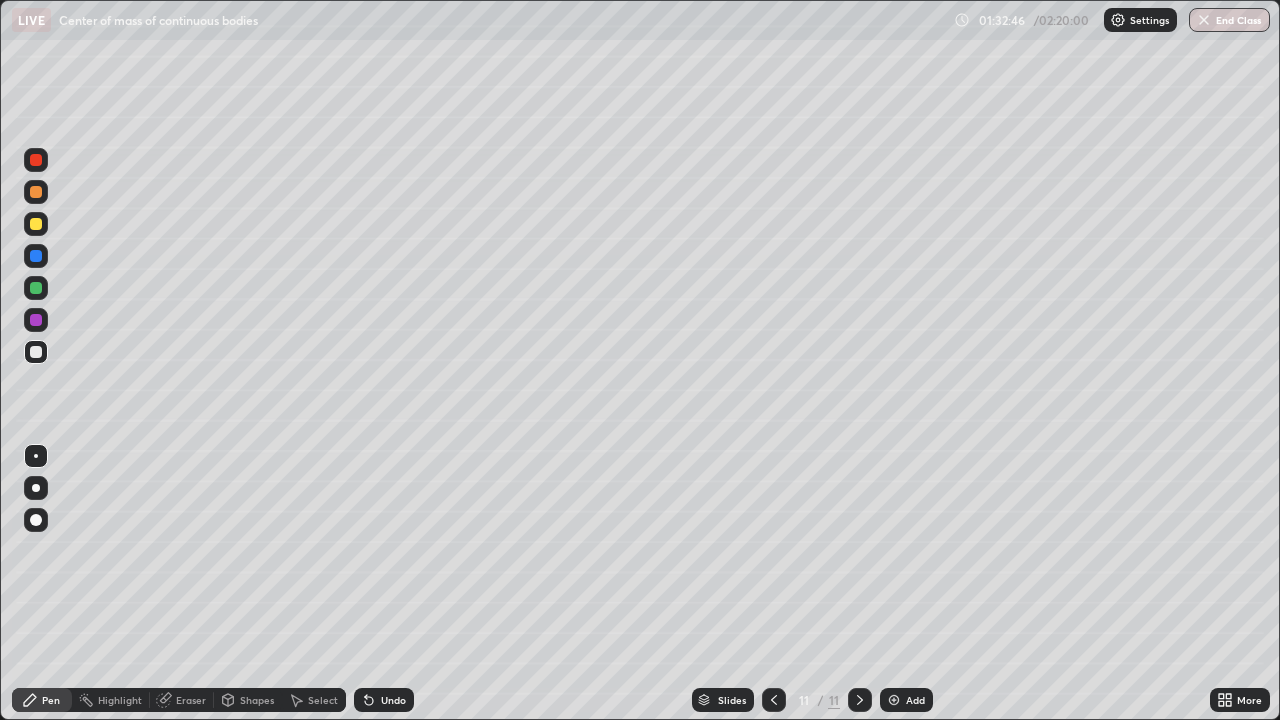 click on "Shapes" at bounding box center (248, 700) 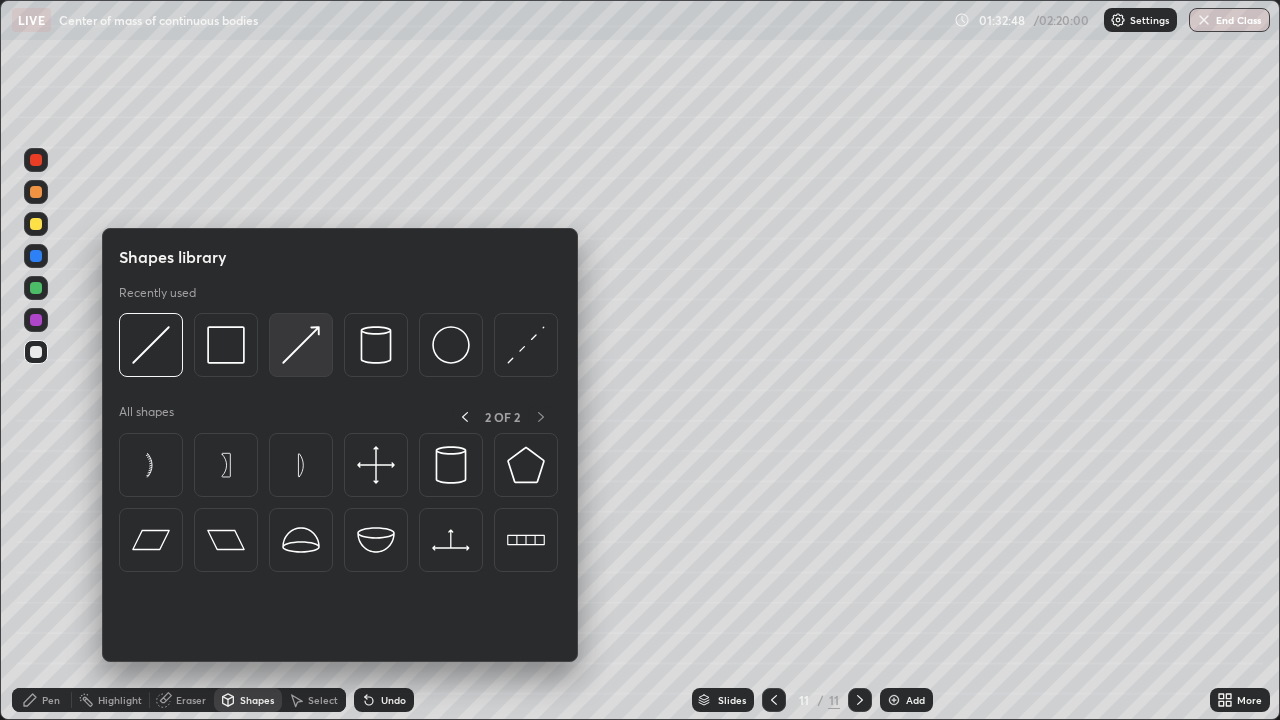 click at bounding box center [301, 345] 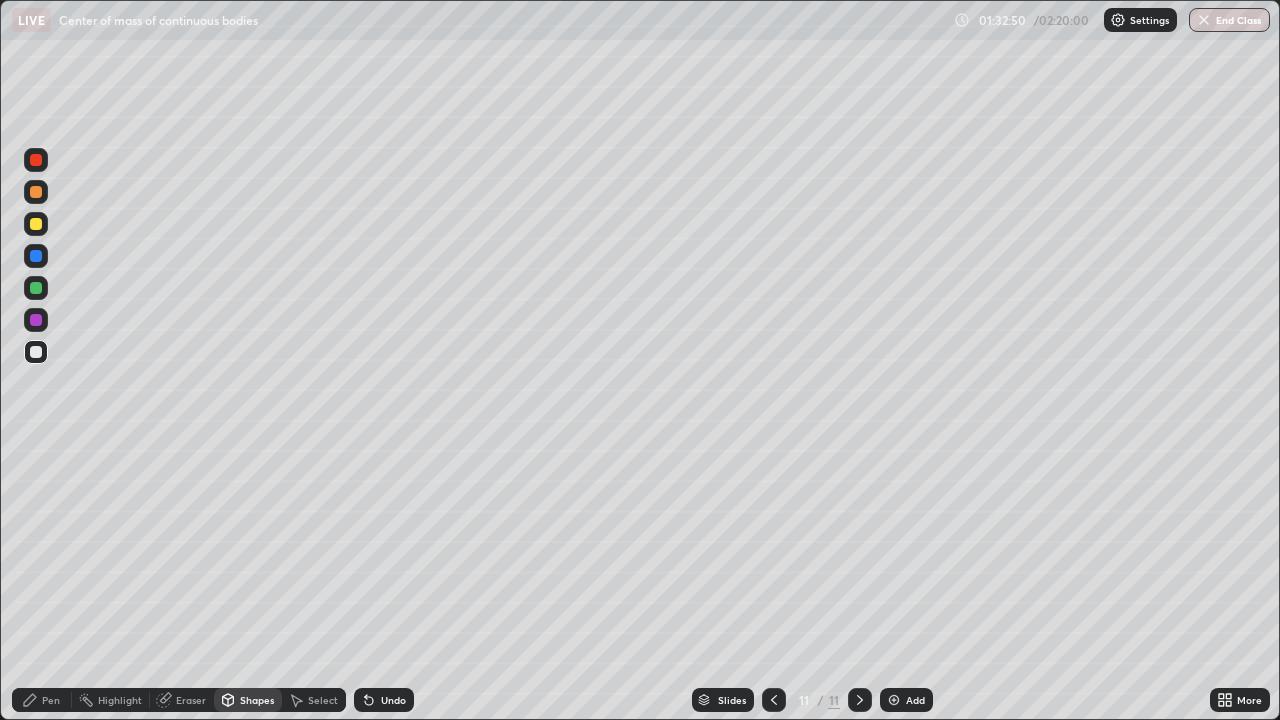 click on "Shapes" at bounding box center [257, 700] 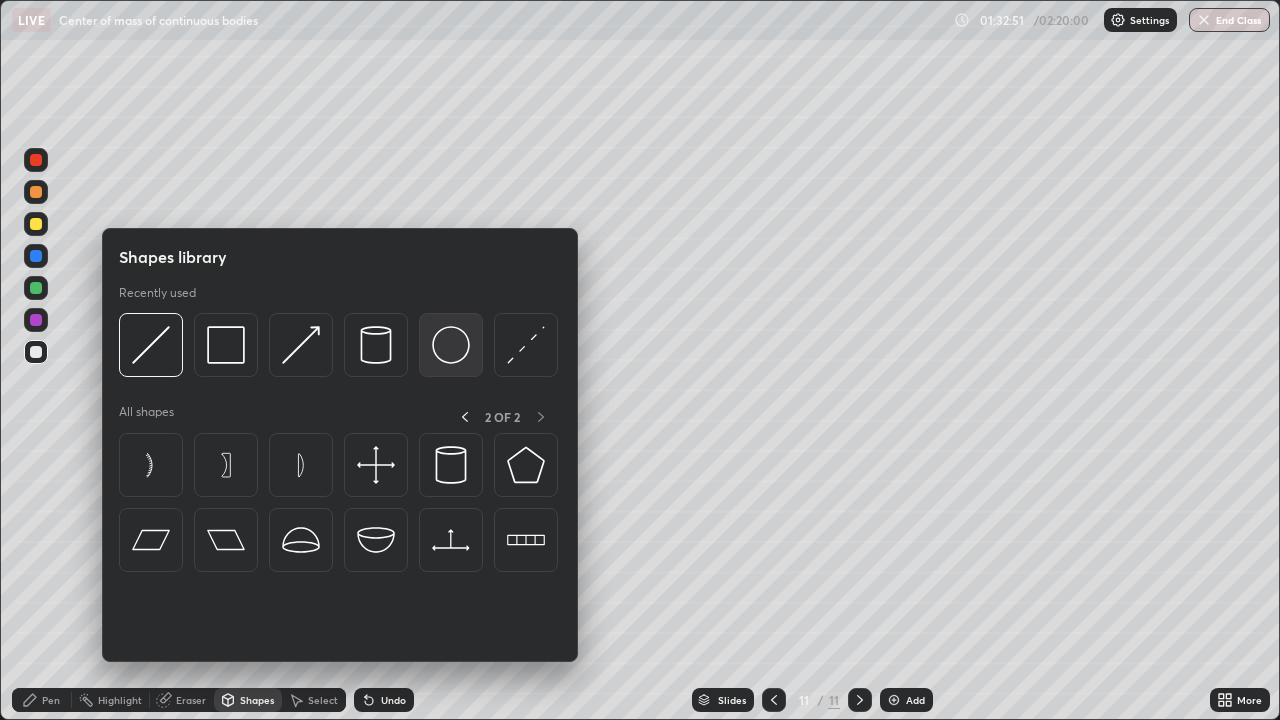 click at bounding box center (451, 345) 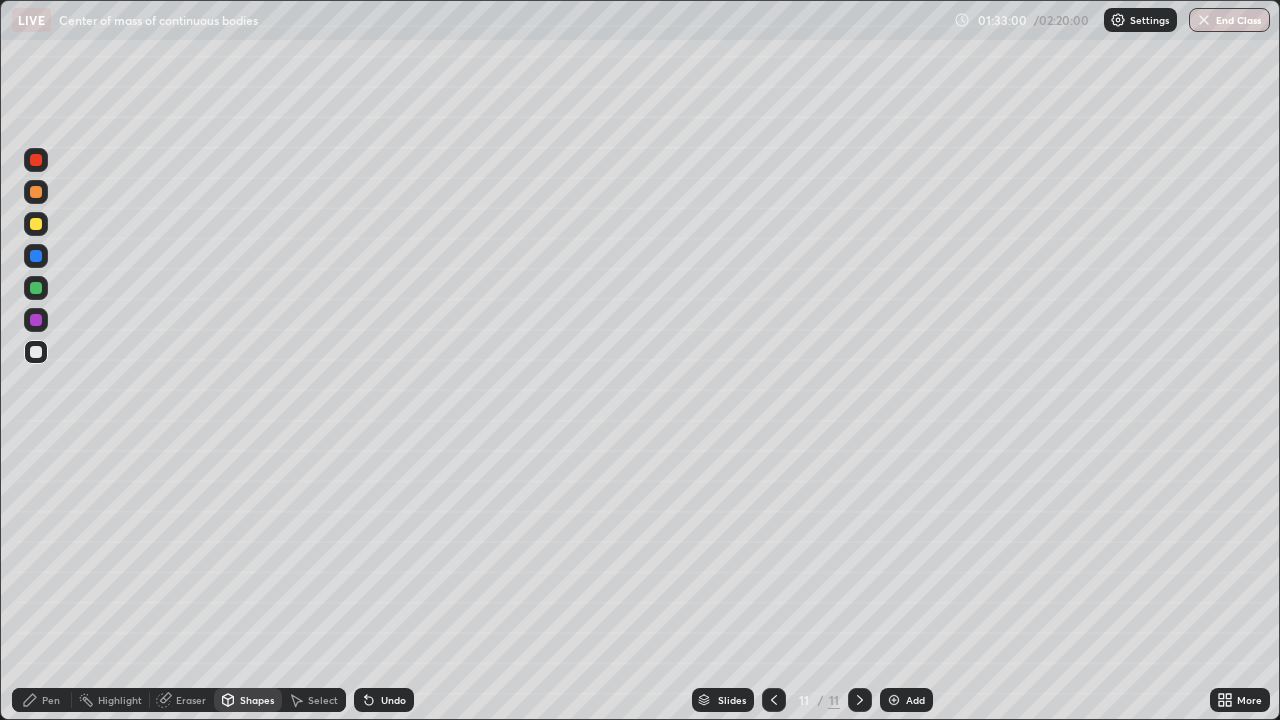 click 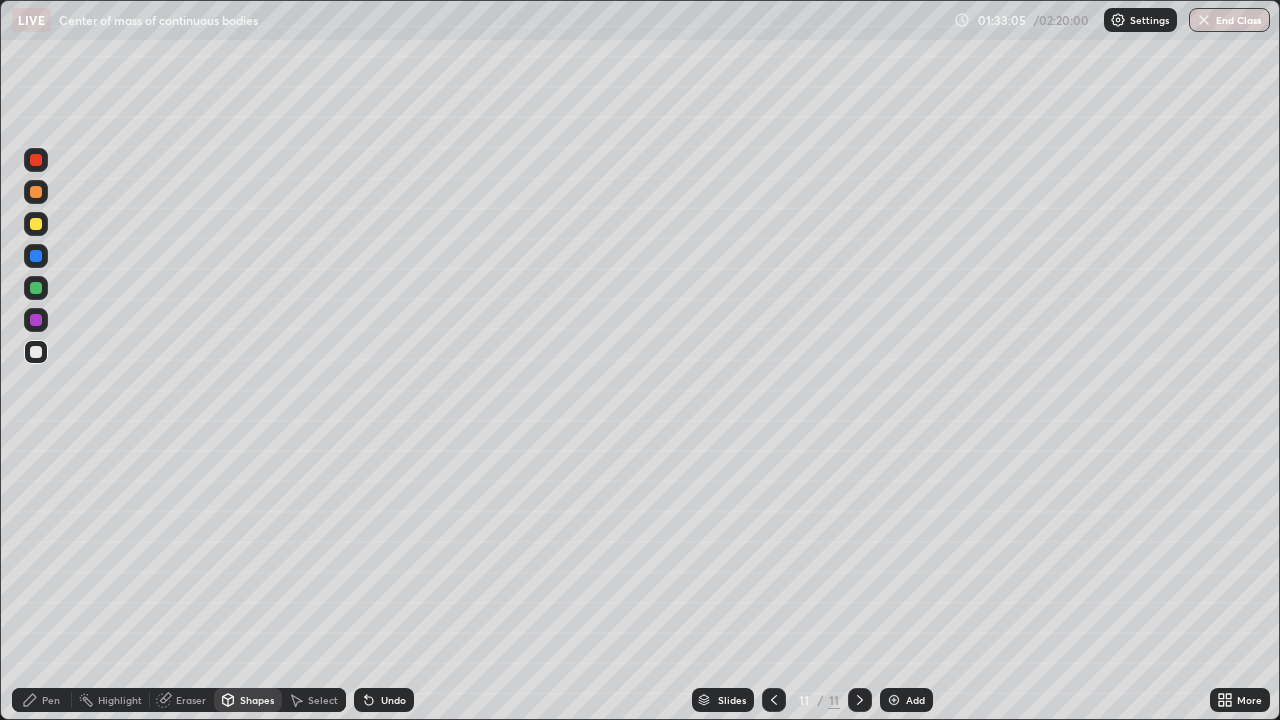 click on "Shapes" at bounding box center [257, 700] 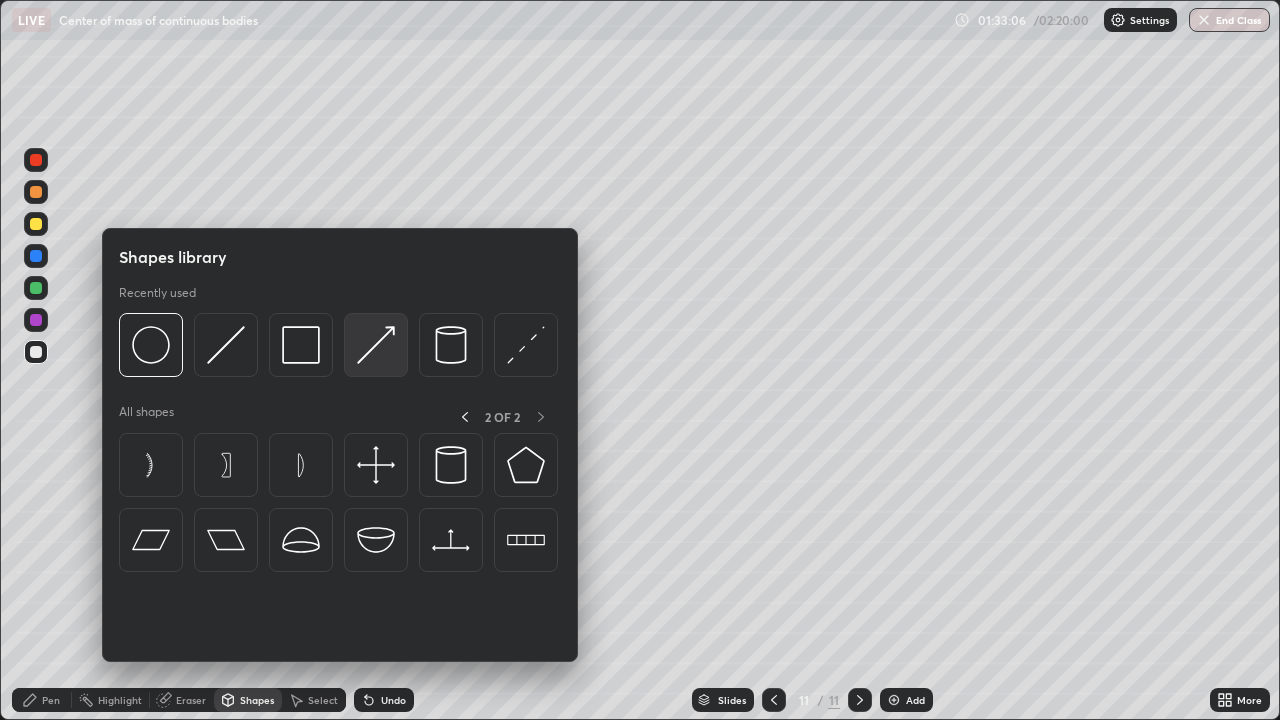 click at bounding box center [376, 345] 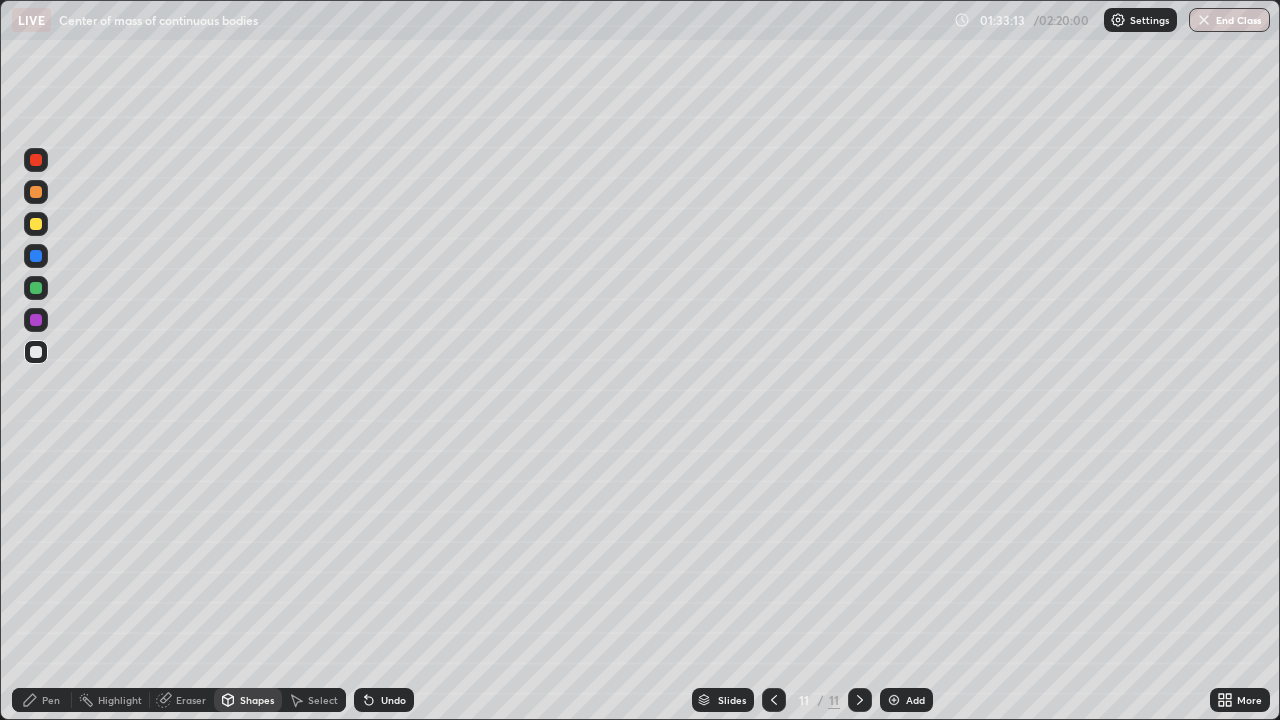 click on "Pen" at bounding box center (51, 700) 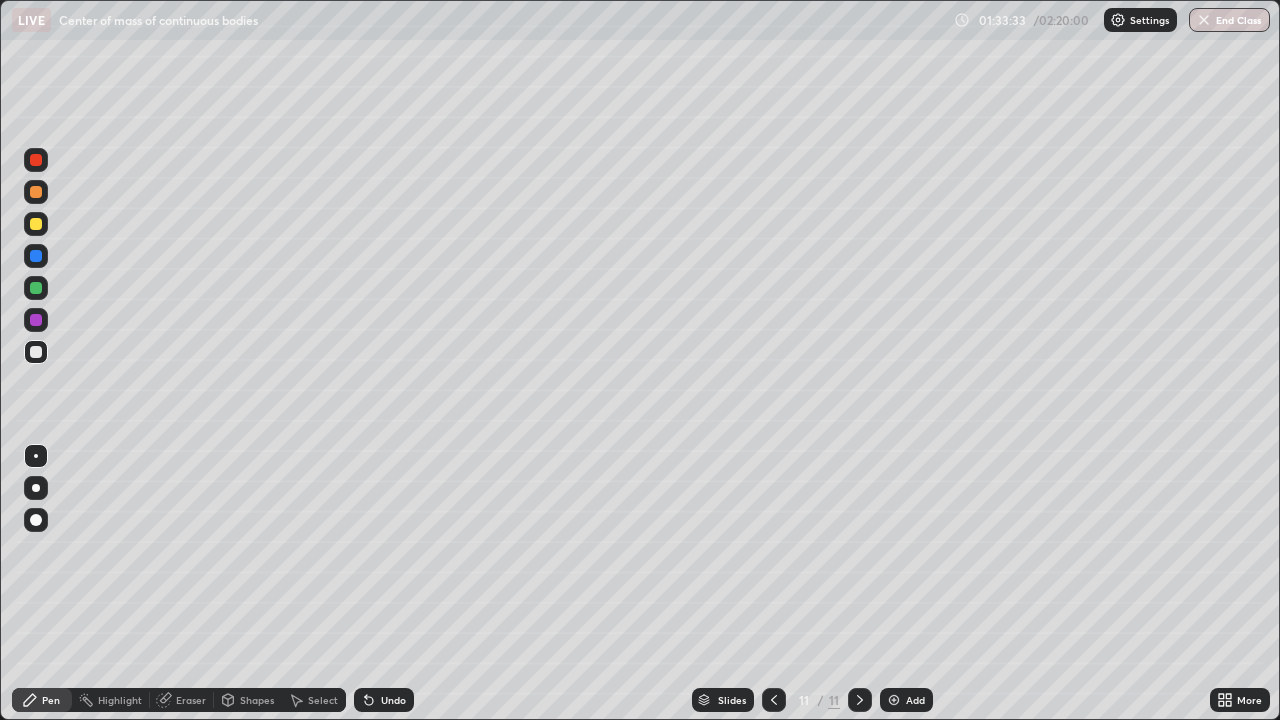 click 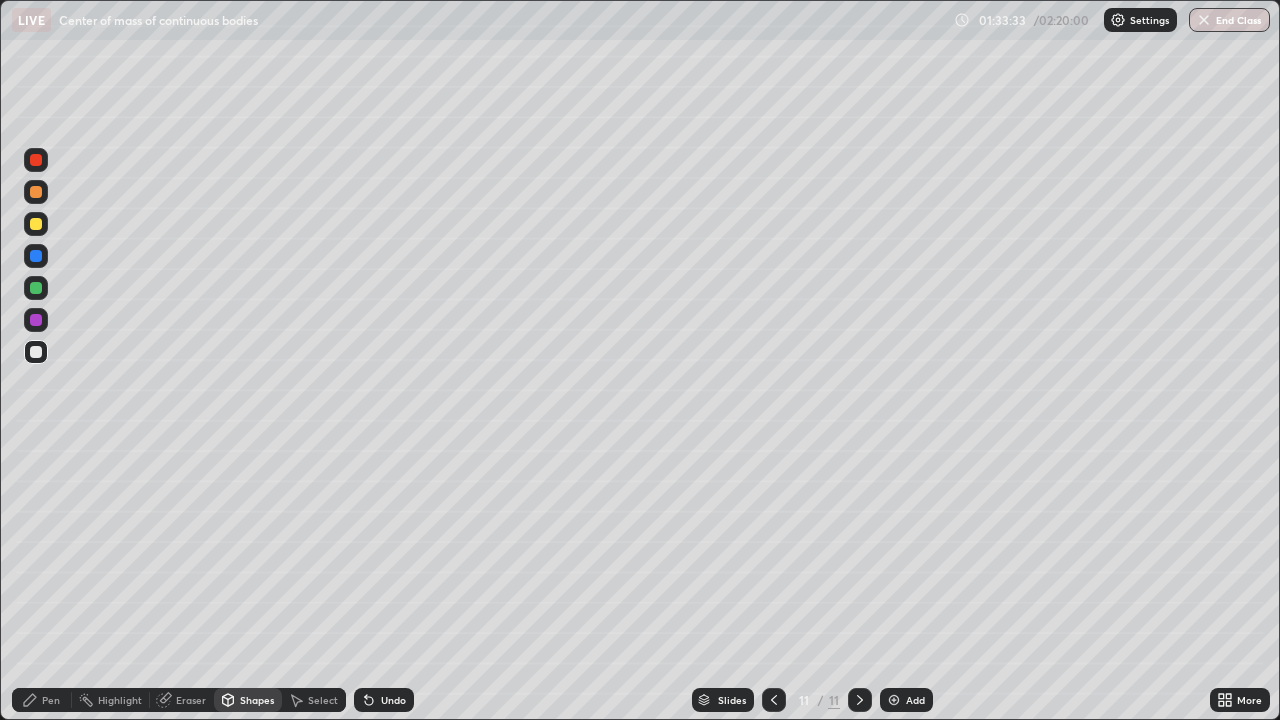 click on "Eraser" at bounding box center [191, 700] 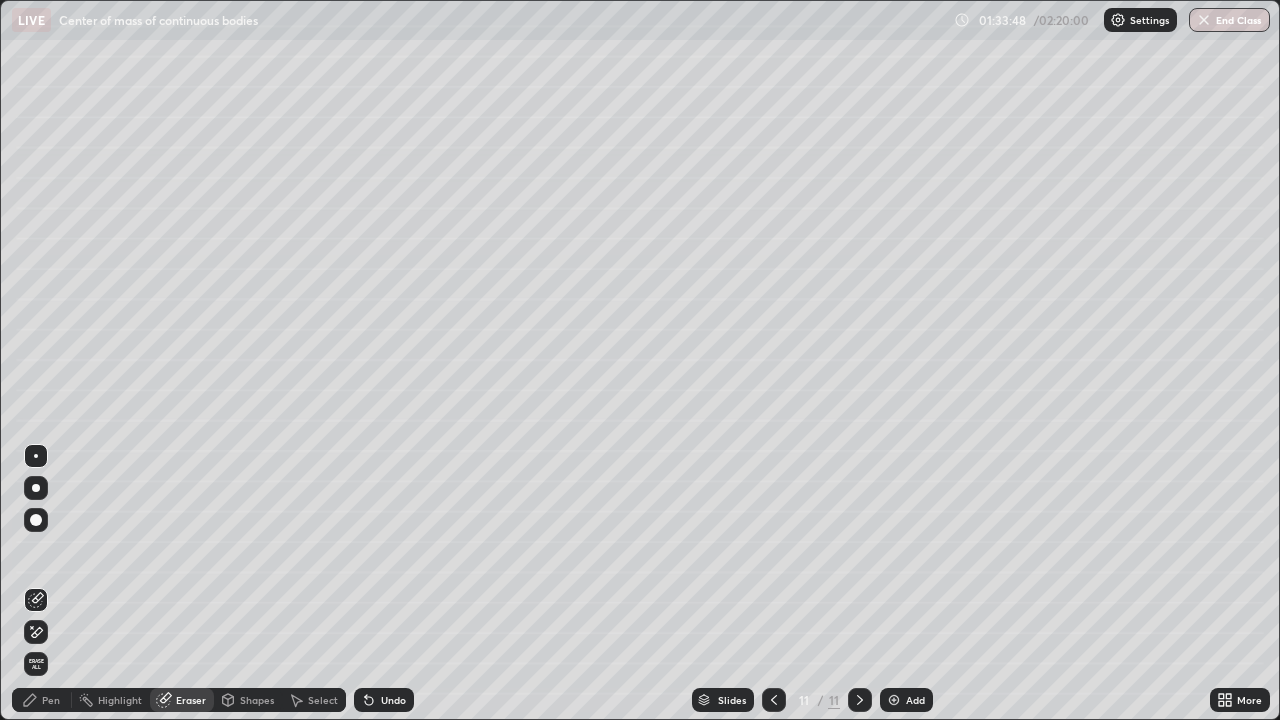 click on "Pen" at bounding box center [51, 700] 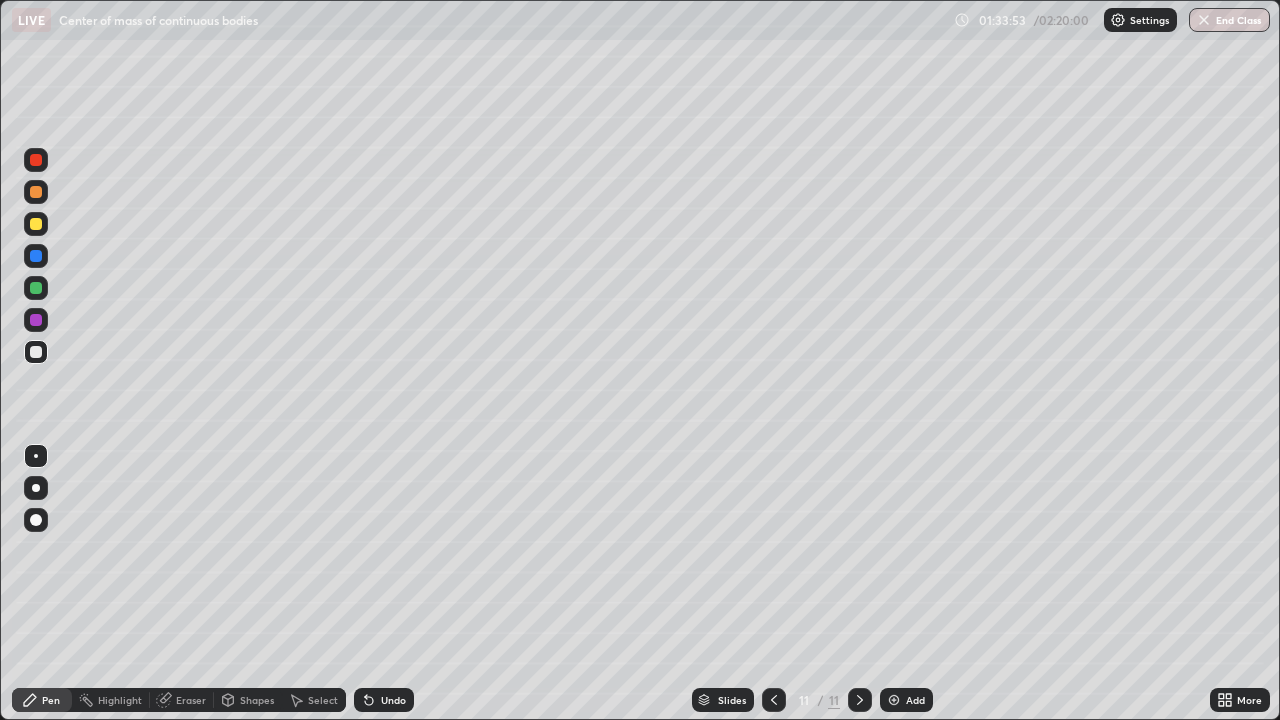 click on "Shapes" at bounding box center [257, 700] 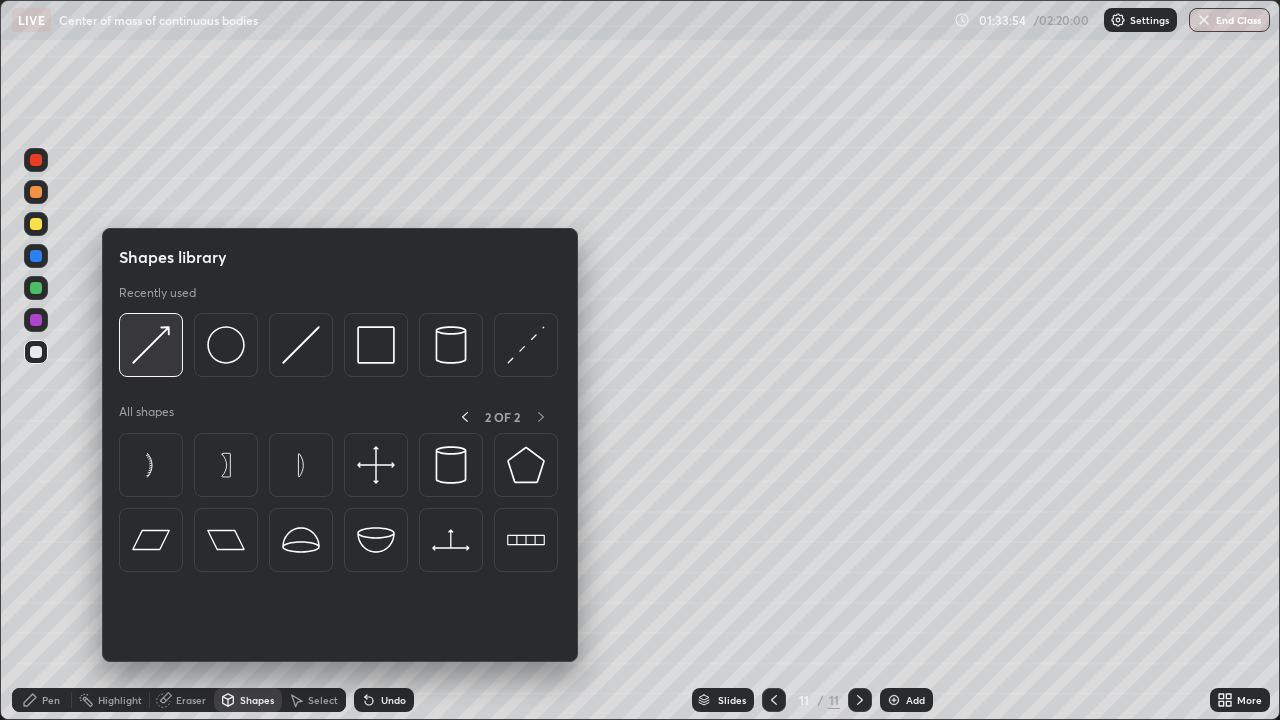 click at bounding box center [151, 345] 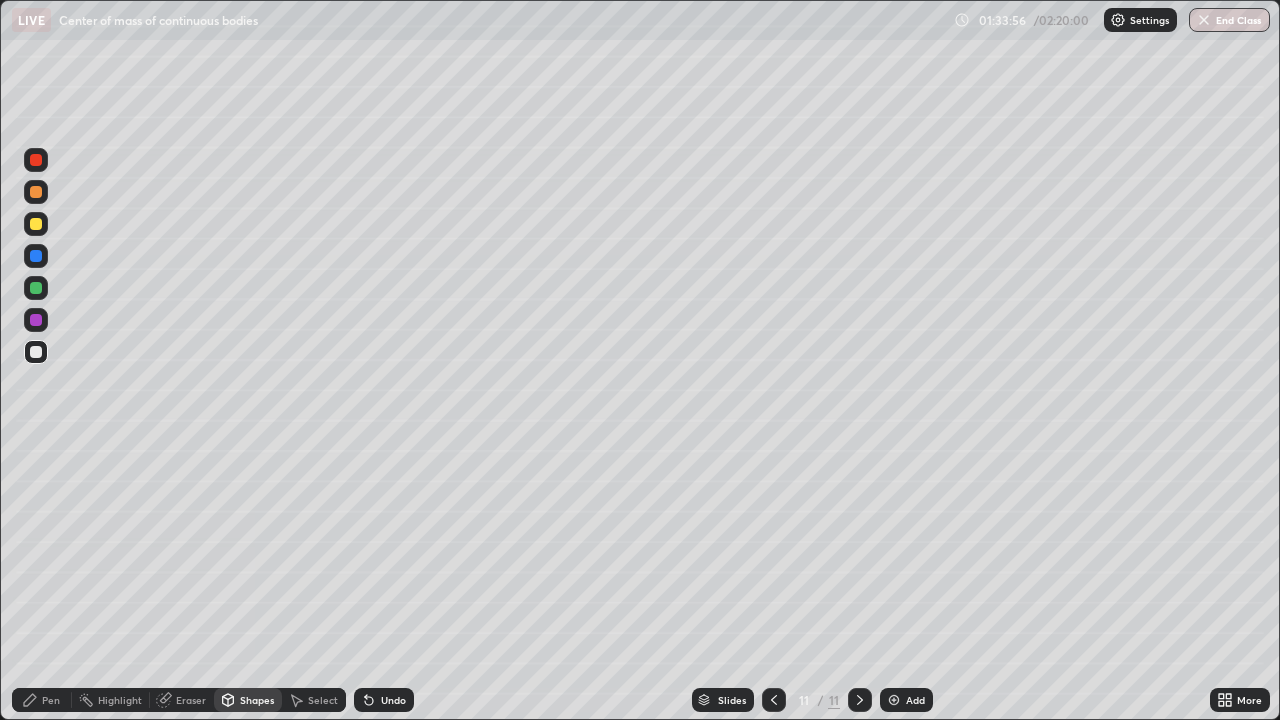 click at bounding box center [36, 192] 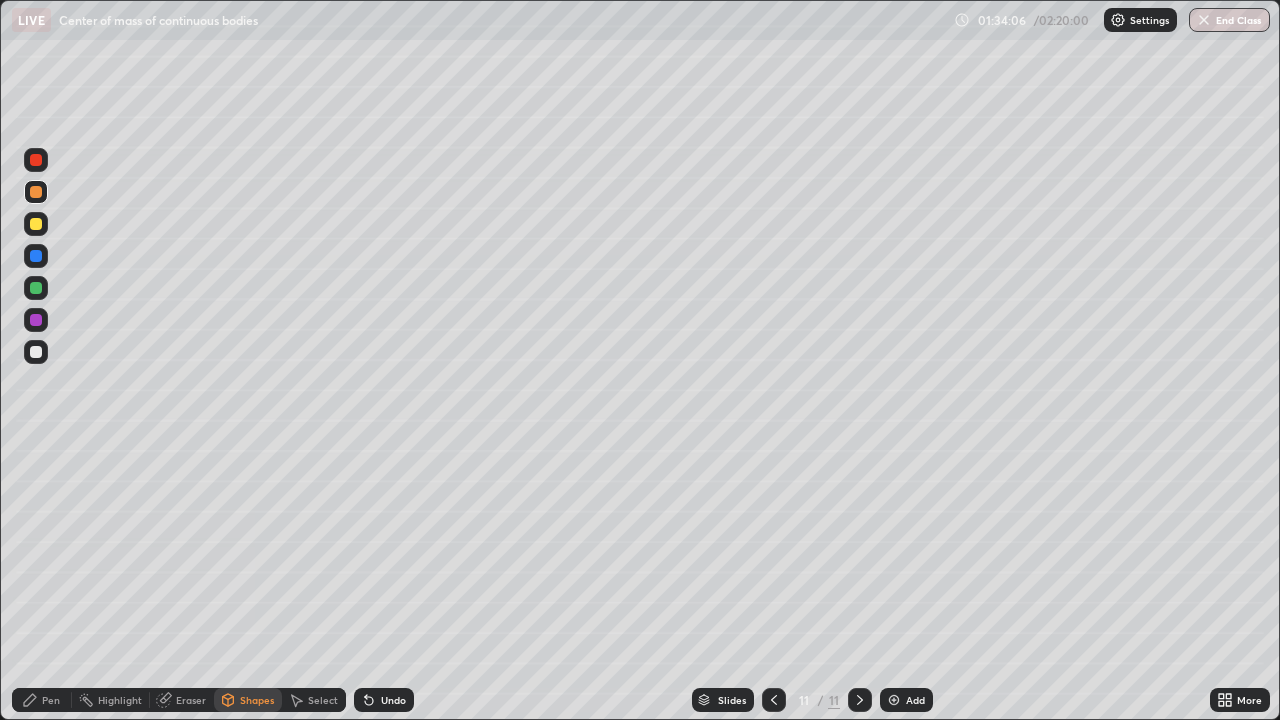 click 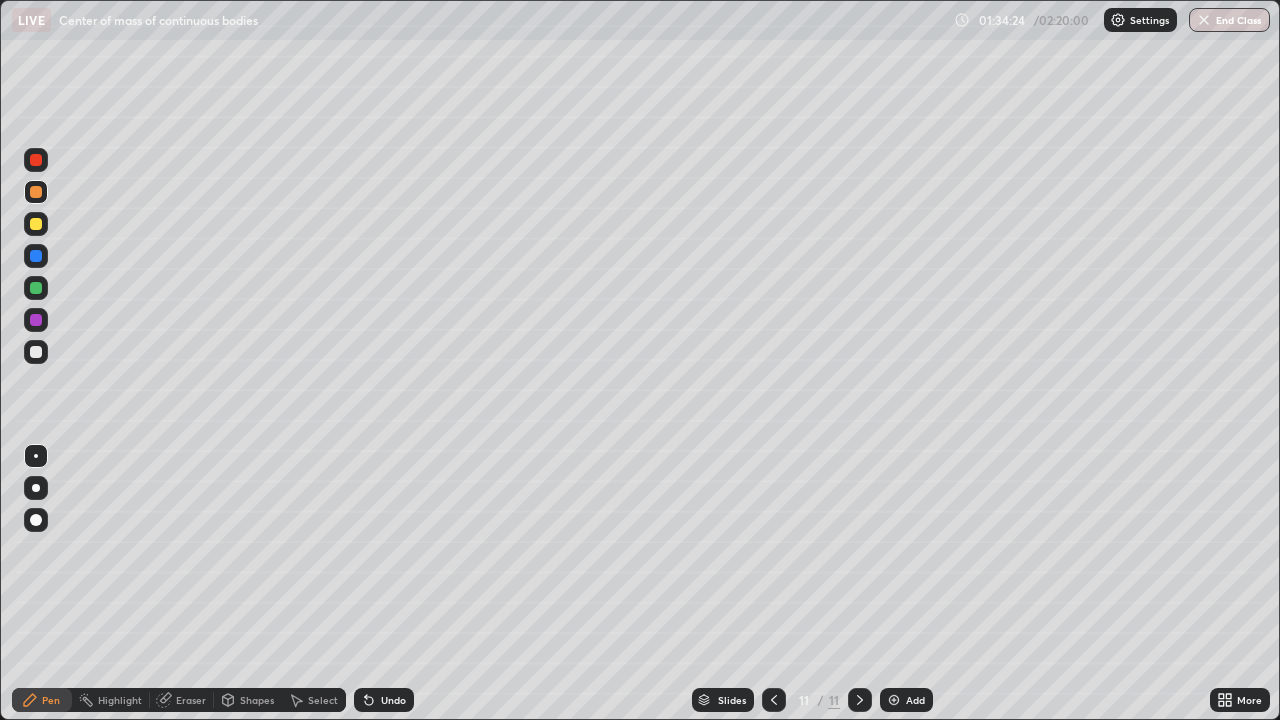 click at bounding box center (36, 352) 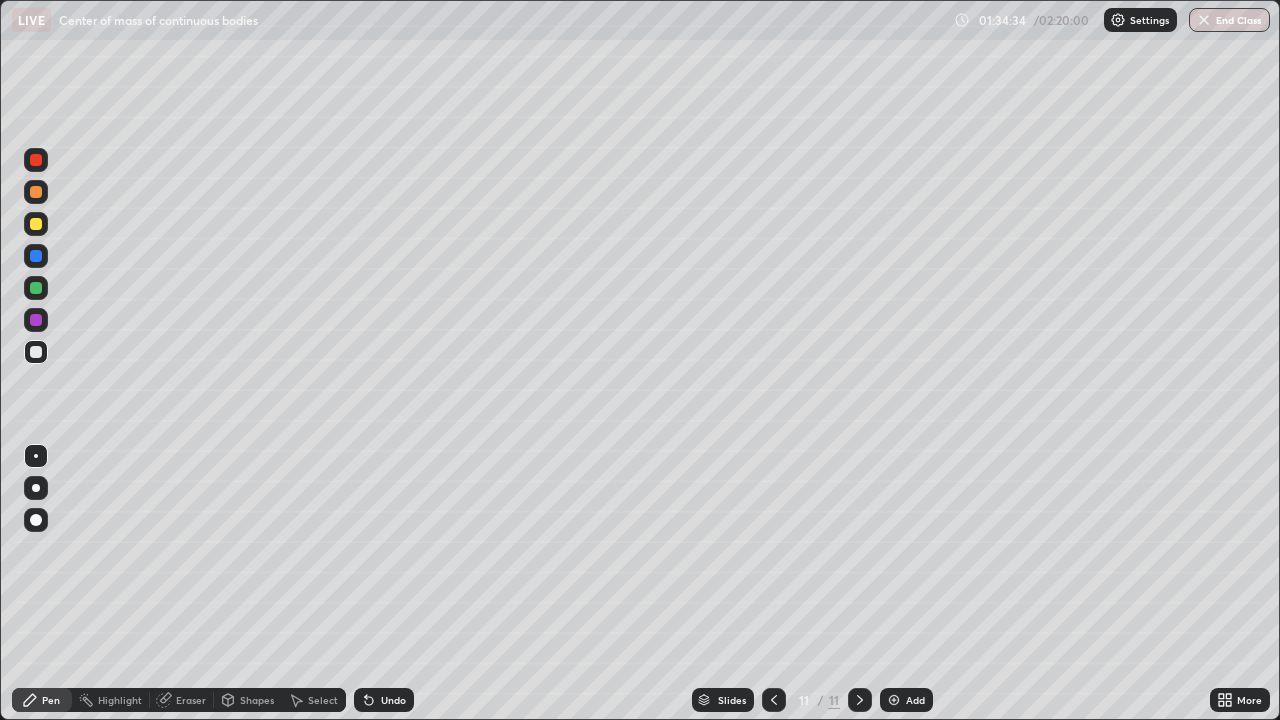 click 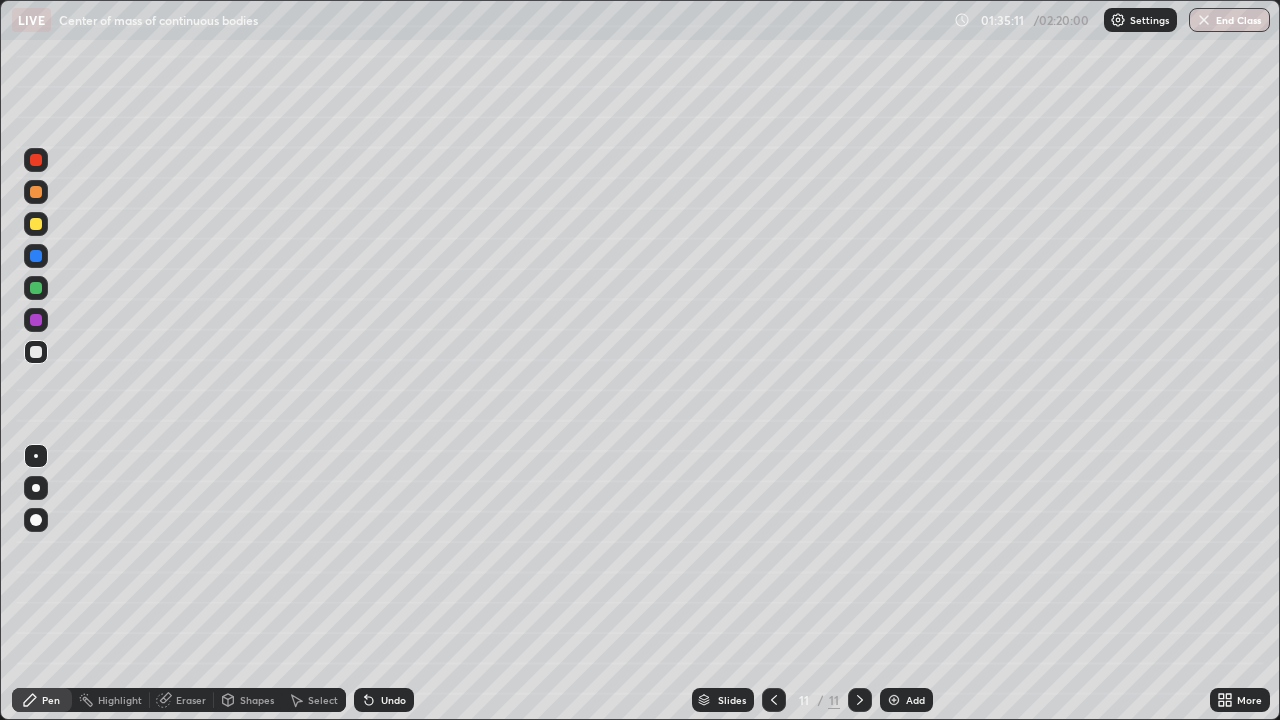 click at bounding box center (36, 224) 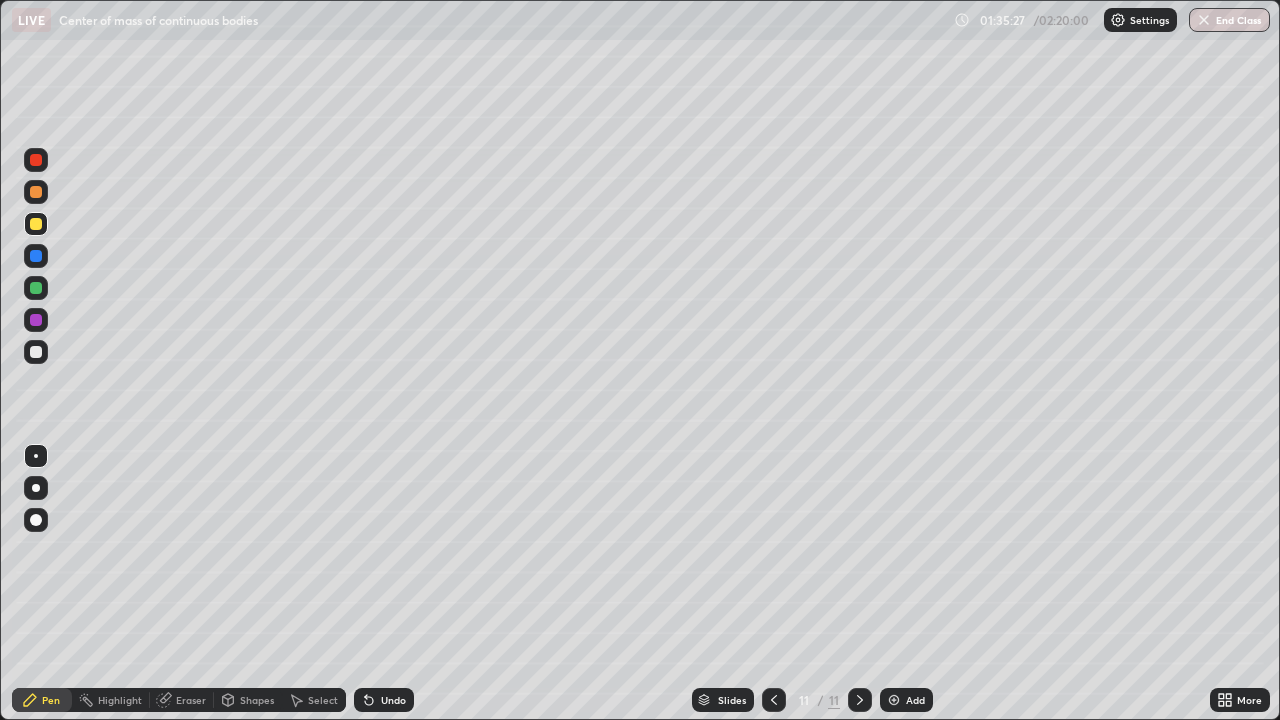 click on "Undo" at bounding box center (393, 700) 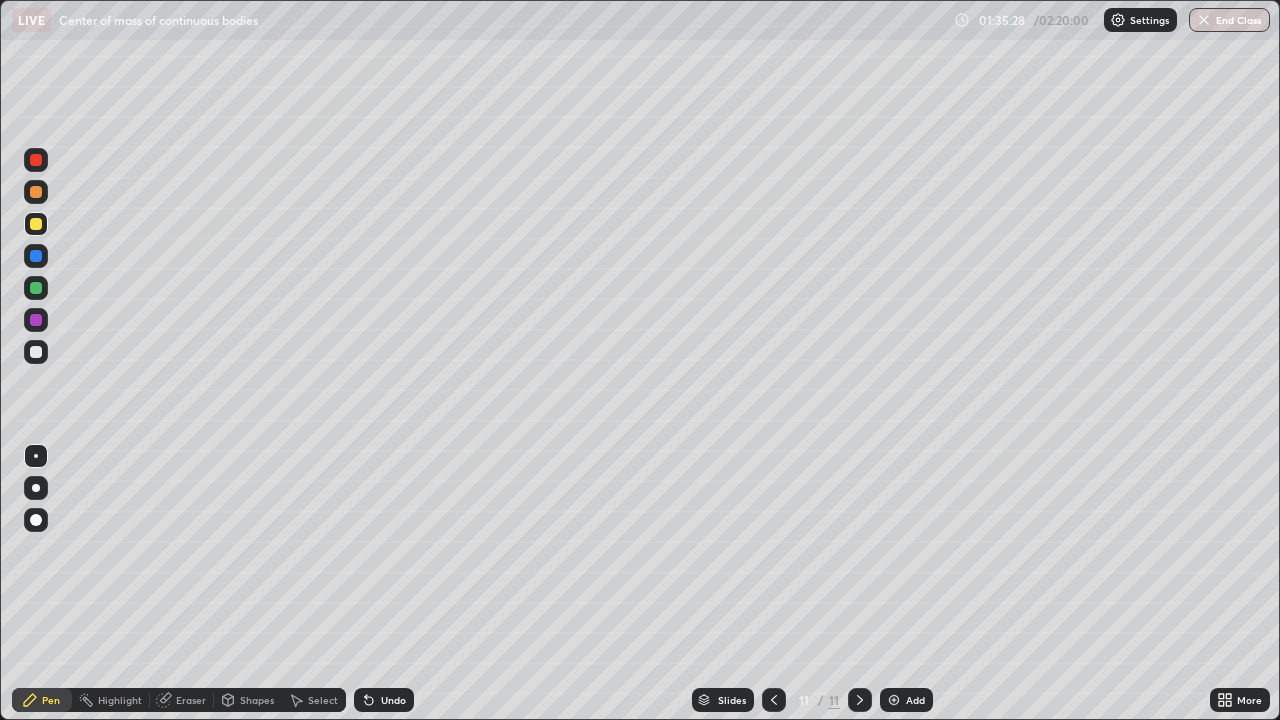 click on "Undo" at bounding box center [393, 700] 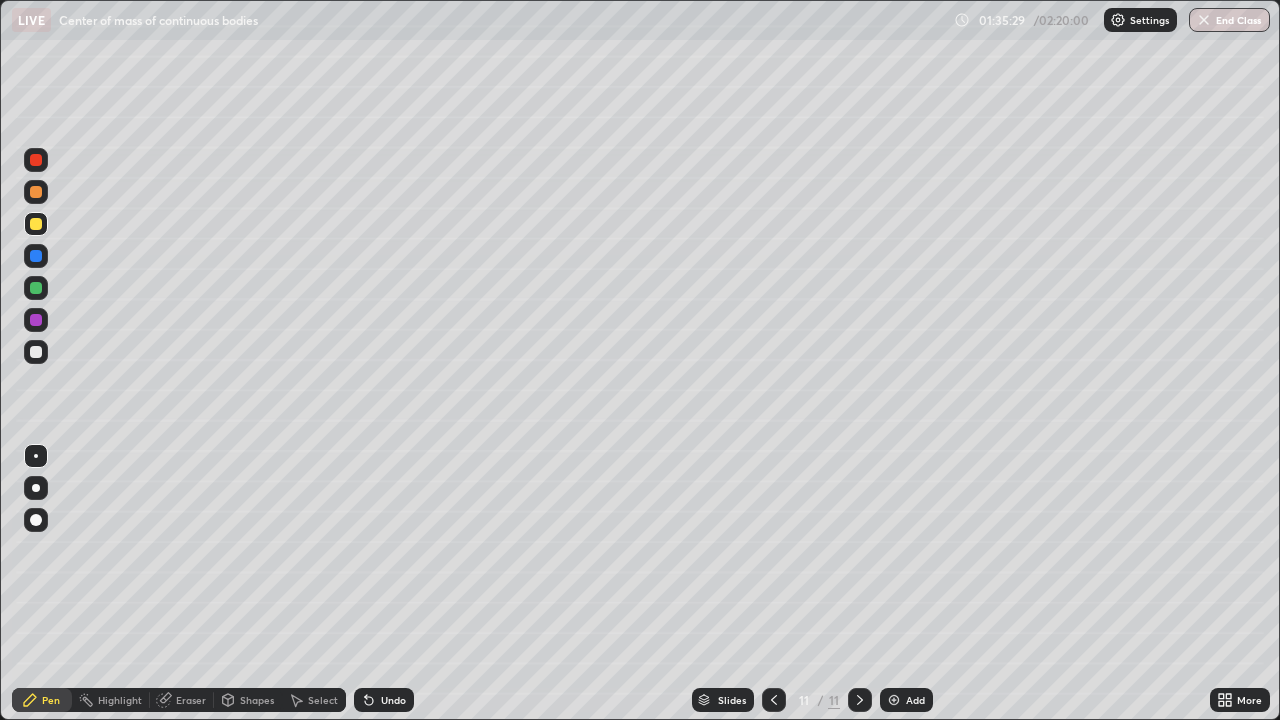 click on "Undo" at bounding box center (384, 700) 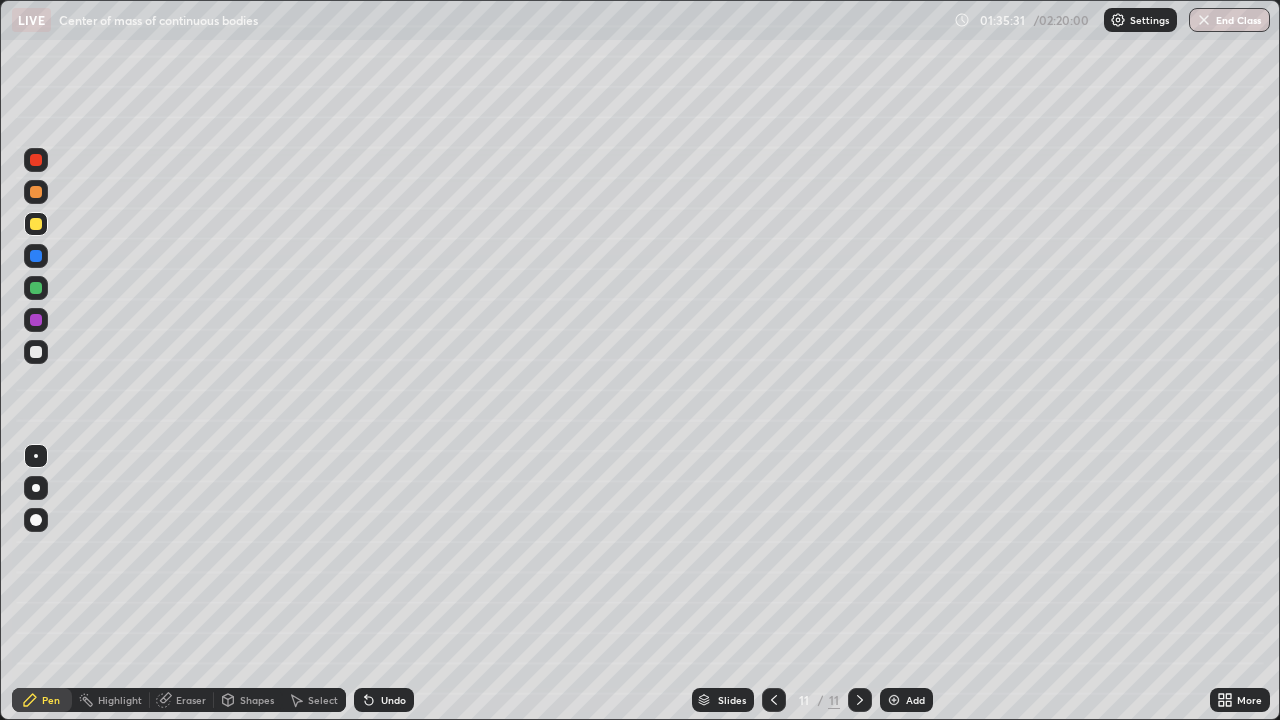 click at bounding box center [36, 352] 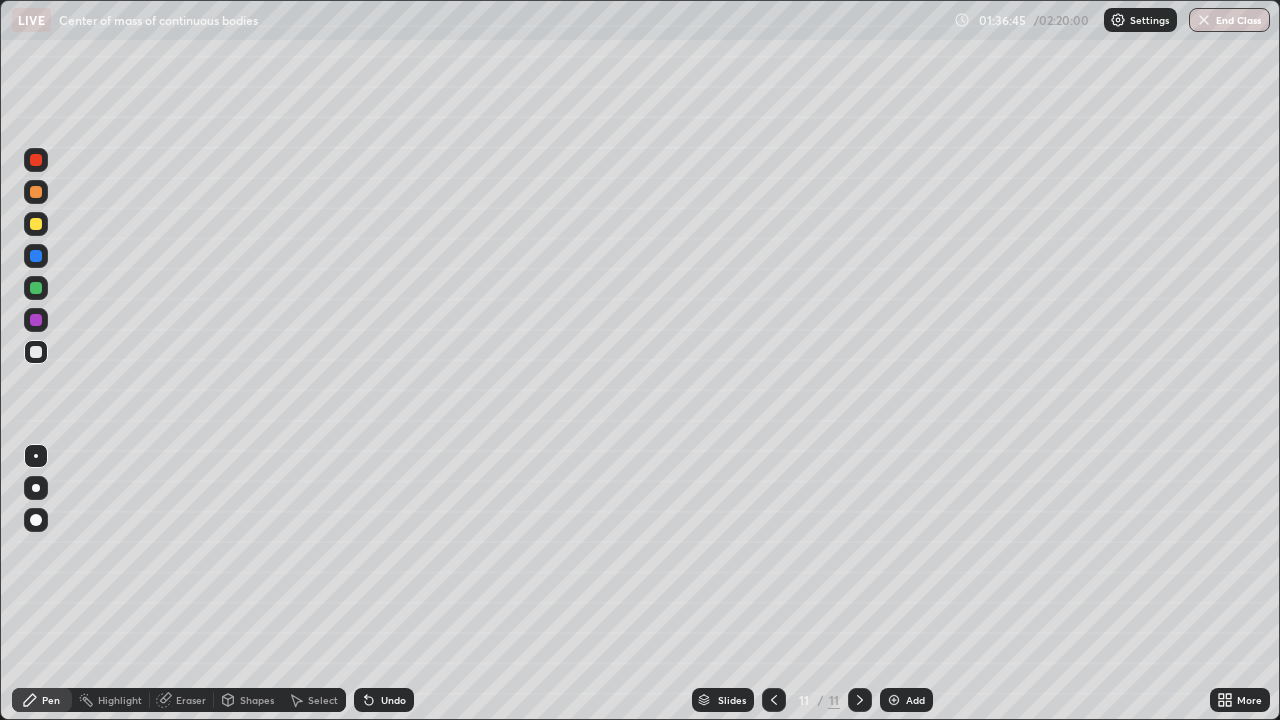 click on "Undo" at bounding box center [384, 700] 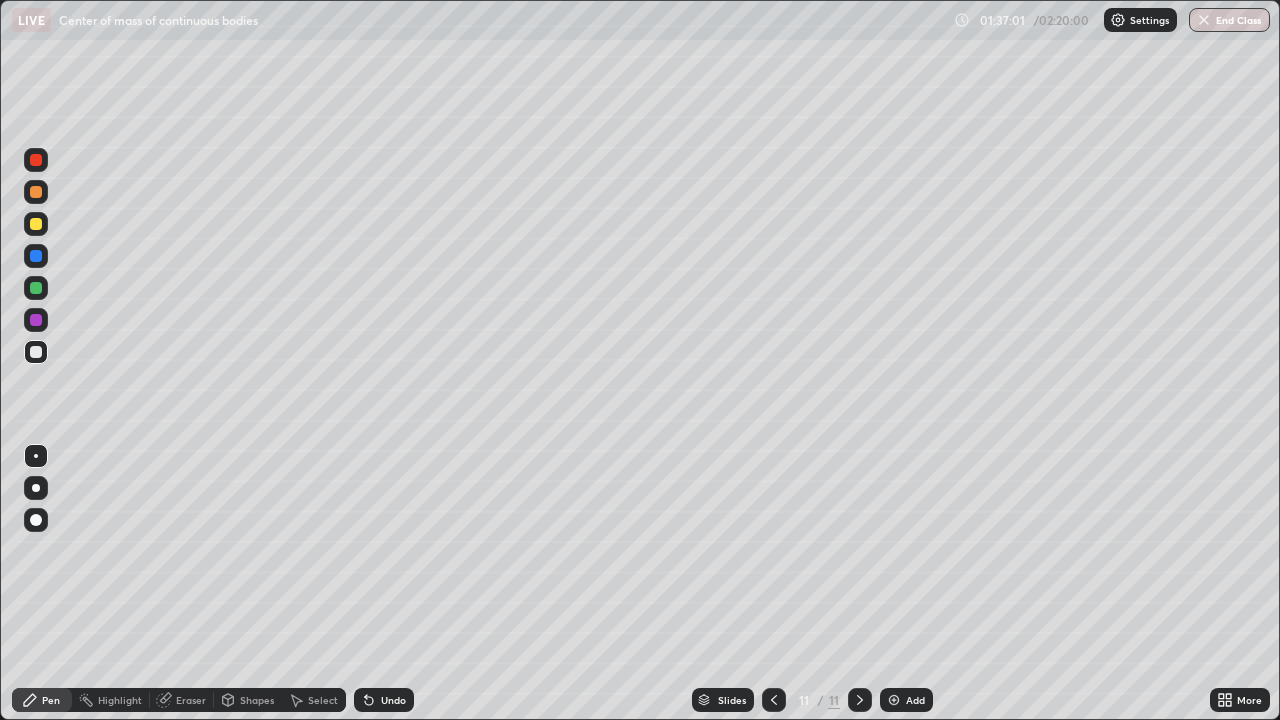 click on "Undo" at bounding box center [393, 700] 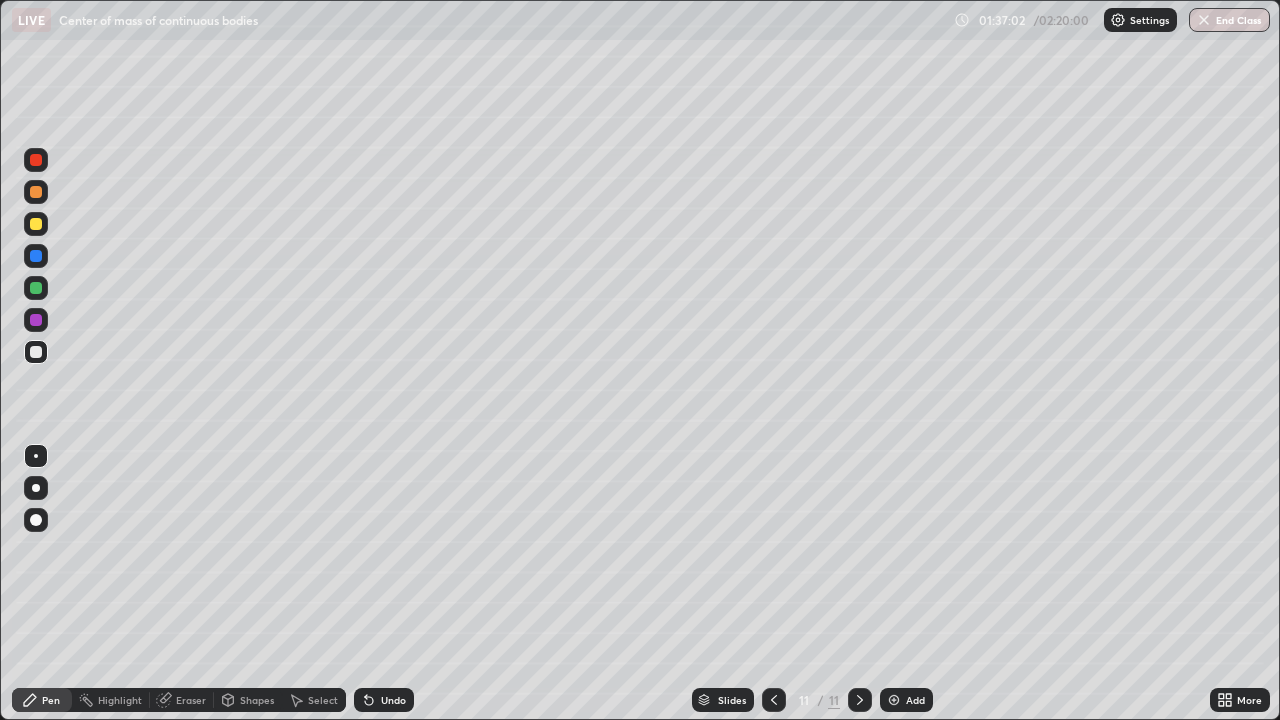 click on "Undo" at bounding box center (393, 700) 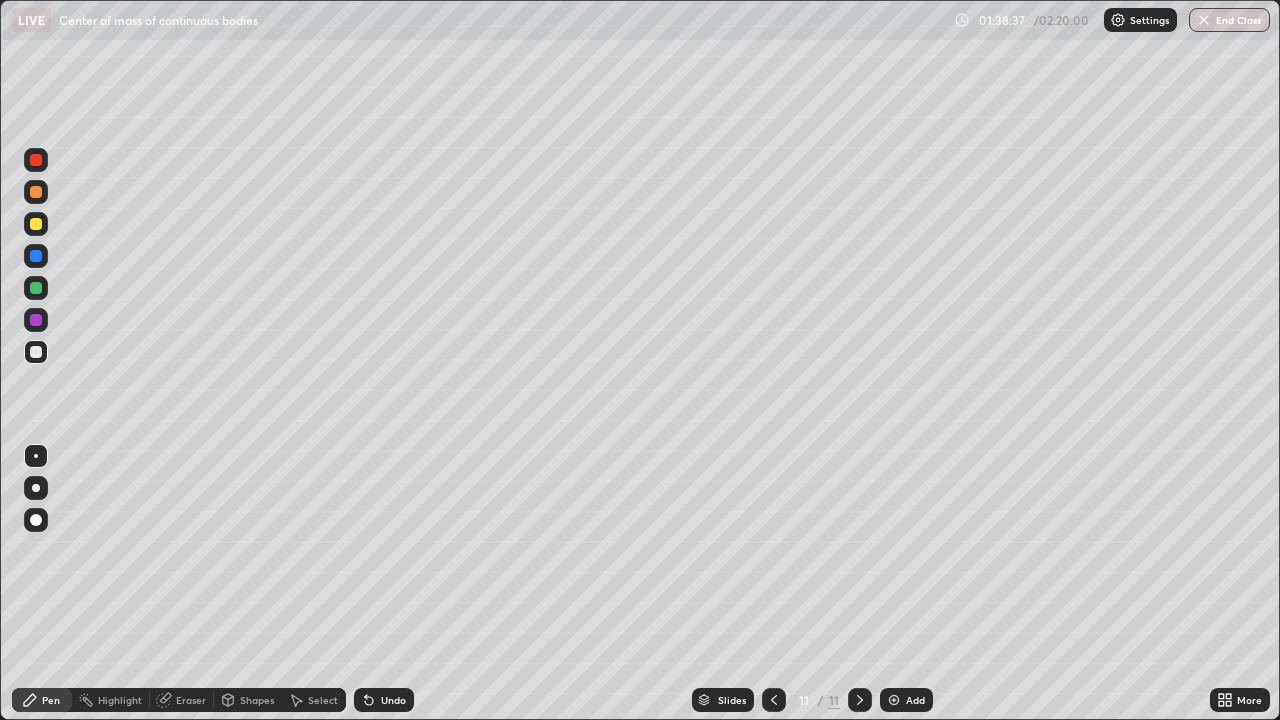click on "Undo" at bounding box center (393, 700) 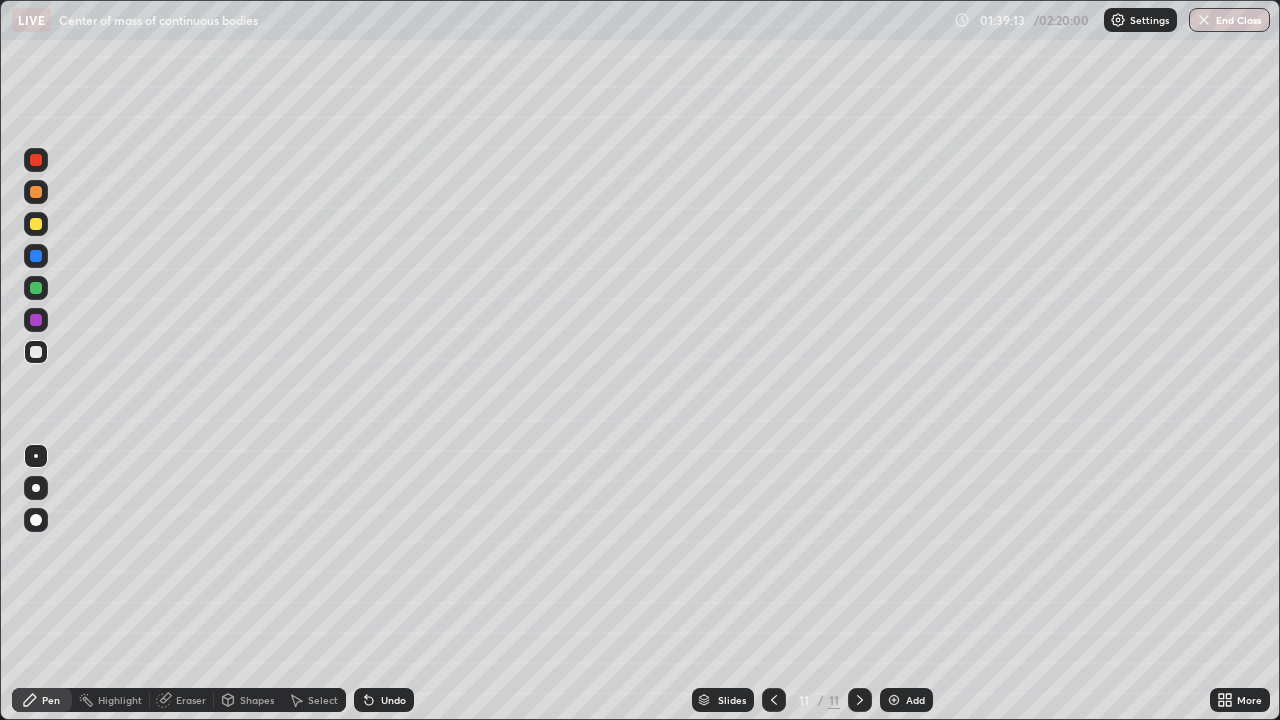 click at bounding box center (36, 288) 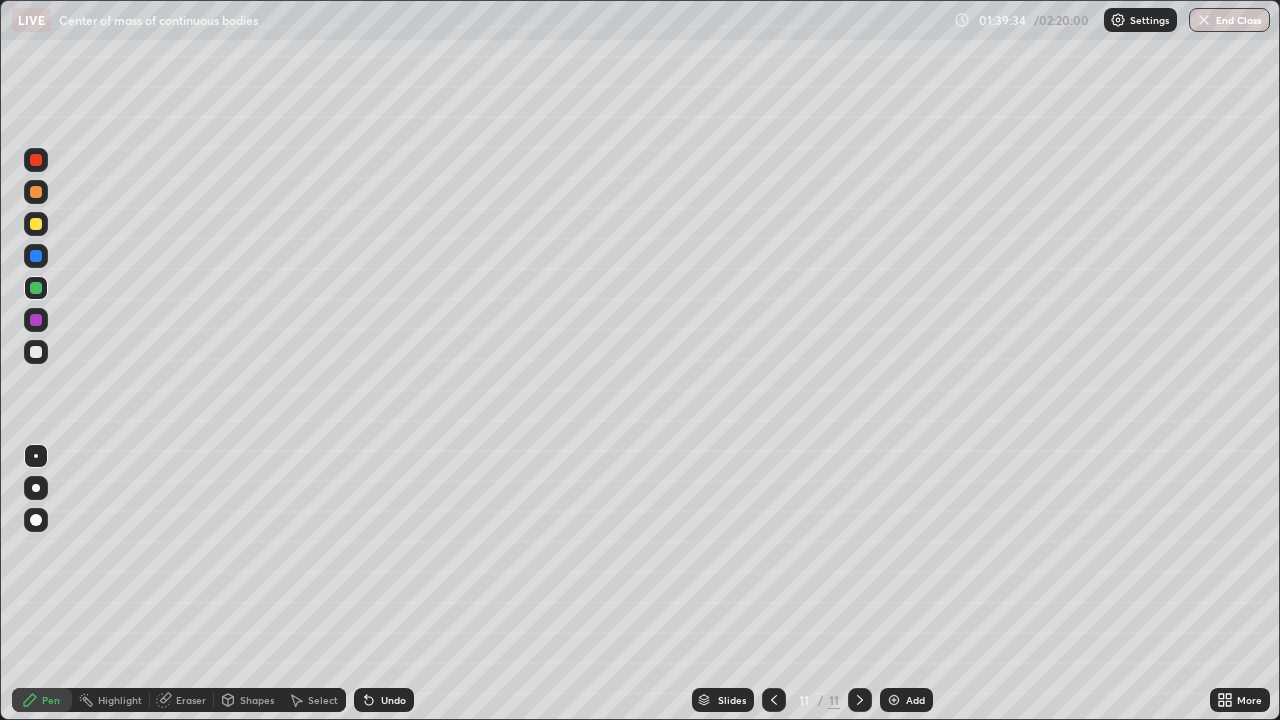 click on "Select" at bounding box center (323, 700) 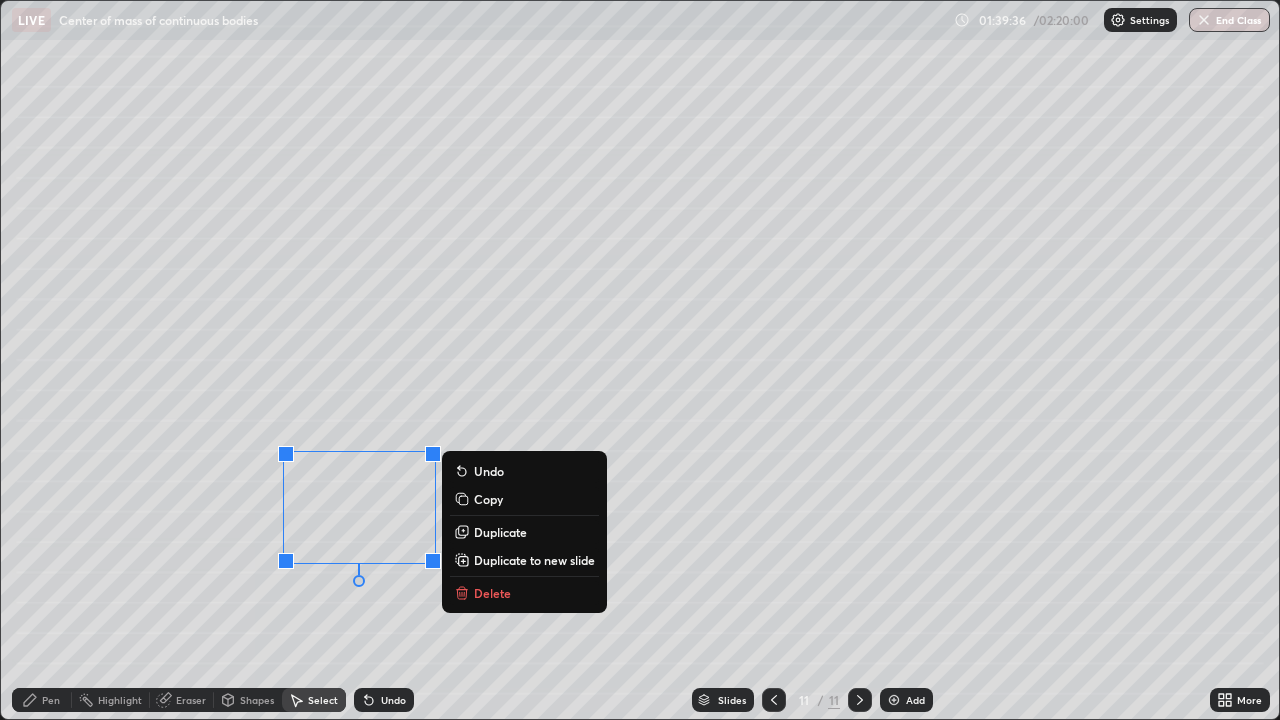 click on "Delete" at bounding box center [492, 593] 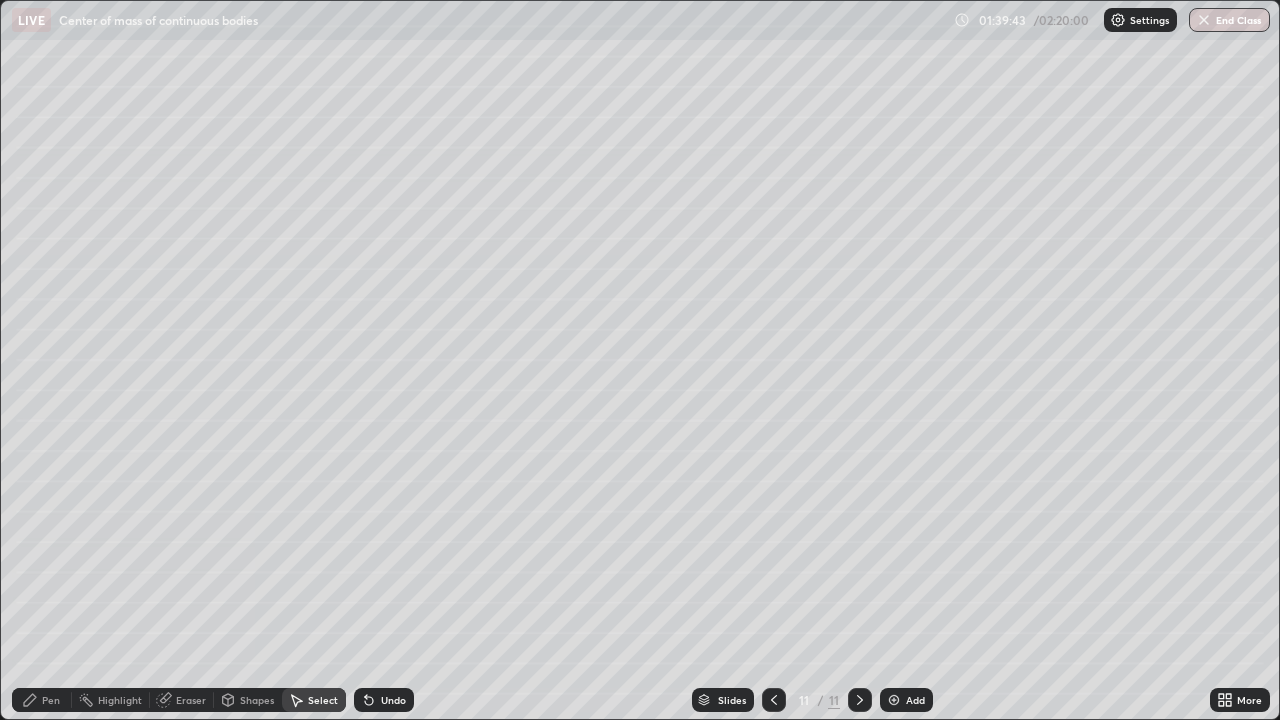 click on "Undo" at bounding box center (393, 700) 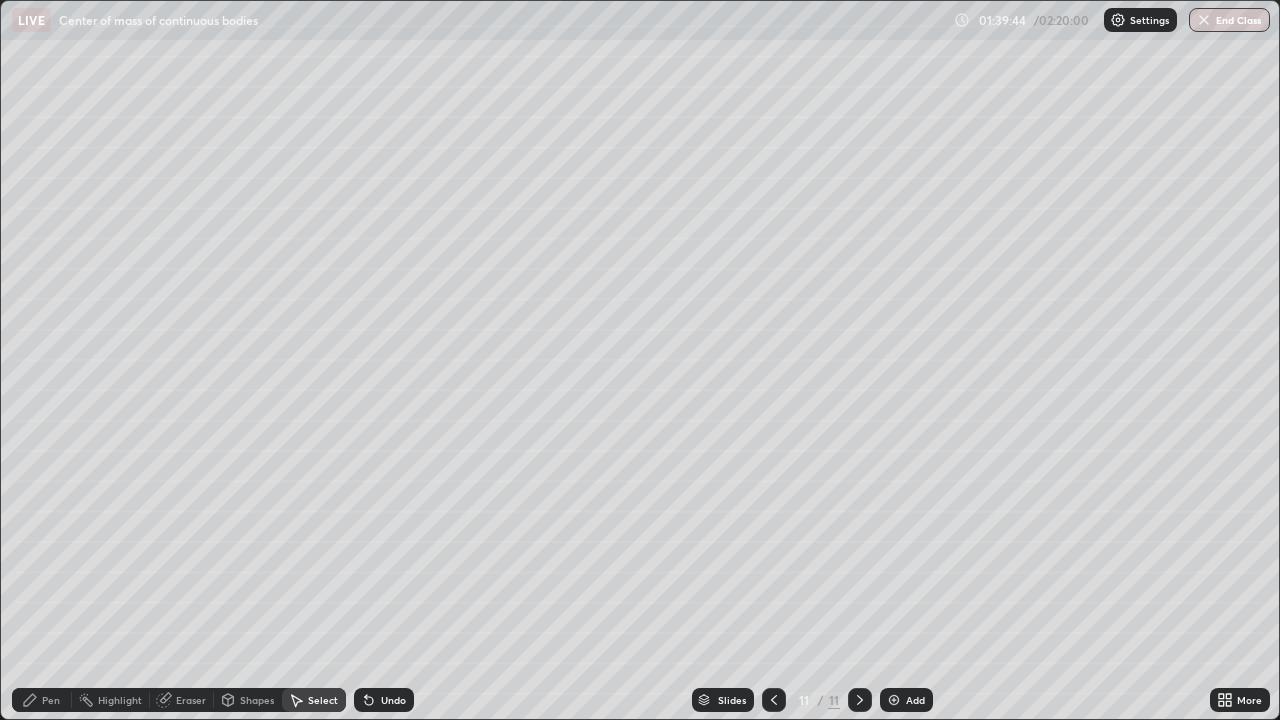 click on "Undo" at bounding box center (393, 700) 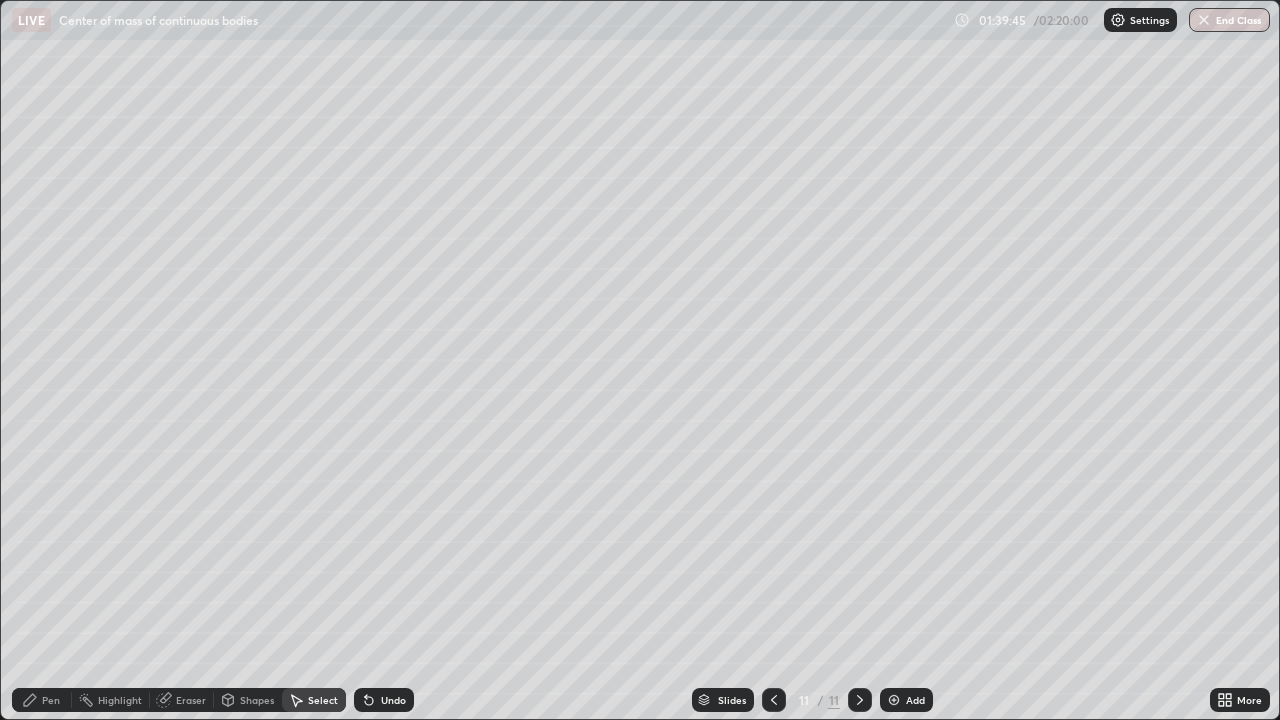 click on "Undo" at bounding box center [384, 700] 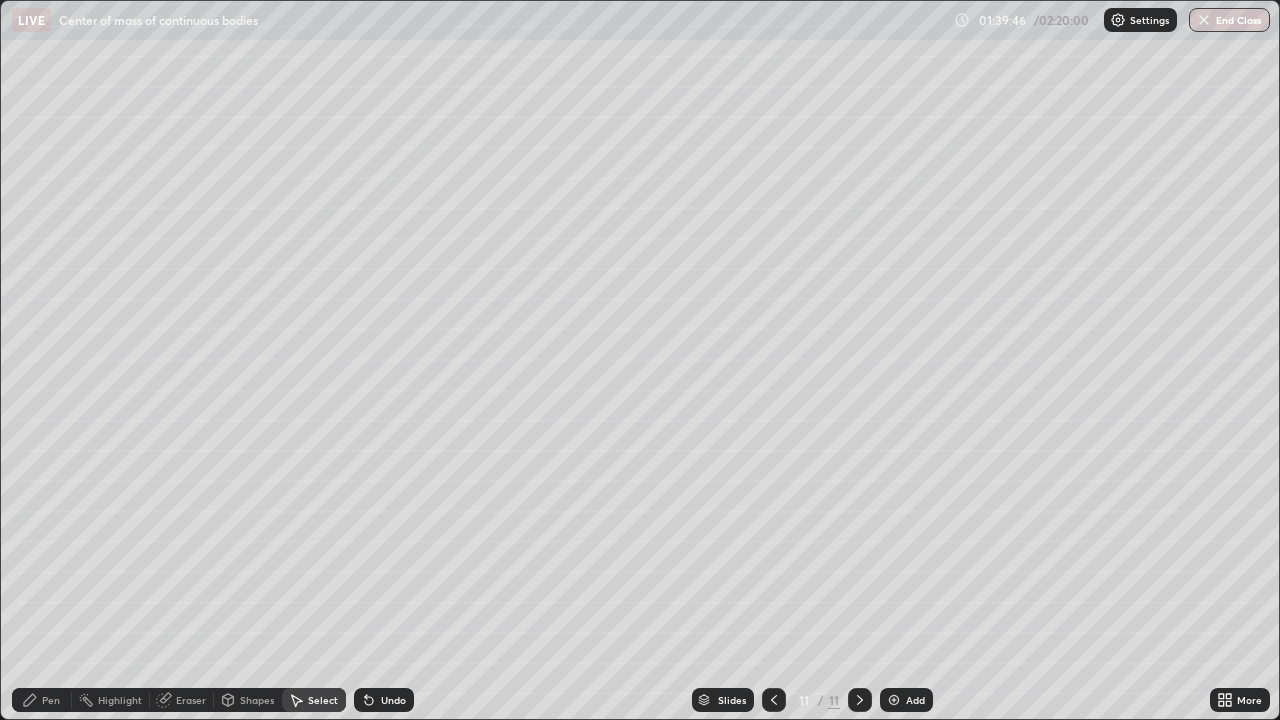 click on "Undo" at bounding box center [384, 700] 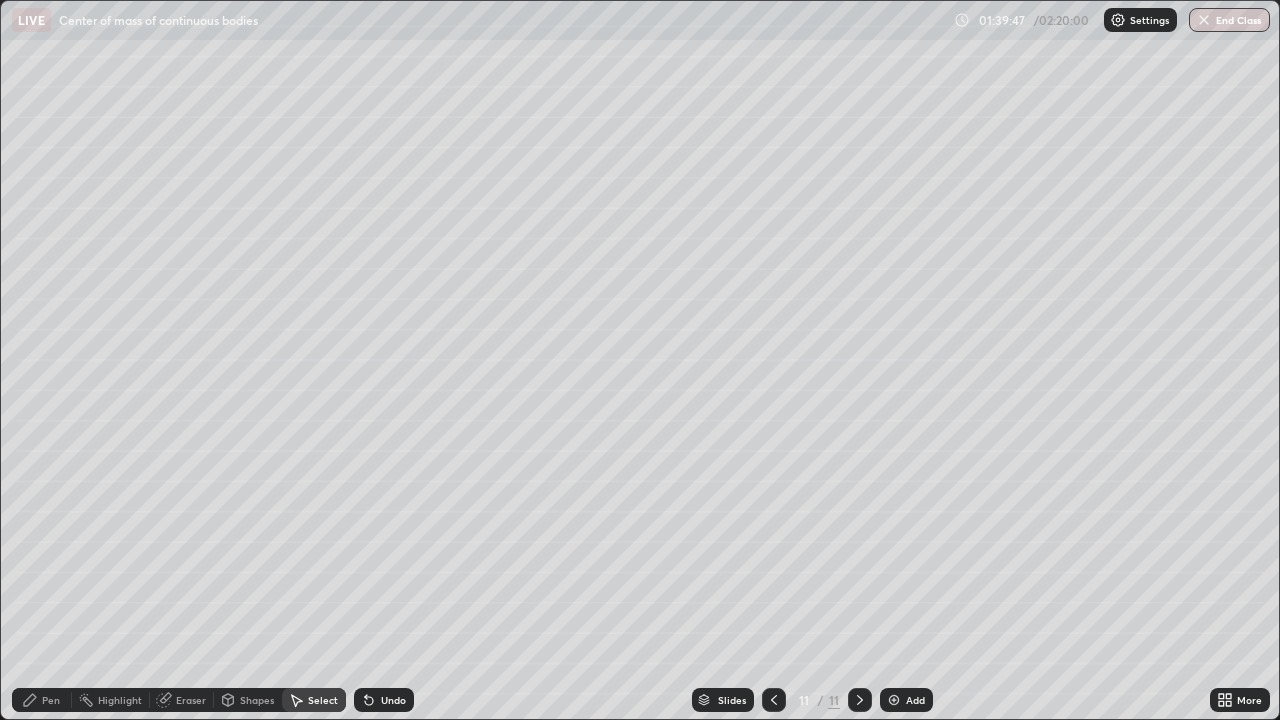 click on "Undo" at bounding box center [393, 700] 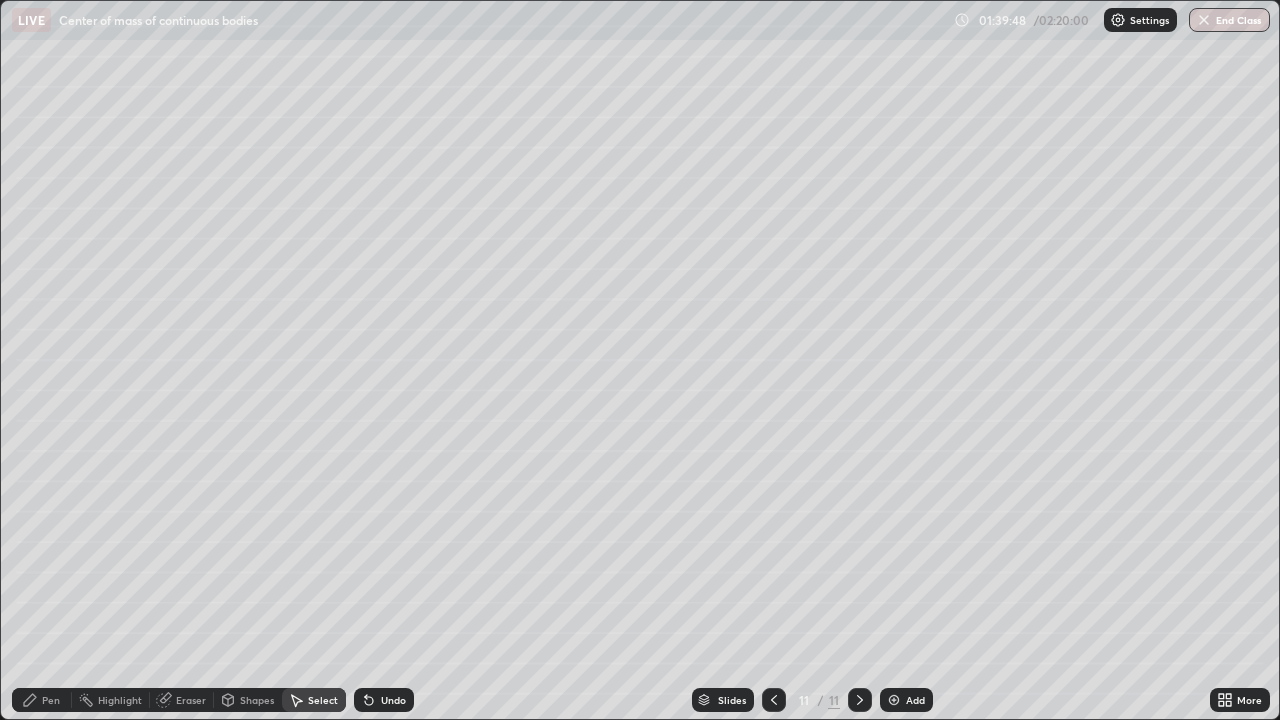 click on "Undo" at bounding box center (384, 700) 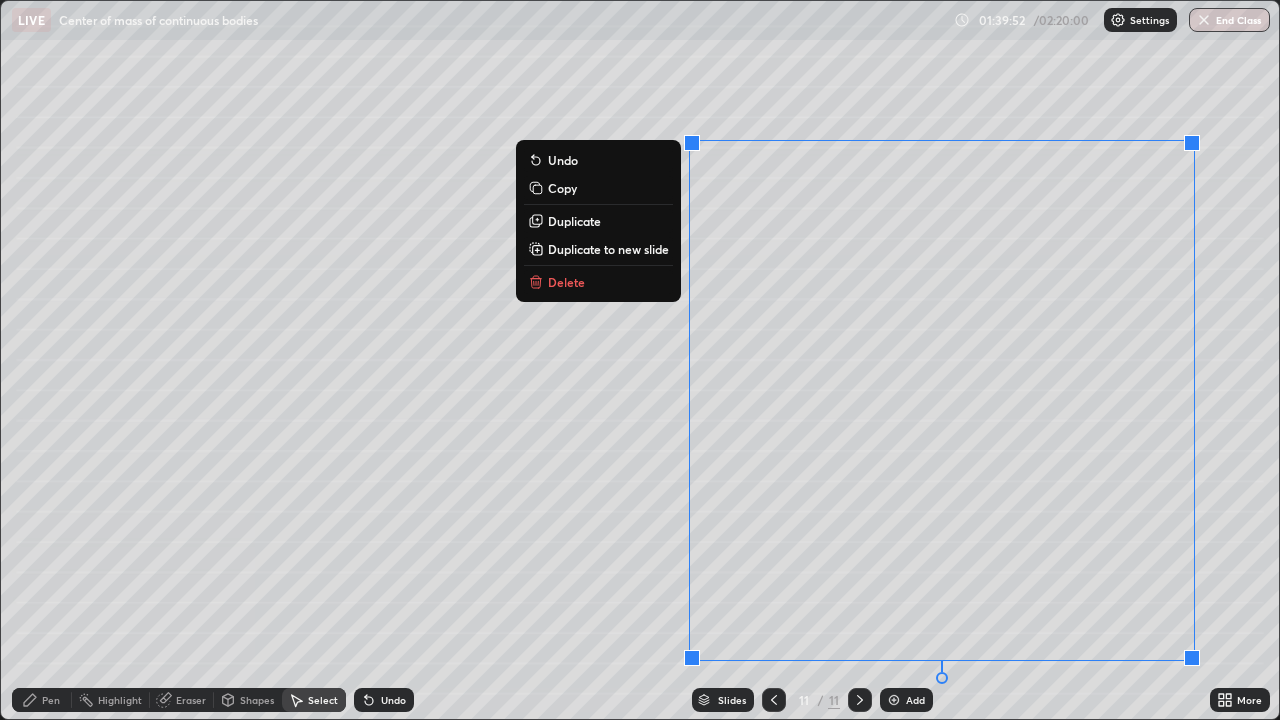 click on "Delete" at bounding box center (598, 282) 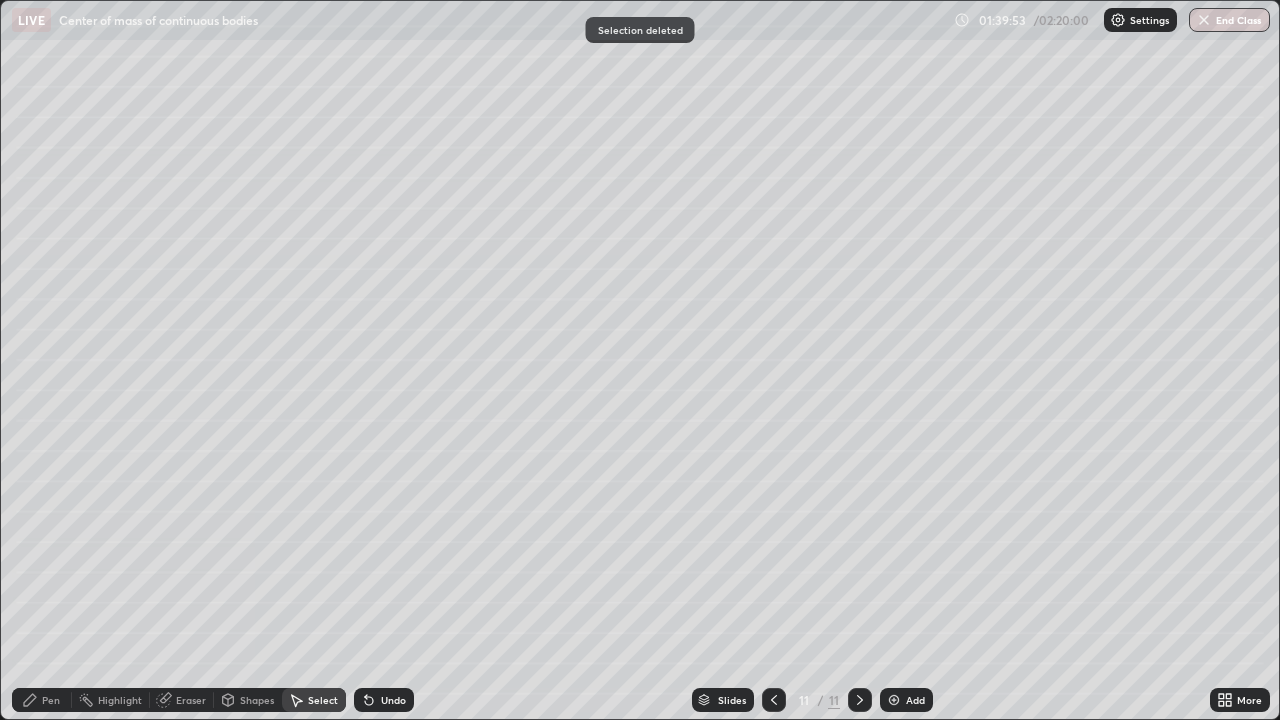click on "Pen" at bounding box center (51, 700) 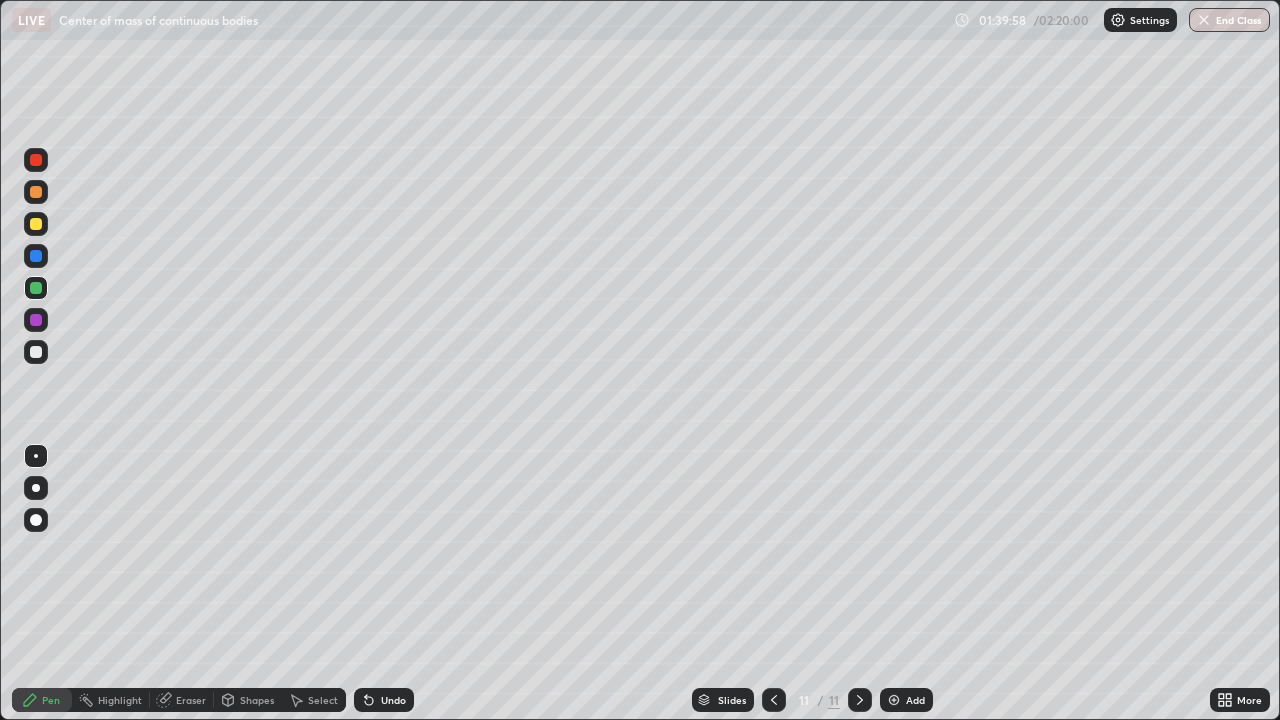 click at bounding box center (36, 352) 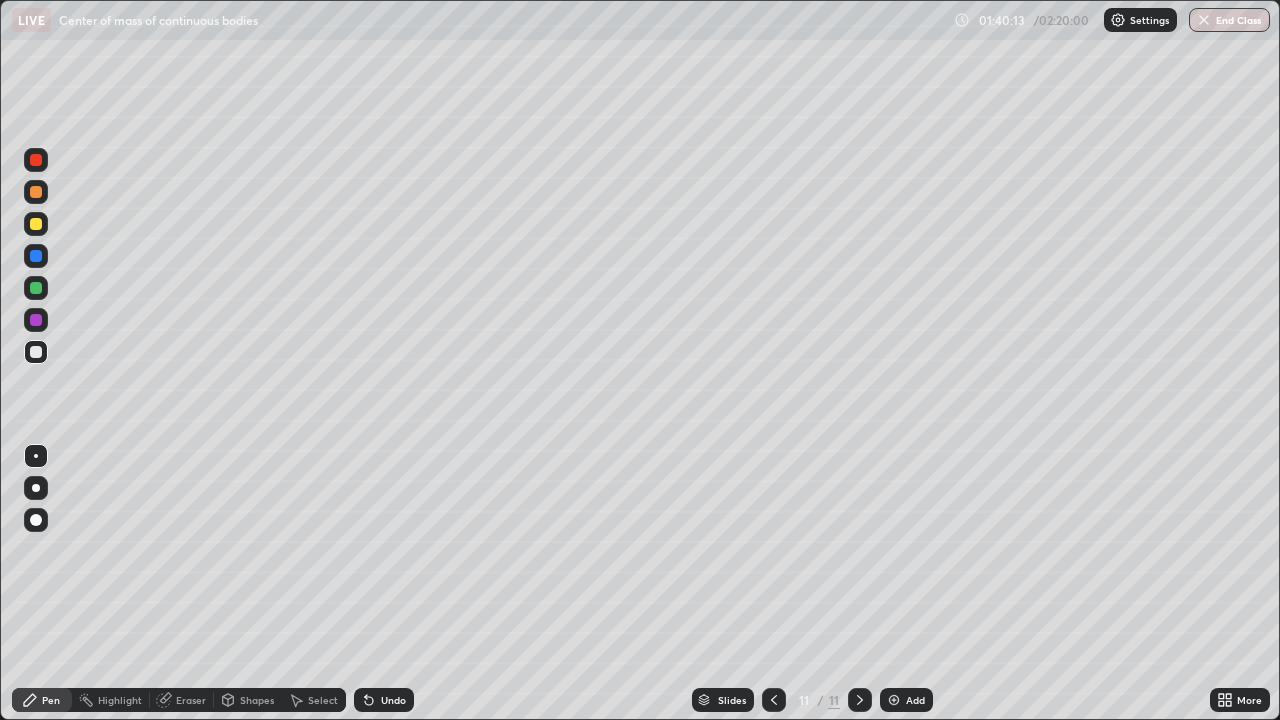 click at bounding box center [36, 224] 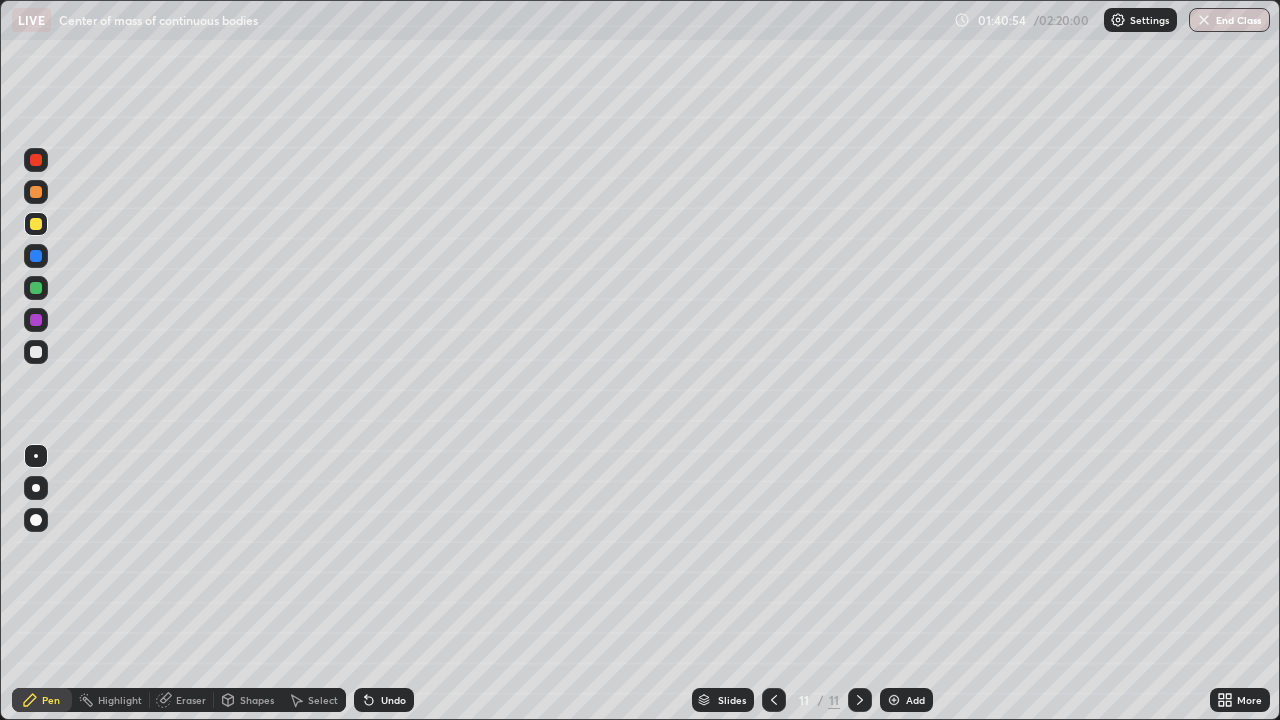click on "Undo" at bounding box center (384, 700) 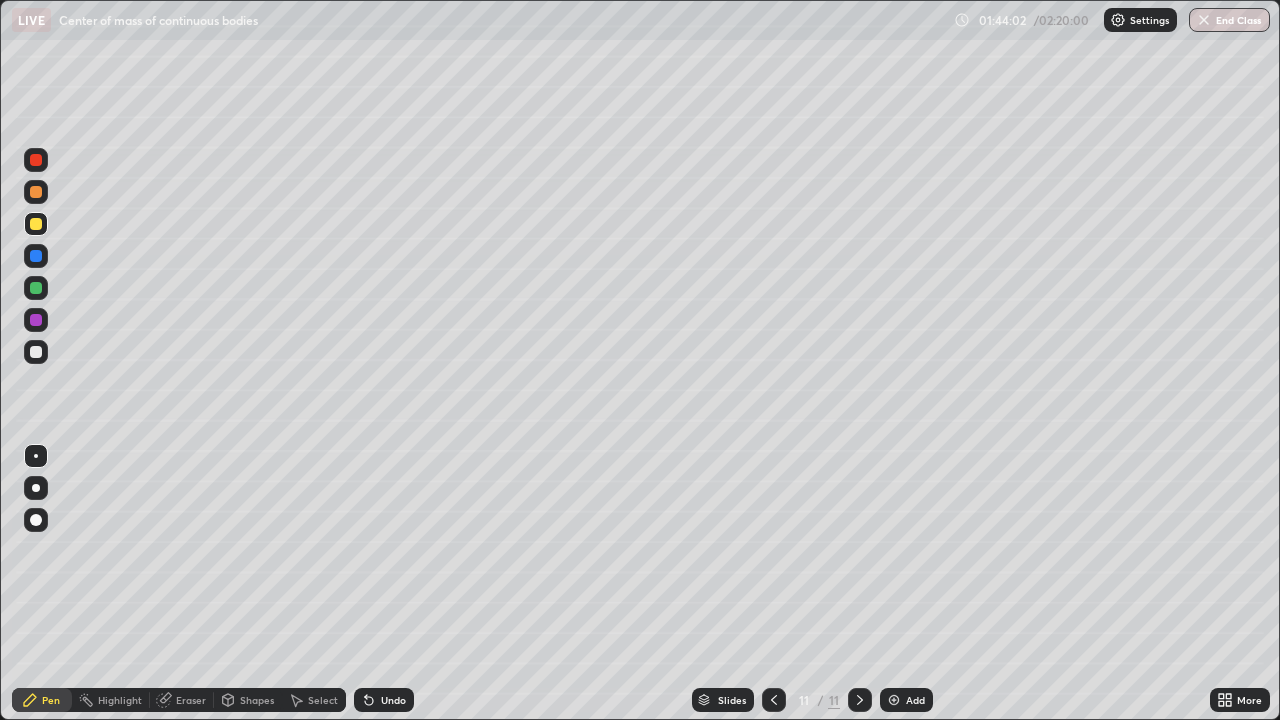click at bounding box center (894, 700) 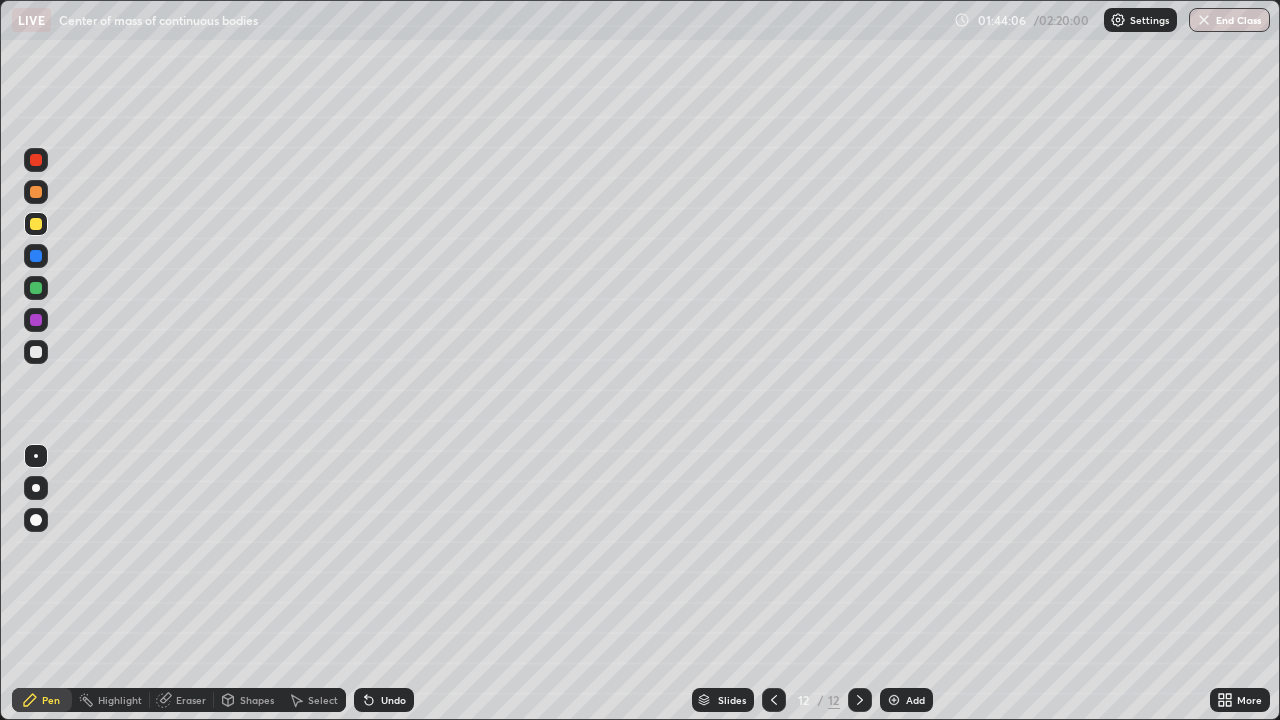 click at bounding box center [36, 488] 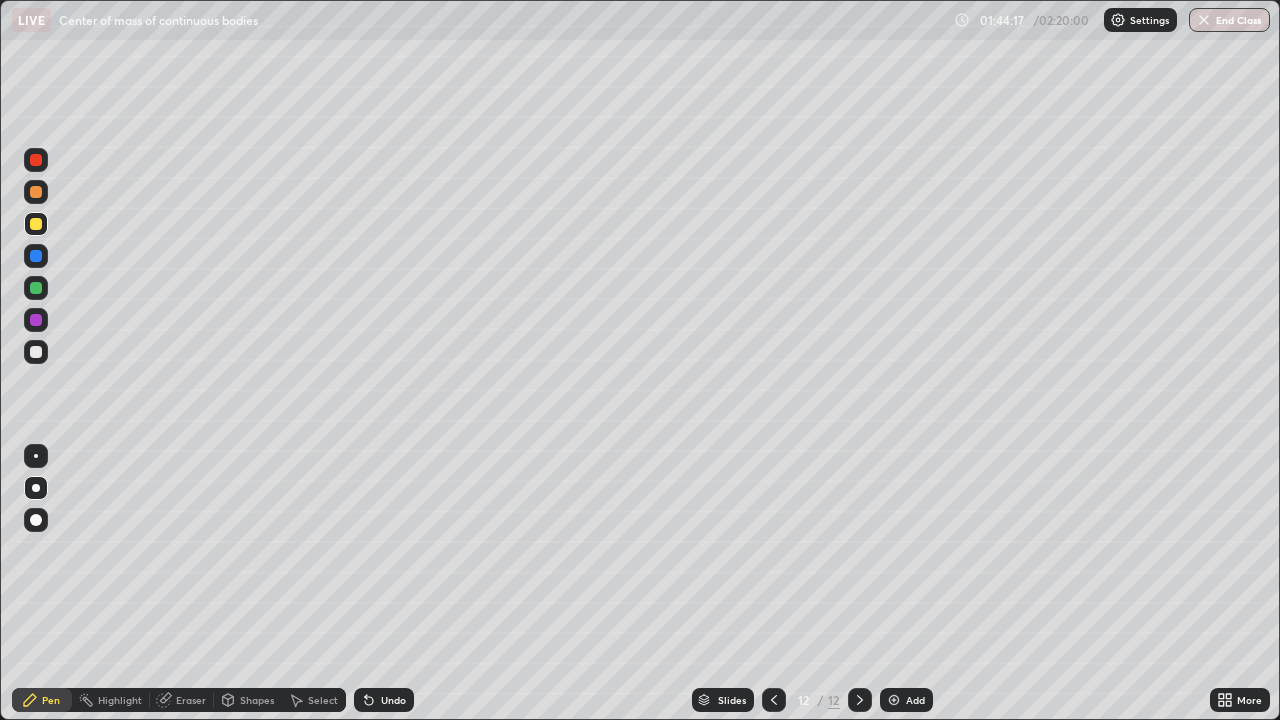 click at bounding box center (36, 352) 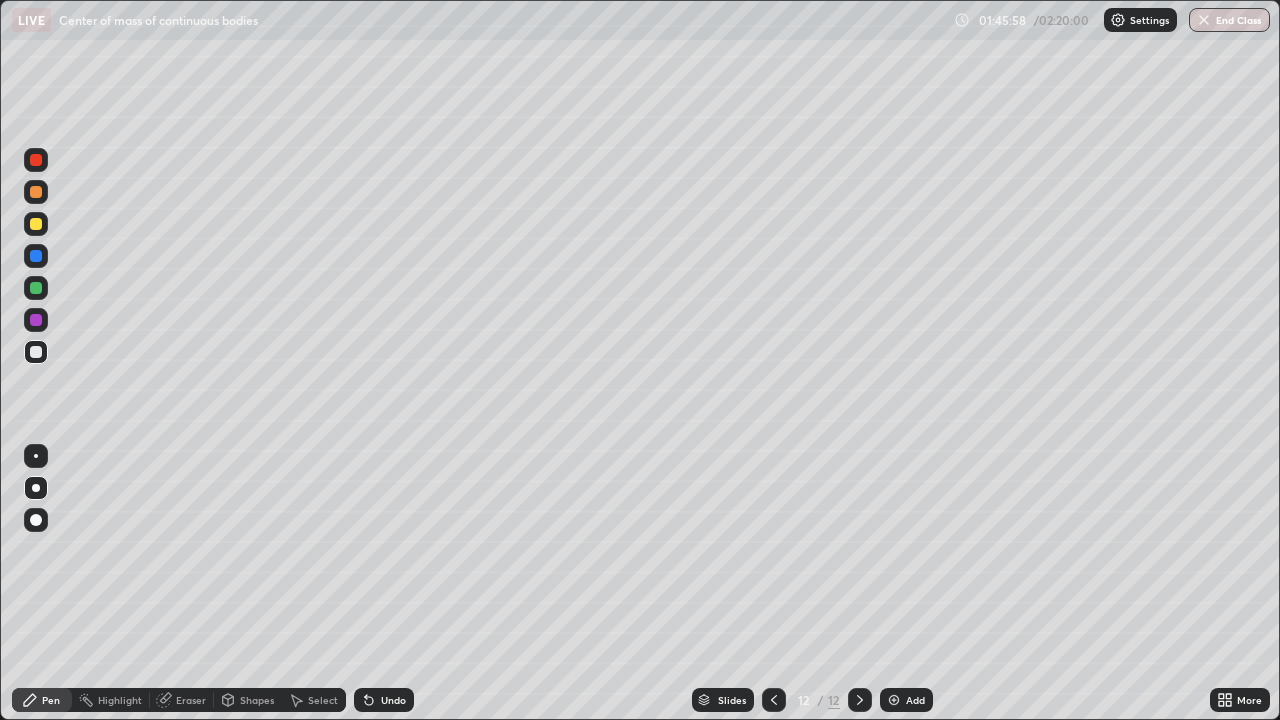 click at bounding box center [36, 456] 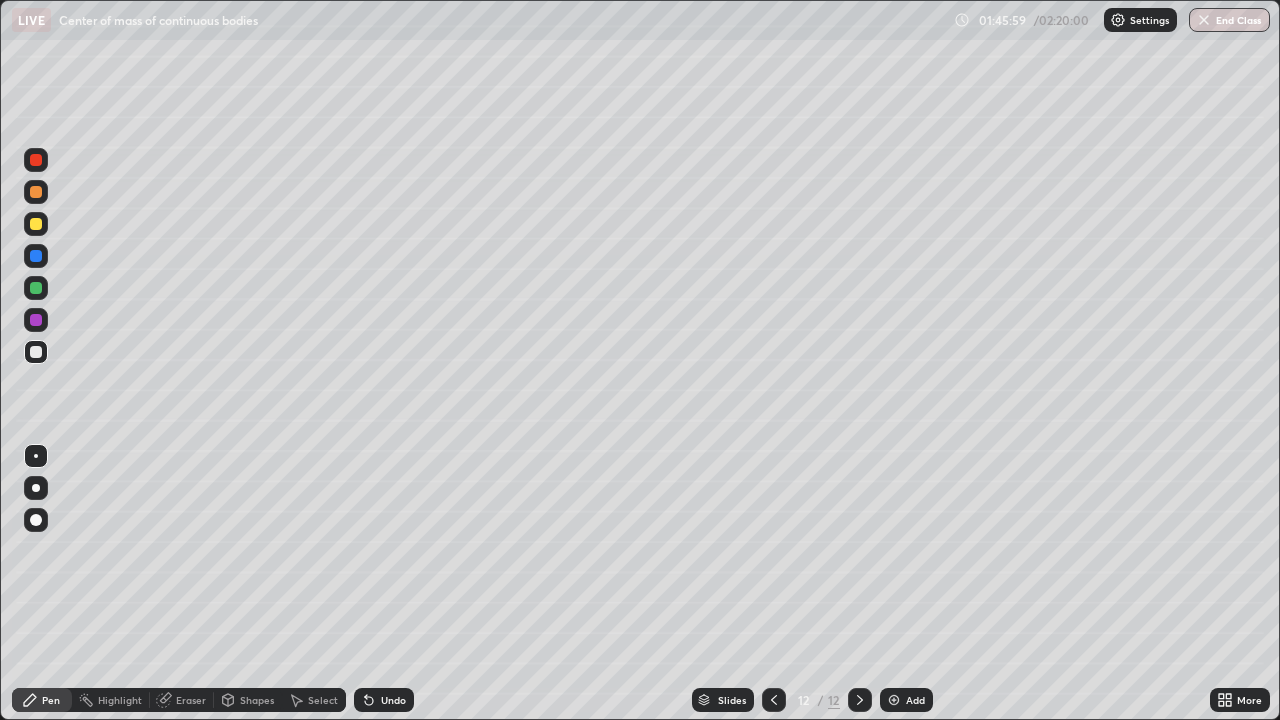 click at bounding box center [36, 288] 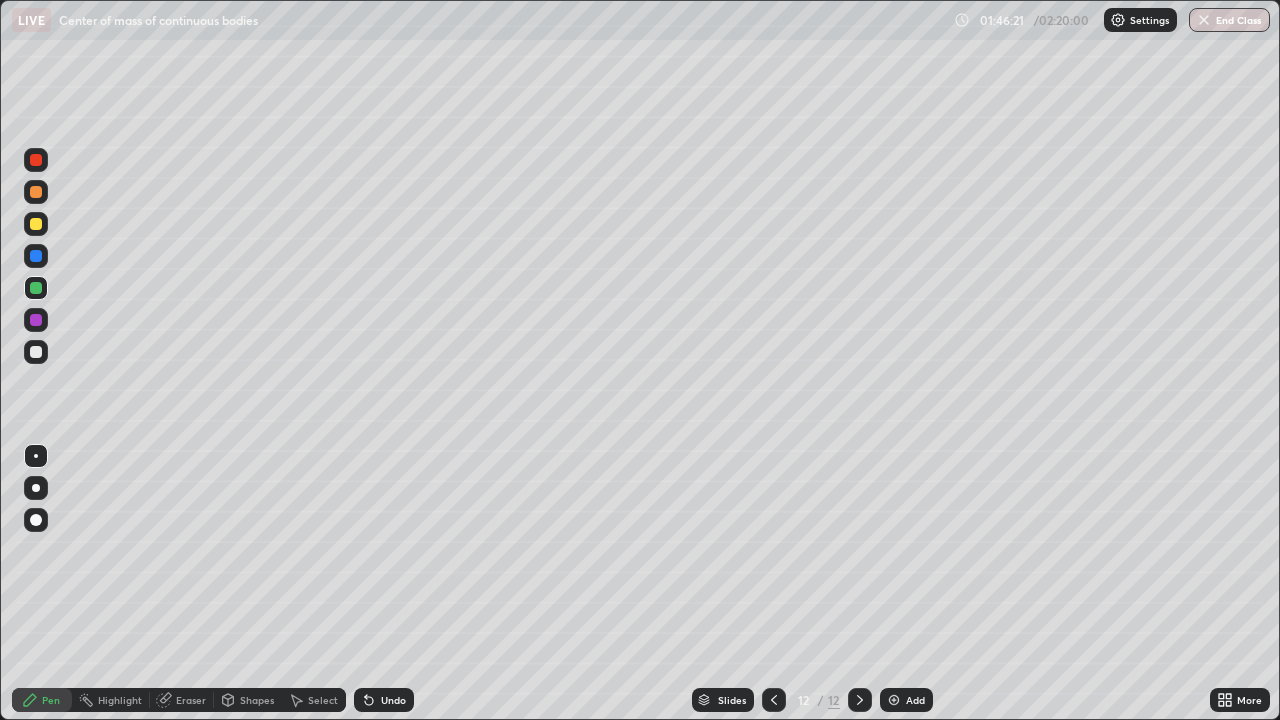 click at bounding box center [36, 352] 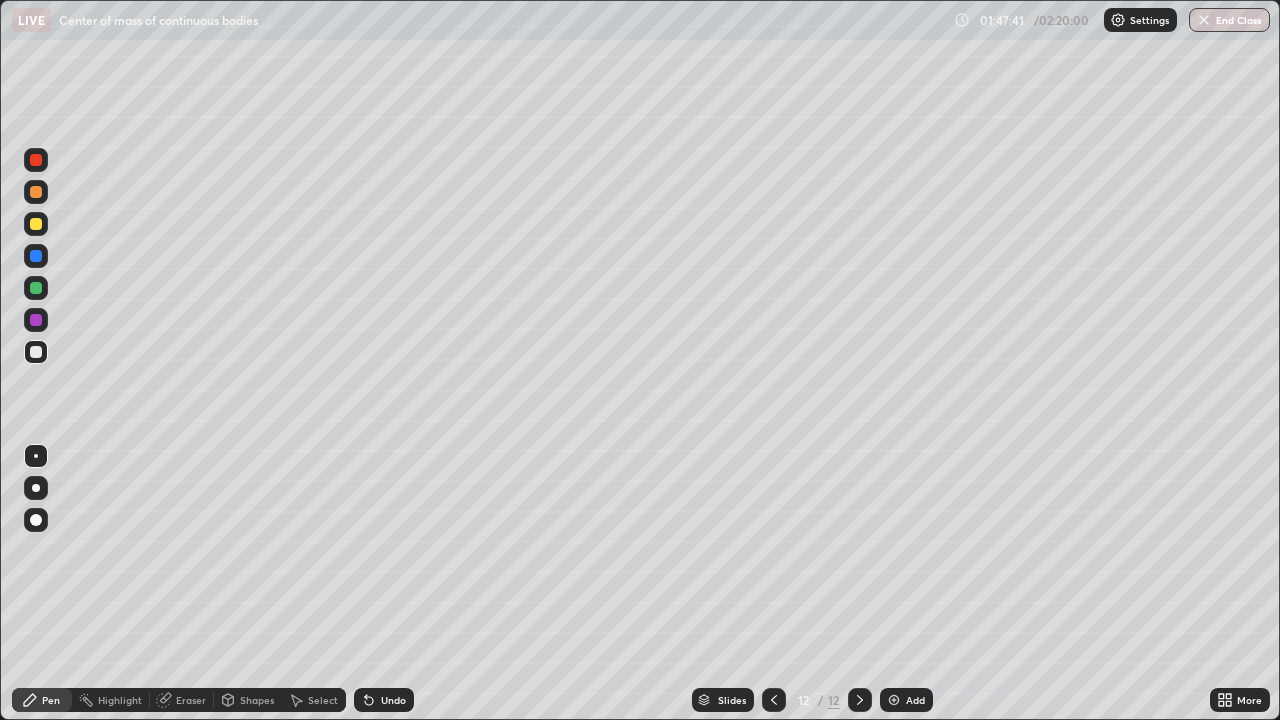 click at bounding box center (894, 700) 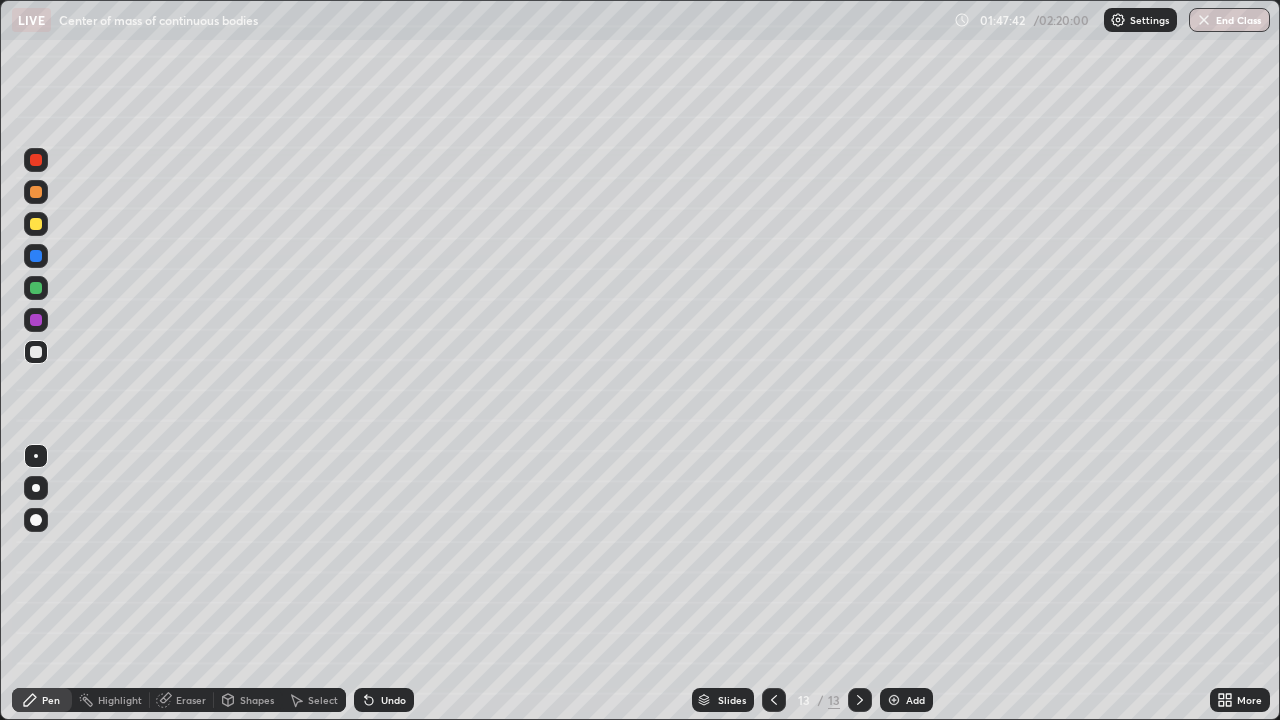 click at bounding box center [36, 488] 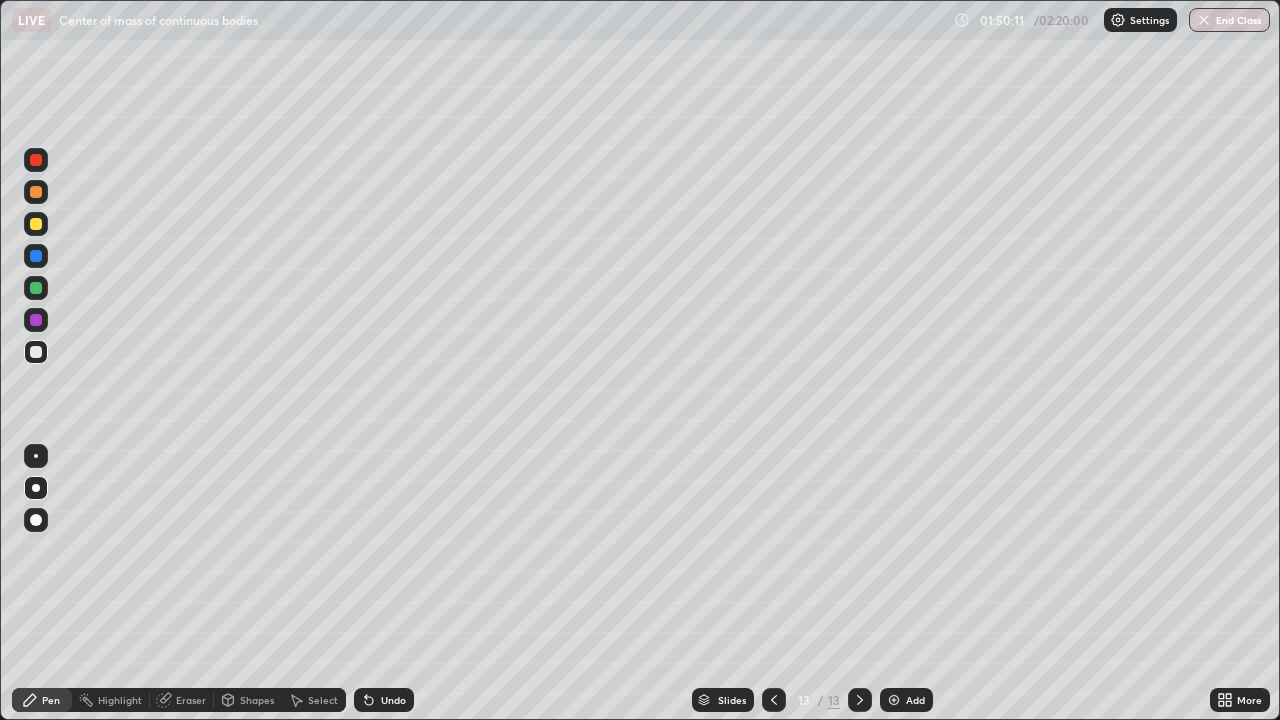 click at bounding box center (36, 456) 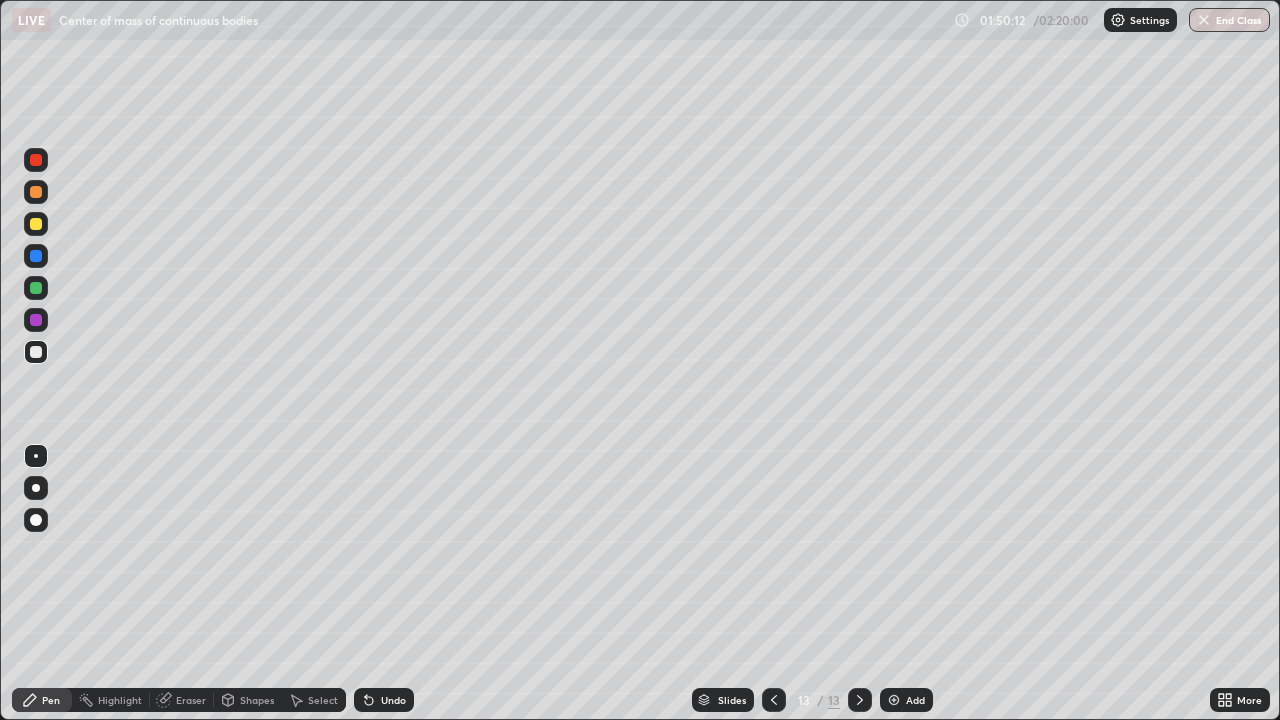 click at bounding box center (36, 224) 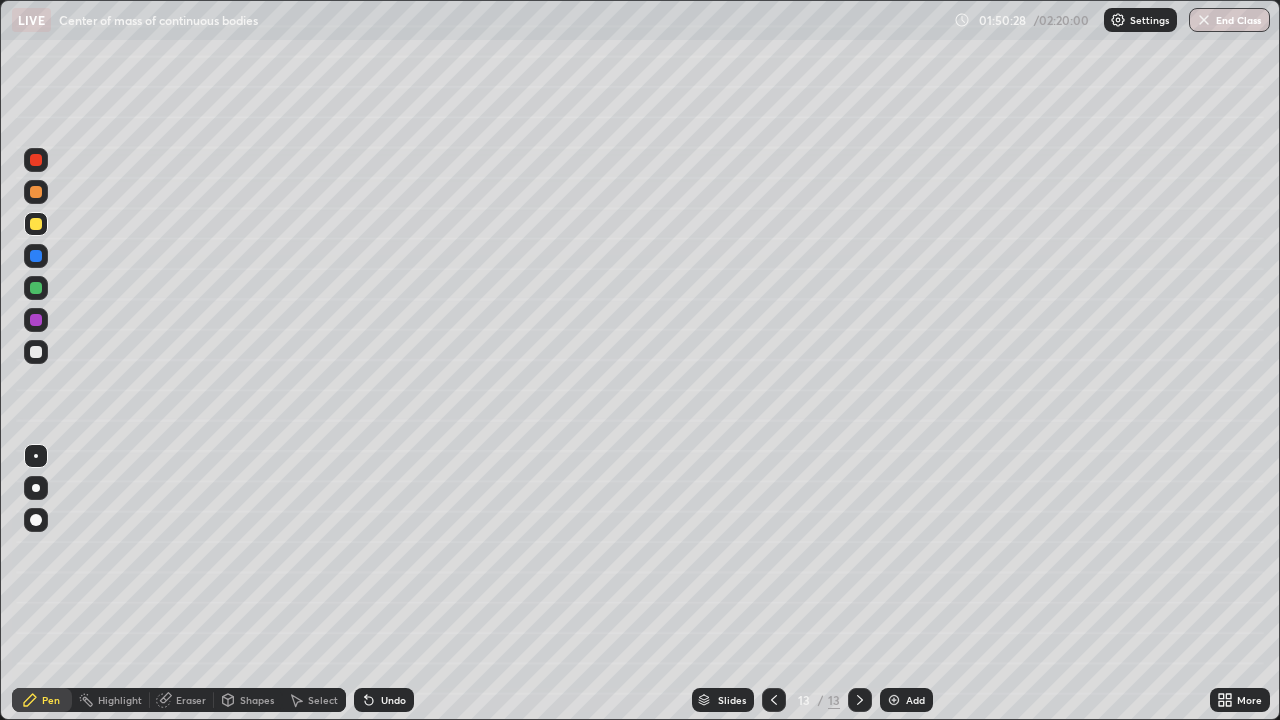 click 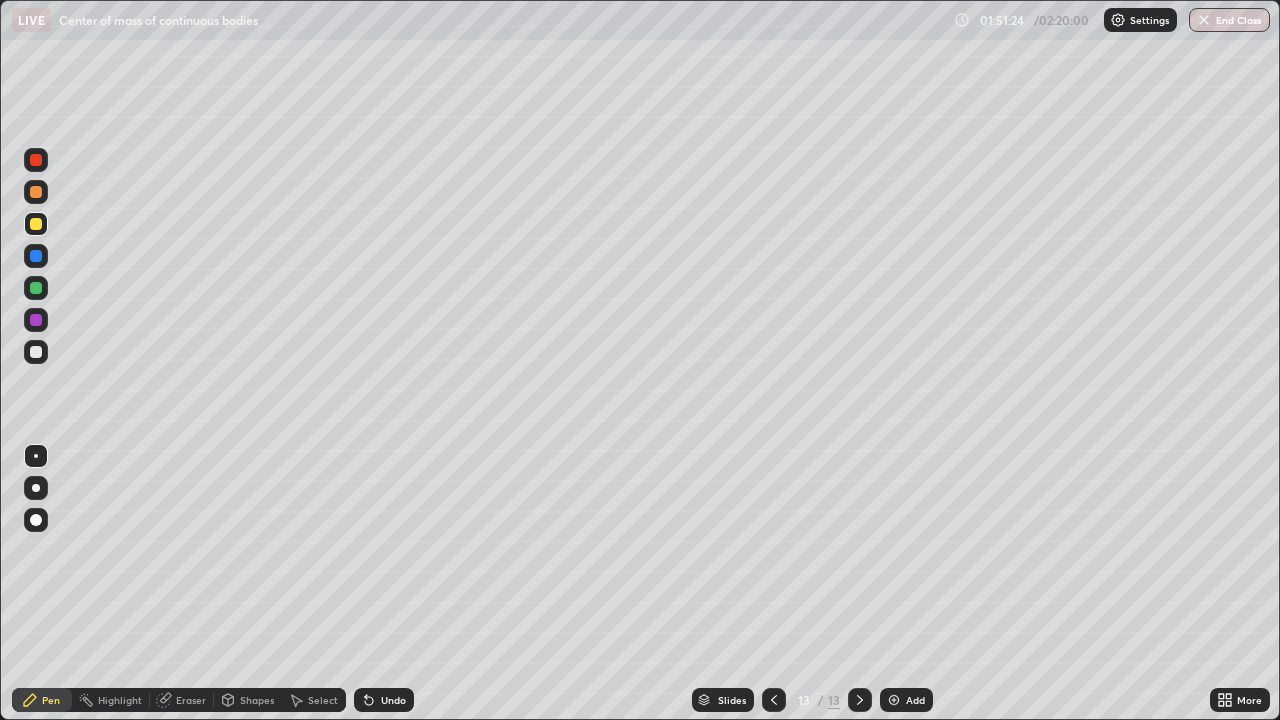 click 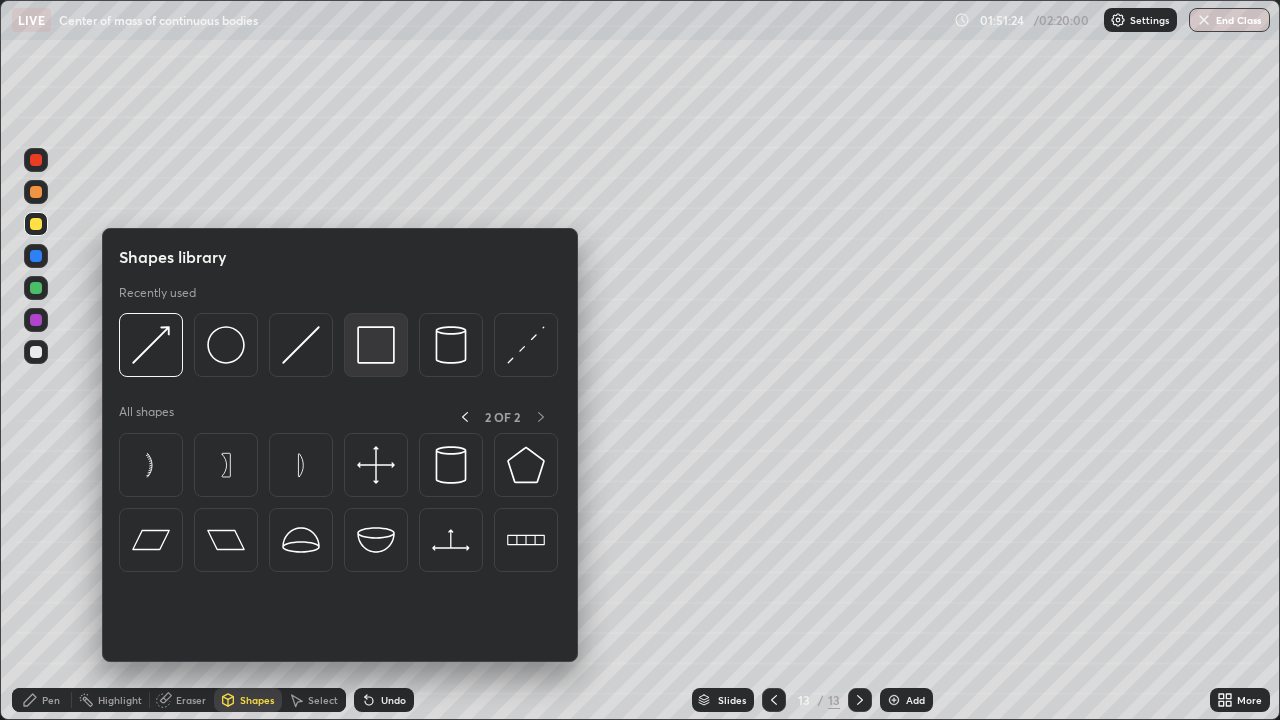click at bounding box center (376, 345) 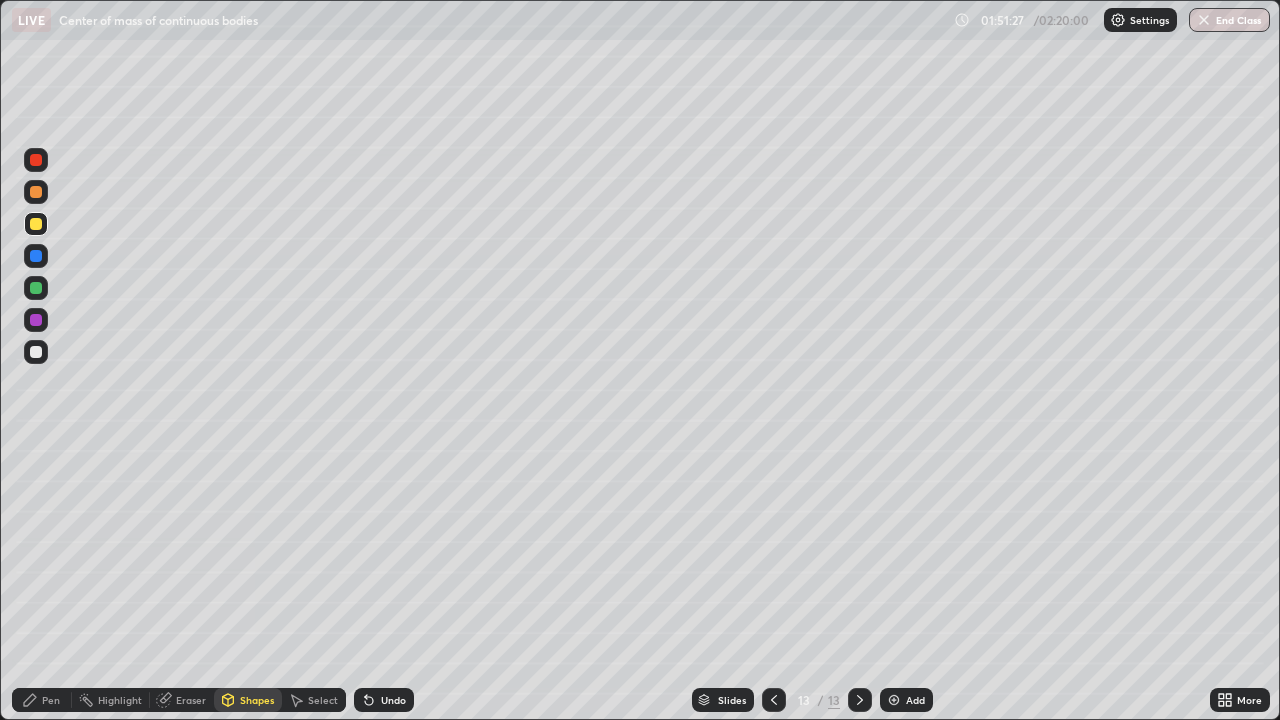 click on "Pen" at bounding box center (51, 700) 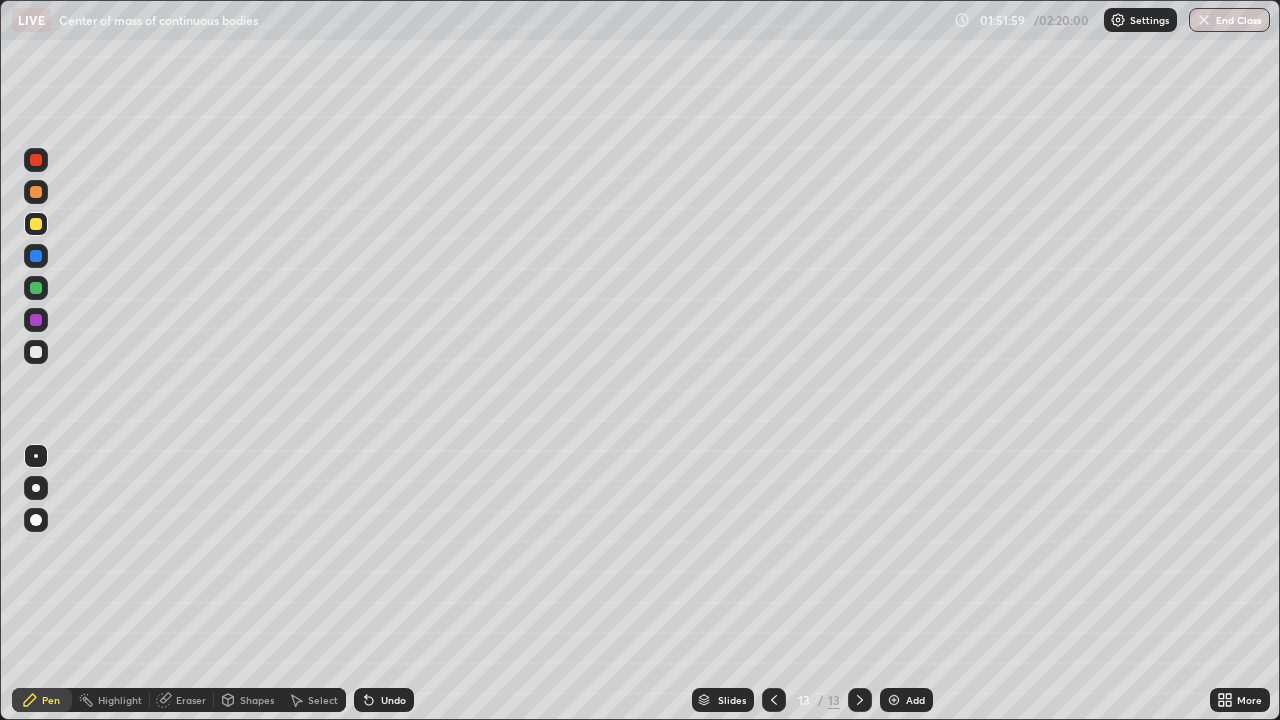 click at bounding box center (36, 352) 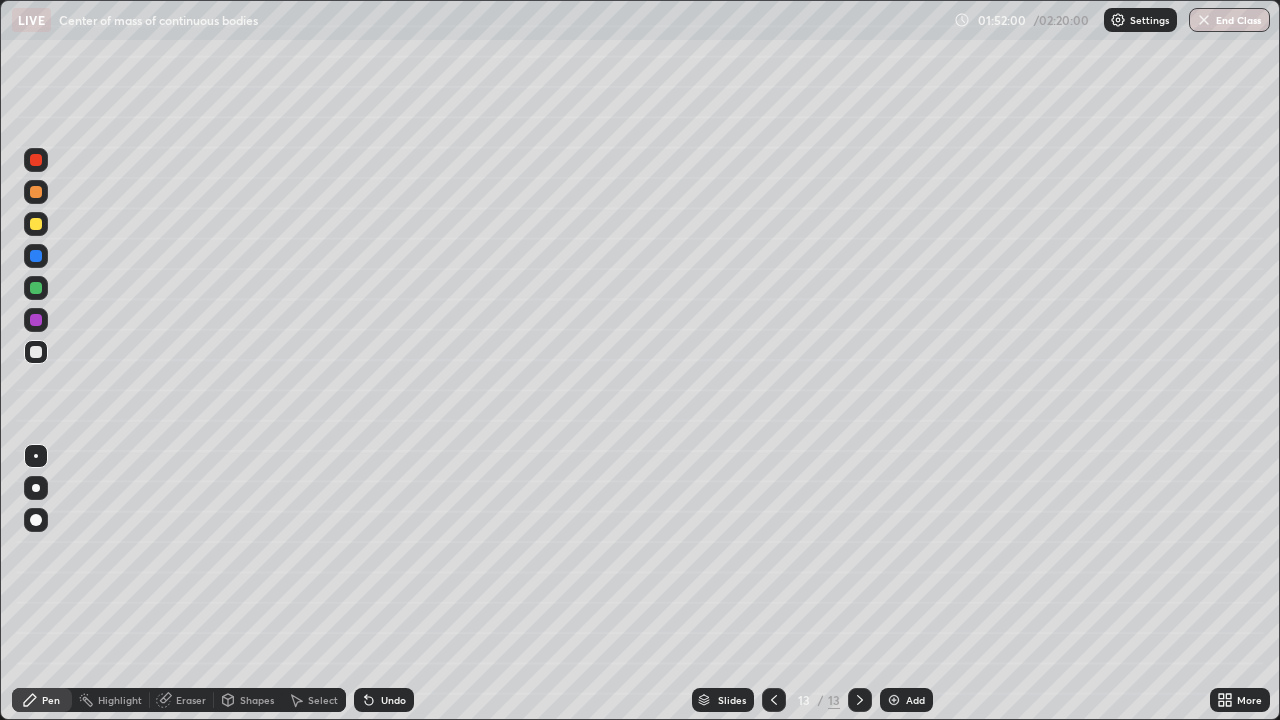click at bounding box center (894, 700) 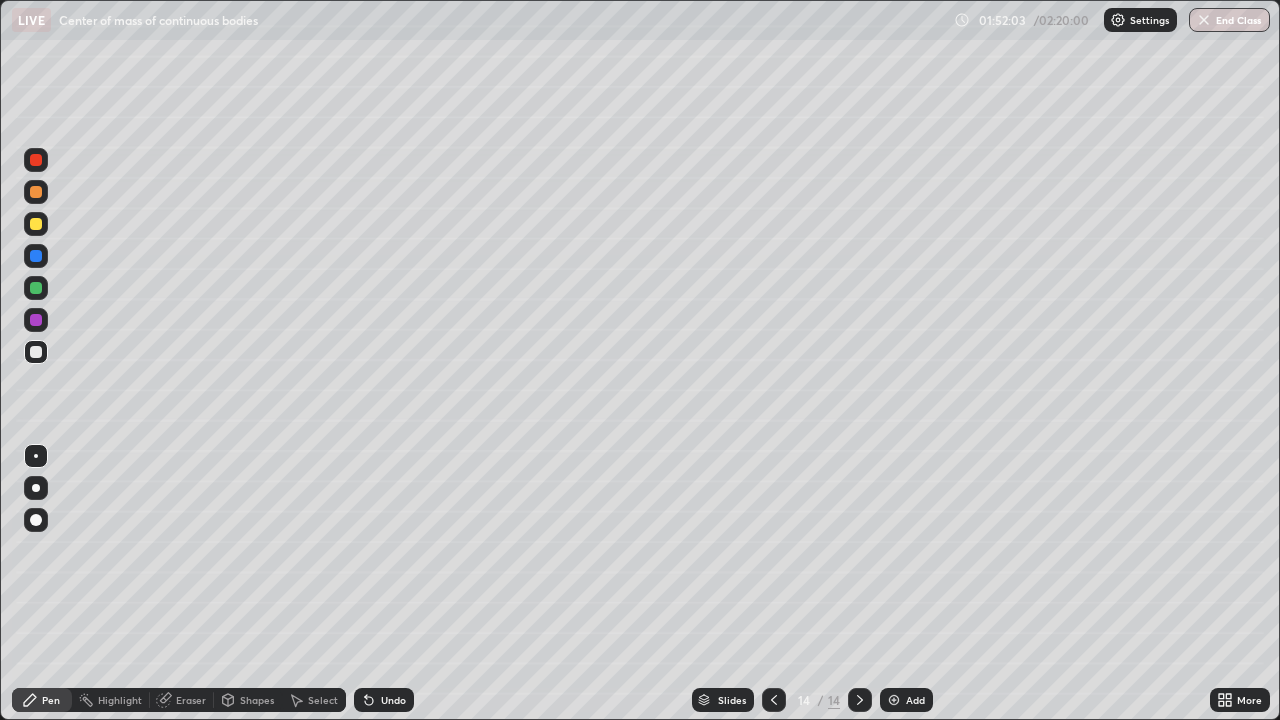 click on "Shapes" at bounding box center [257, 700] 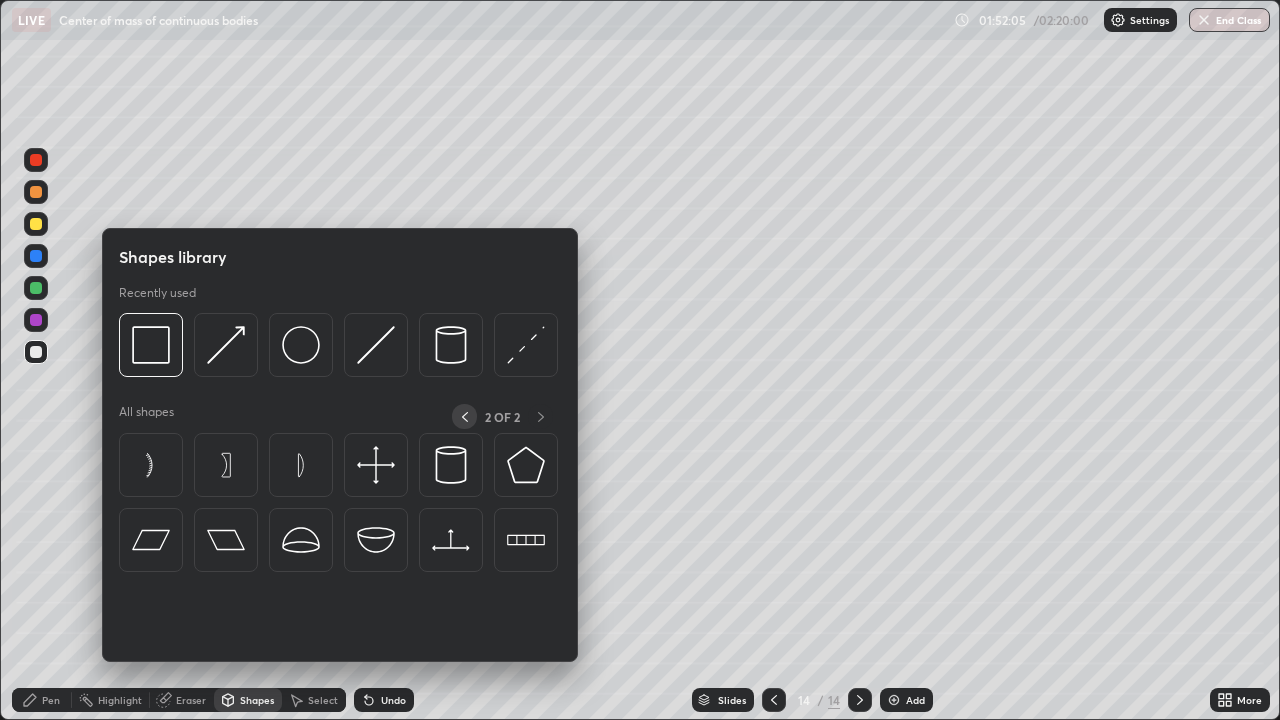 click 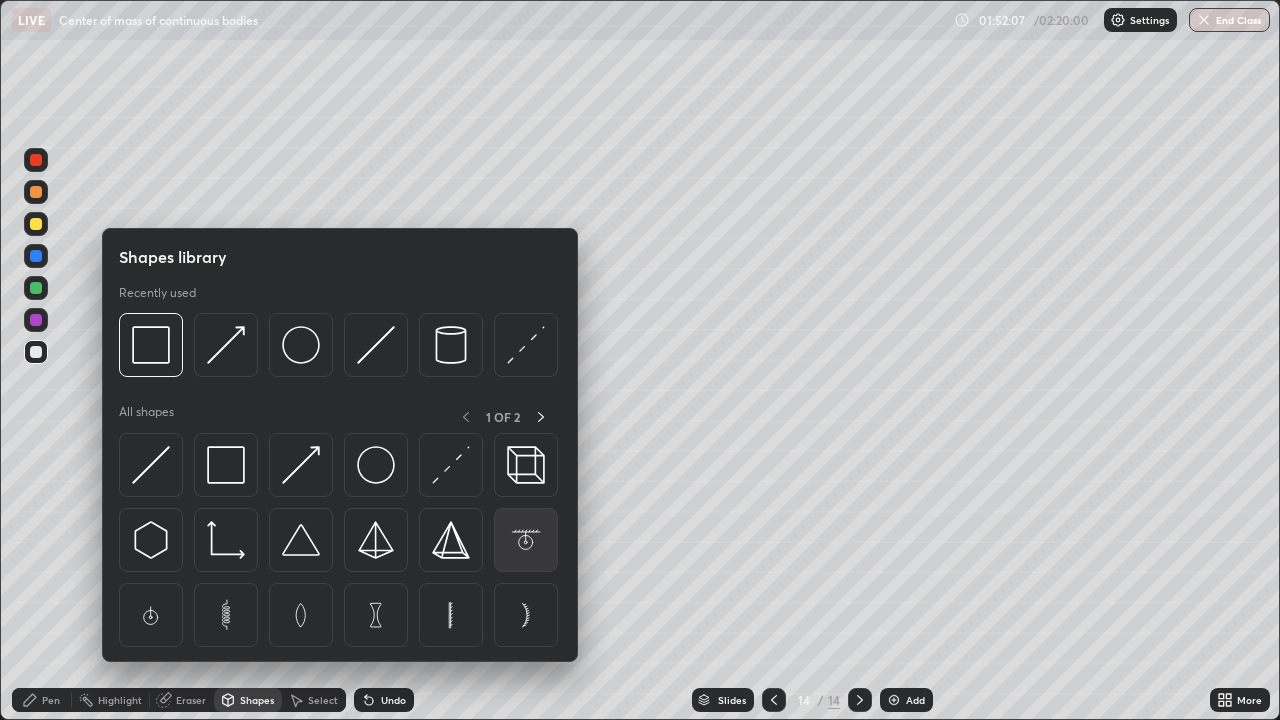 click at bounding box center [526, 540] 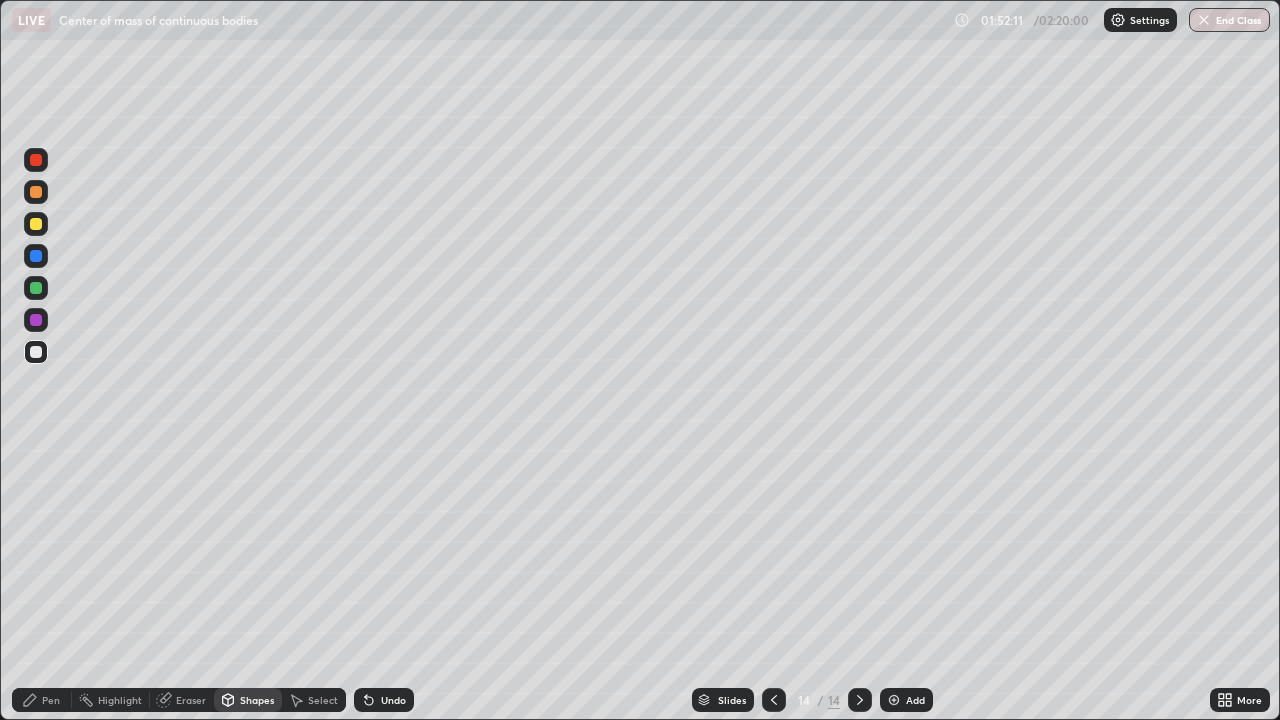 click on "Shapes" at bounding box center [257, 700] 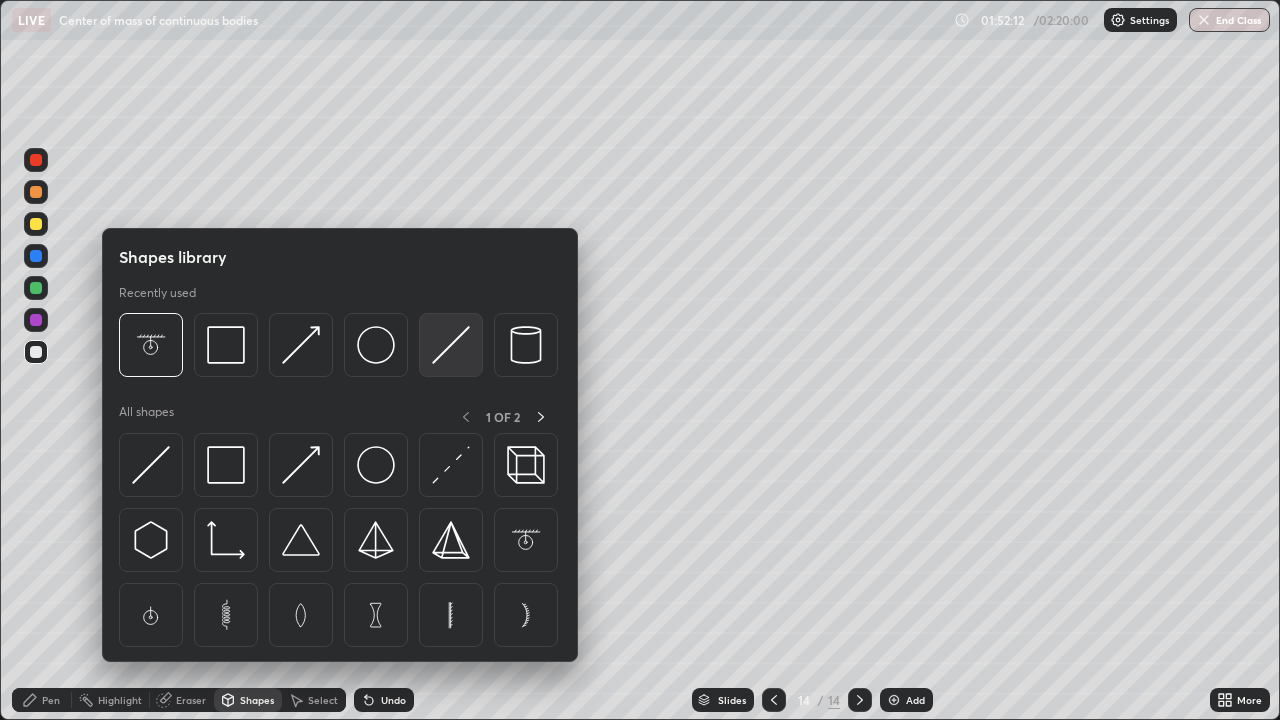 click at bounding box center (451, 345) 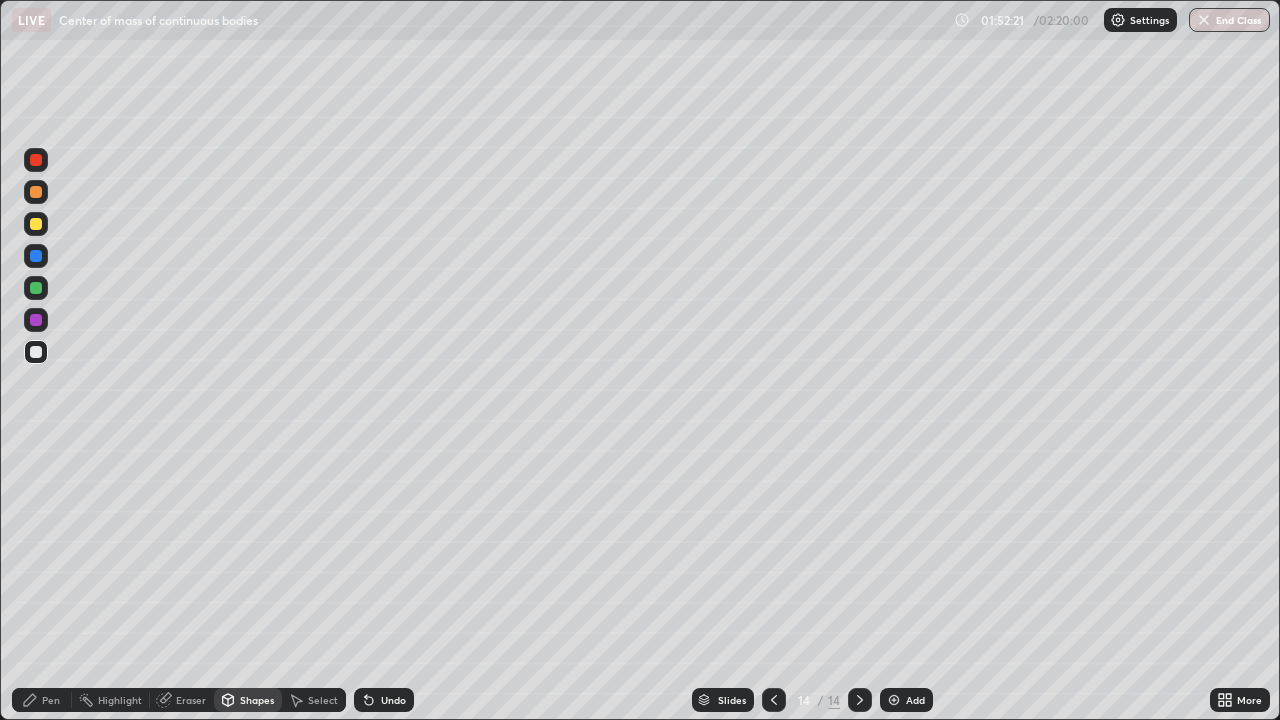 click on "Shapes" at bounding box center [257, 700] 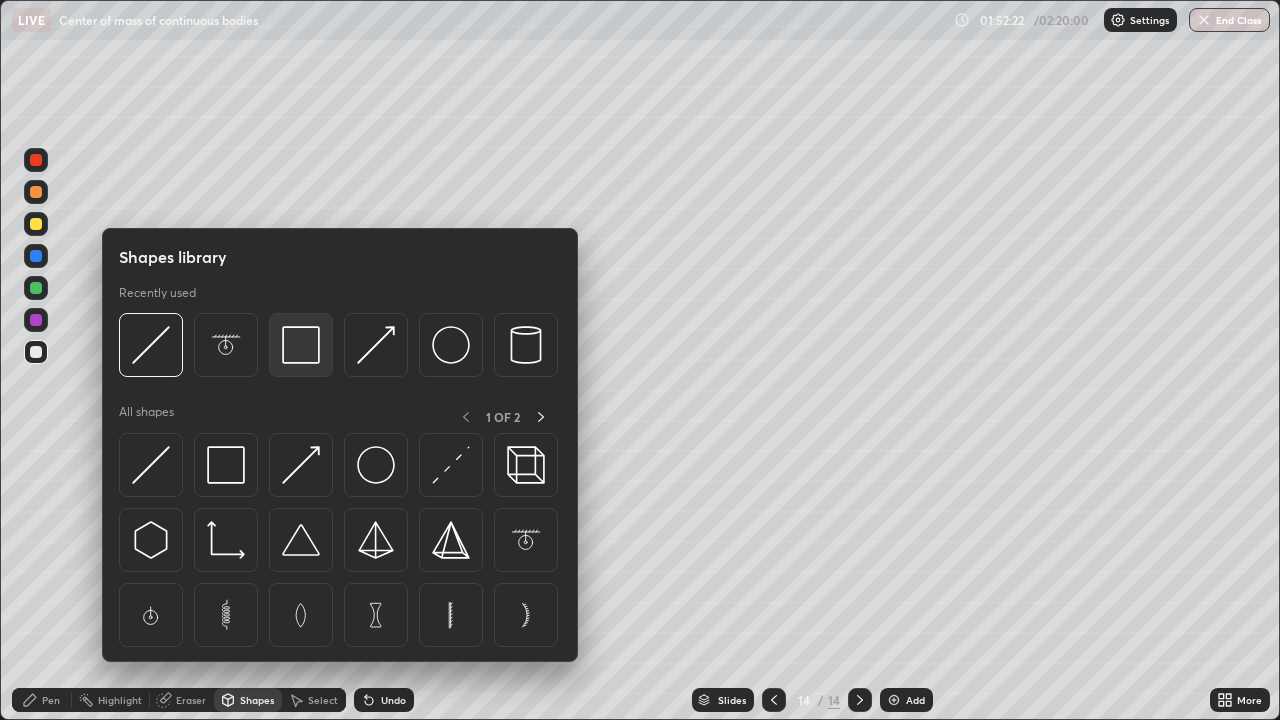 click at bounding box center [301, 345] 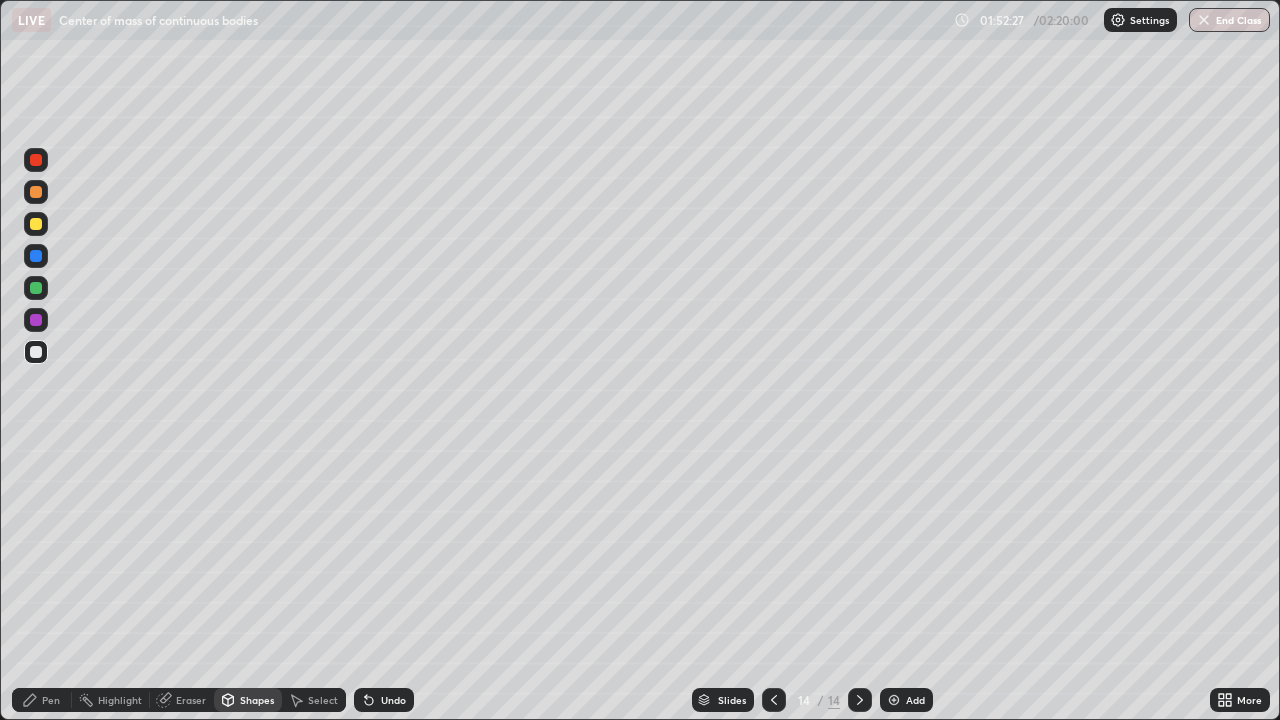 click on "Pen" at bounding box center (51, 700) 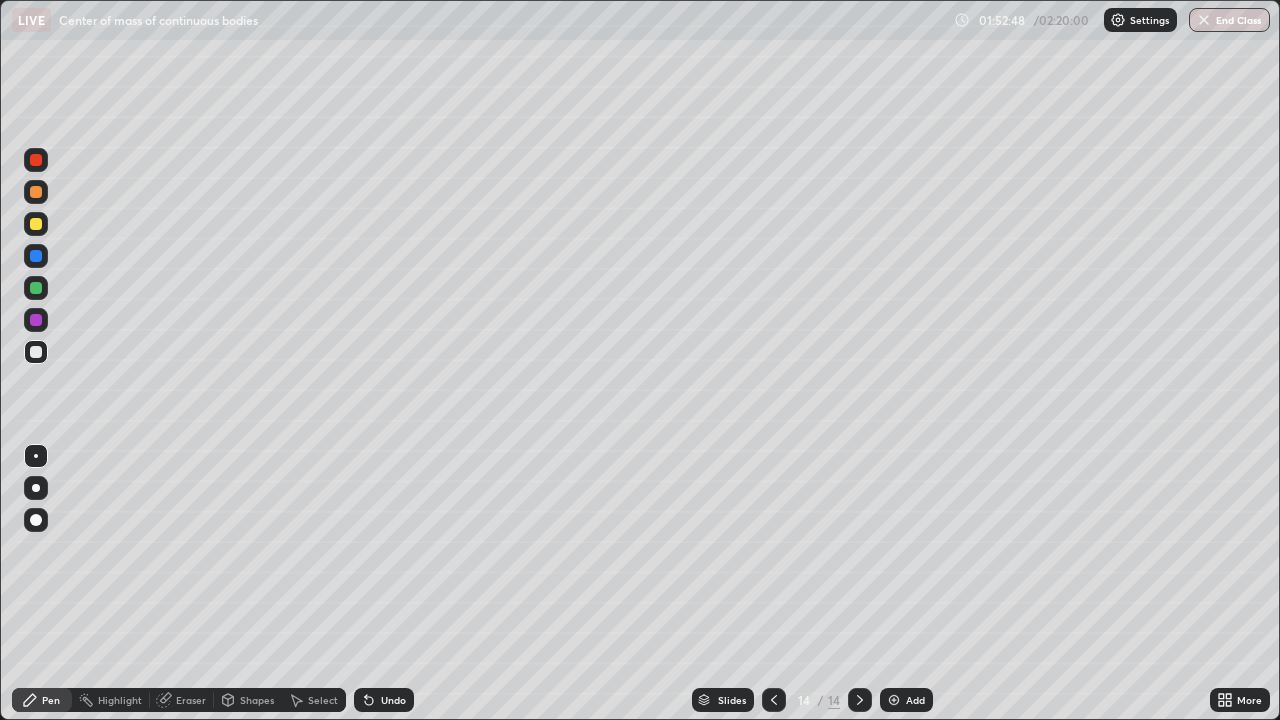 click at bounding box center (36, 224) 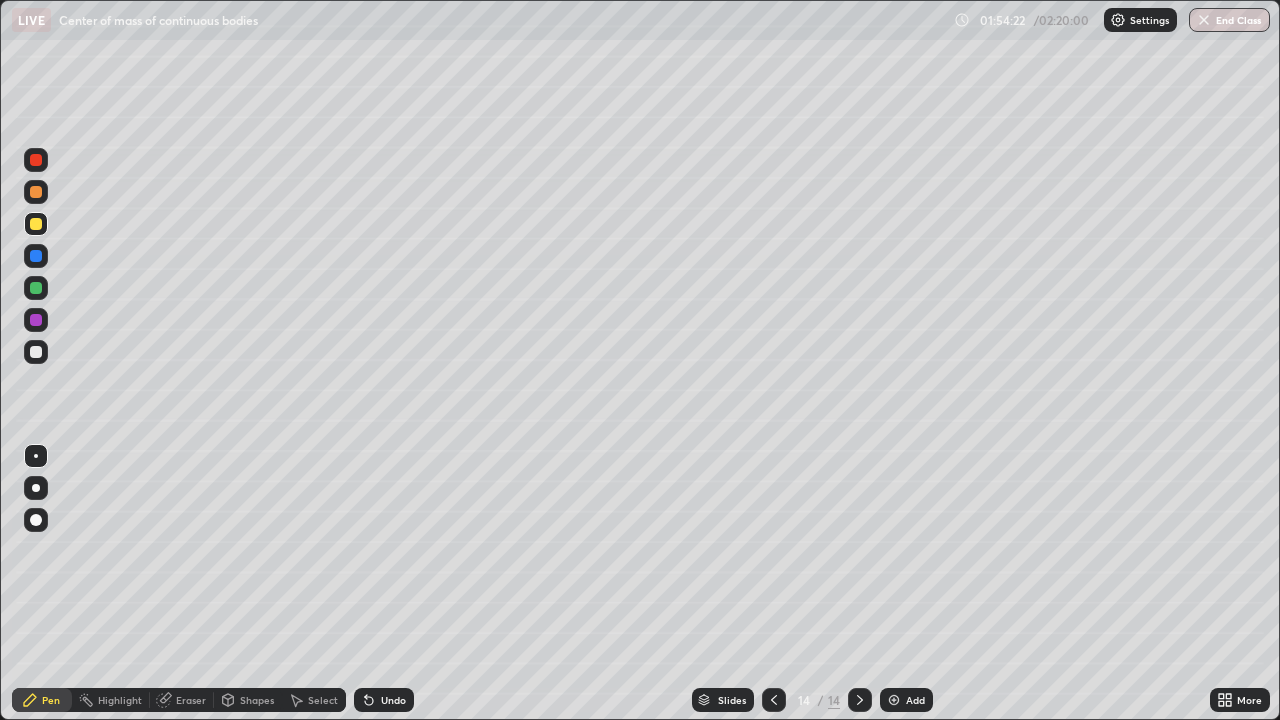 click at bounding box center [36, 352] 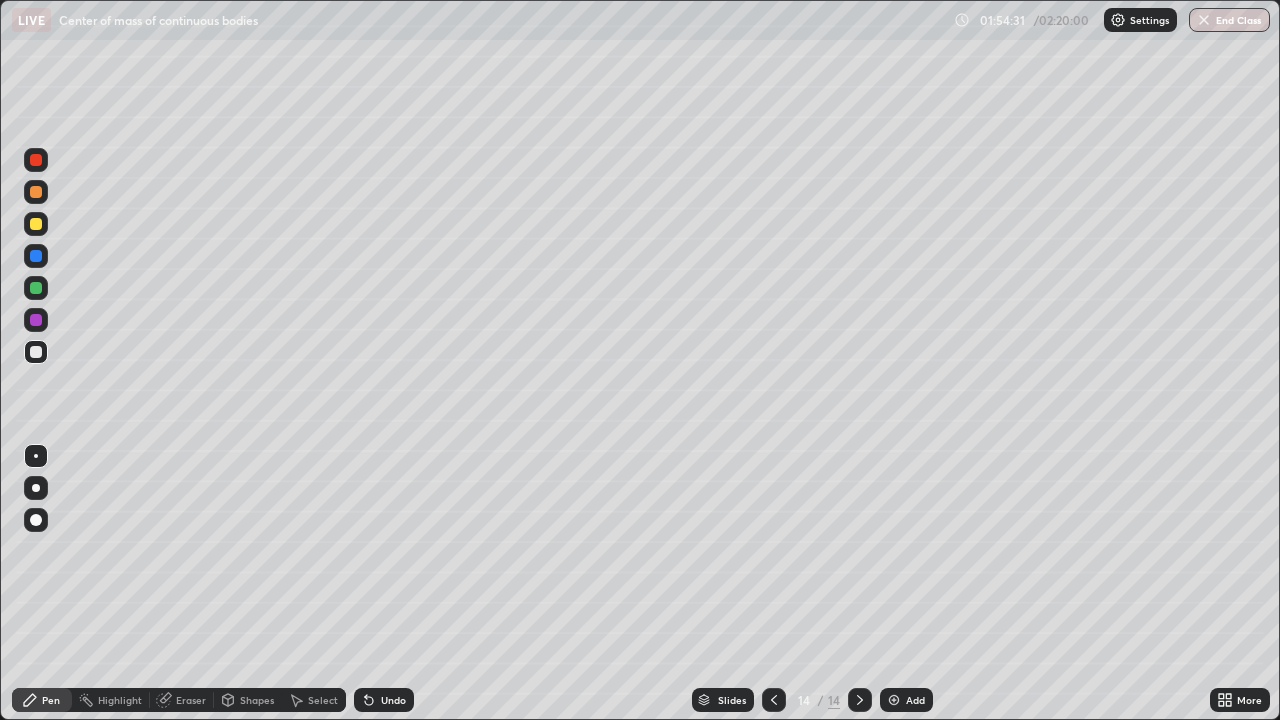 click at bounding box center [894, 700] 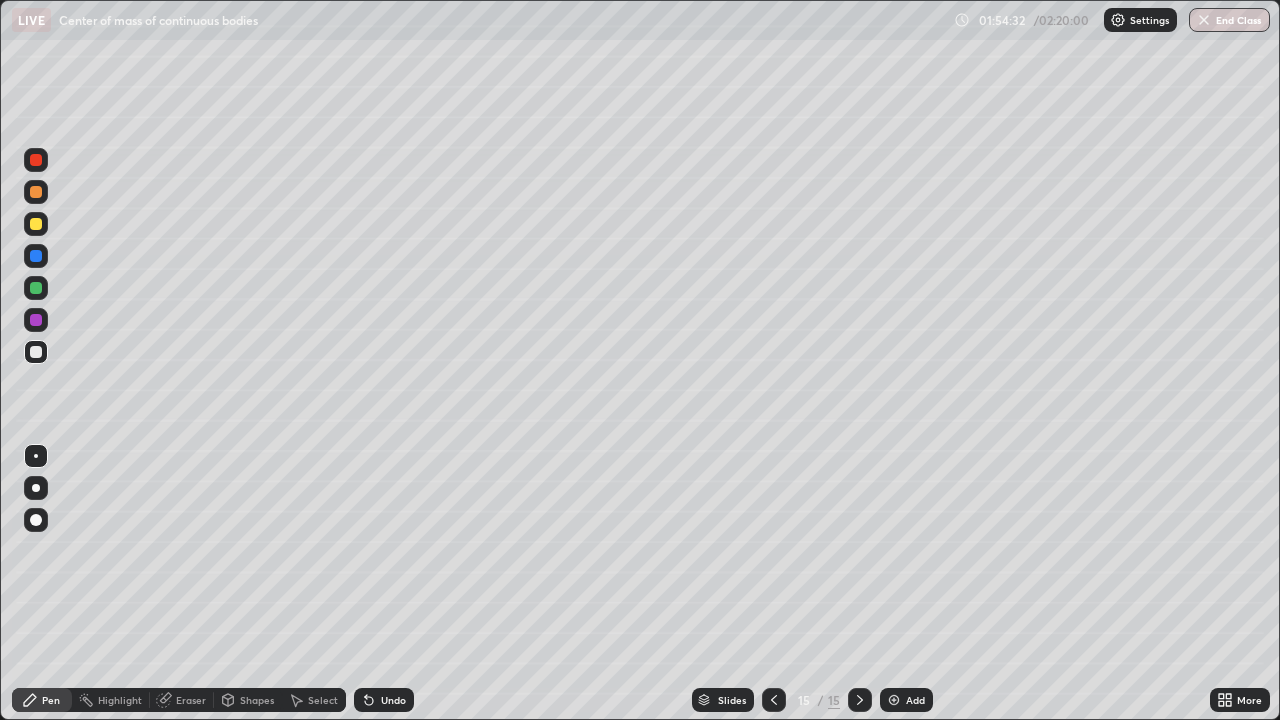 click 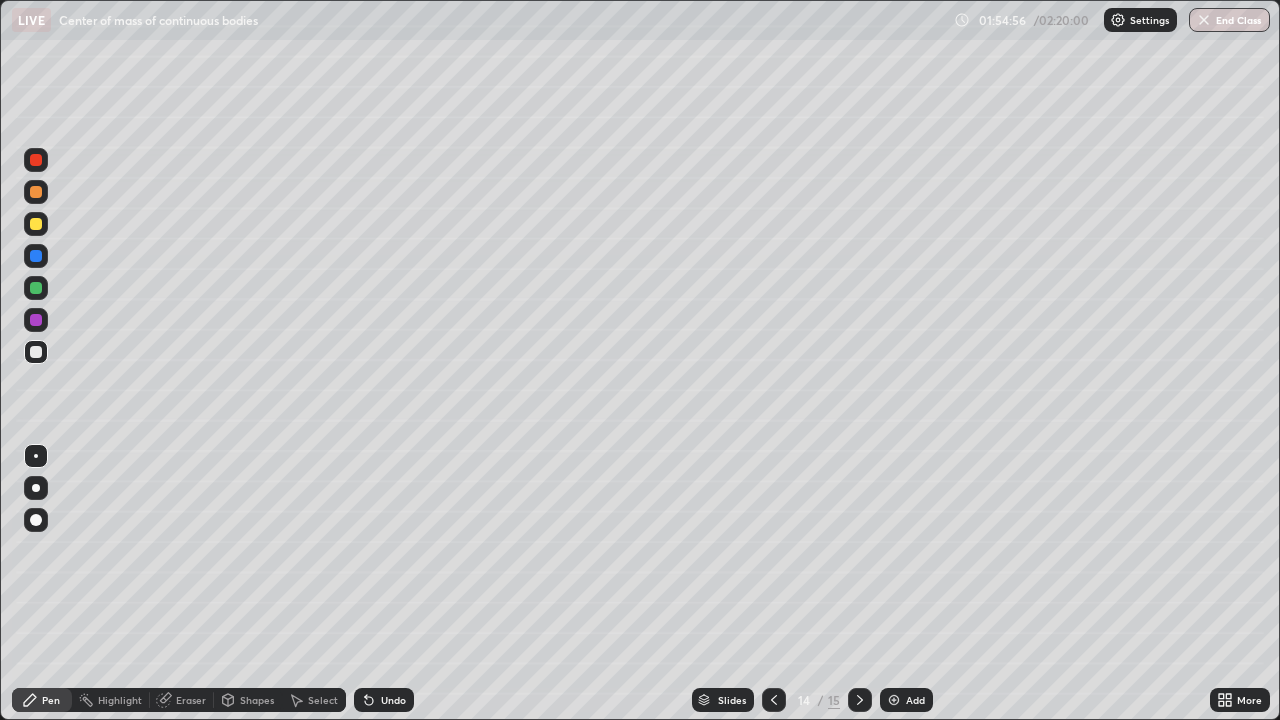 click 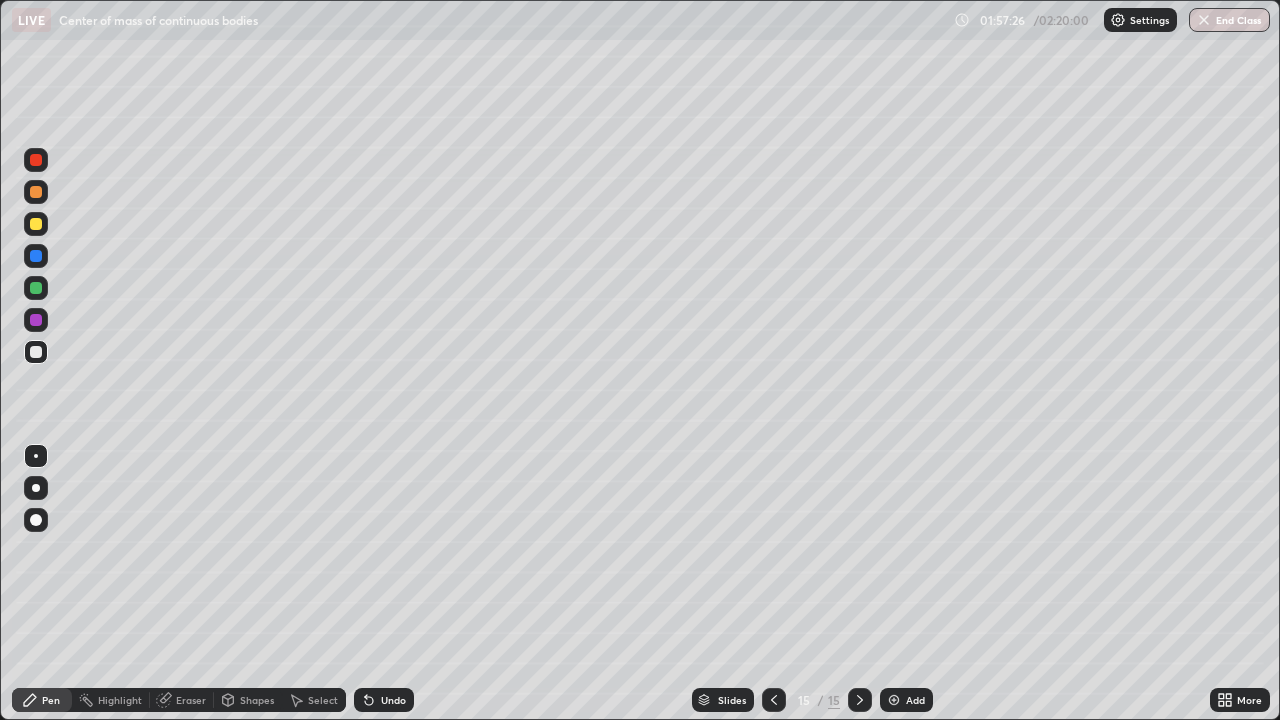 click at bounding box center [36, 224] 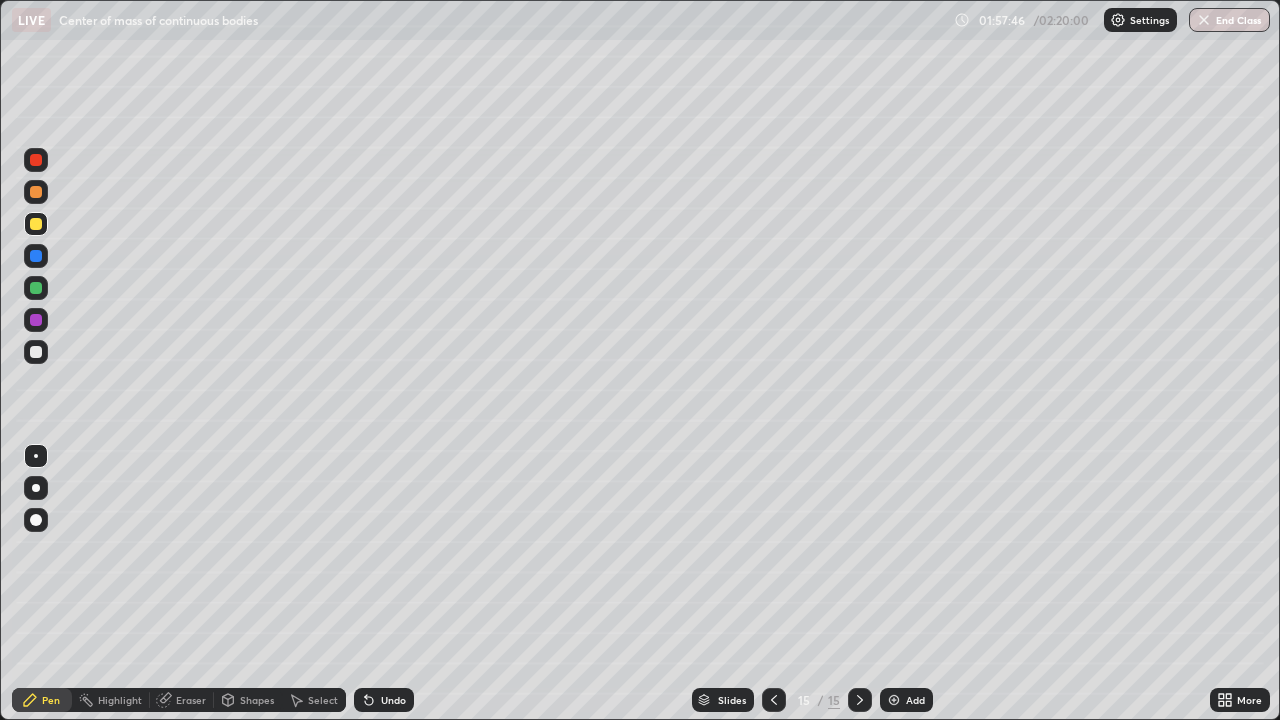 click at bounding box center (36, 488) 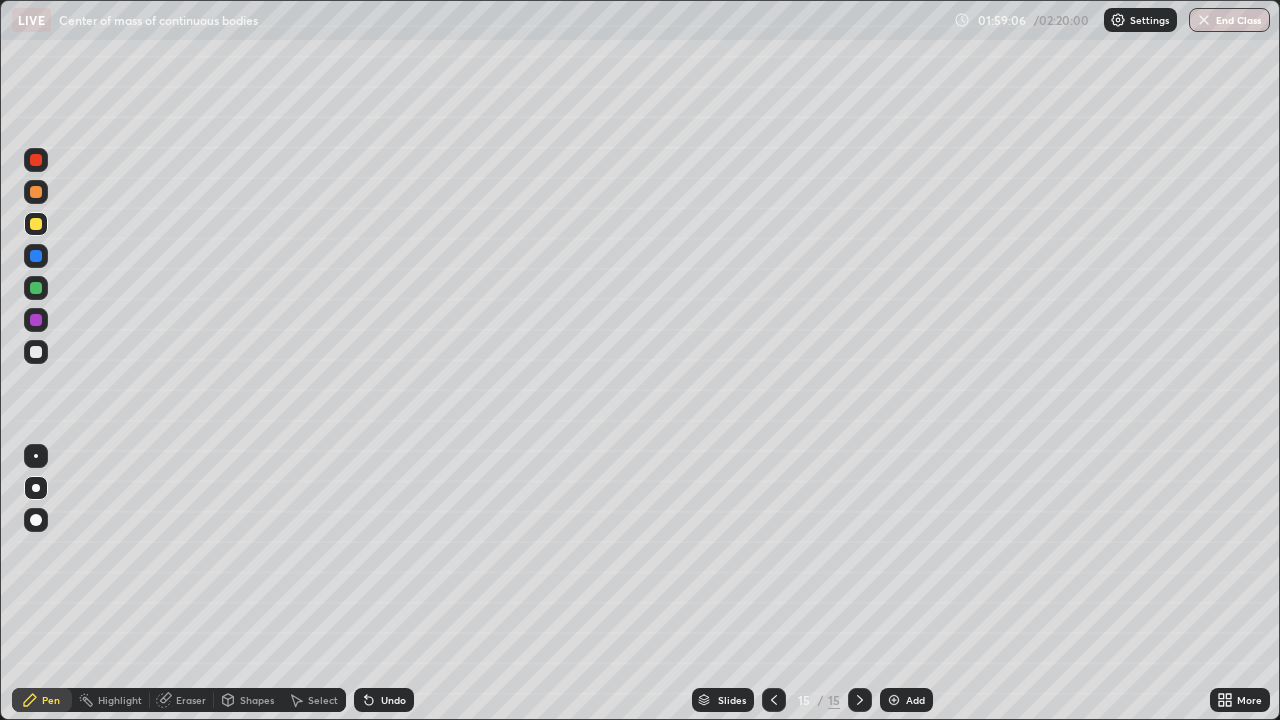 click at bounding box center (36, 256) 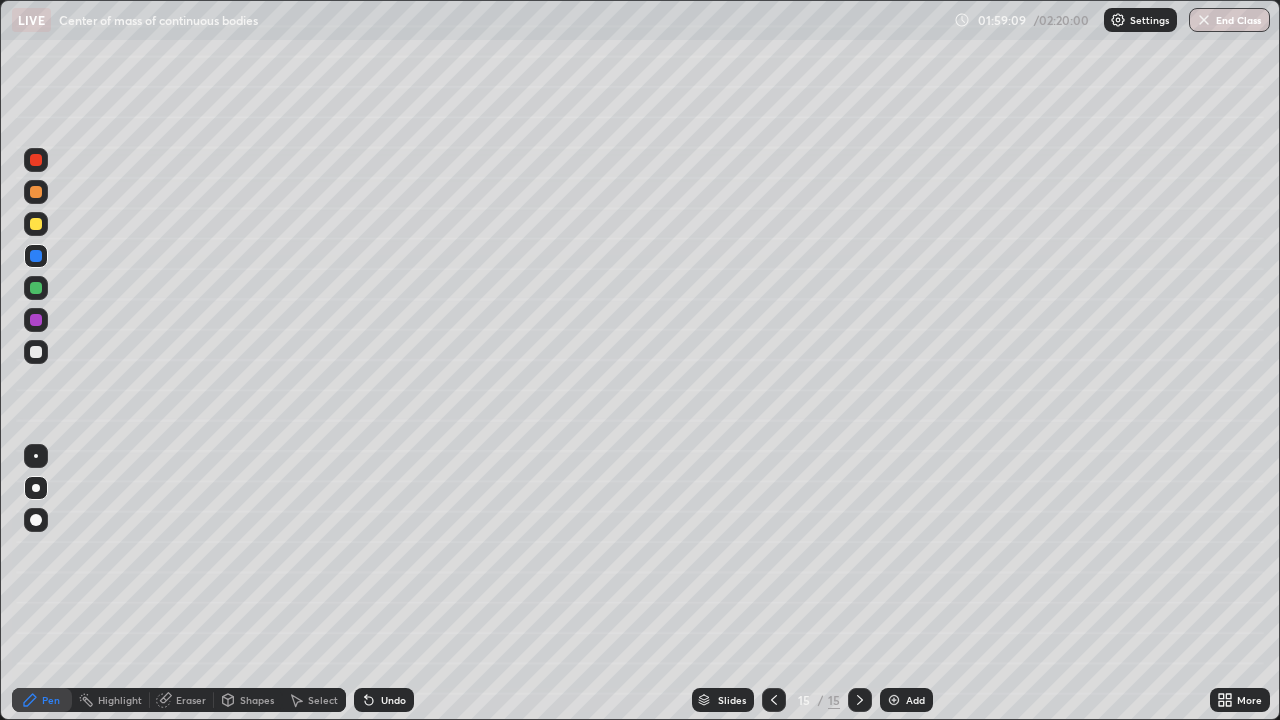 click on "Undo" at bounding box center (384, 700) 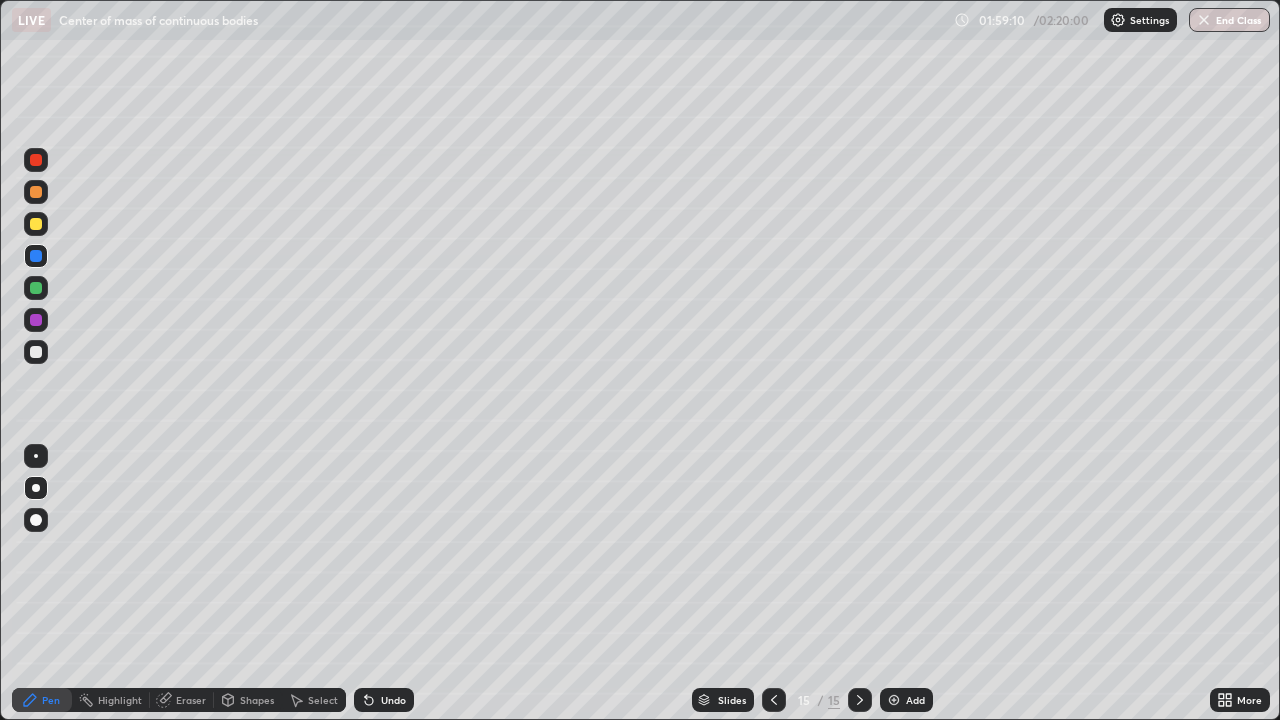click at bounding box center [36, 456] 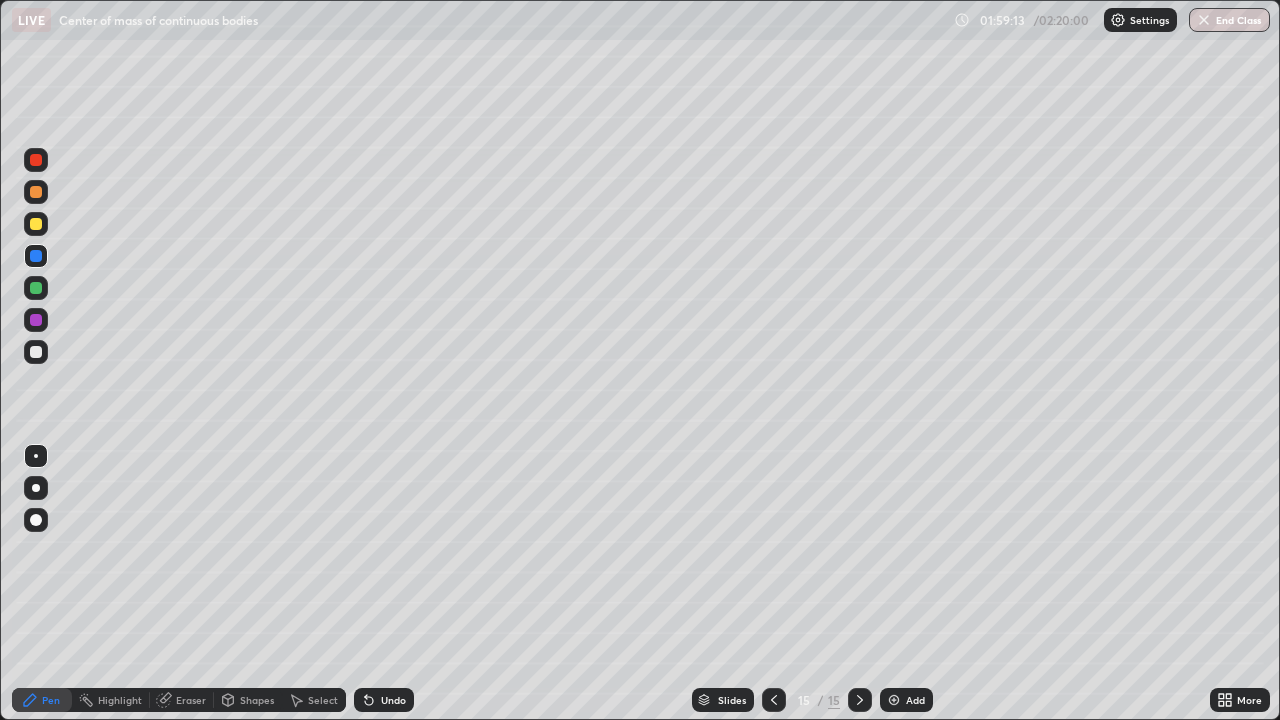 click at bounding box center [36, 224] 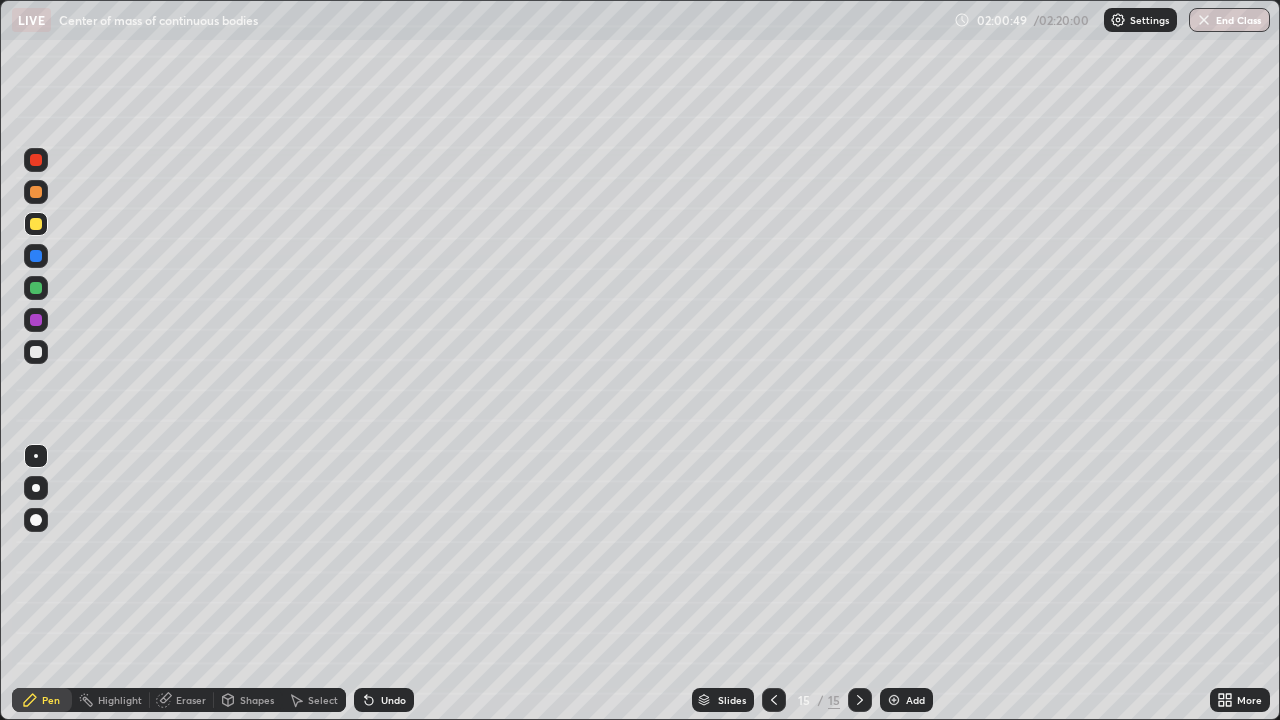 click on "Undo" at bounding box center (393, 700) 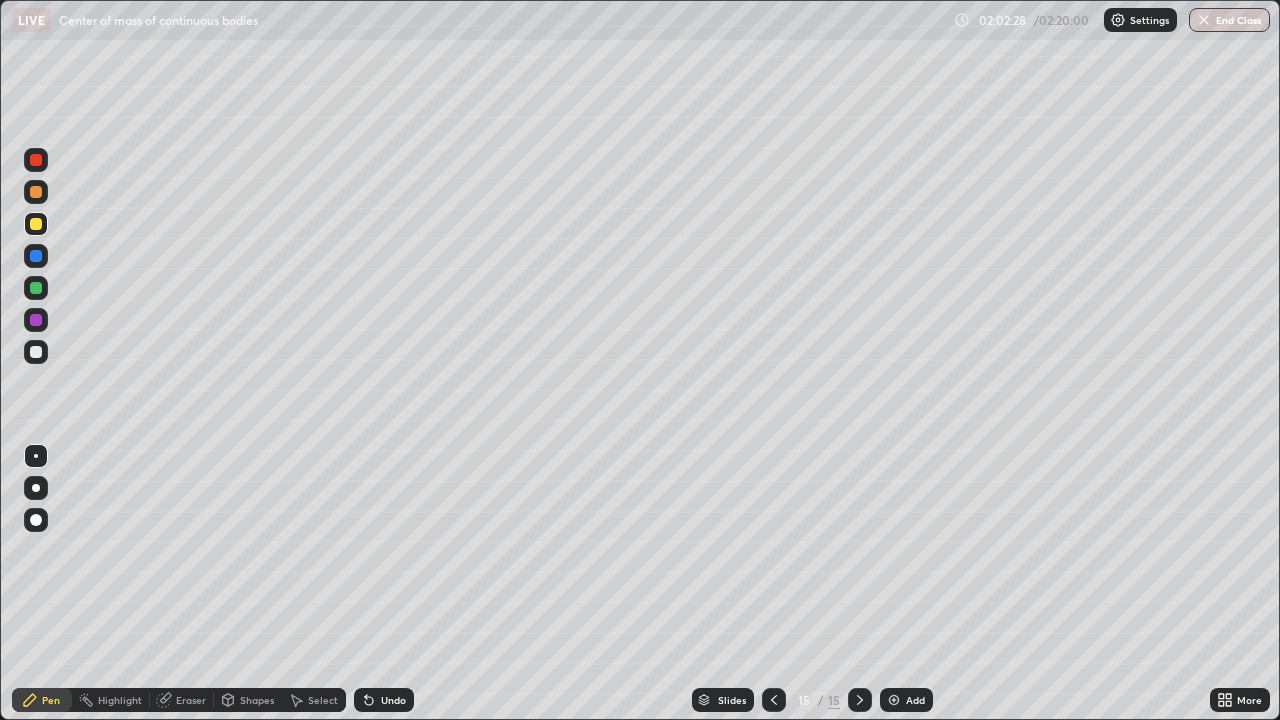 click at bounding box center [36, 488] 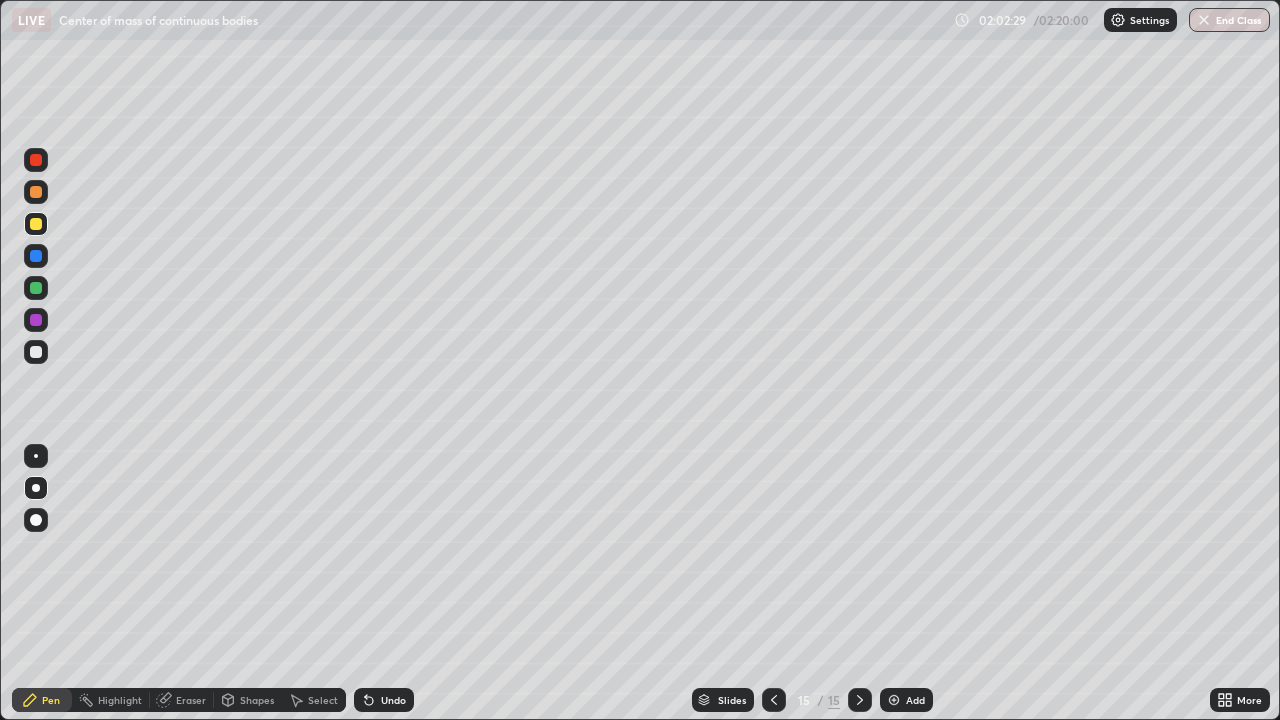 click at bounding box center [36, 352] 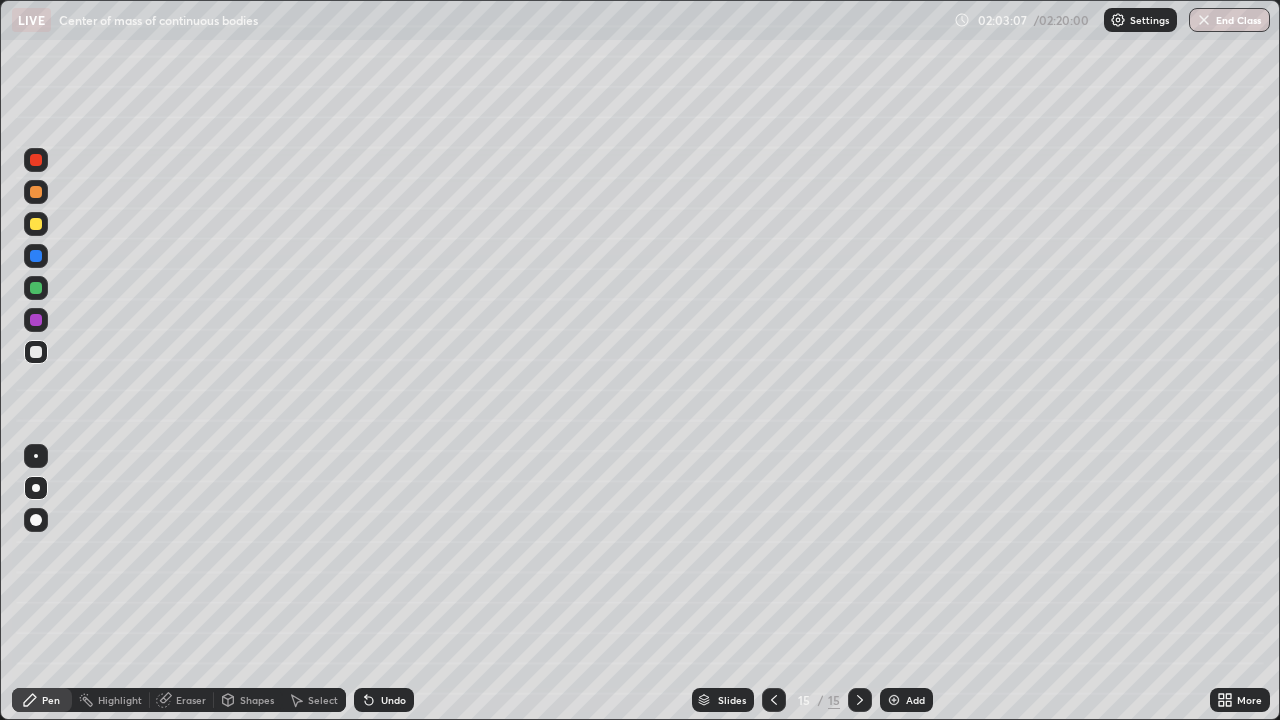 click 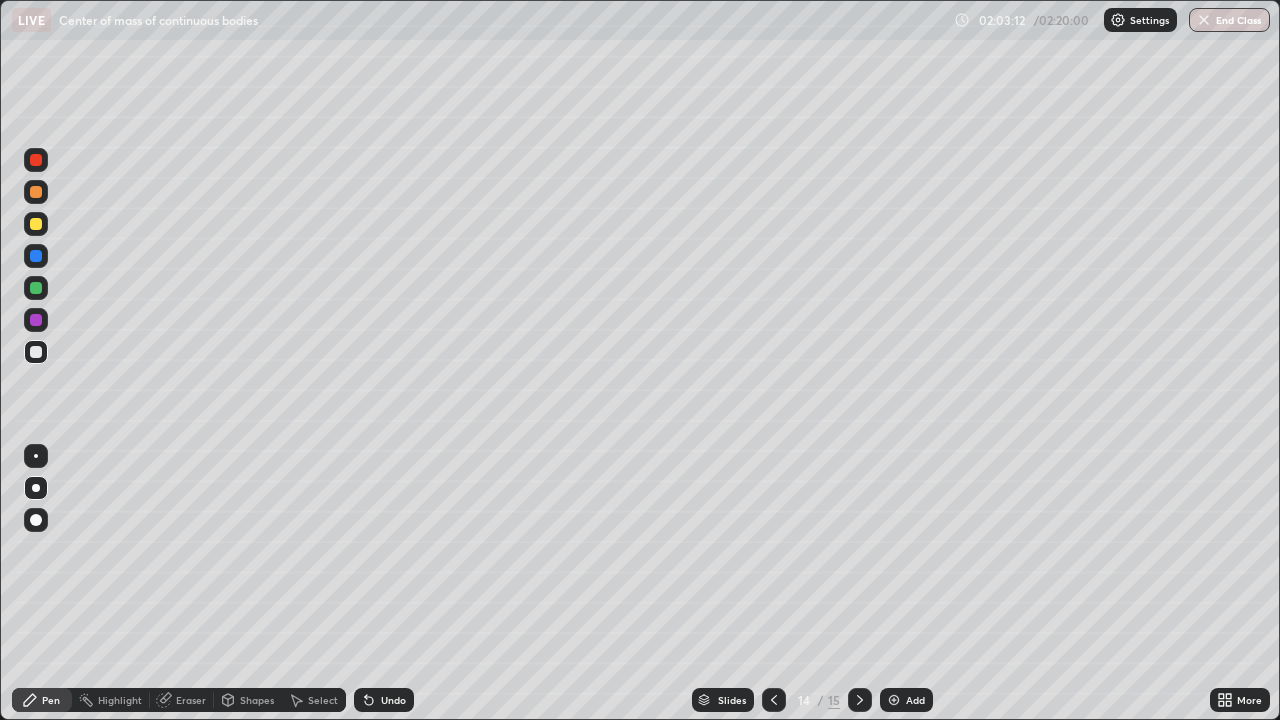 click 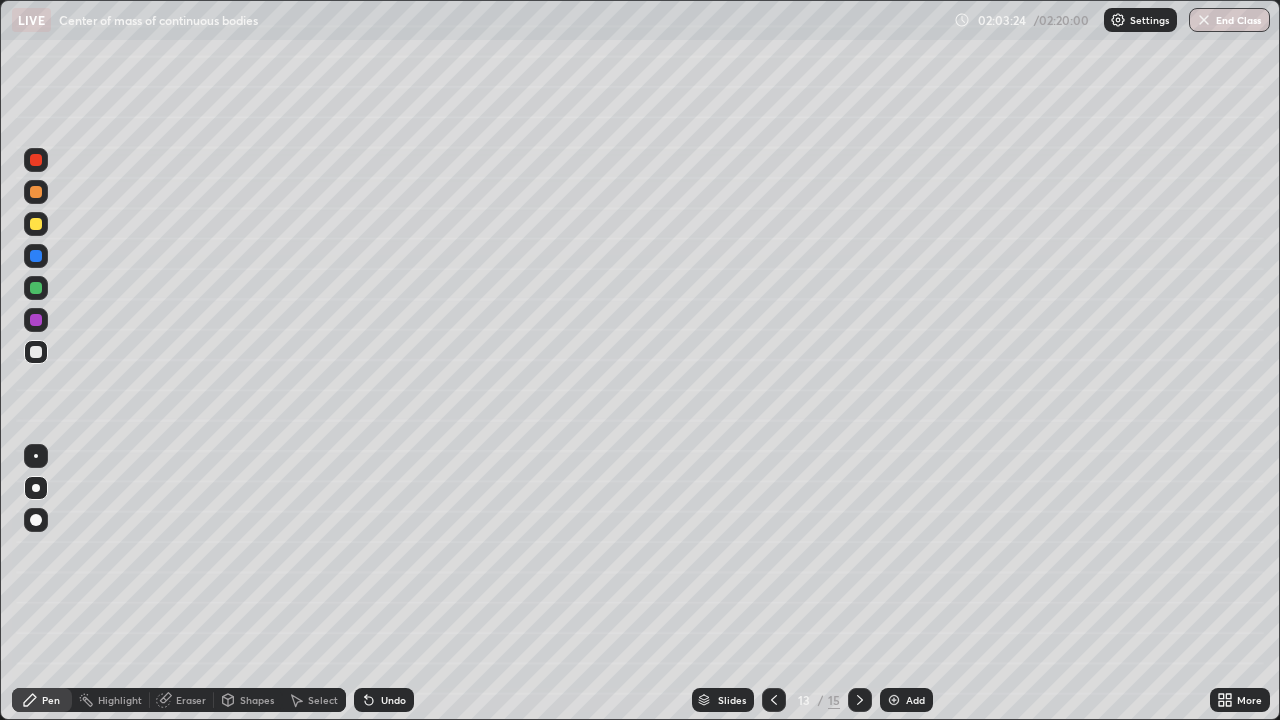 click 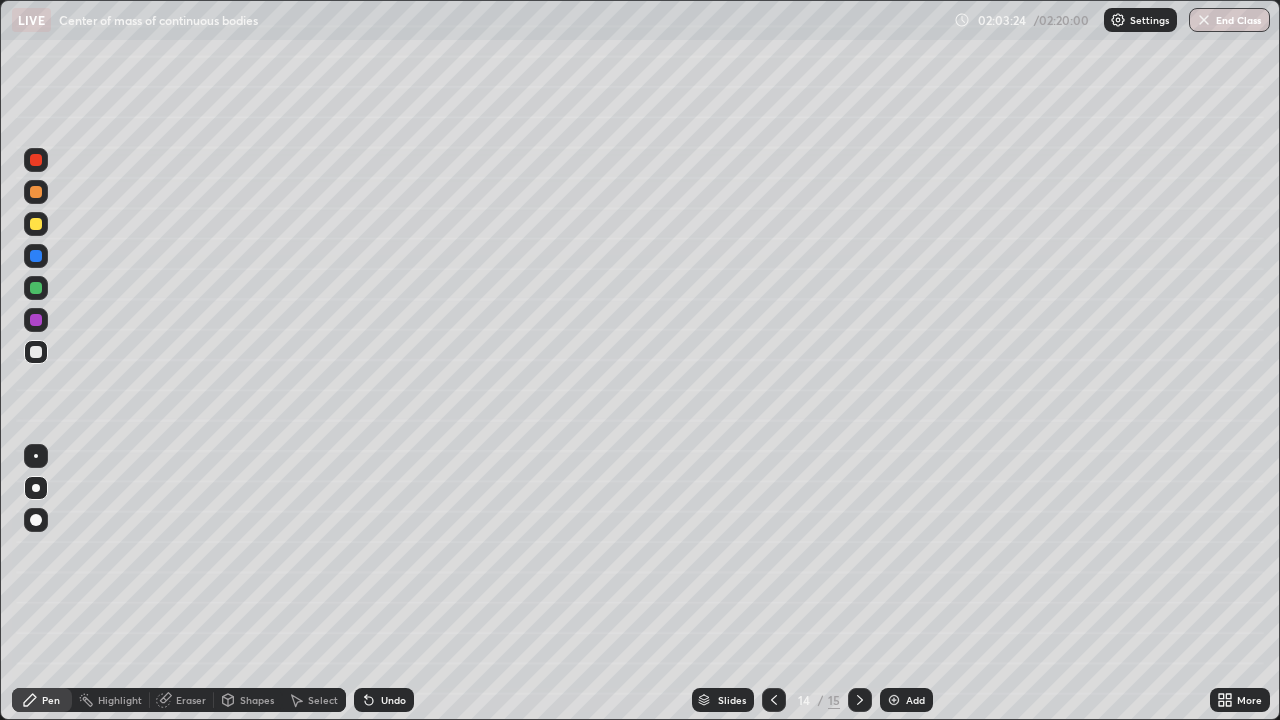 click 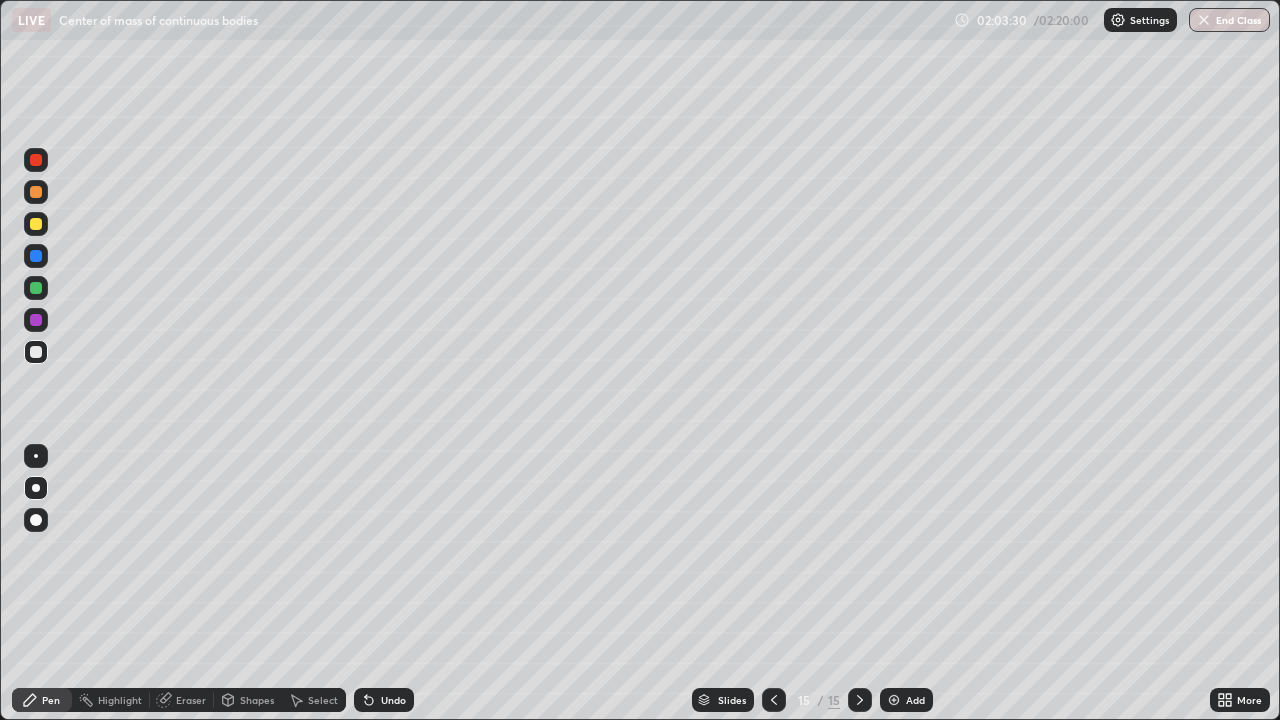 click at bounding box center (774, 700) 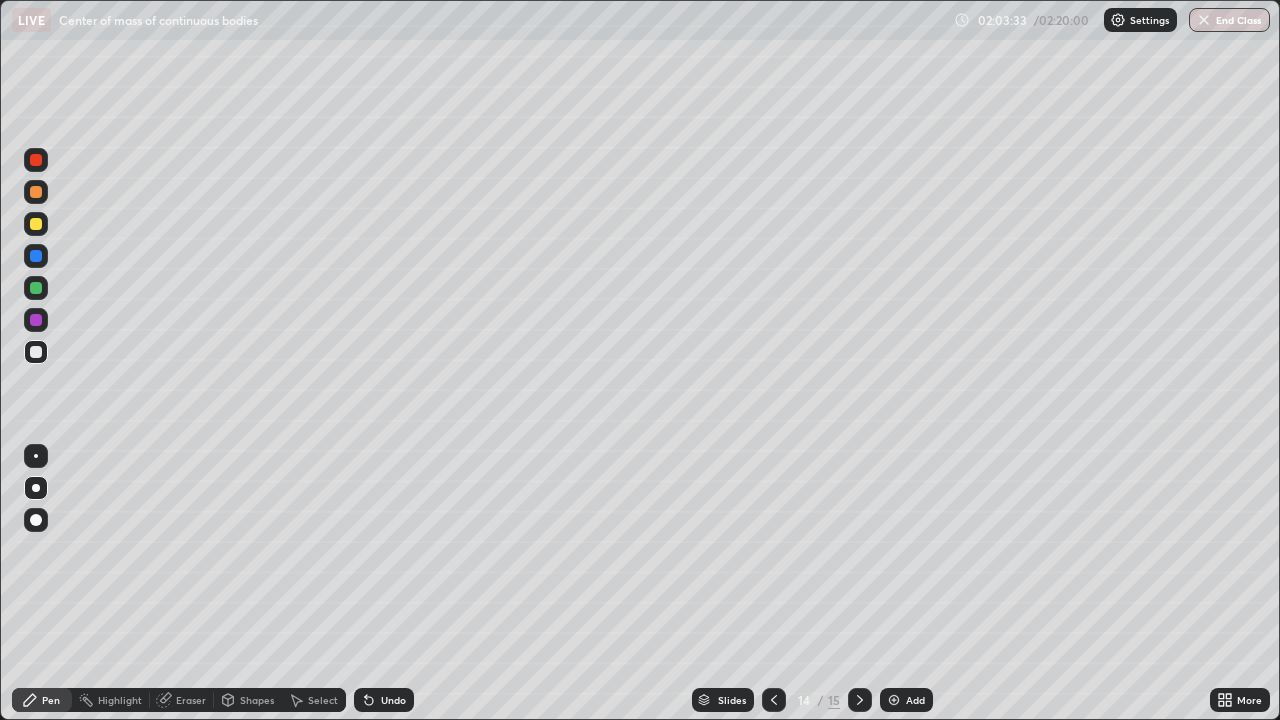 click 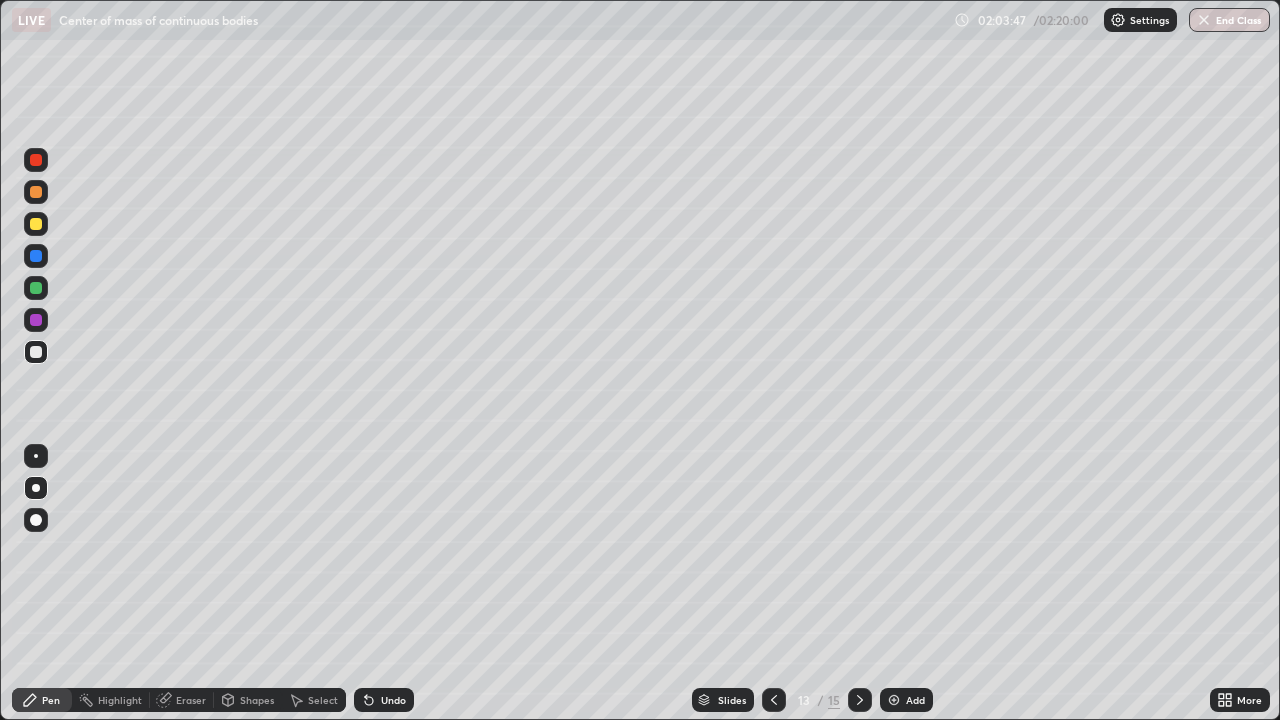 click 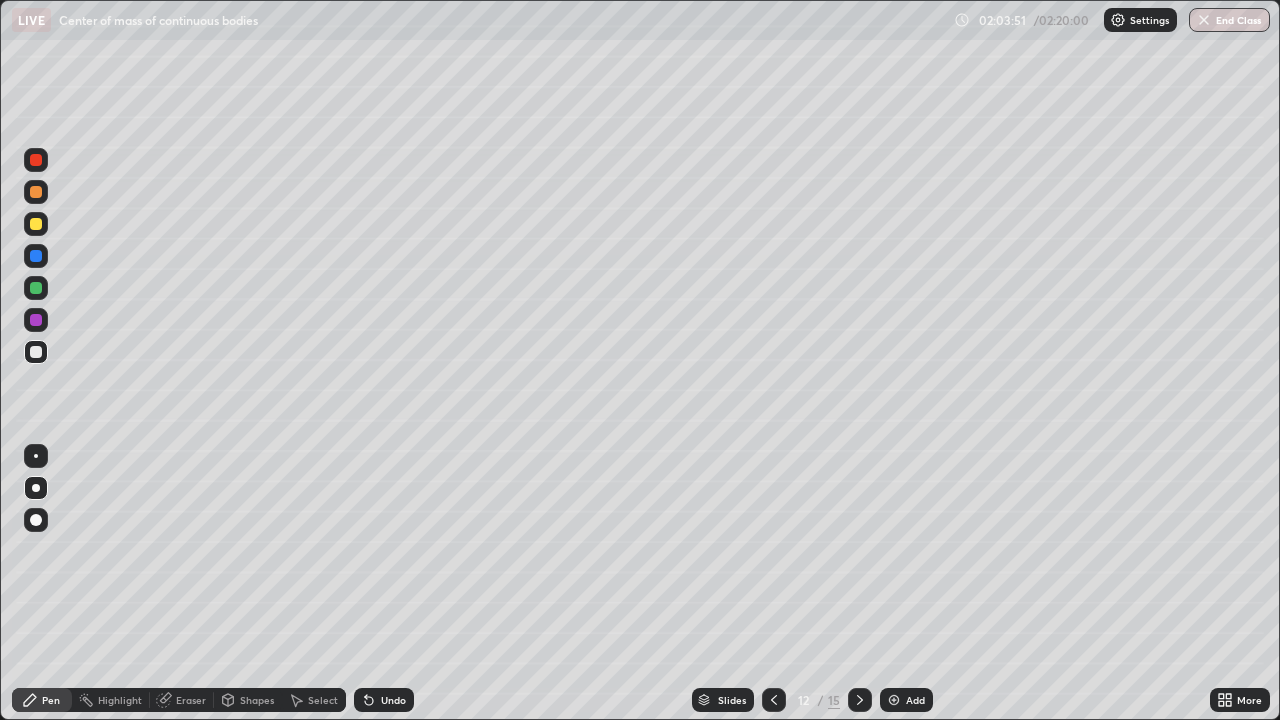 click 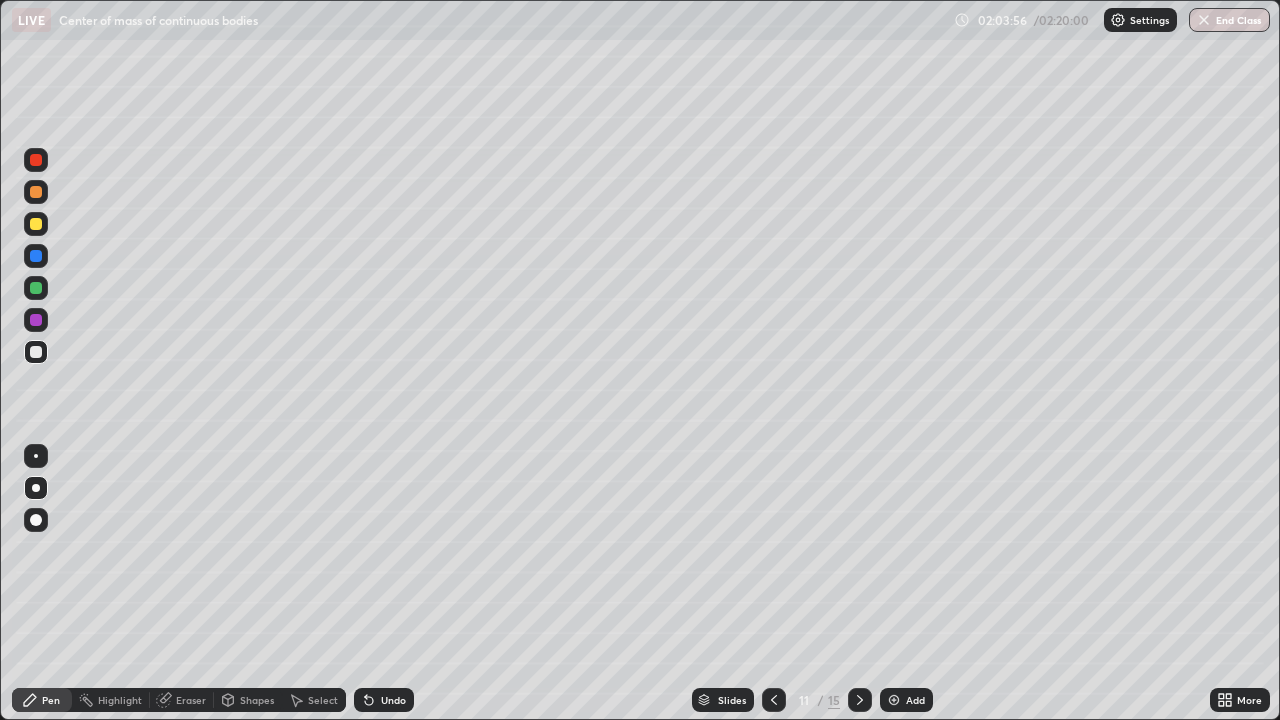 click 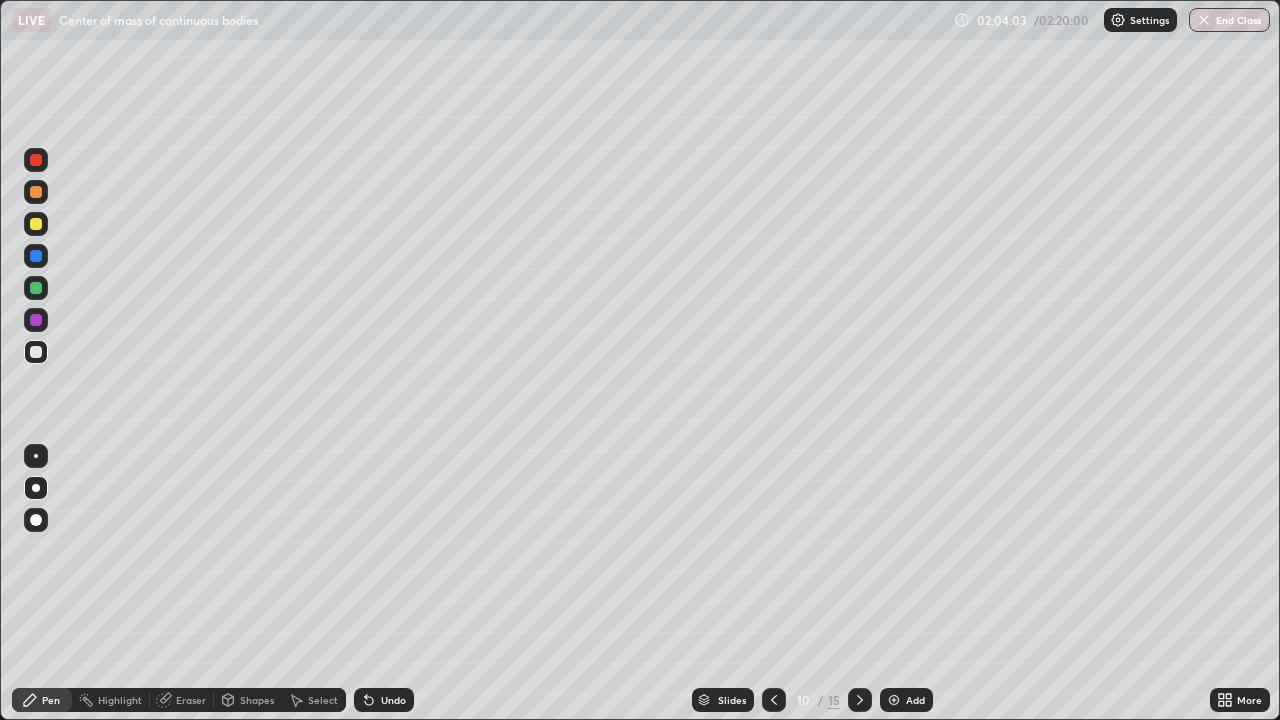 click 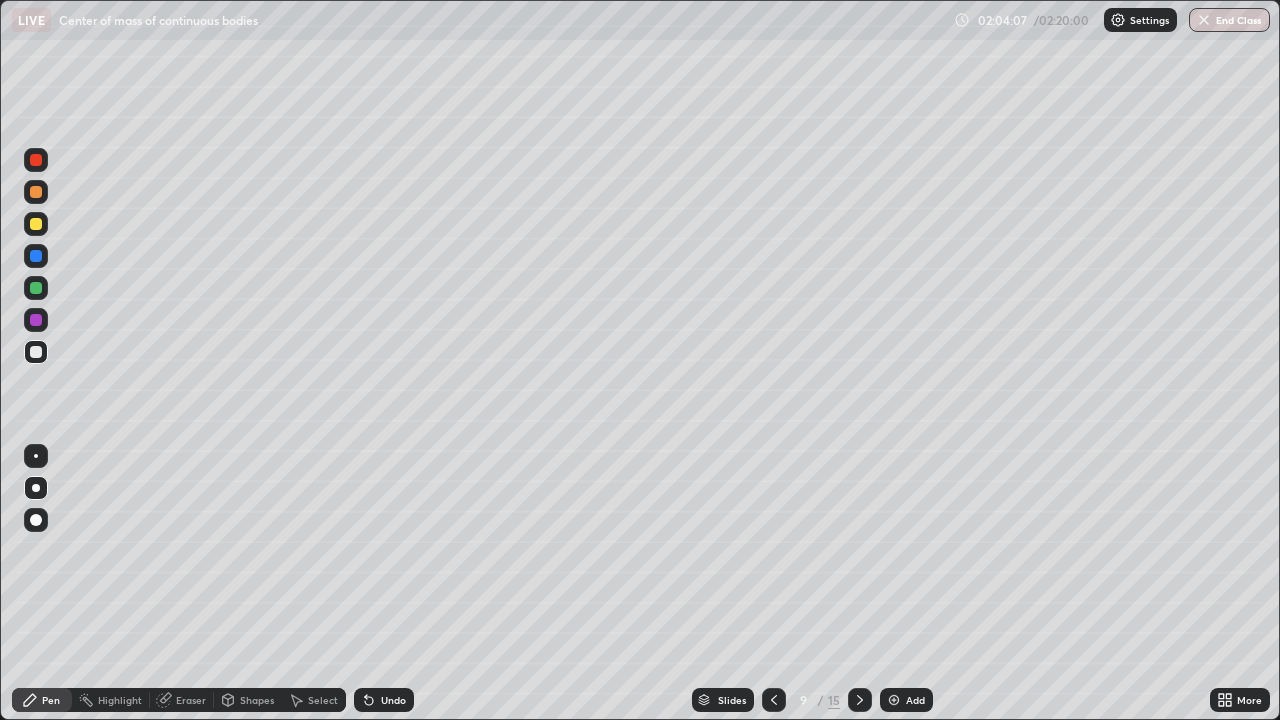 click 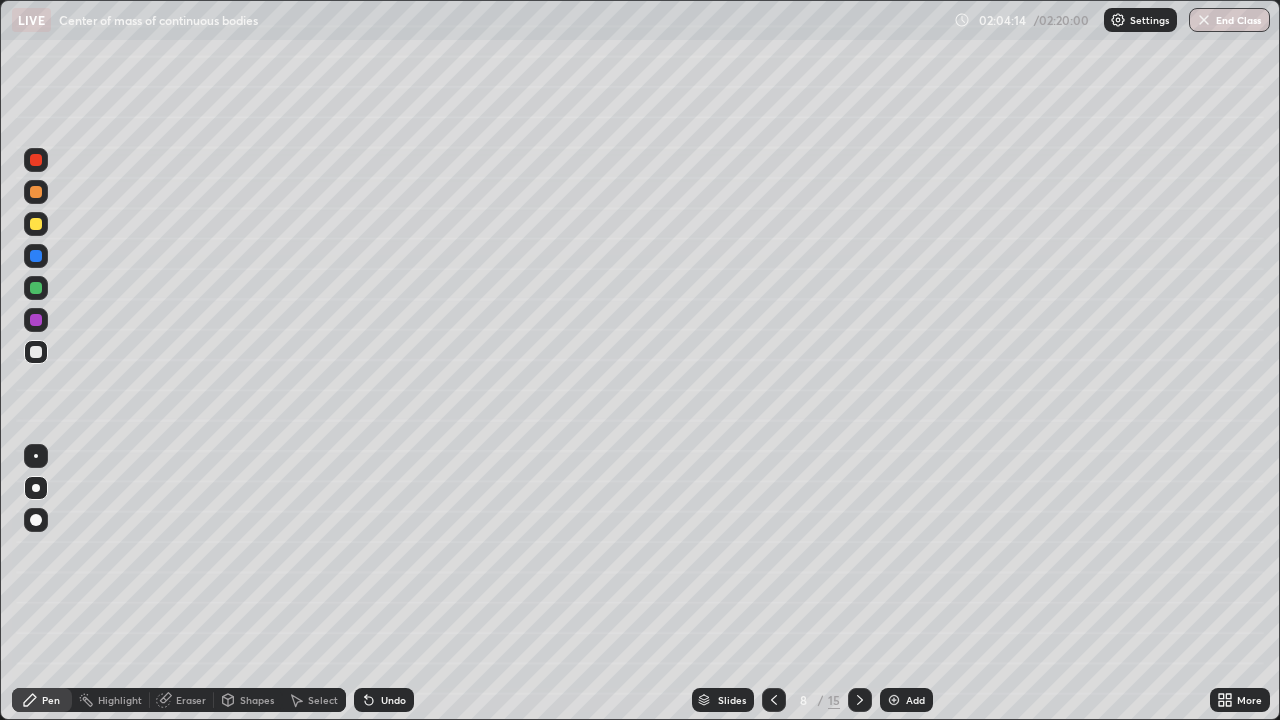 click 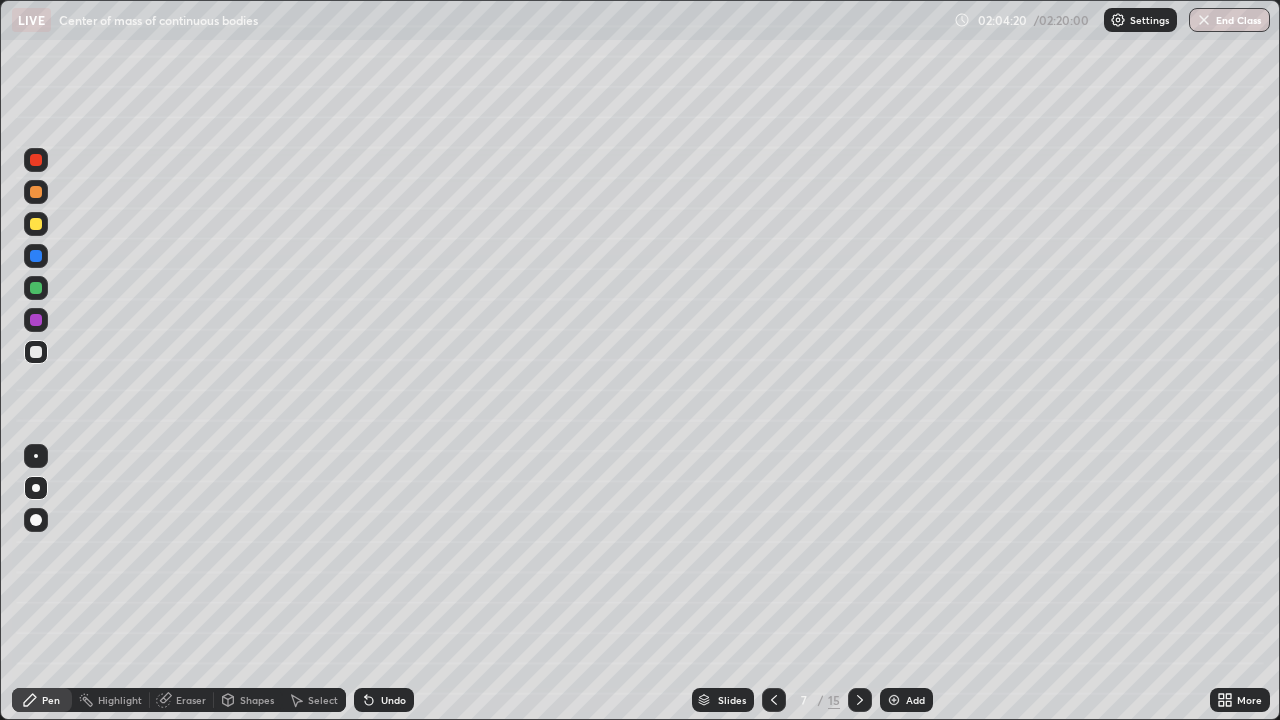 click 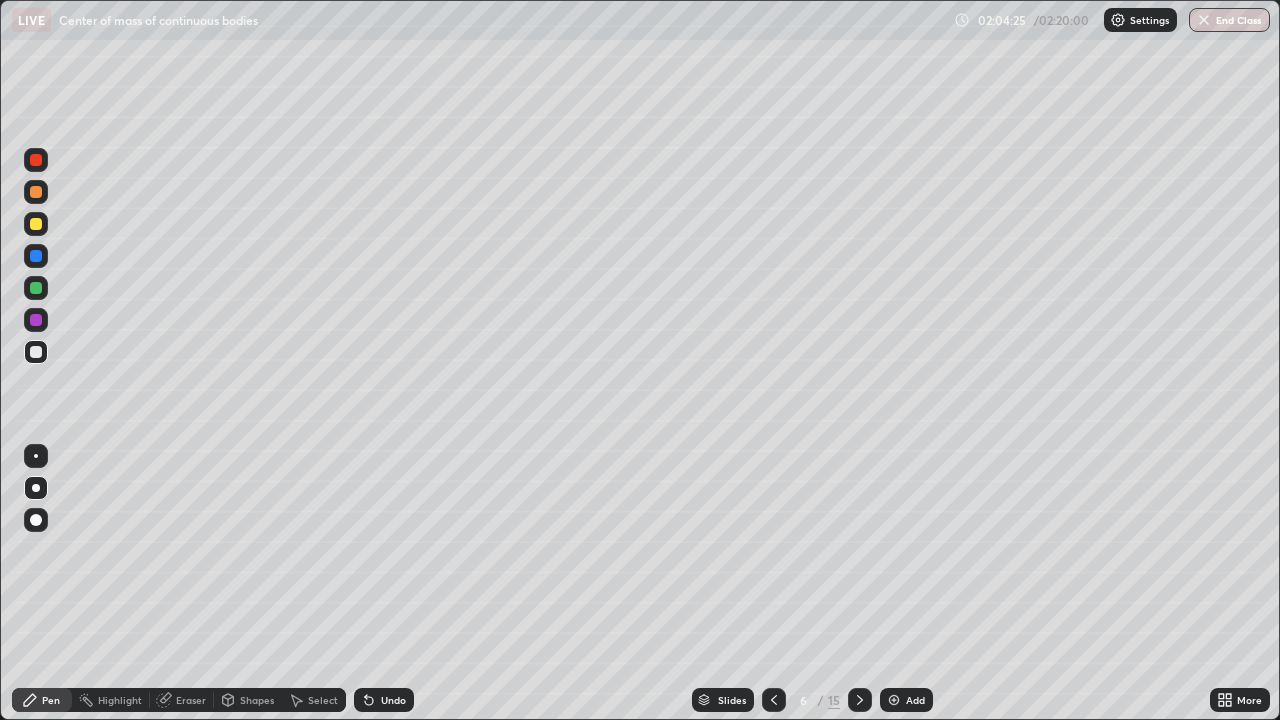 click 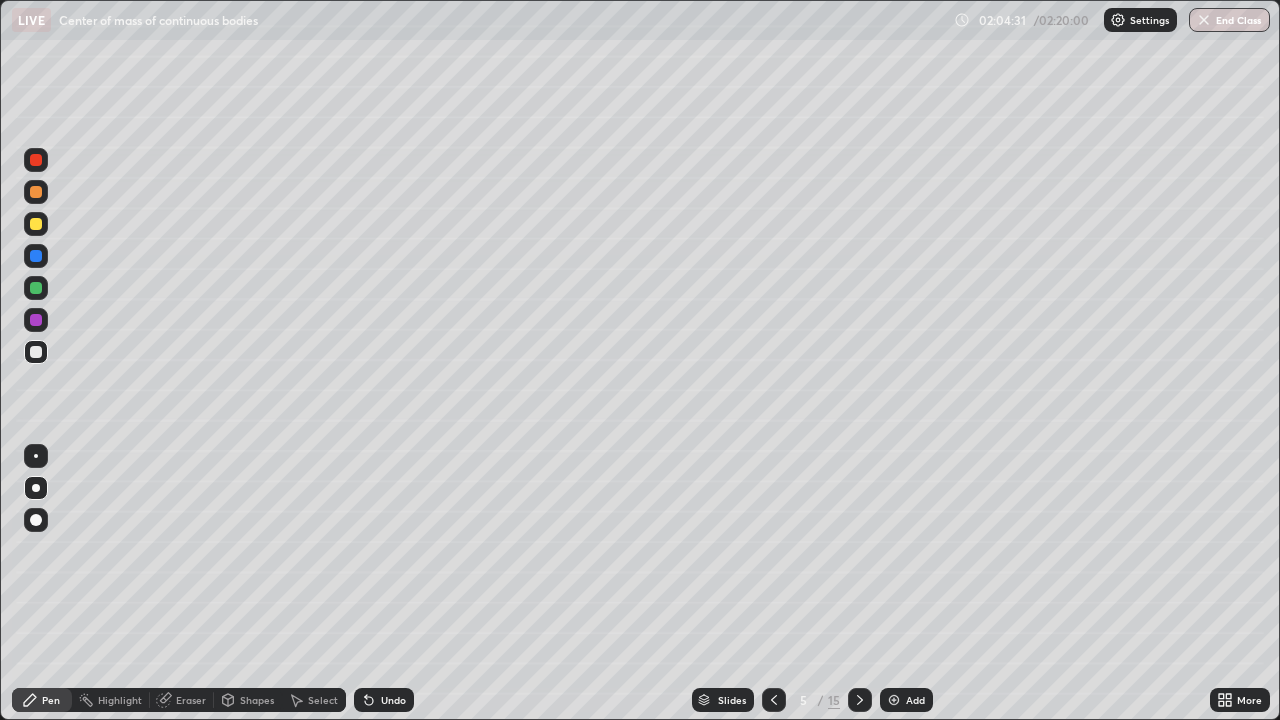 click 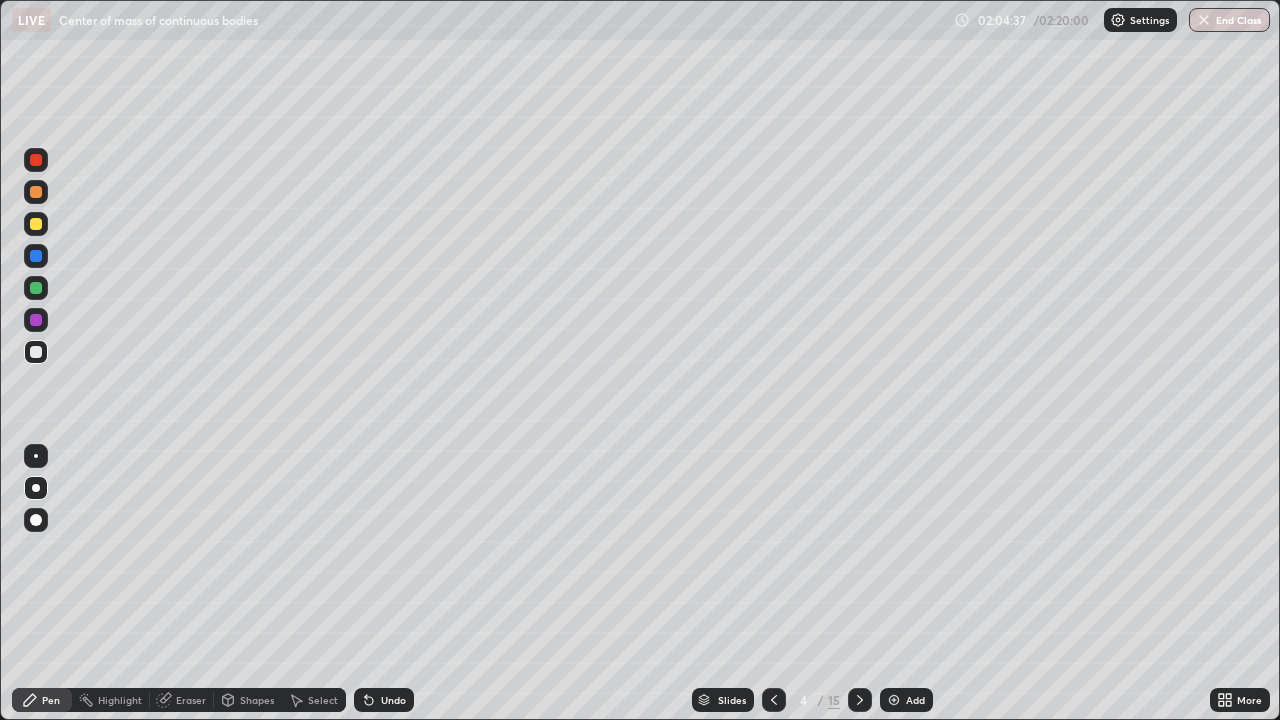 click 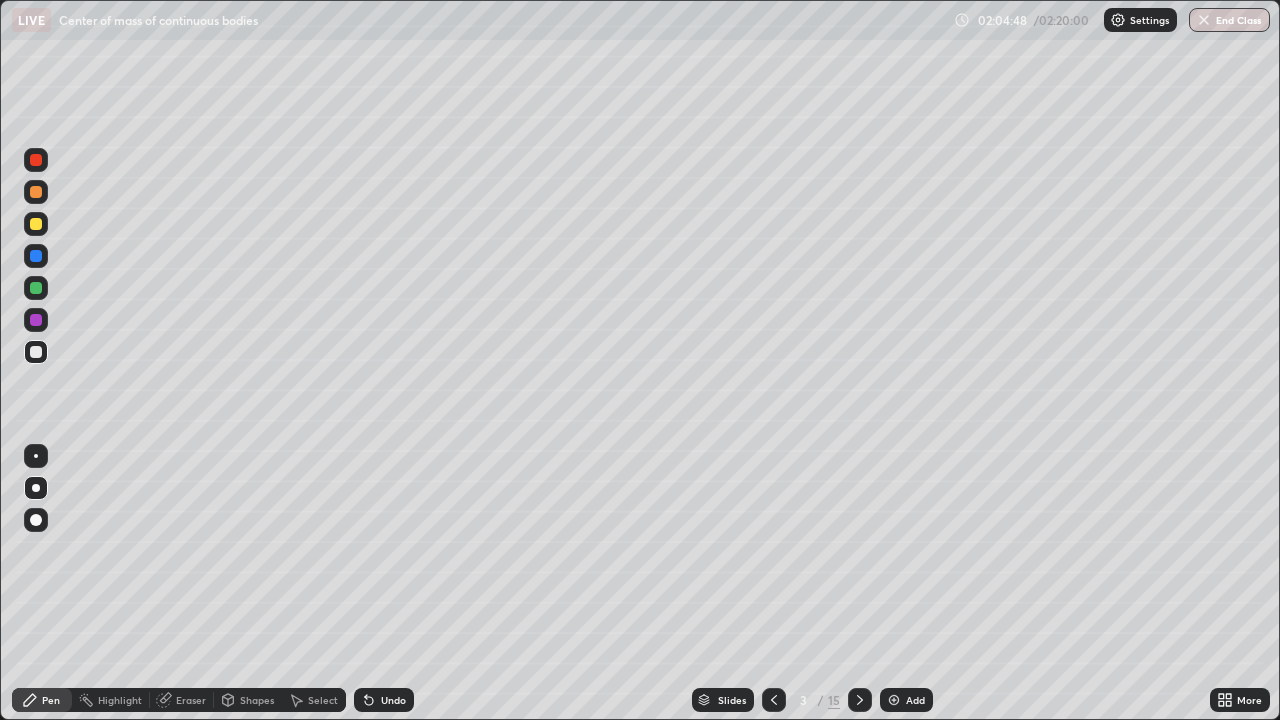 click 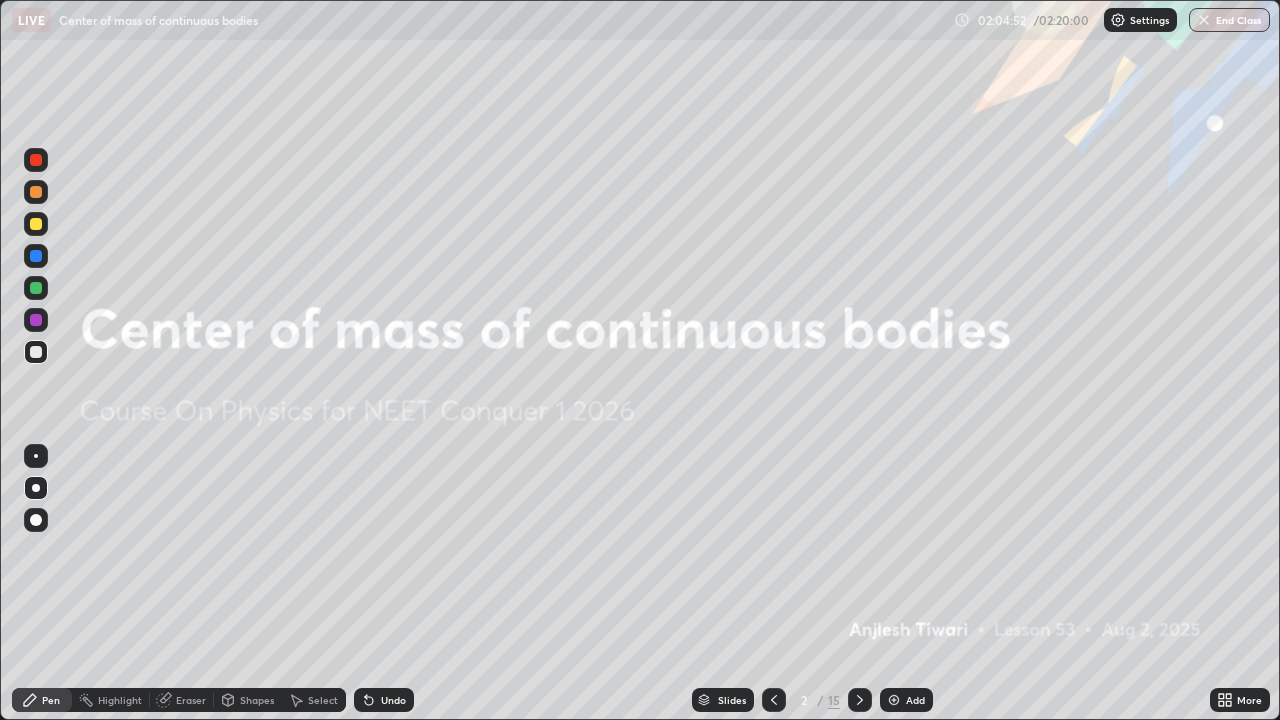 click on "End Class" at bounding box center (1229, 20) 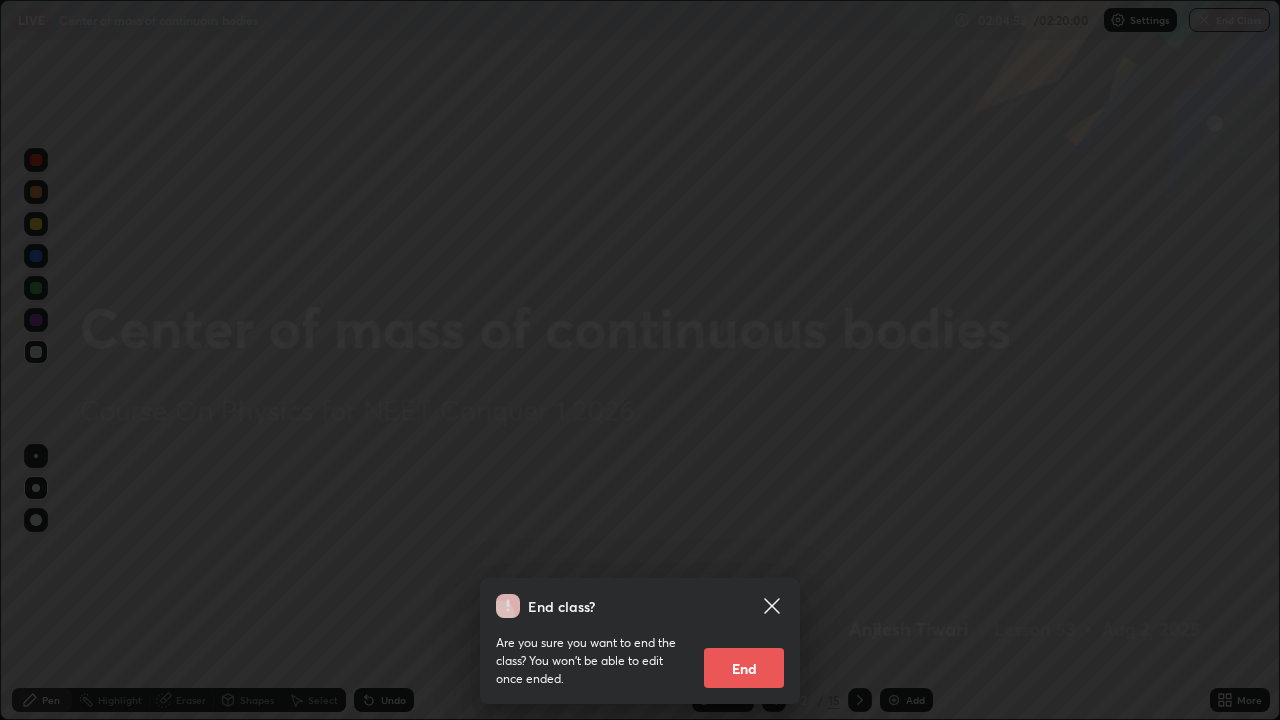 click on "End class? Are you sure you want to end the class? You won’t be able to edit once ended. End" at bounding box center (640, 360) 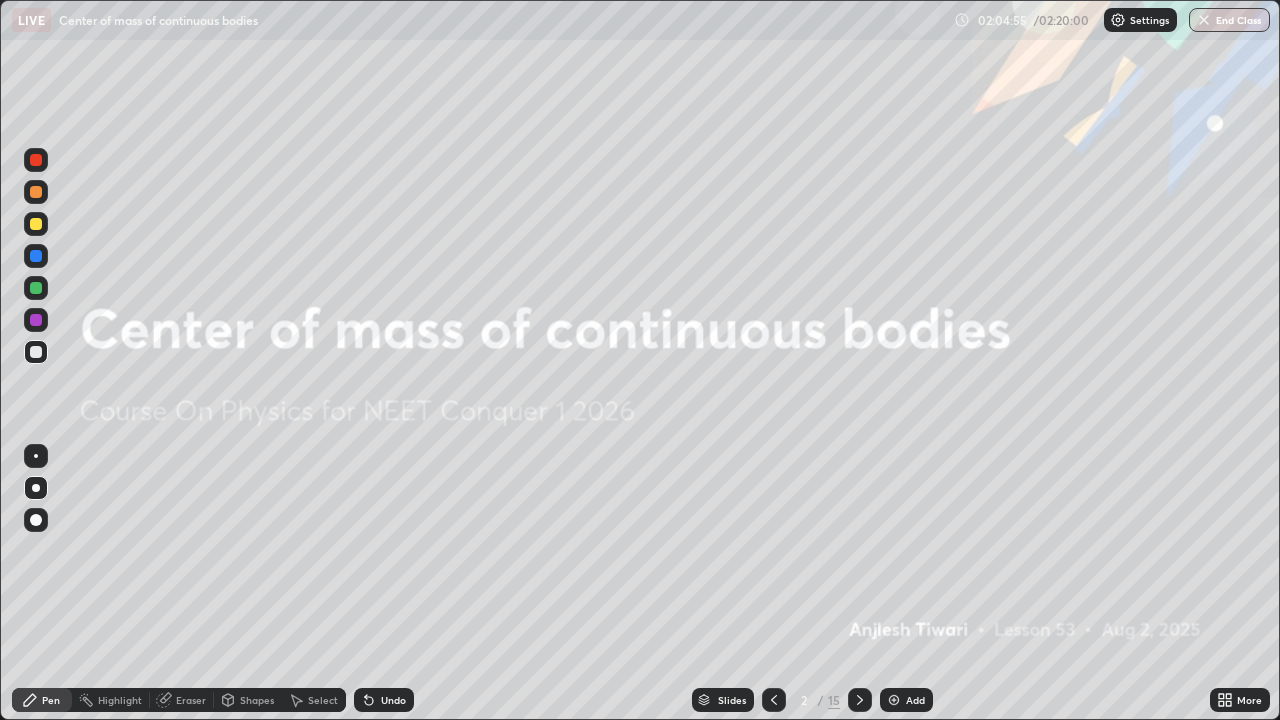 click on "End Class" at bounding box center (1229, 20) 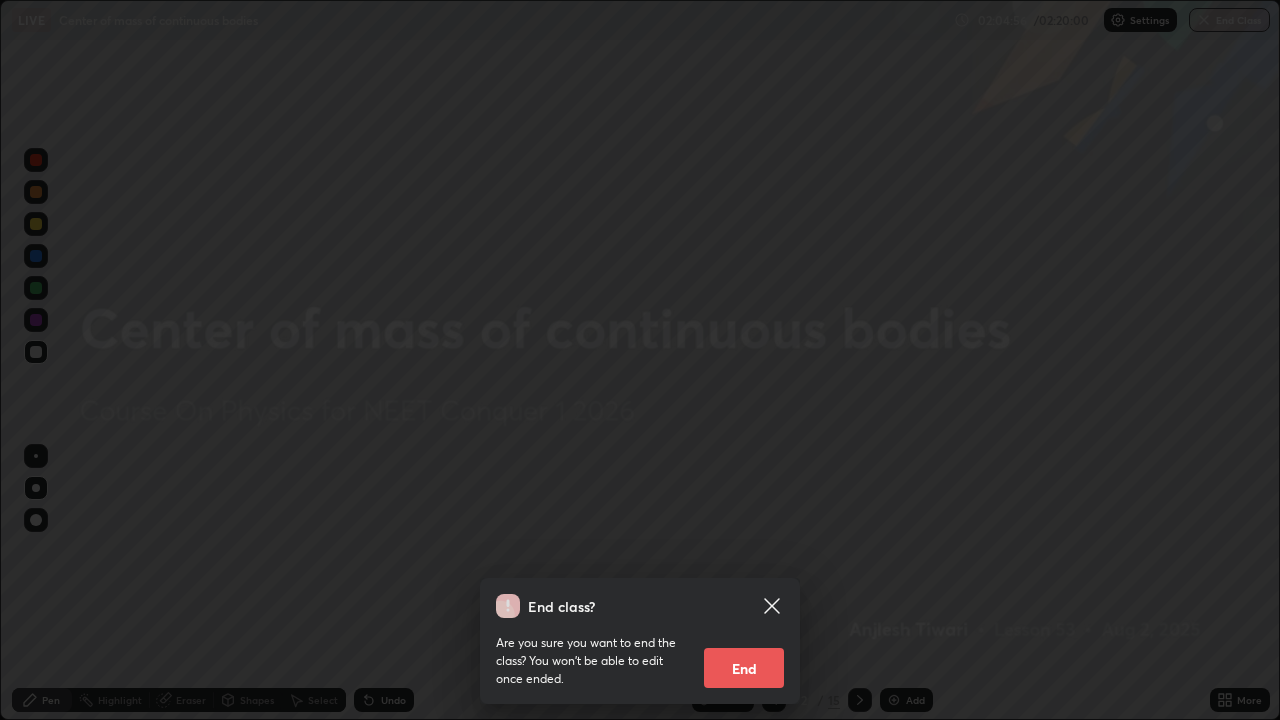click on "End" at bounding box center (744, 668) 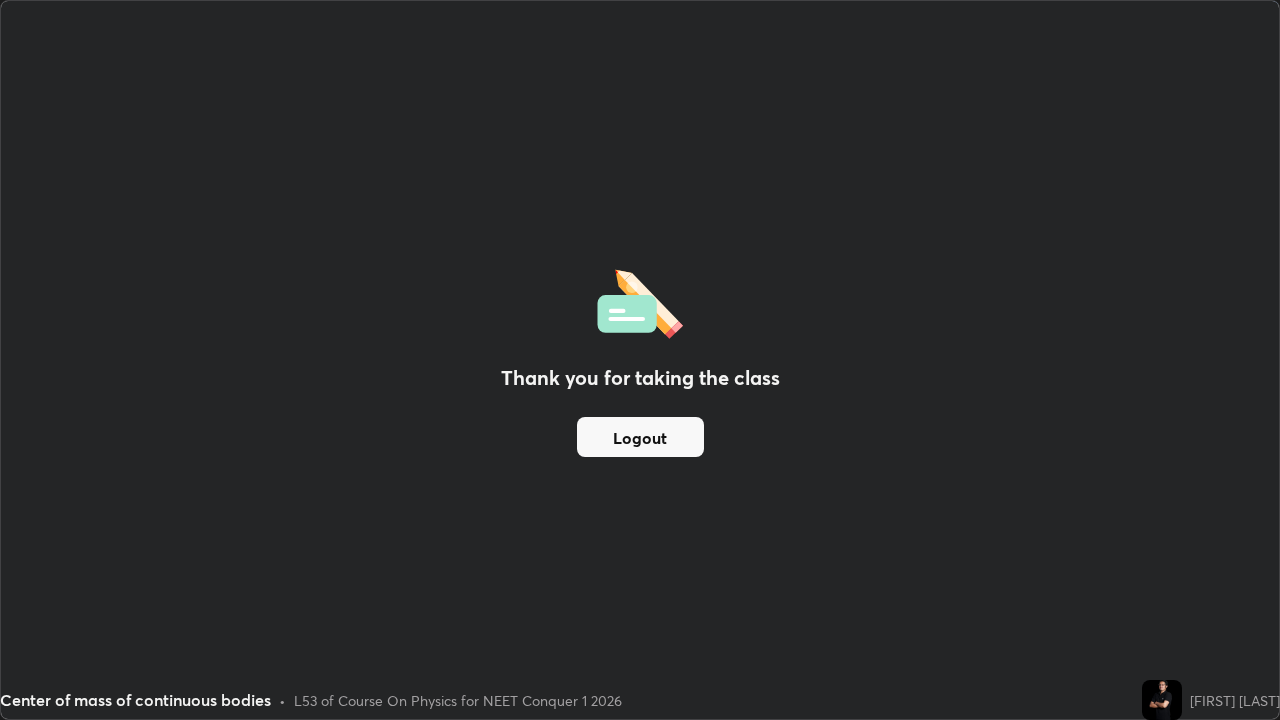 click on "Logout" at bounding box center (640, 437) 